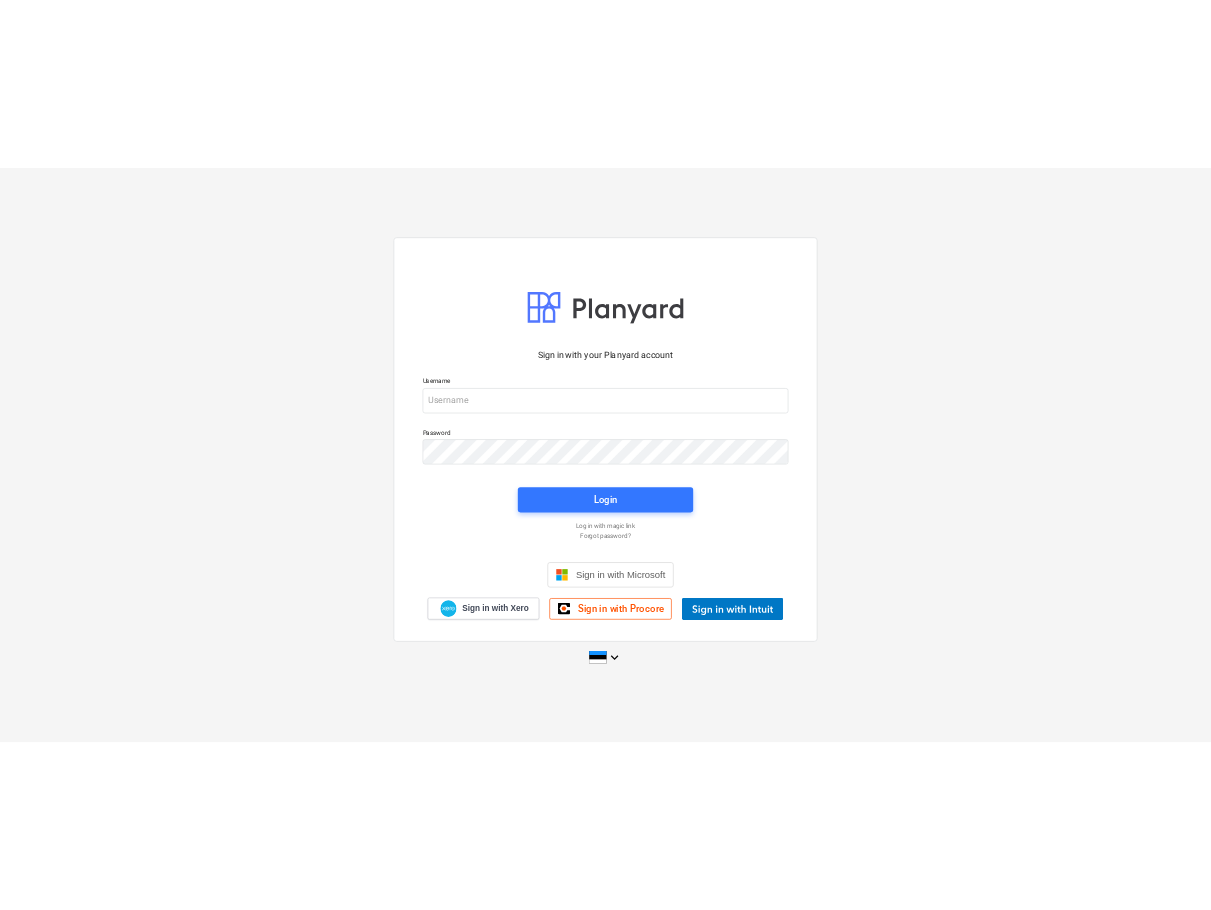 scroll, scrollTop: 0, scrollLeft: 0, axis: both 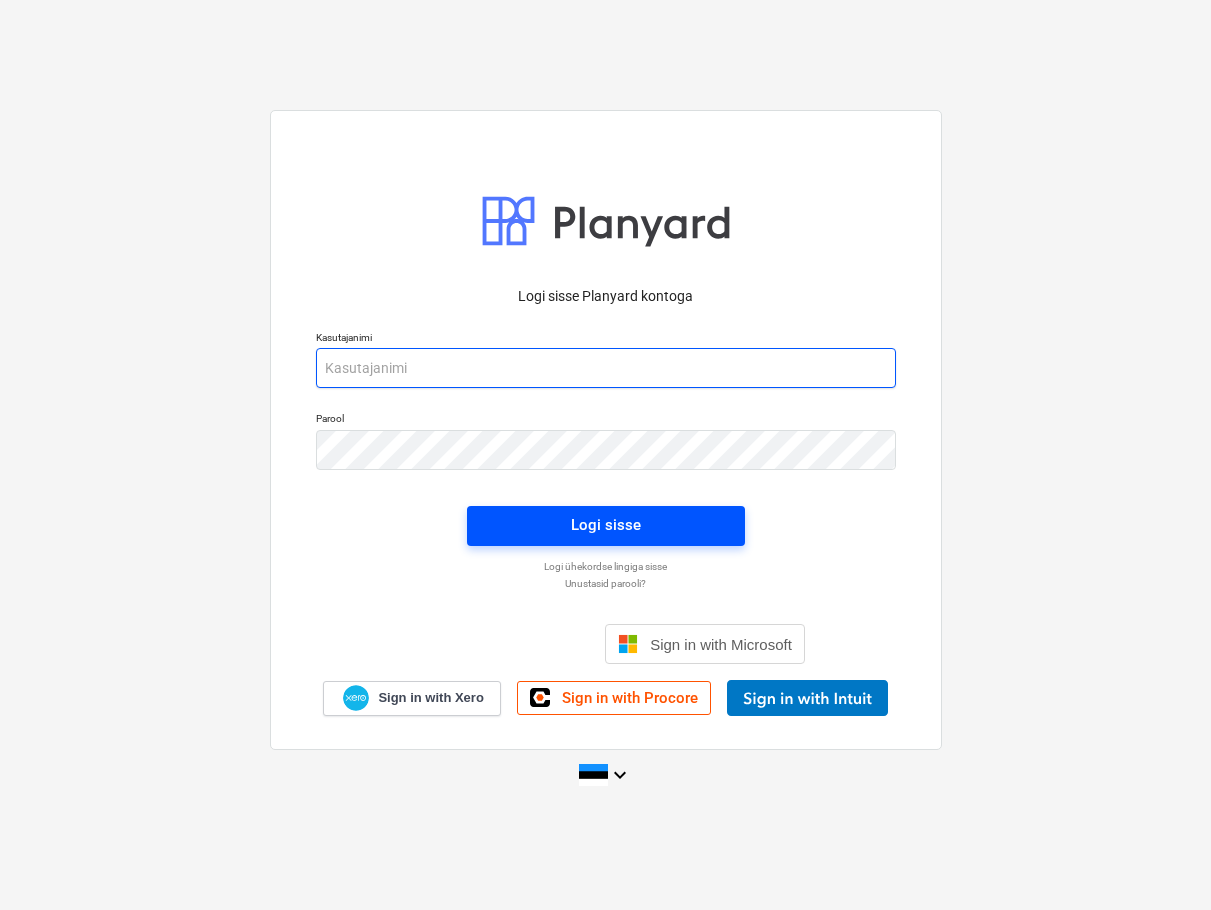 type on "mati@[DOMAIN].ee" 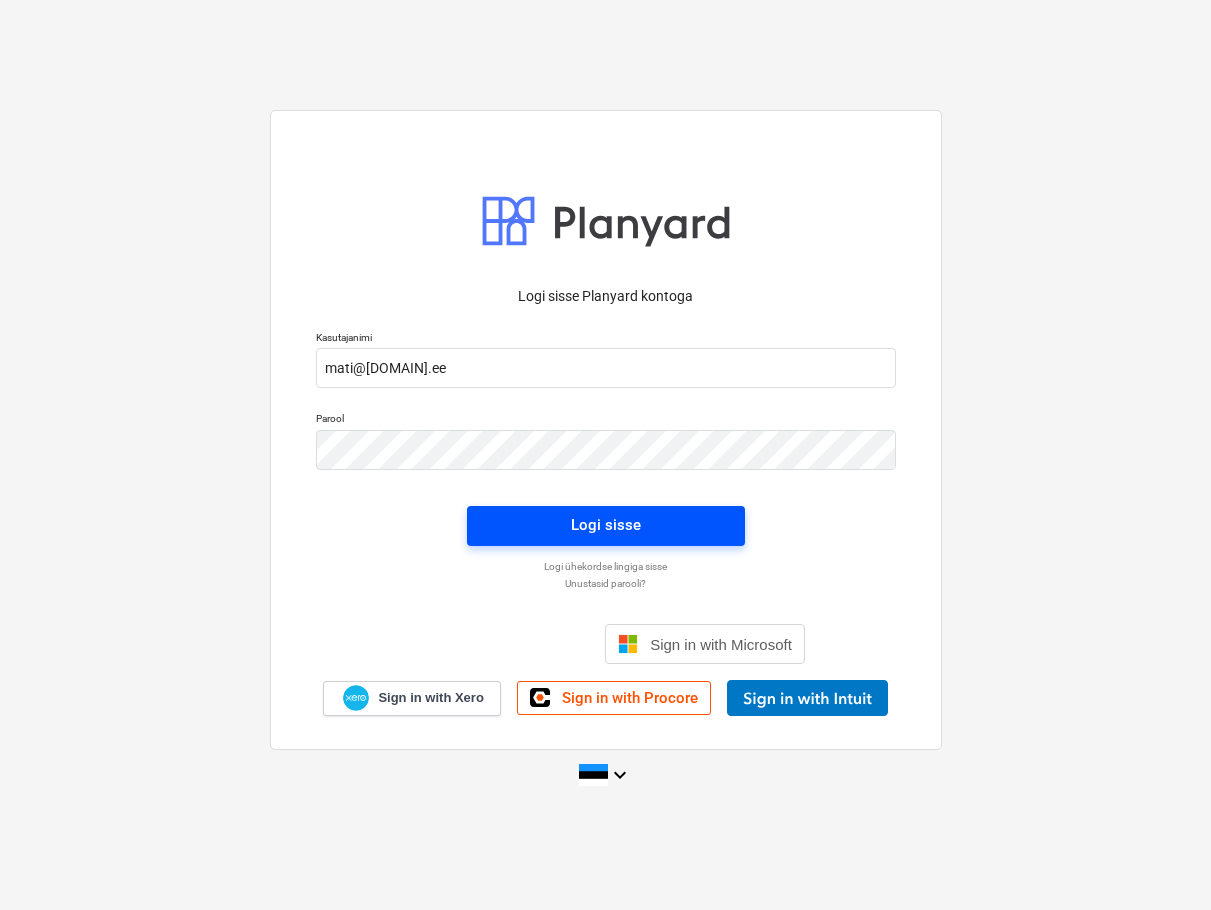 click on "Logi sisse" at bounding box center (606, 525) 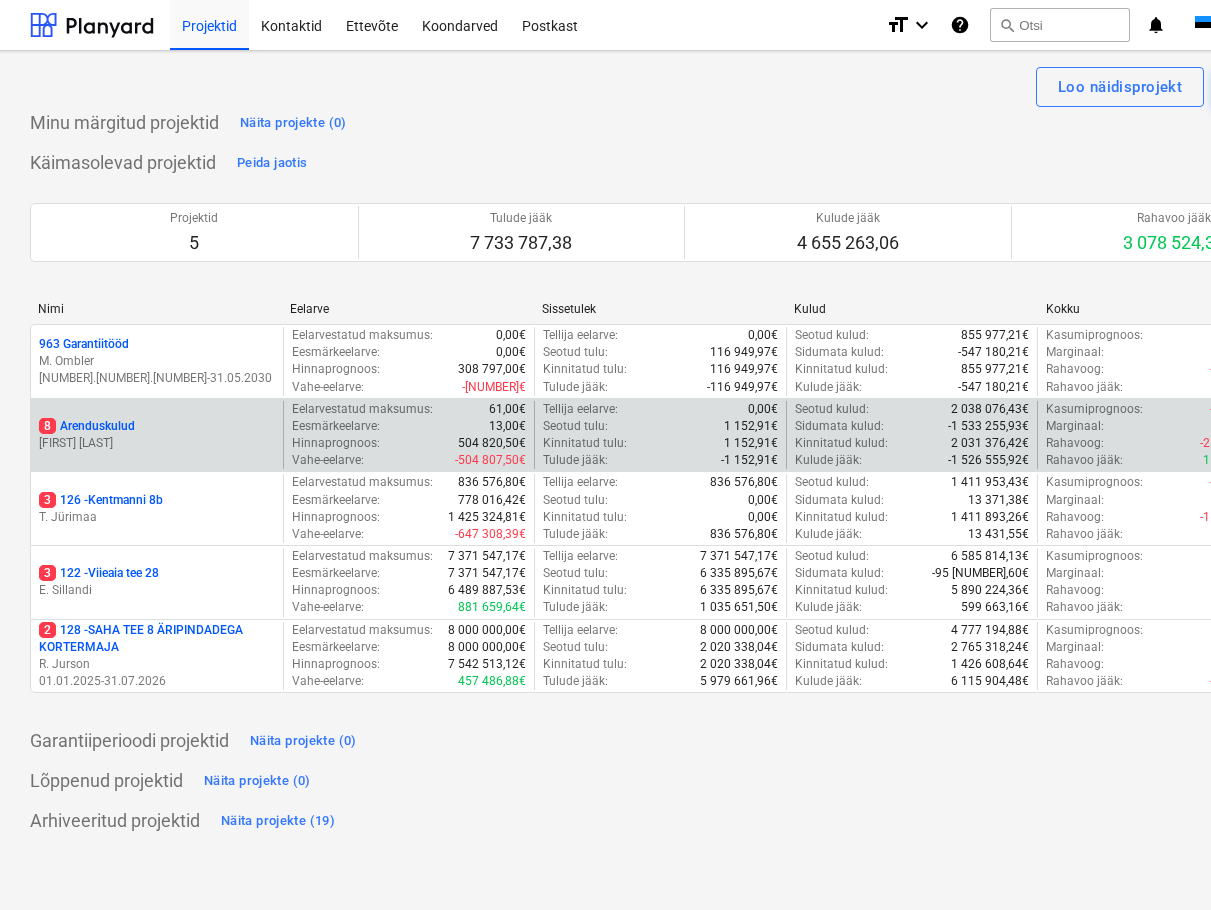 click on "[FIRST] [LAST]" at bounding box center (157, 443) 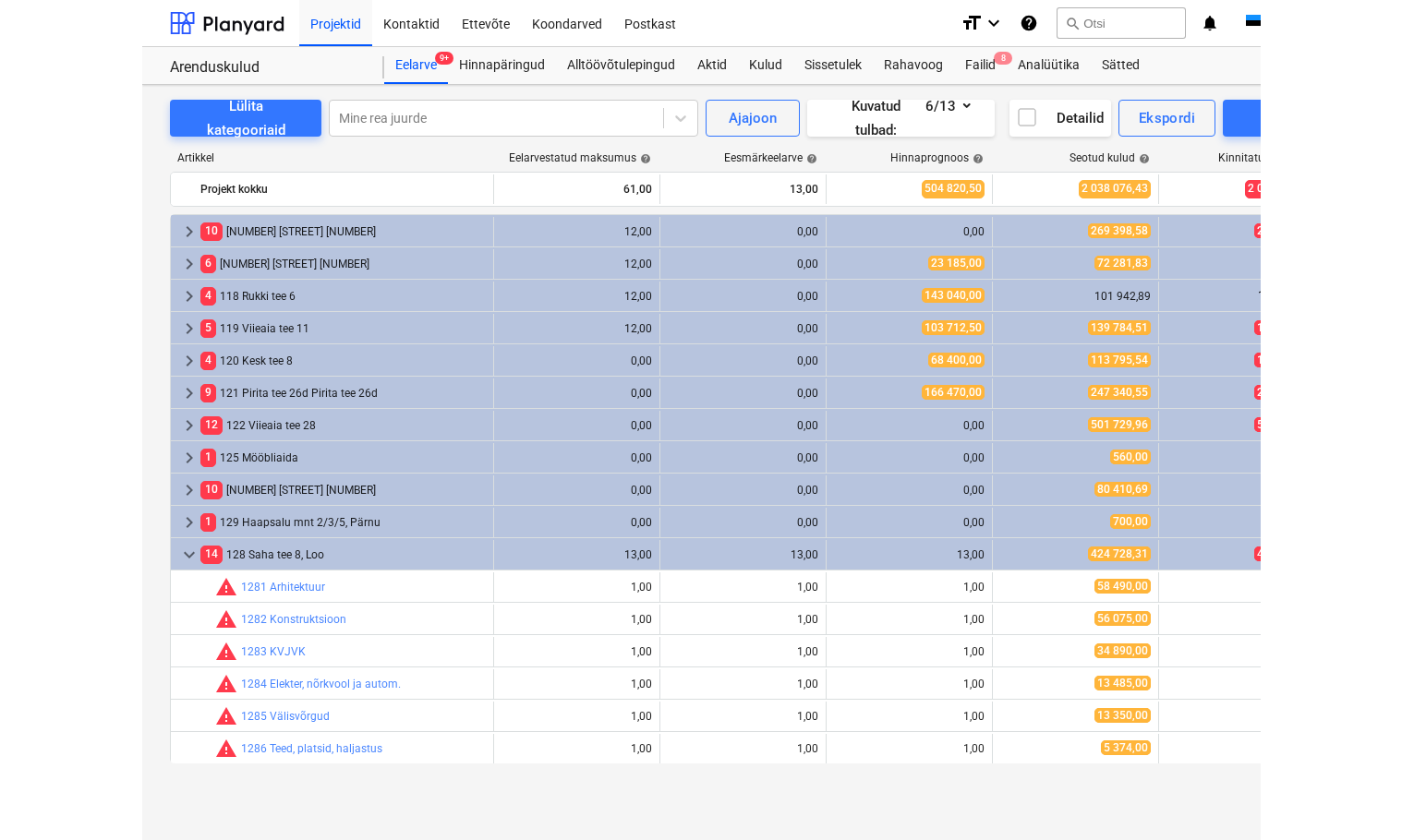 scroll, scrollTop: 322, scrollLeft: 0, axis: vertical 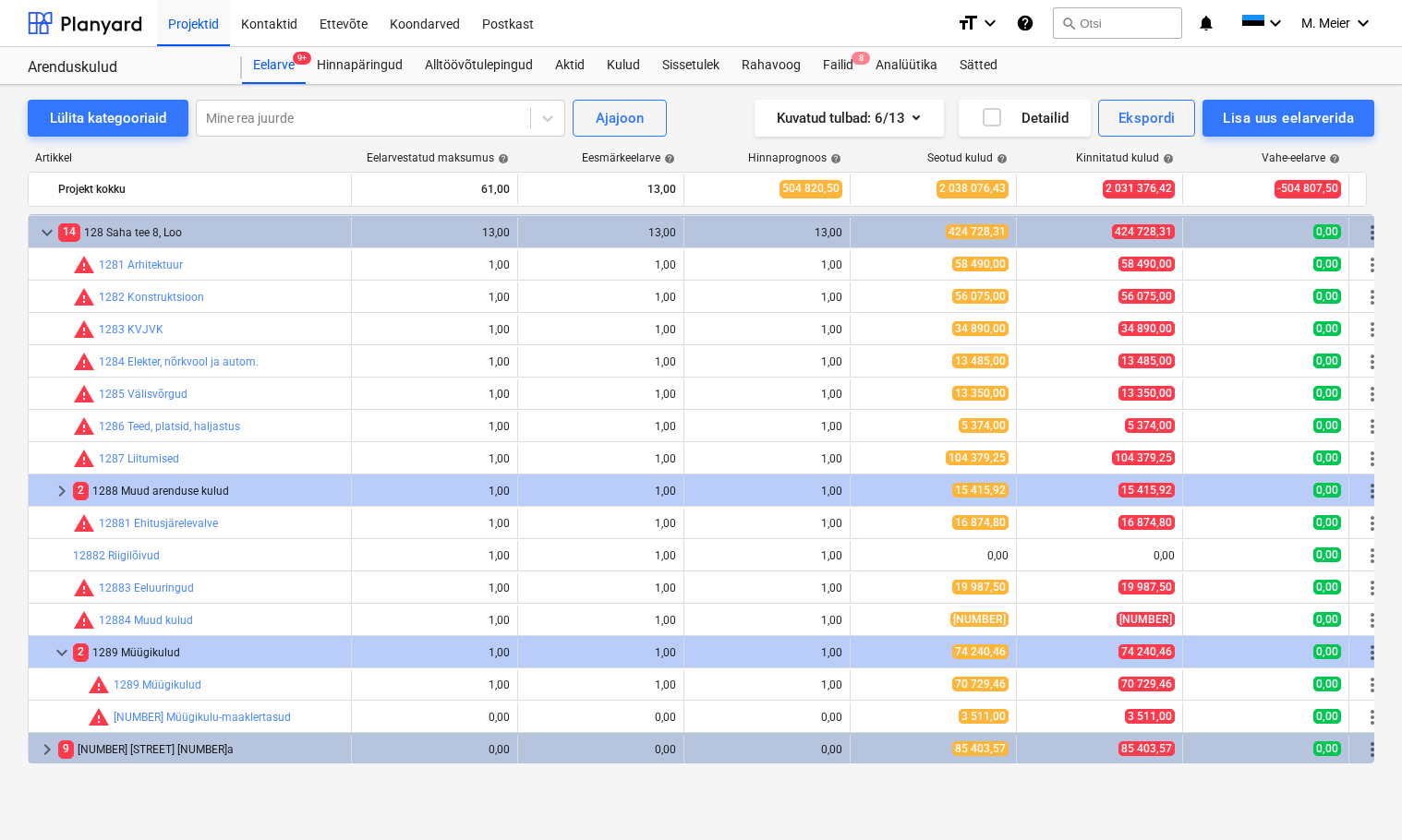 drag, startPoint x: 260, startPoint y: 167, endPoint x: 292, endPoint y: 160, distance: 32.756679 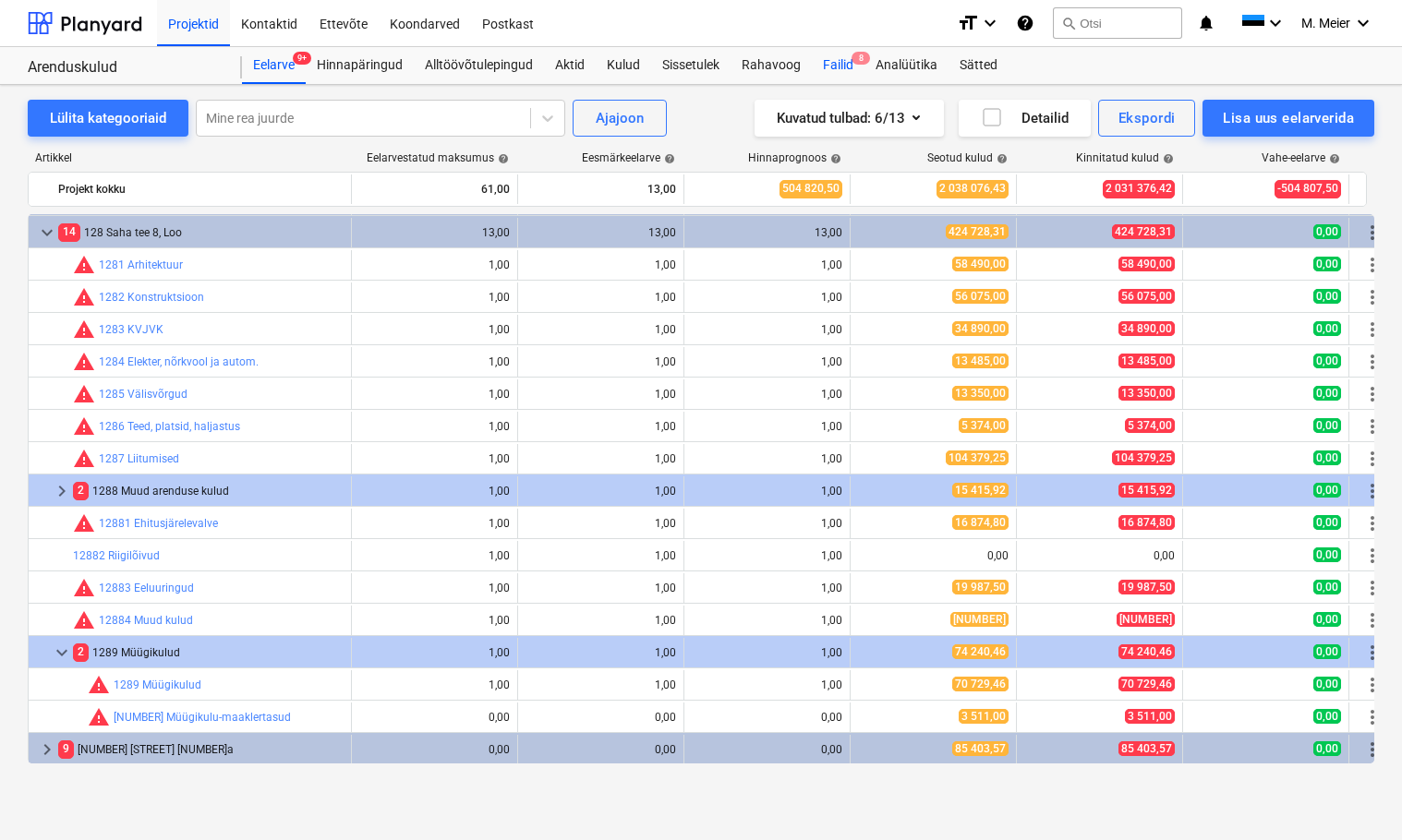 click on "Failid 8" at bounding box center [838, 66] 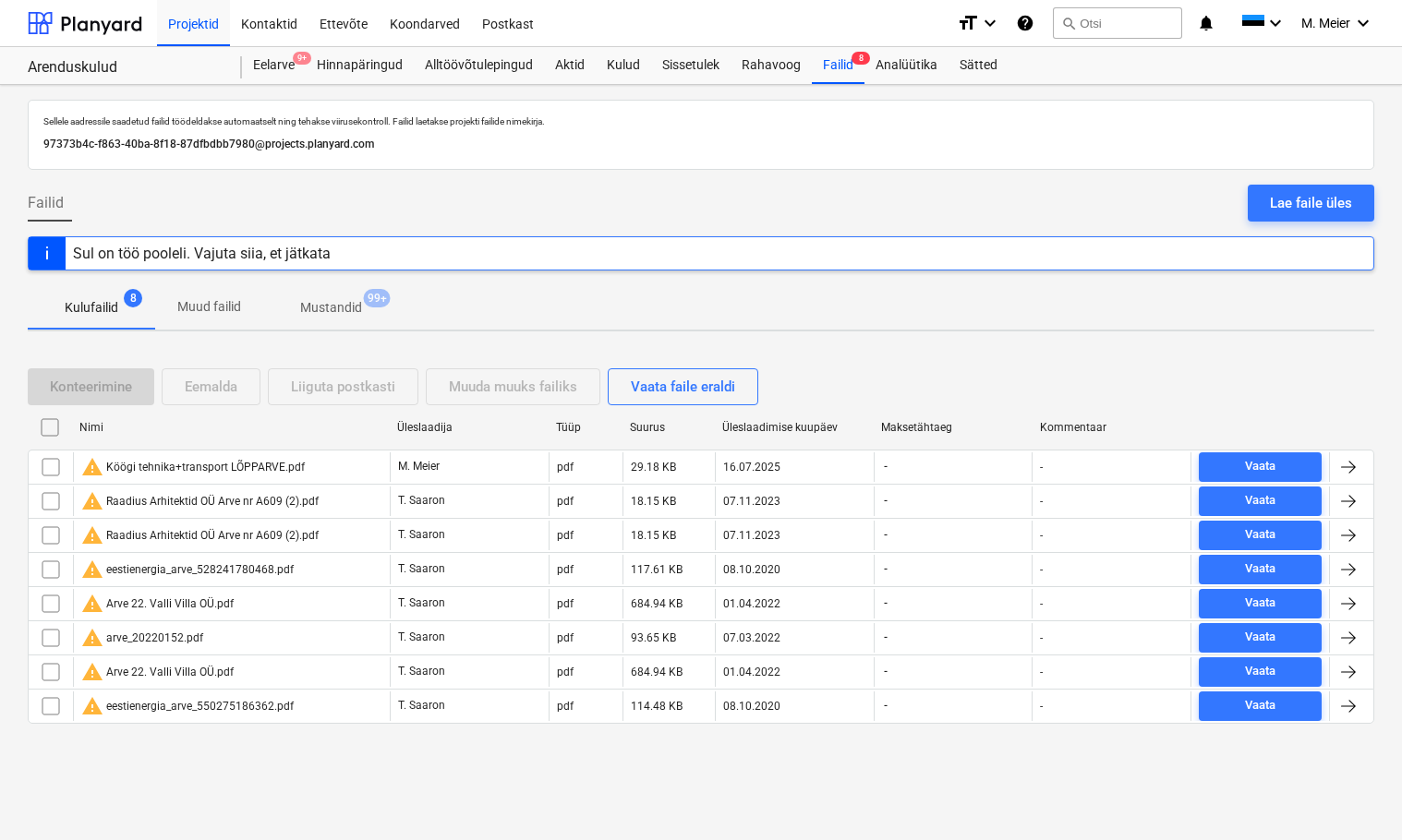 click on "Lae faile üles" at bounding box center [1311, 203] 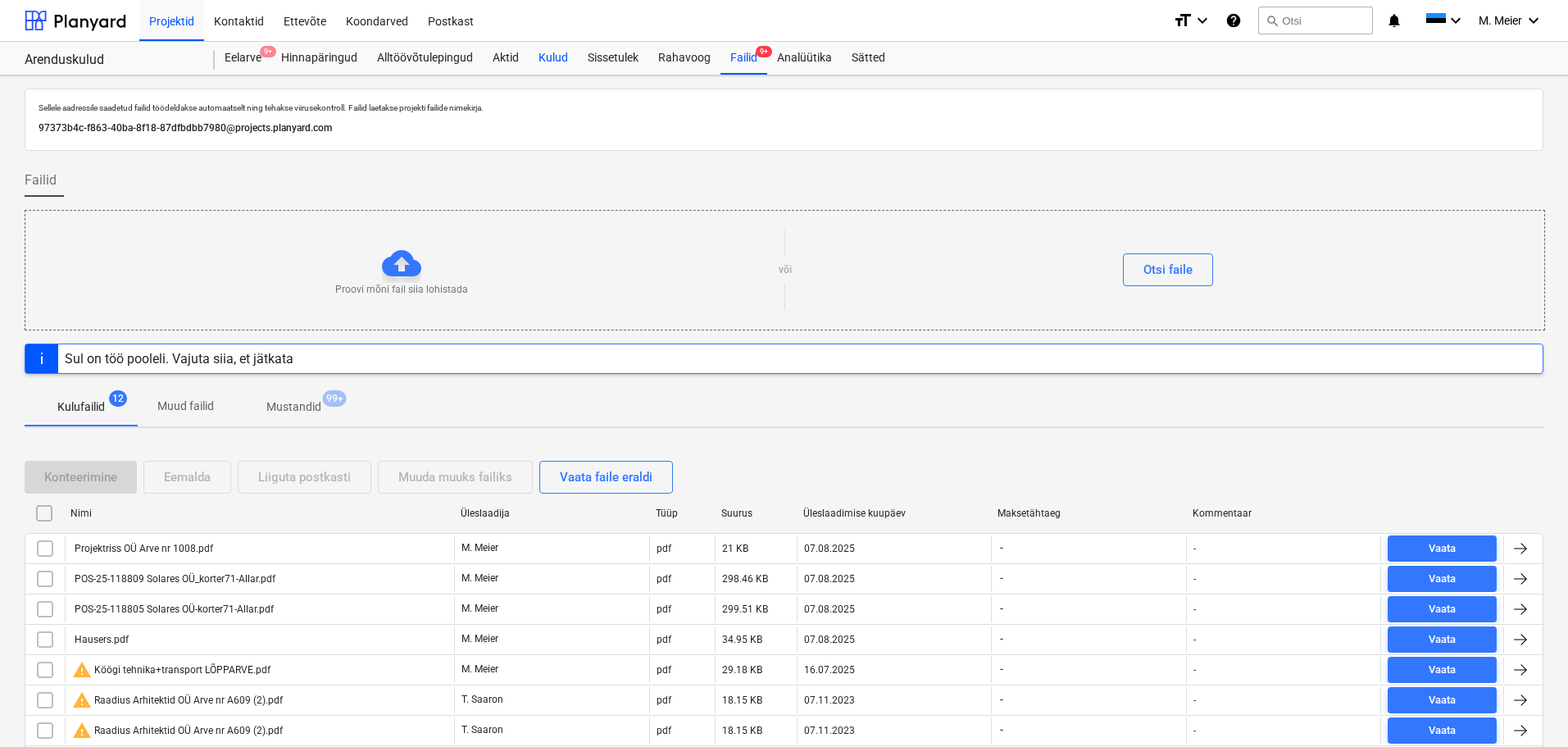 click on "Kulud" at bounding box center [553, 58] 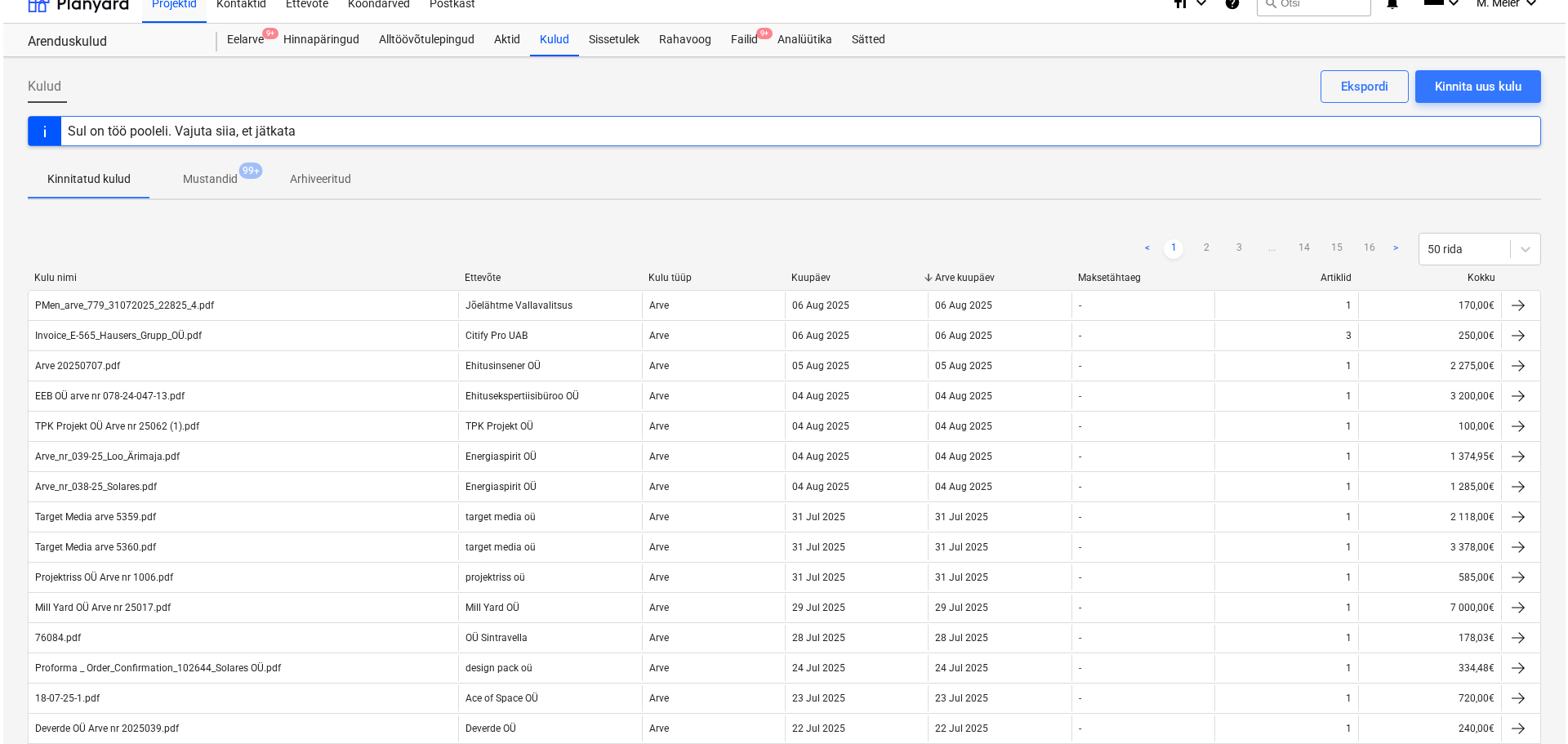 scroll, scrollTop: 0, scrollLeft: 0, axis: both 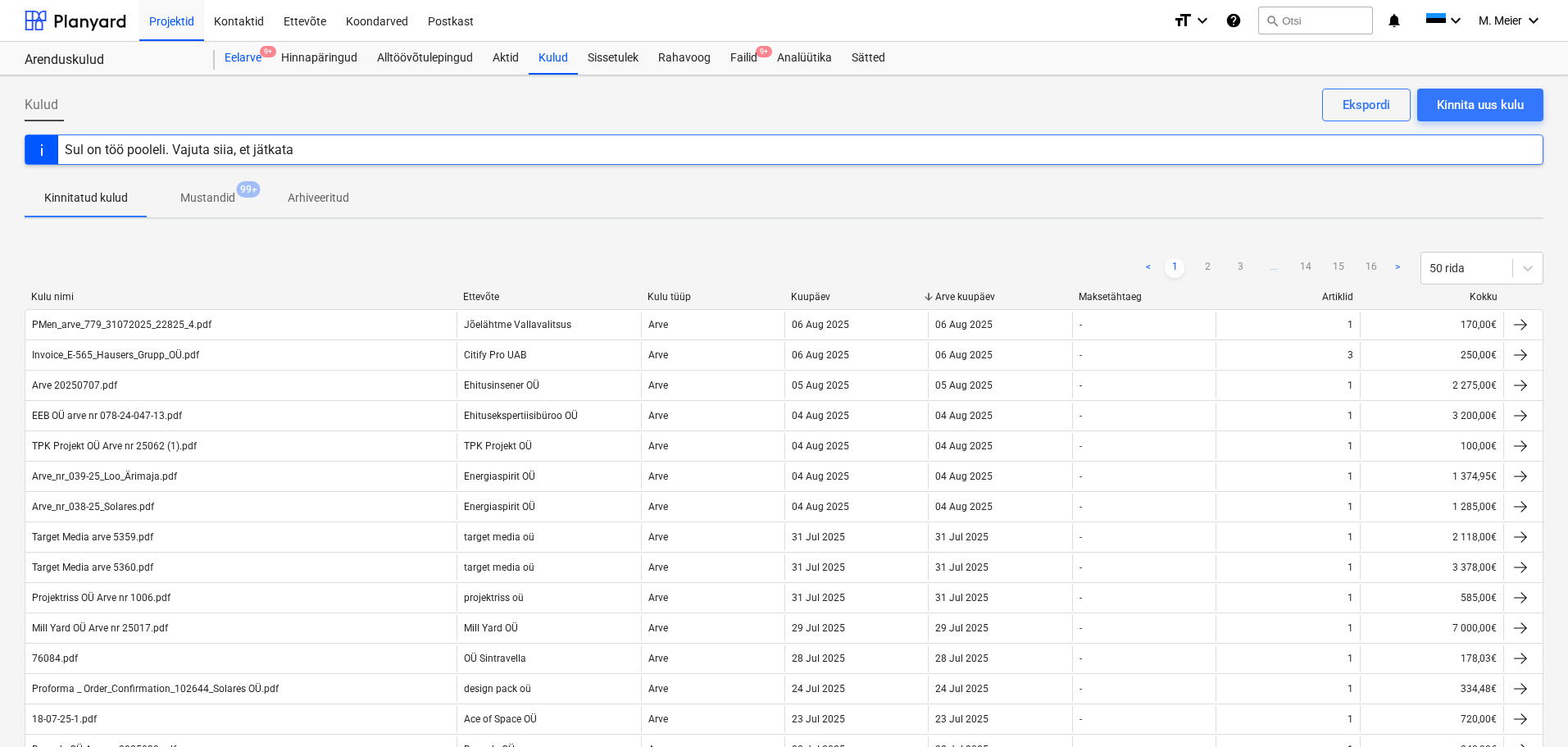 click on "Eelarve 9+" at bounding box center (243, 58) 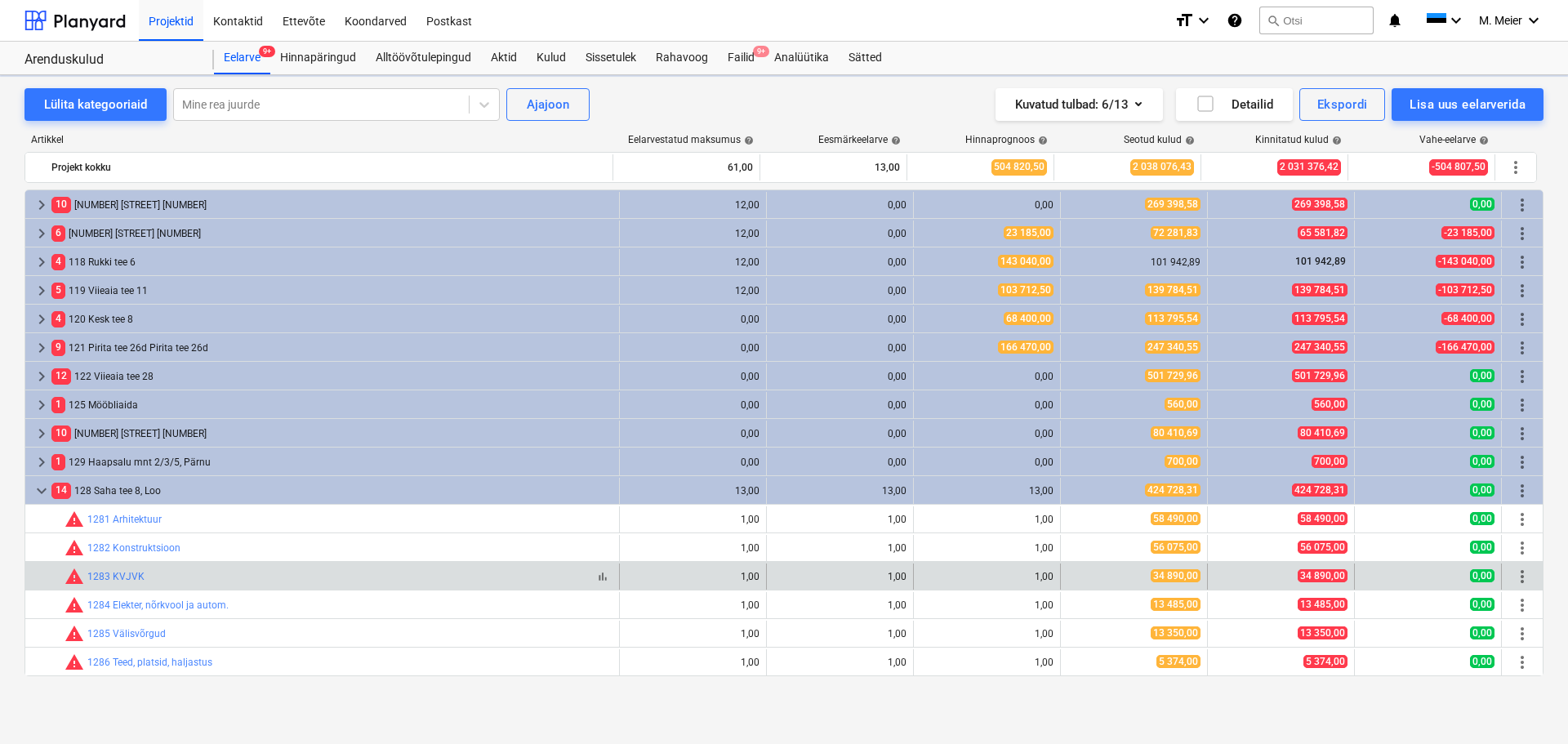 scroll, scrollTop: 285, scrollLeft: 0, axis: vertical 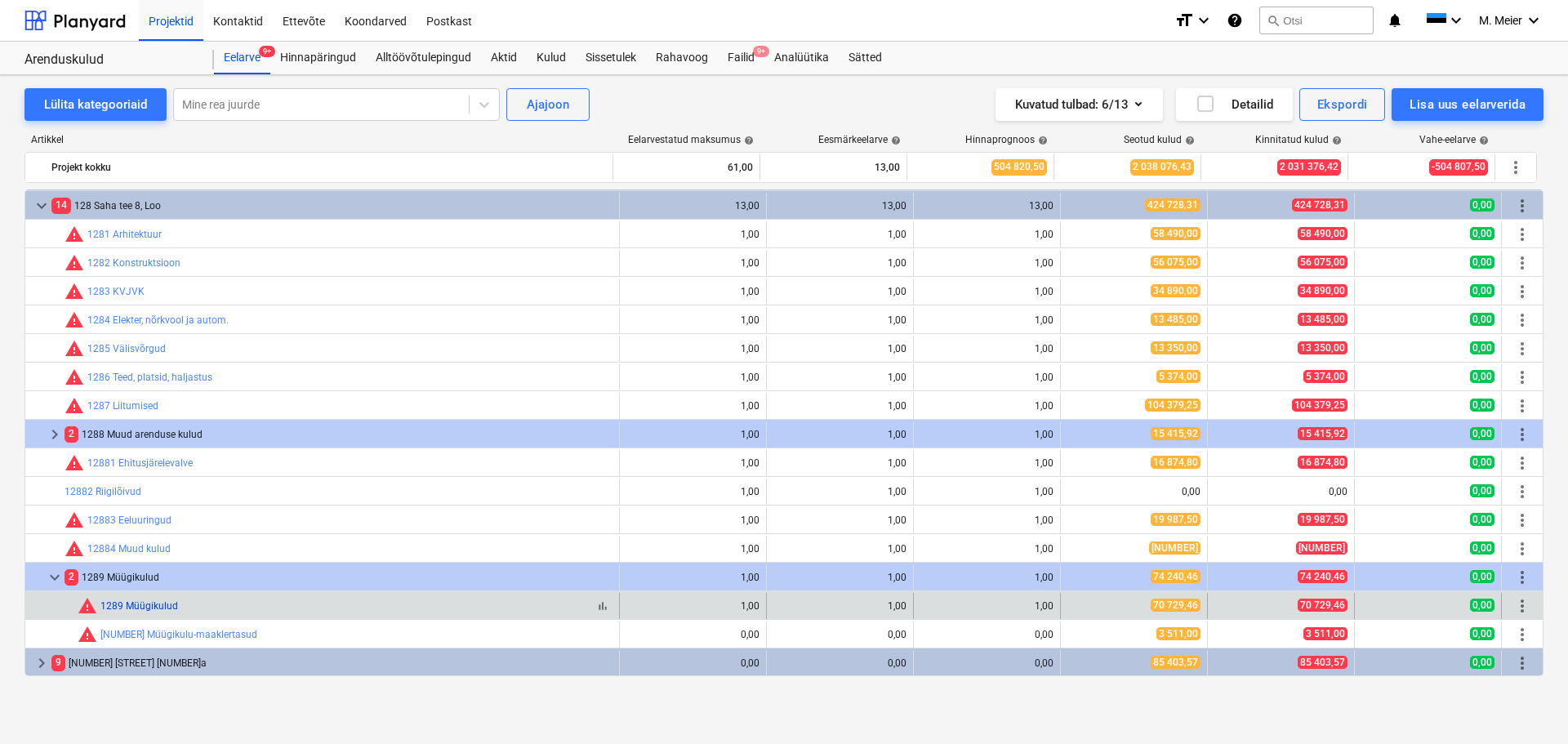 click on "1289 Müügikulud" at bounding box center (139, 606) 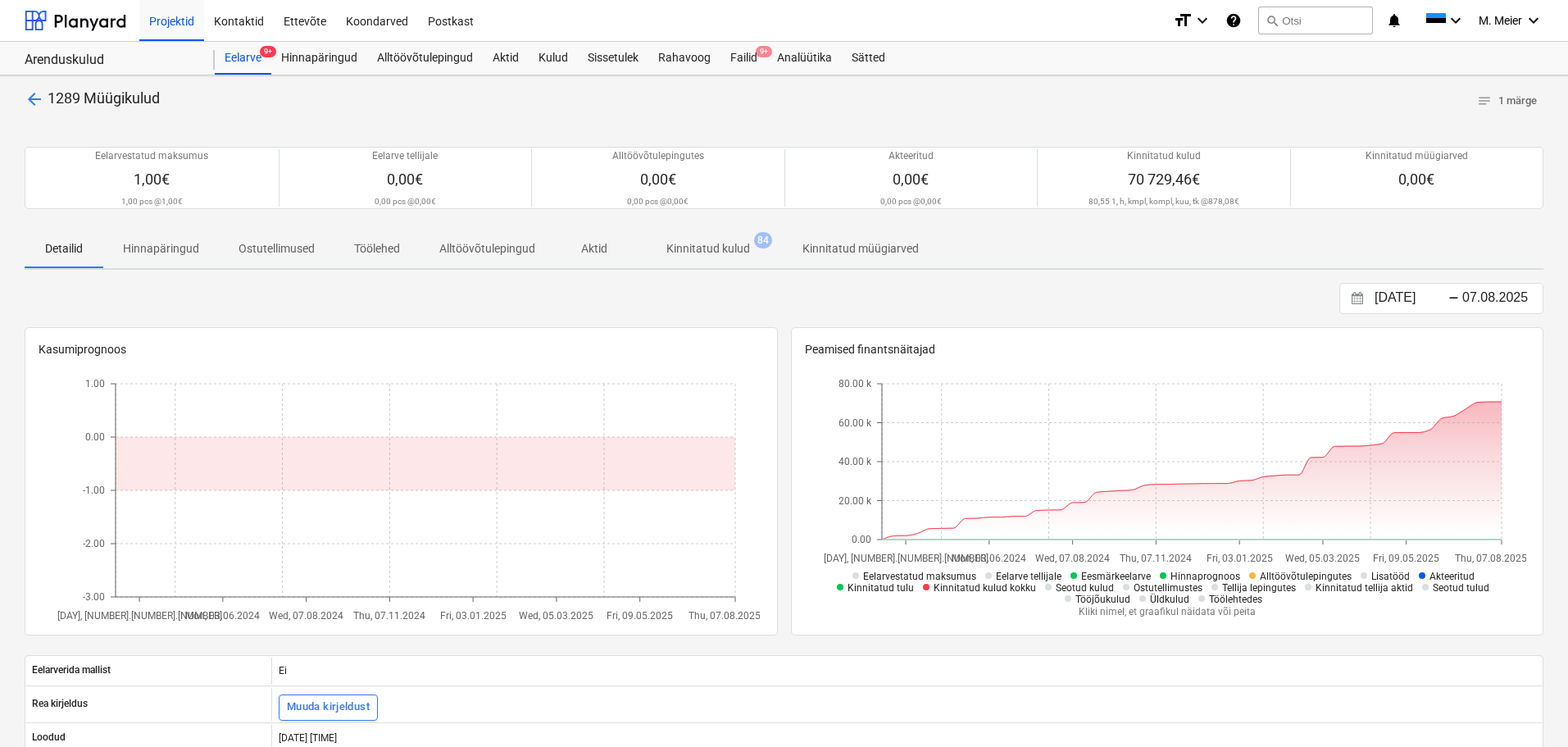 click on "Kinnitatud kulud" at bounding box center [708, 248] 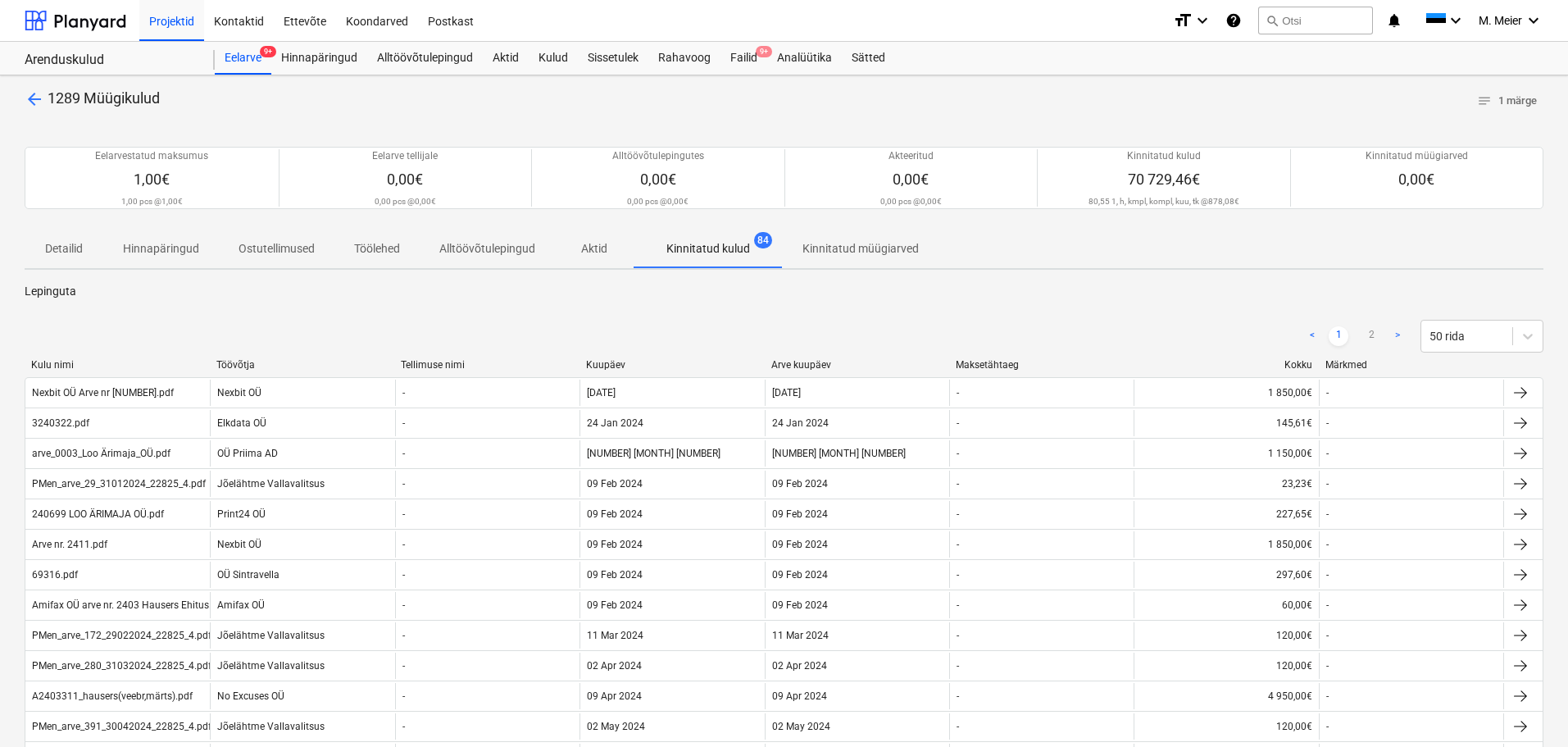 click at bounding box center [765, 365] 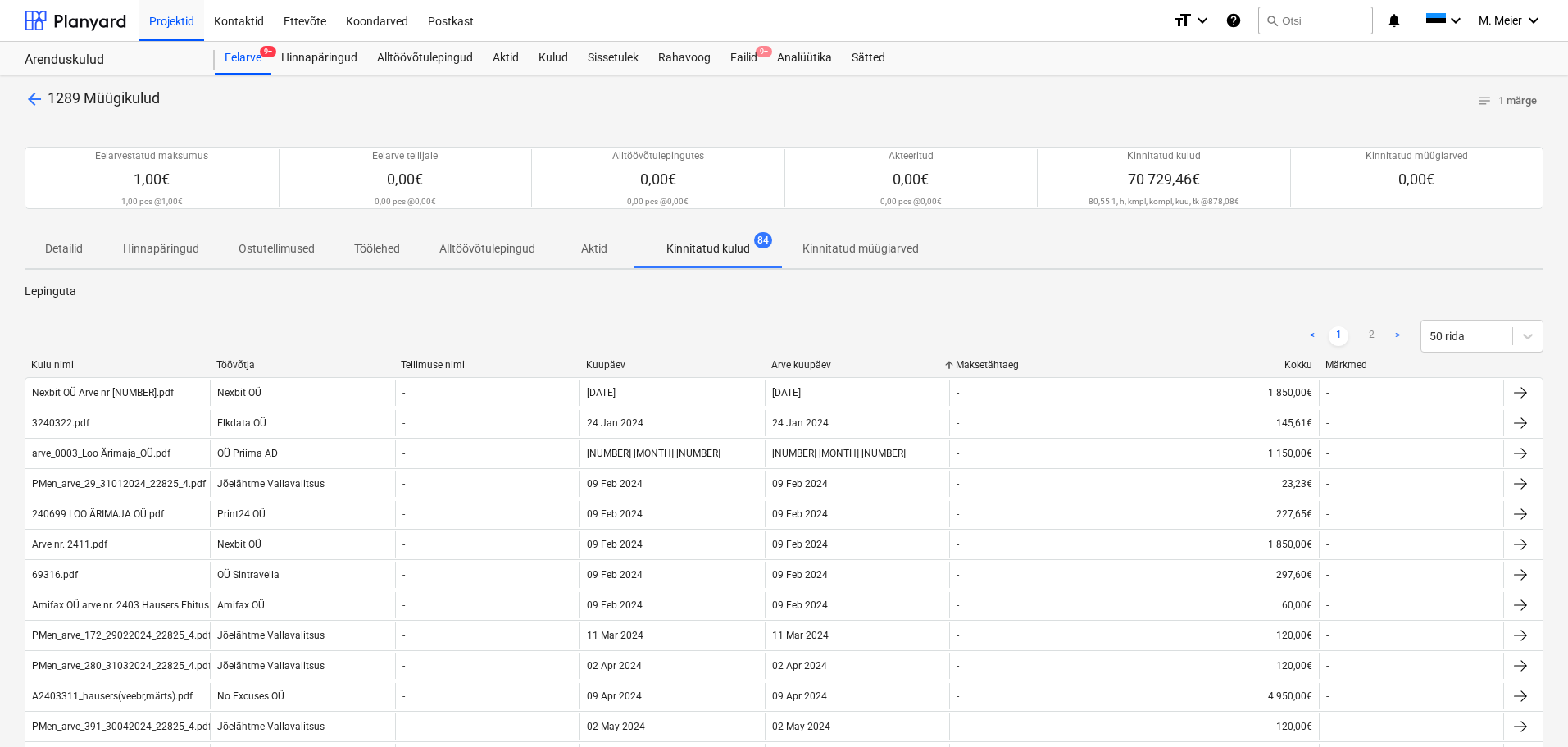 click on "Arve kuupäev" at bounding box center [857, 365] 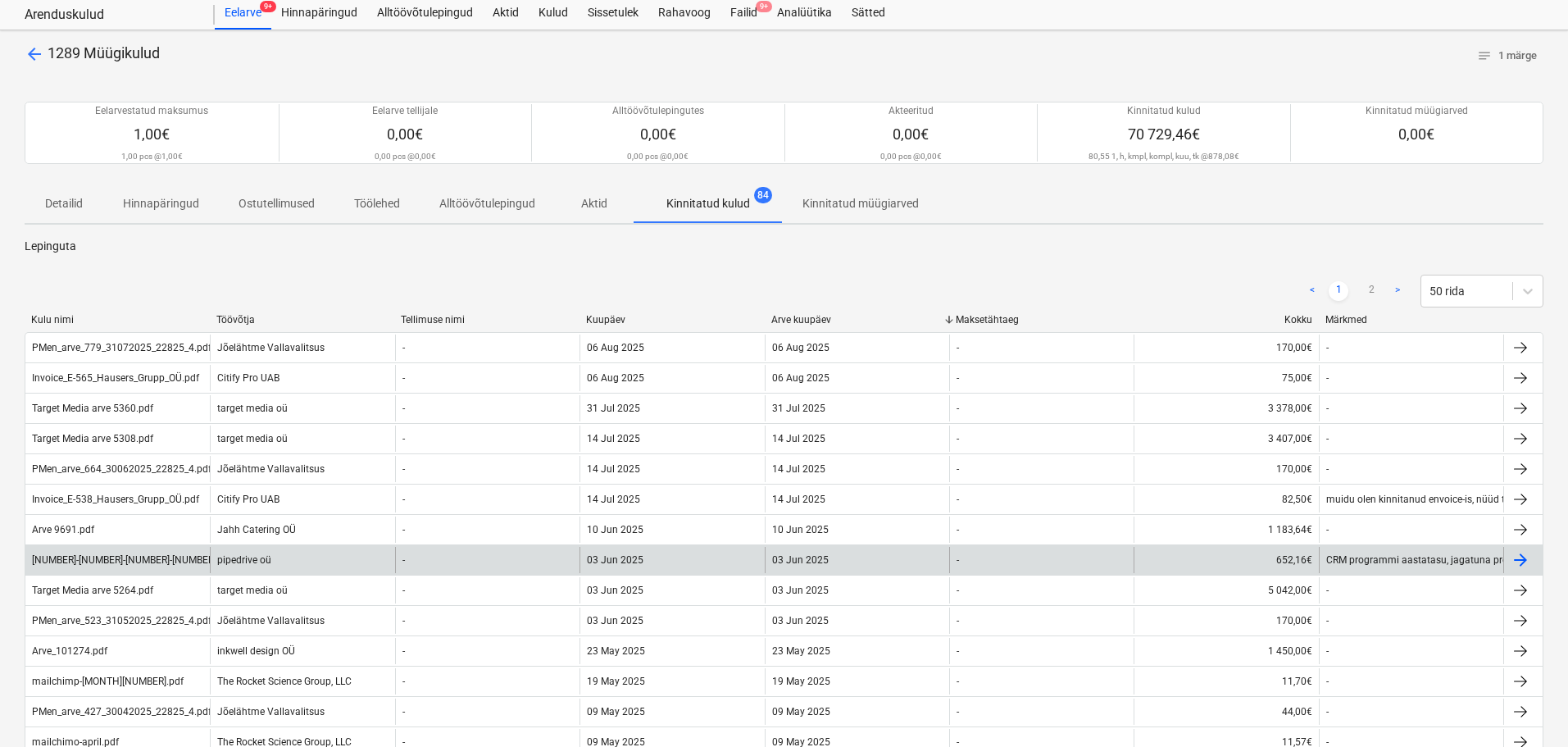 scroll, scrollTop: 82, scrollLeft: 0, axis: vertical 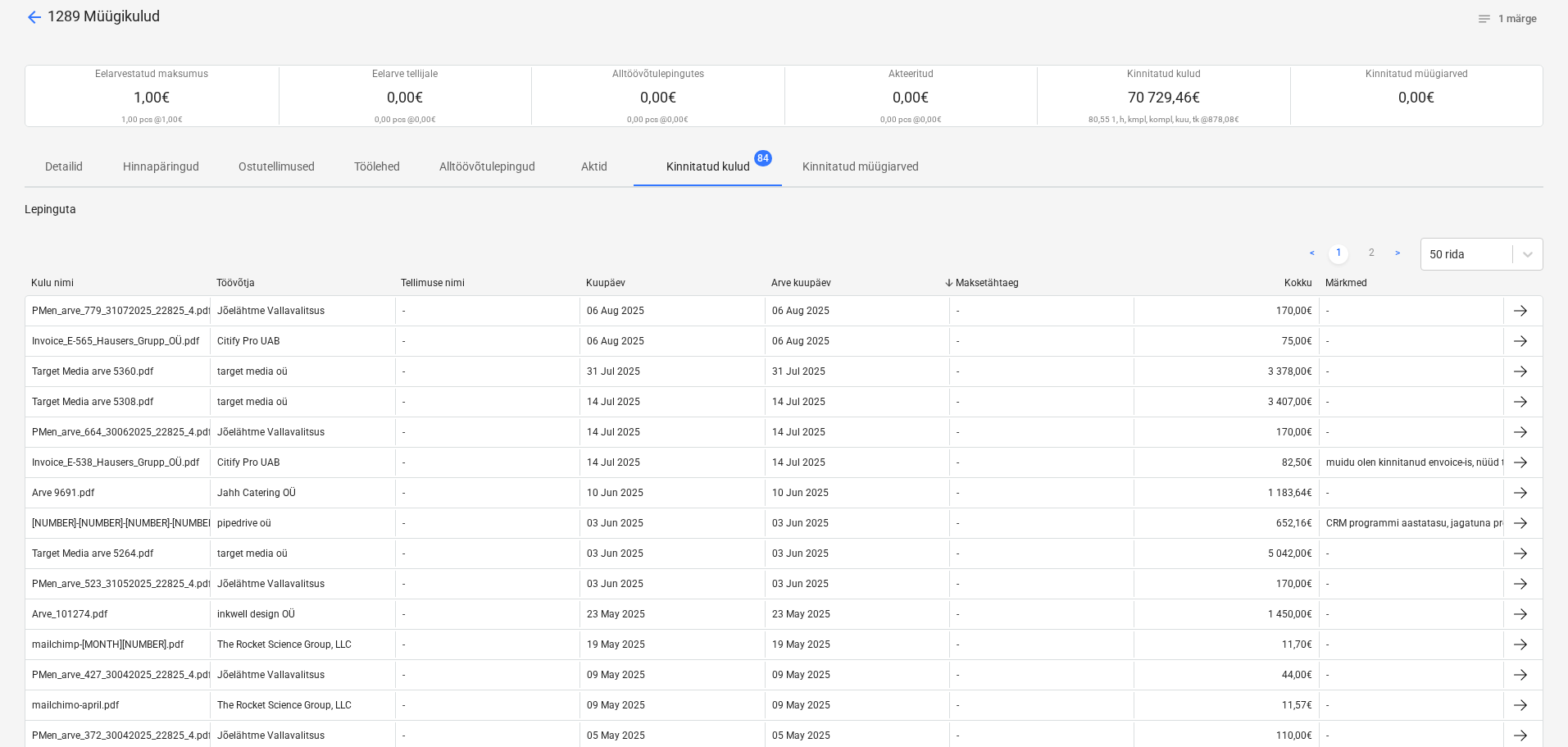 click on "arrow_back" at bounding box center [34, 17] 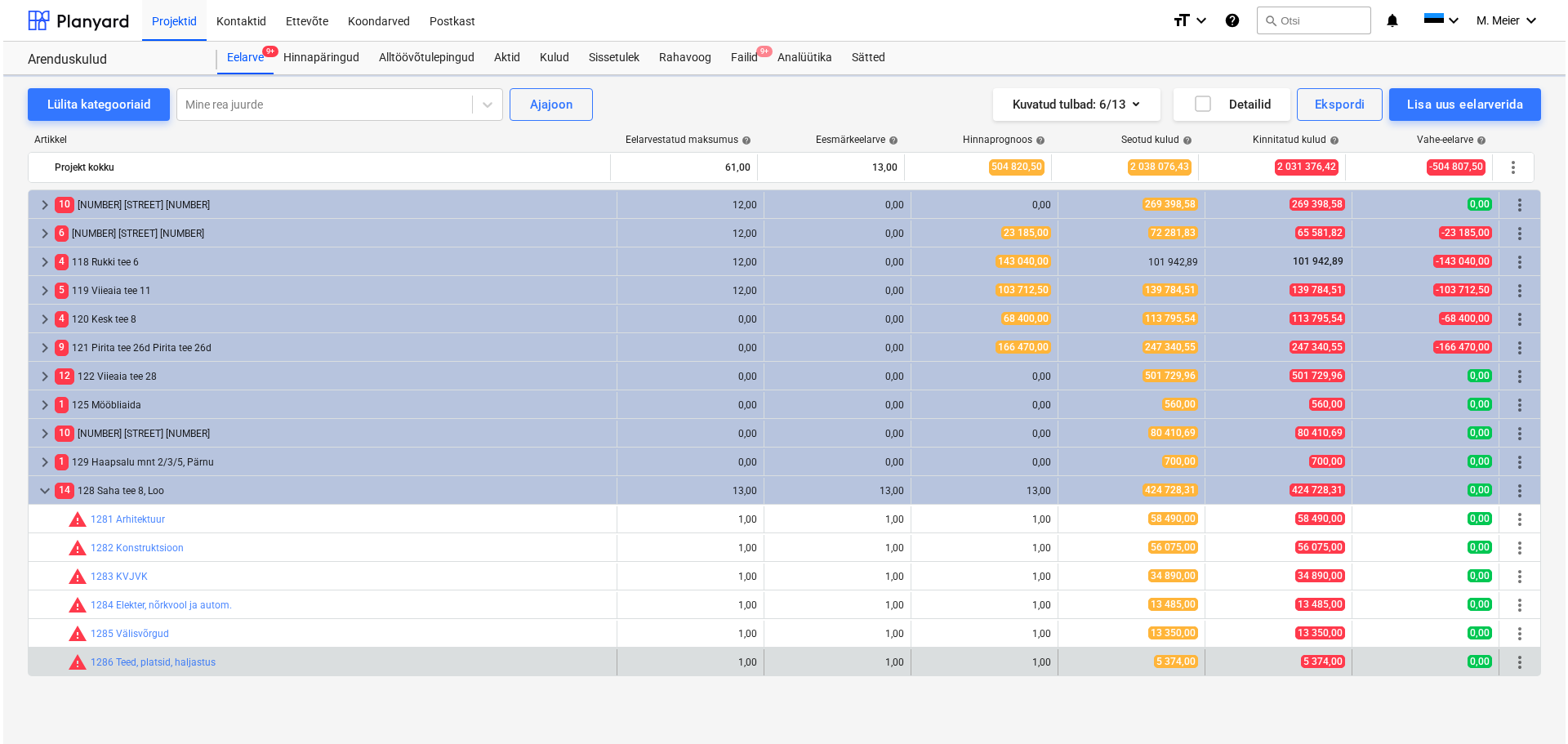 scroll, scrollTop: 0, scrollLeft: 0, axis: both 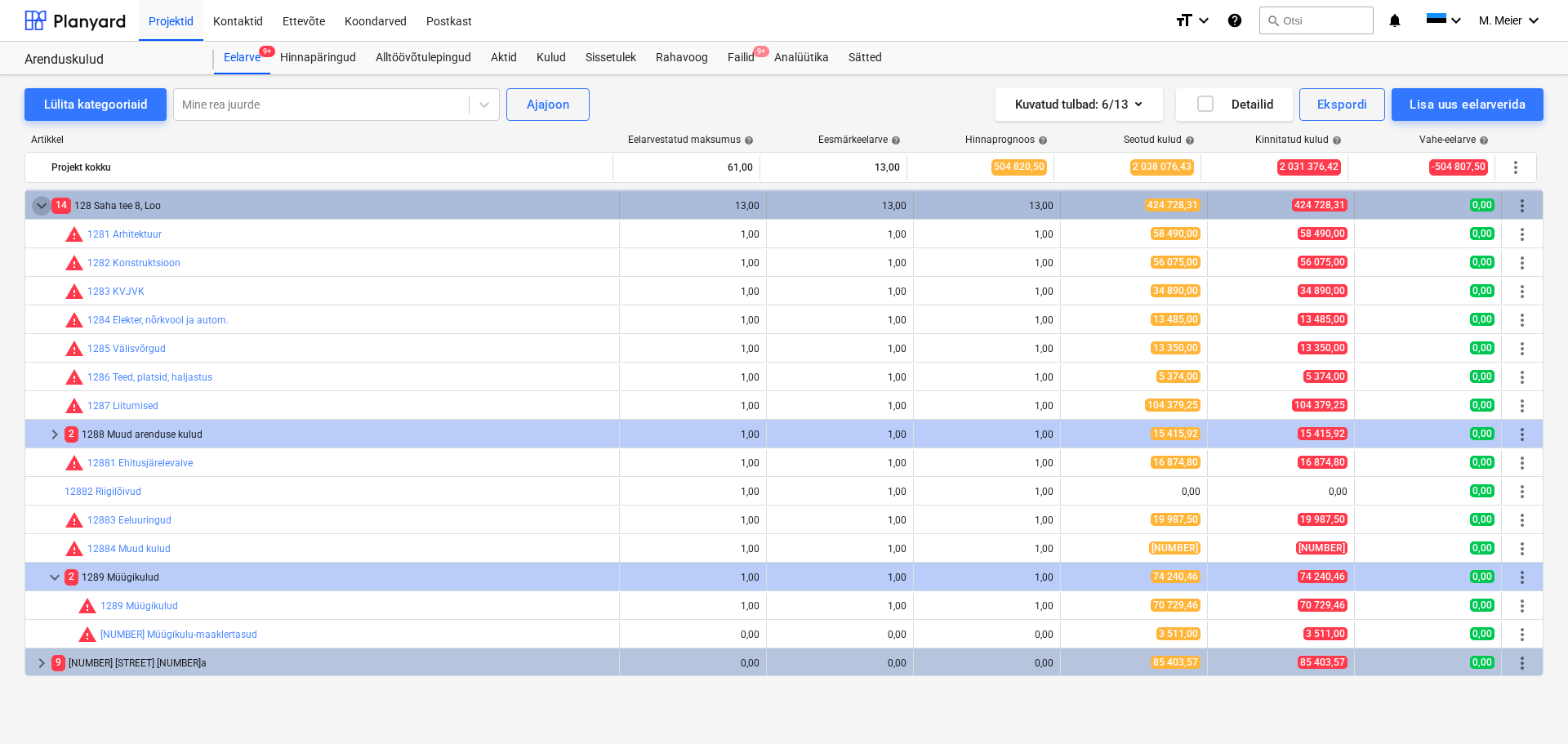 click on "keyboard_arrow_down" at bounding box center (42, 206) 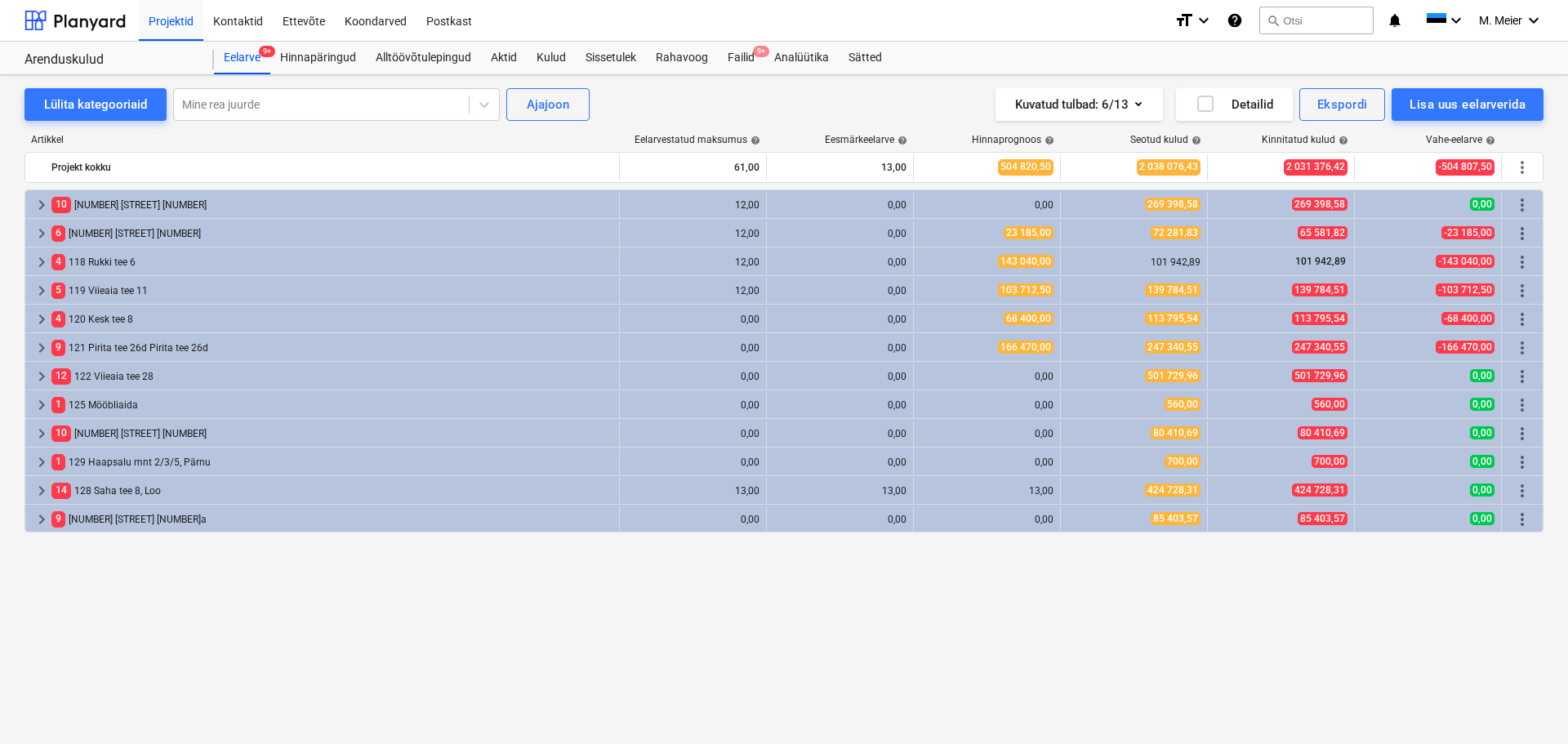 scroll, scrollTop: 0, scrollLeft: 0, axis: both 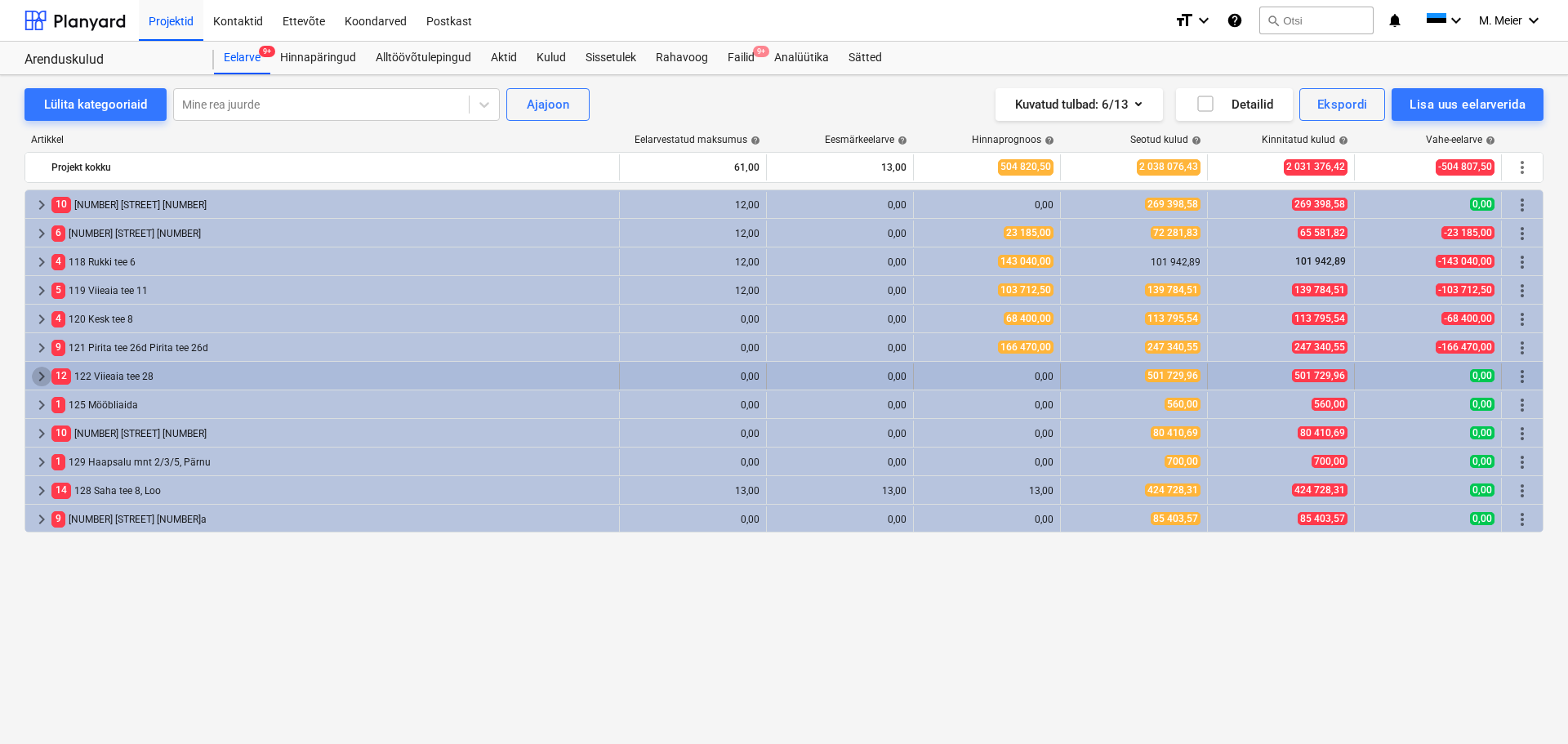 click on "keyboard_arrow_right" at bounding box center (42, 376) 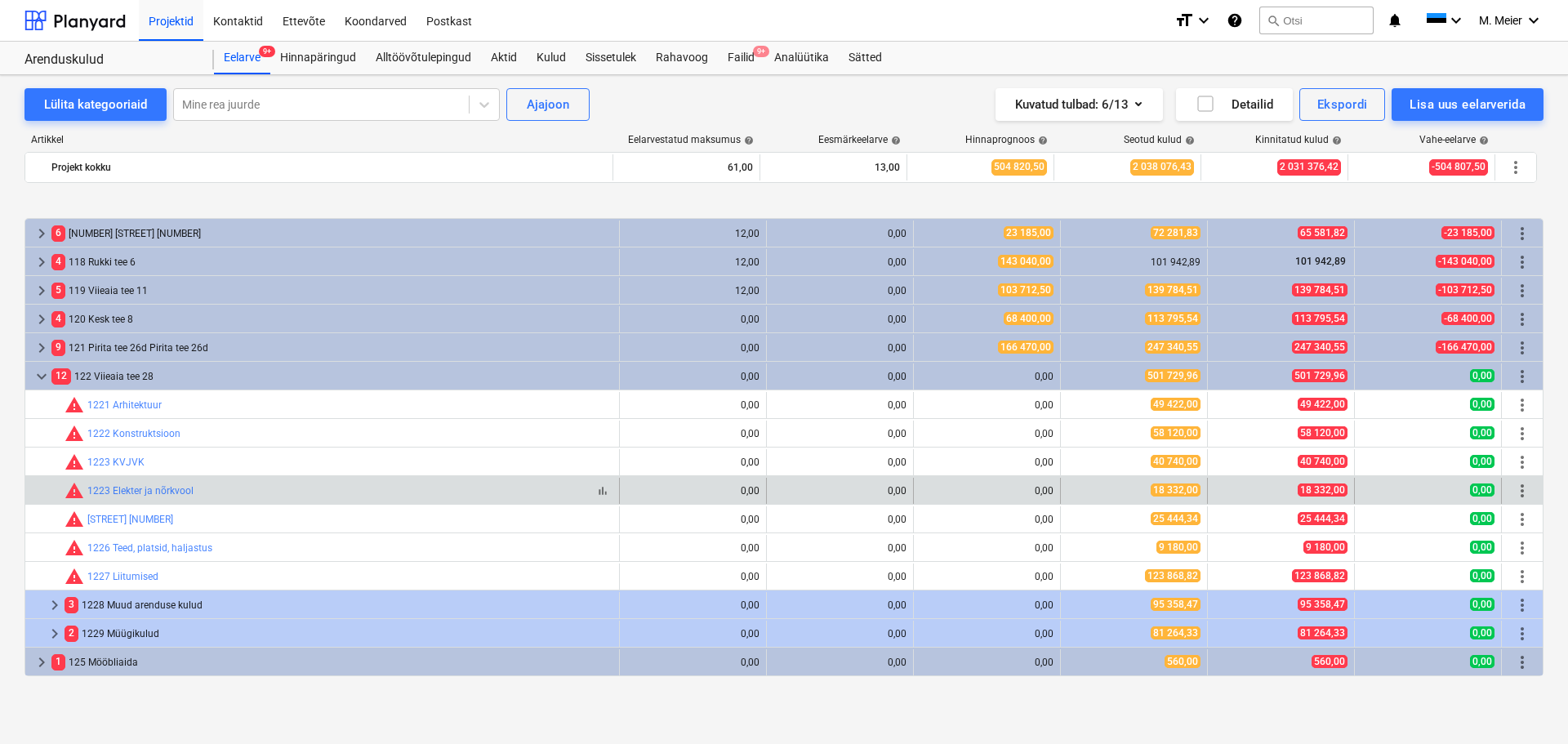 scroll, scrollTop: 82, scrollLeft: 0, axis: vertical 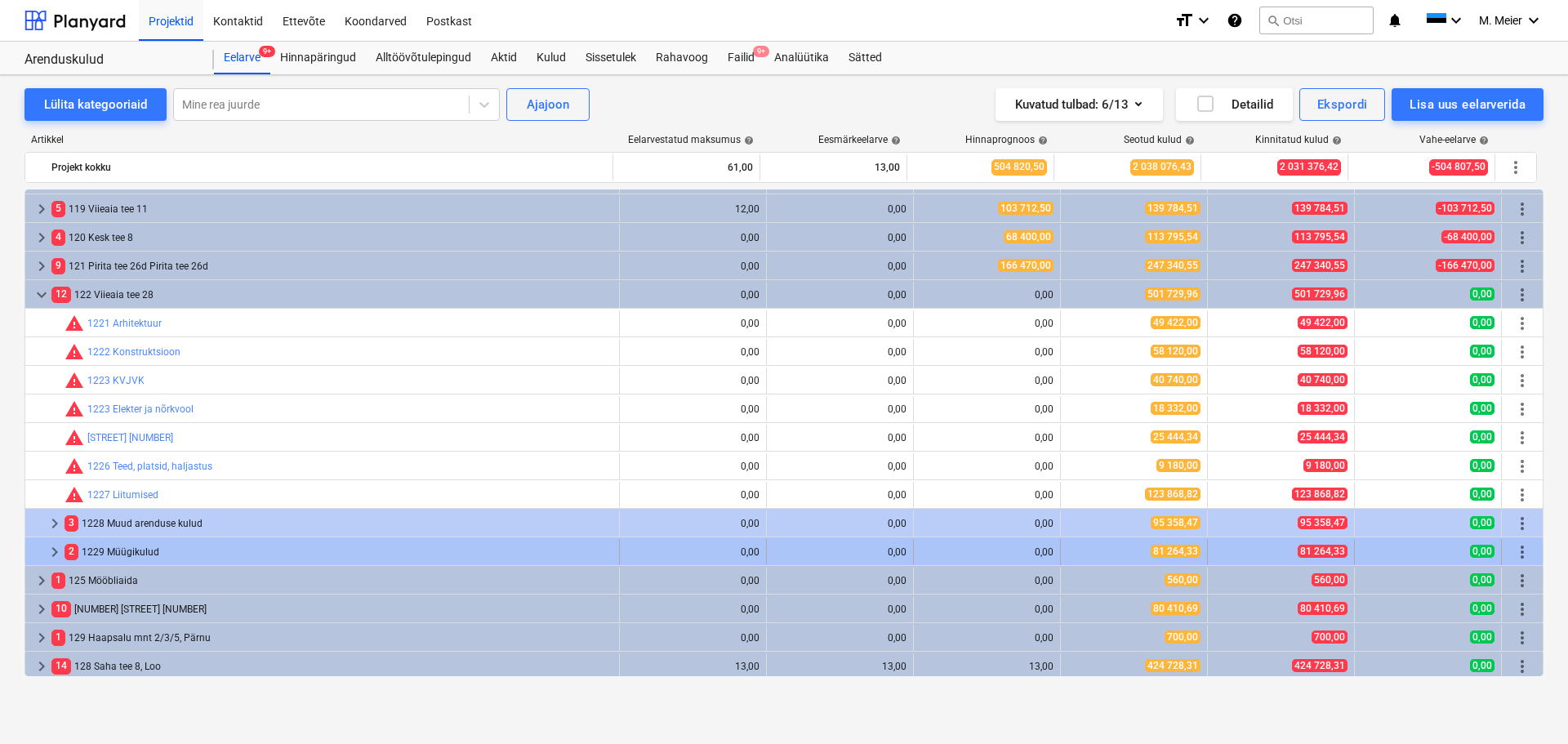 click on "2 1229 Müügikulud" at bounding box center [338, 552] 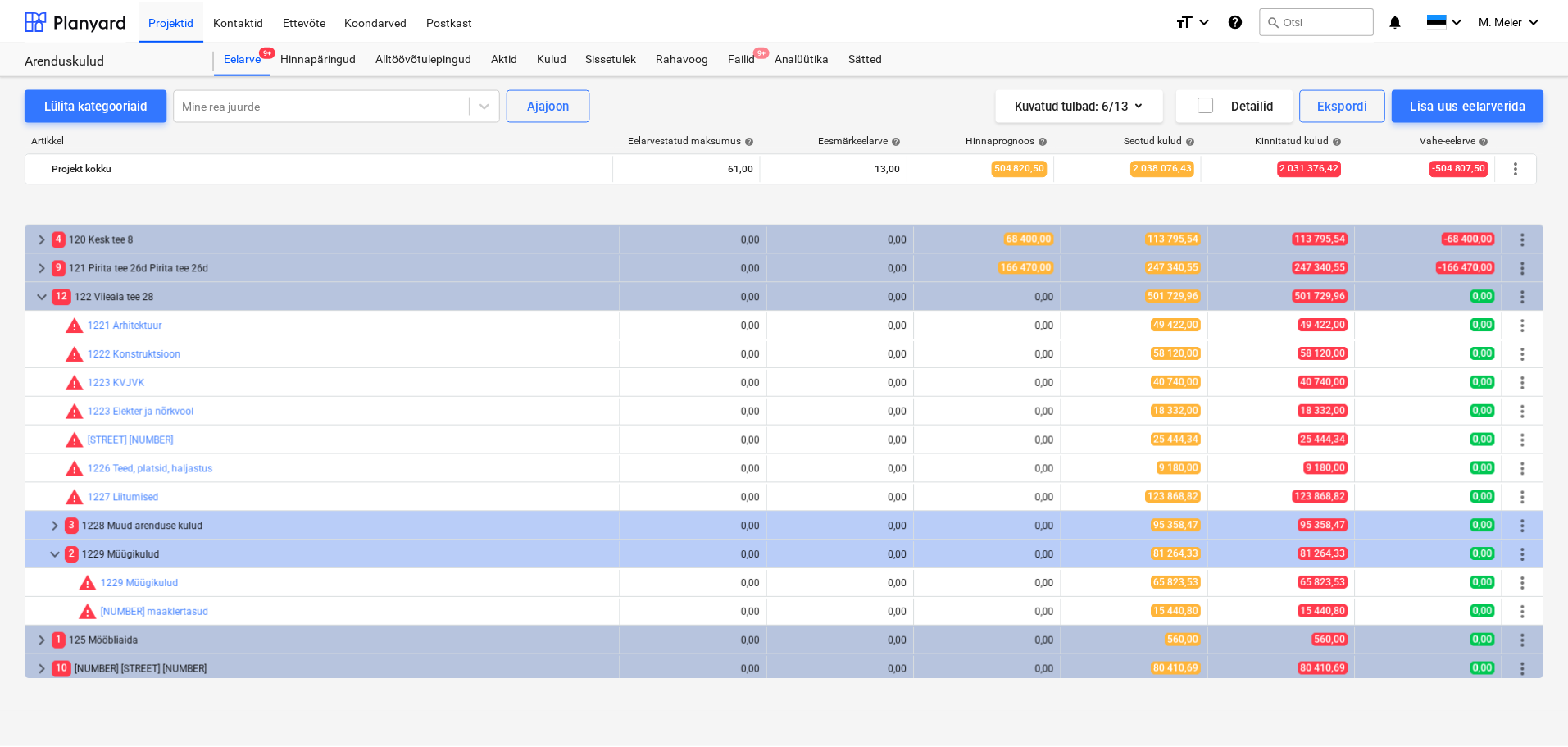 scroll, scrollTop: 164, scrollLeft: 0, axis: vertical 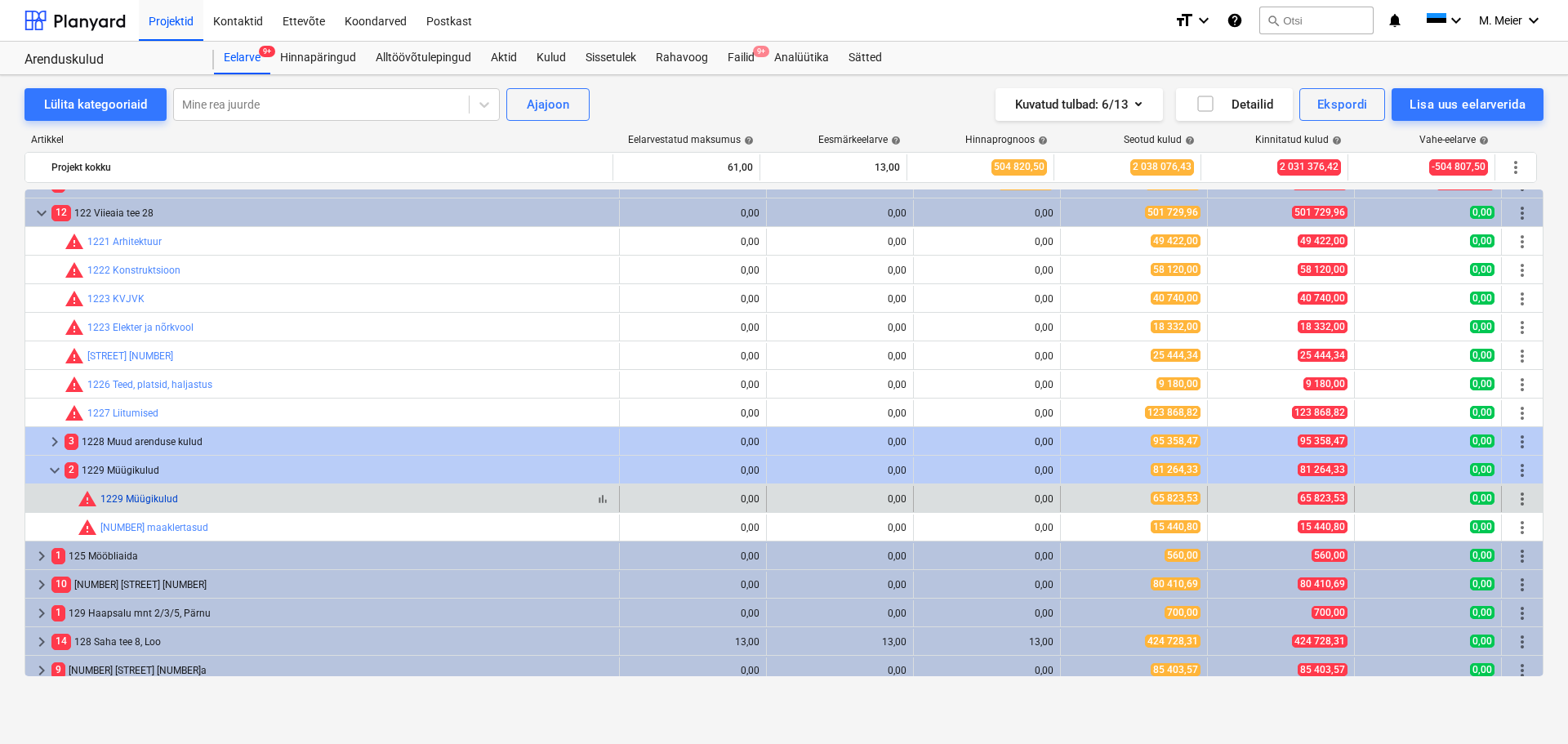 click on "1229 Müügikulud" at bounding box center [139, 499] 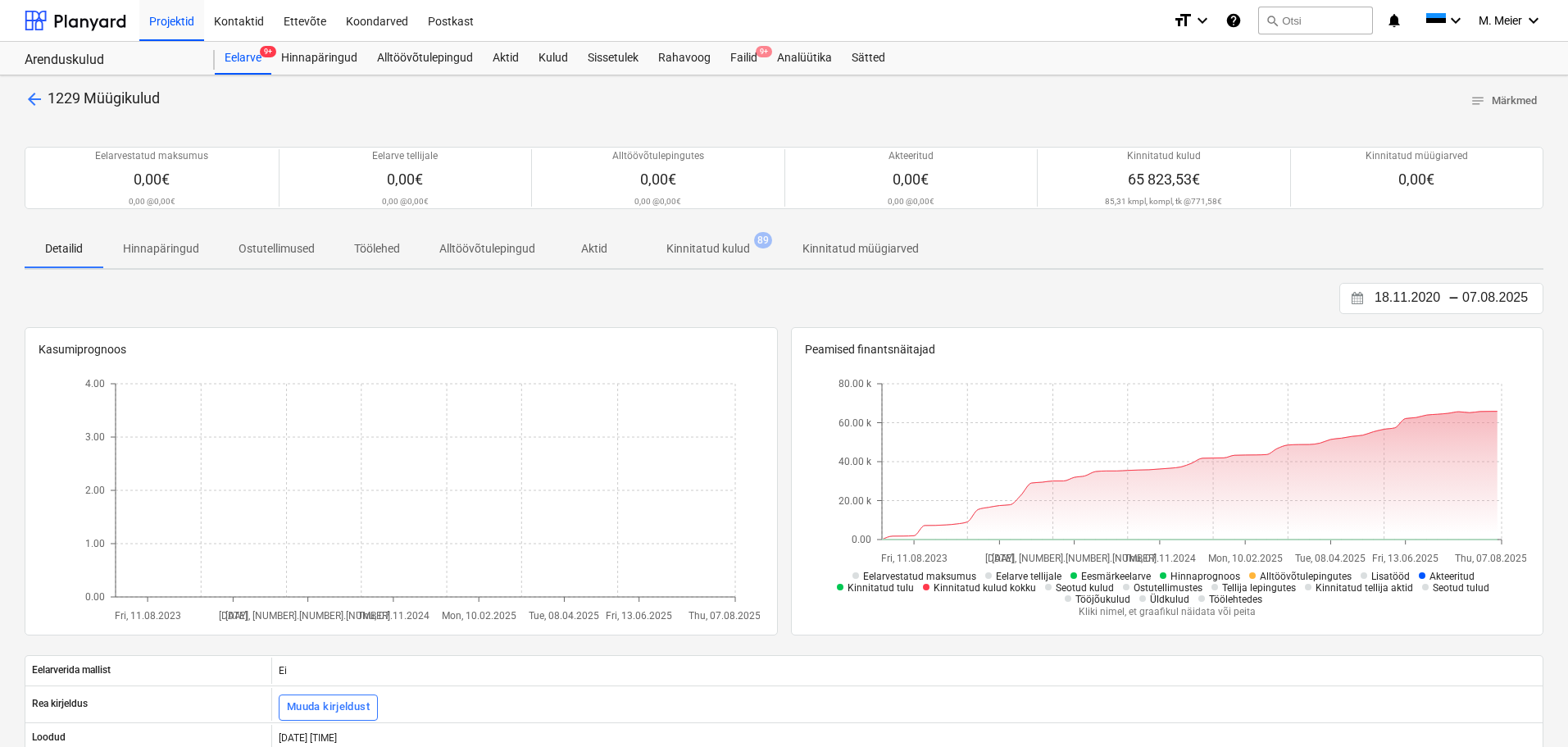 click on "Kinnitatud kulud" at bounding box center [708, 248] 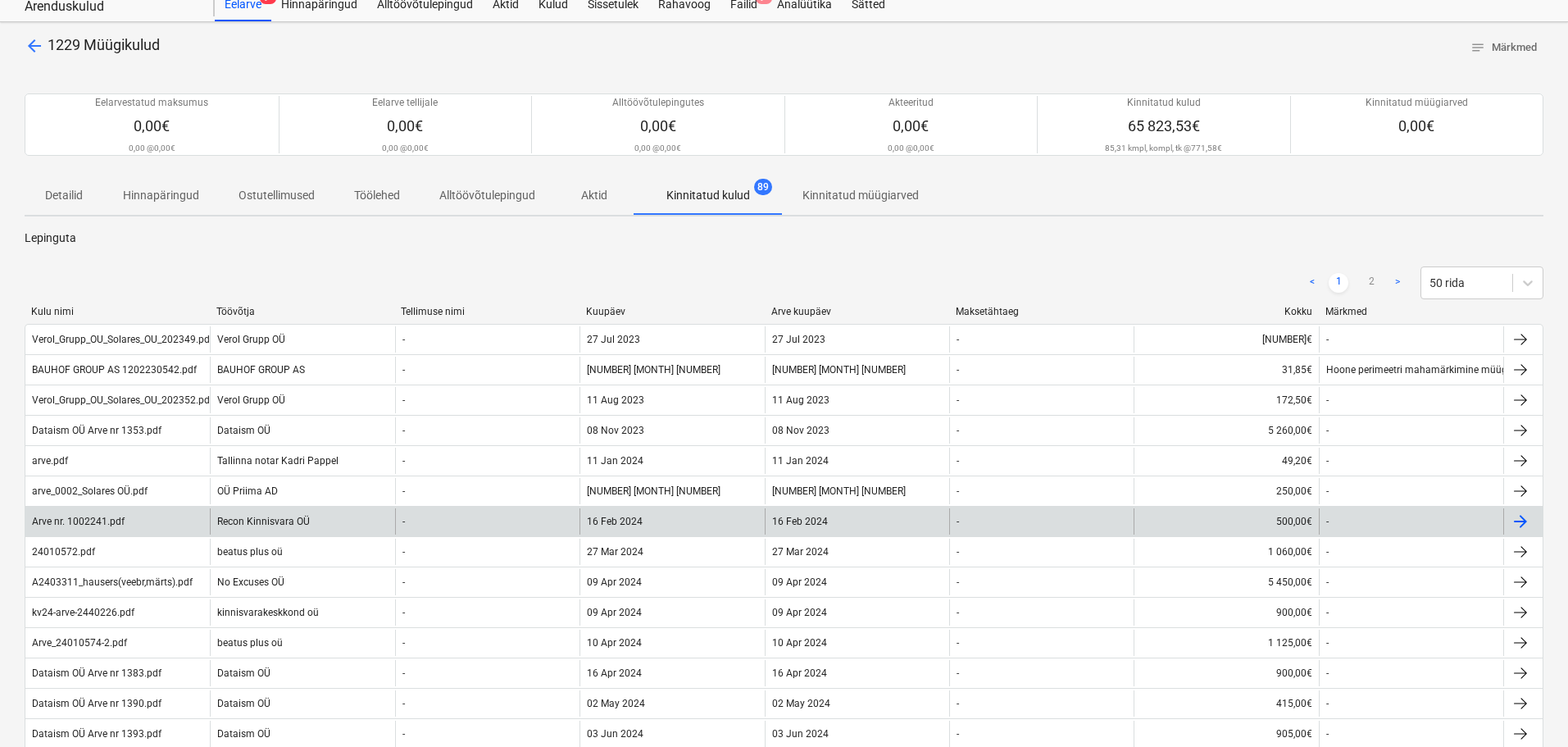 scroll, scrollTop: 82, scrollLeft: 0, axis: vertical 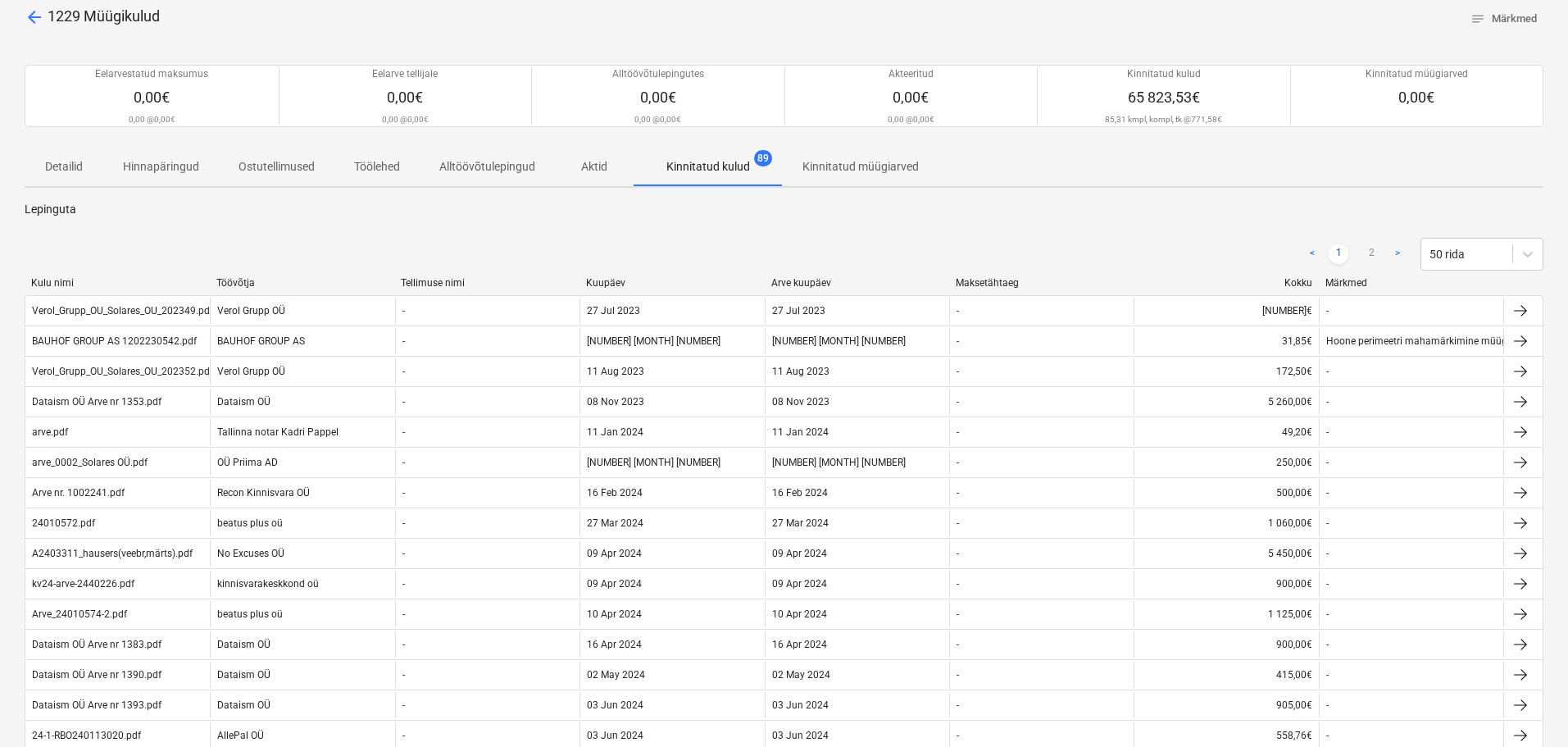 click on "Arve kuupäev" at bounding box center (857, 283) 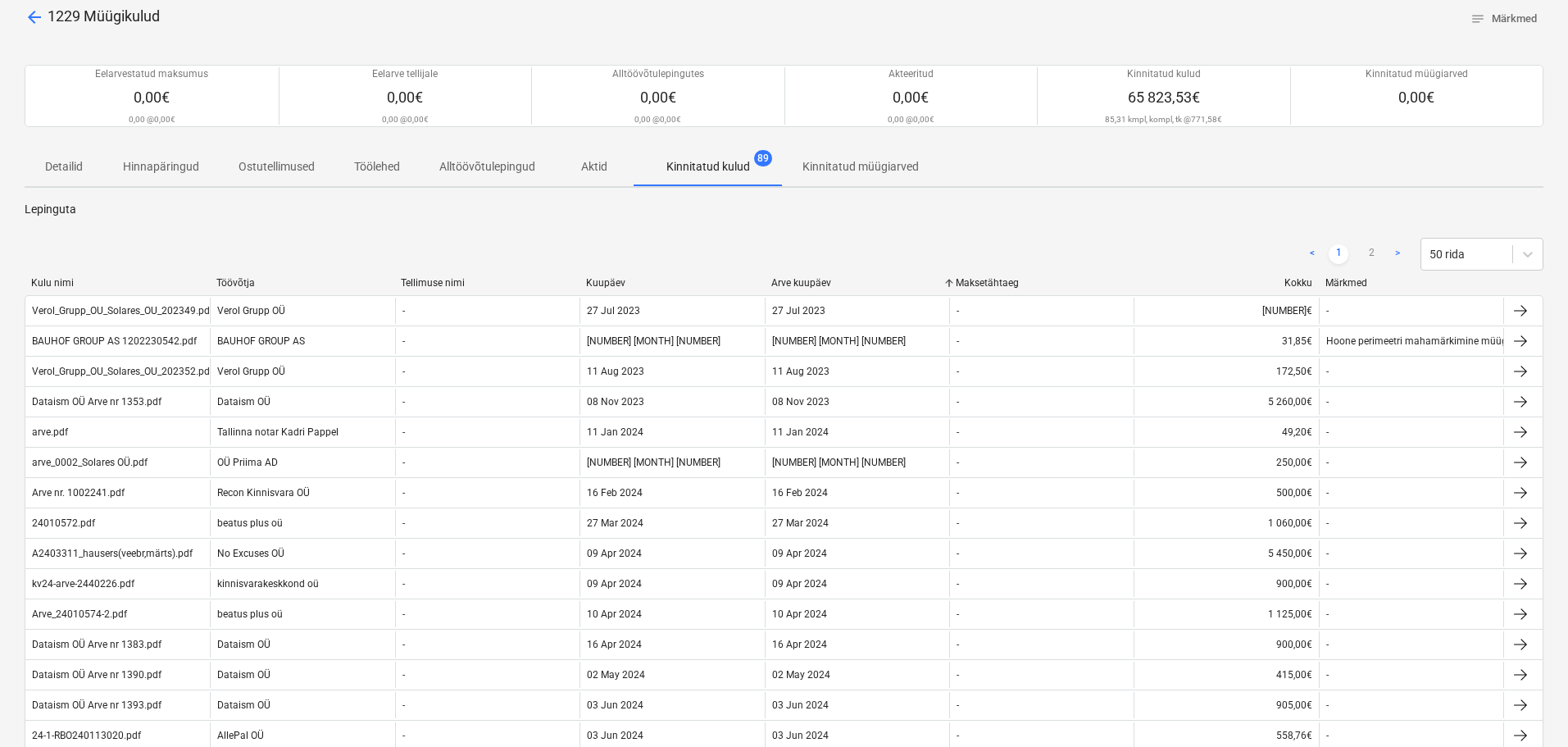 click on "Arve kuupäev" at bounding box center [857, 283] 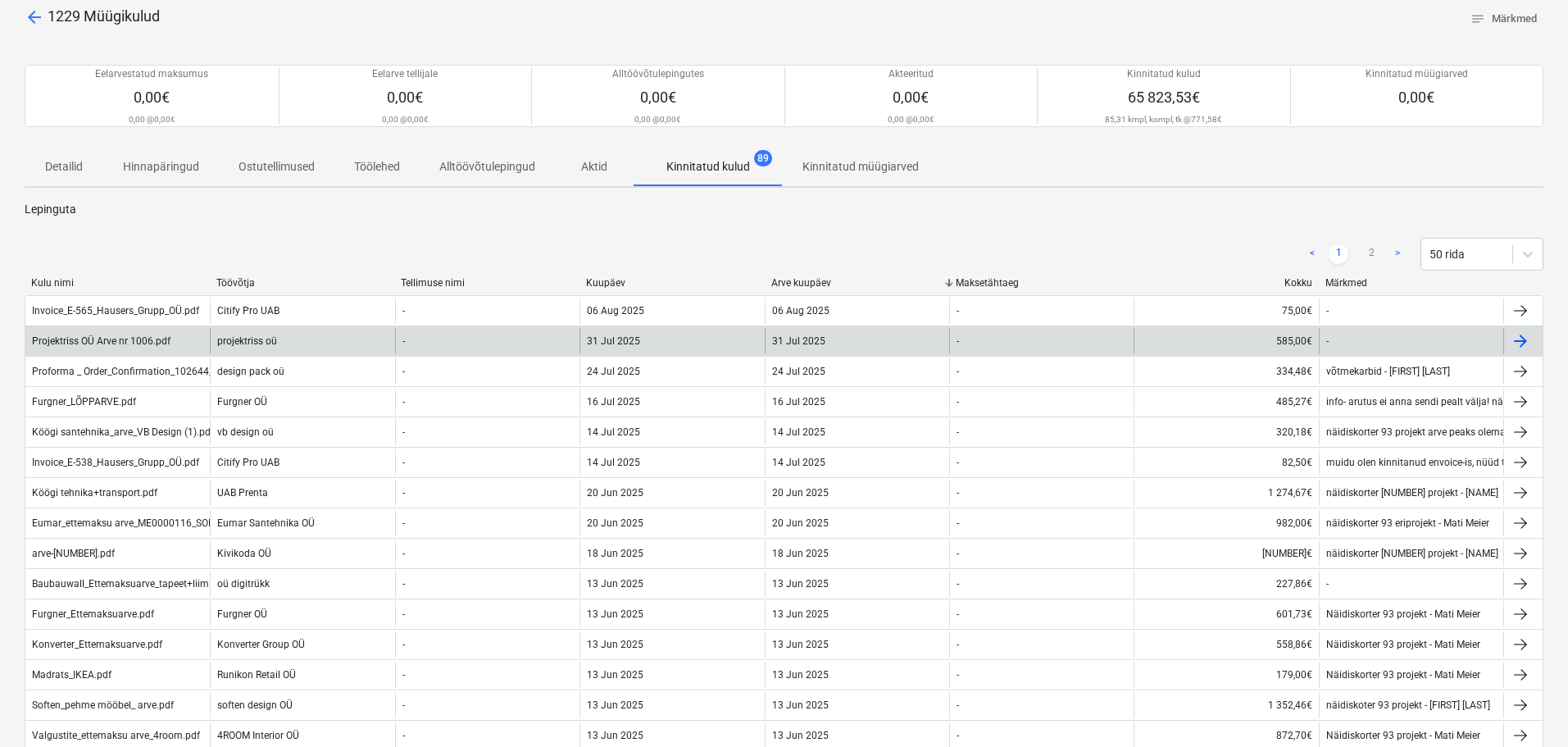 click on "projektriss oü" at bounding box center [302, 341] 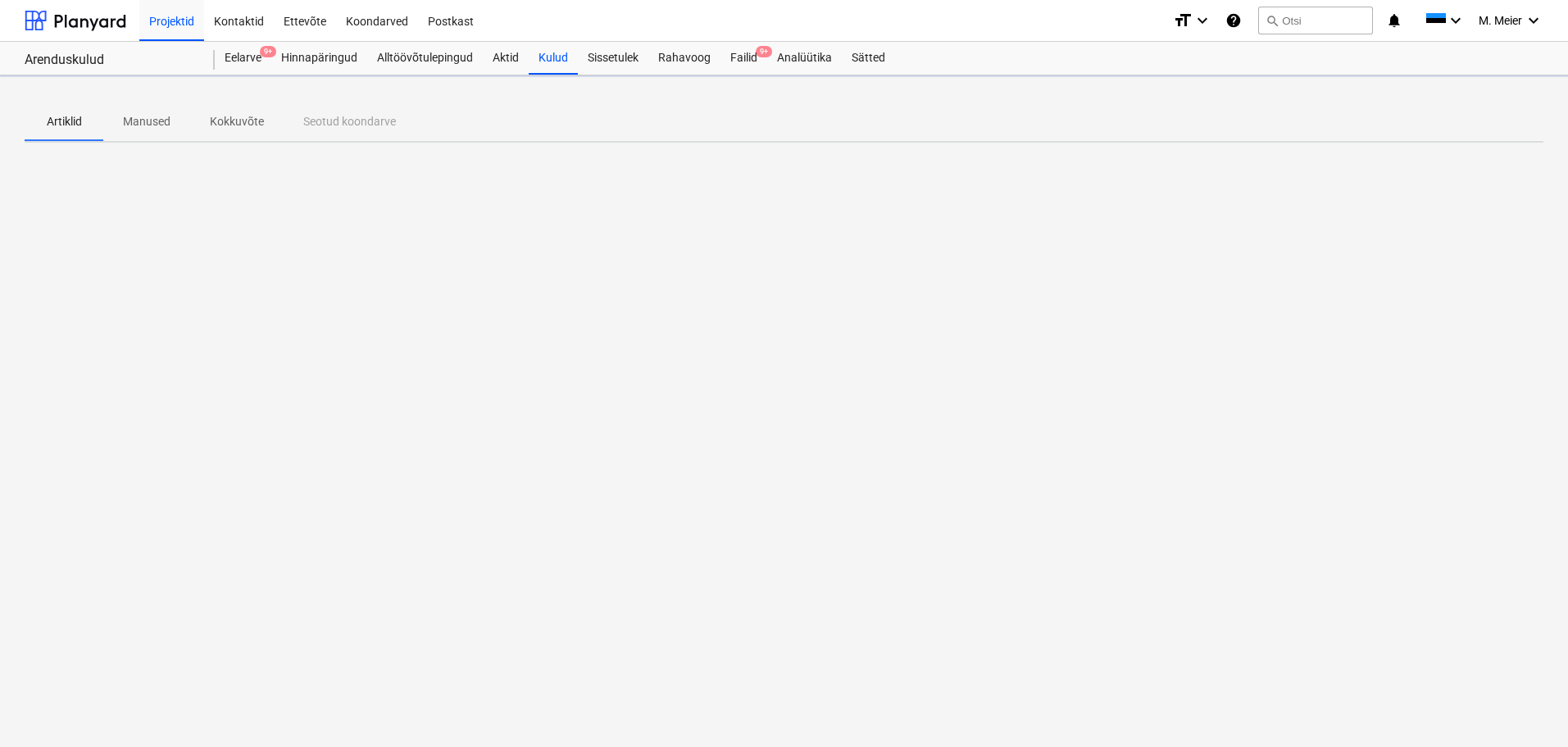 scroll, scrollTop: 0, scrollLeft: 0, axis: both 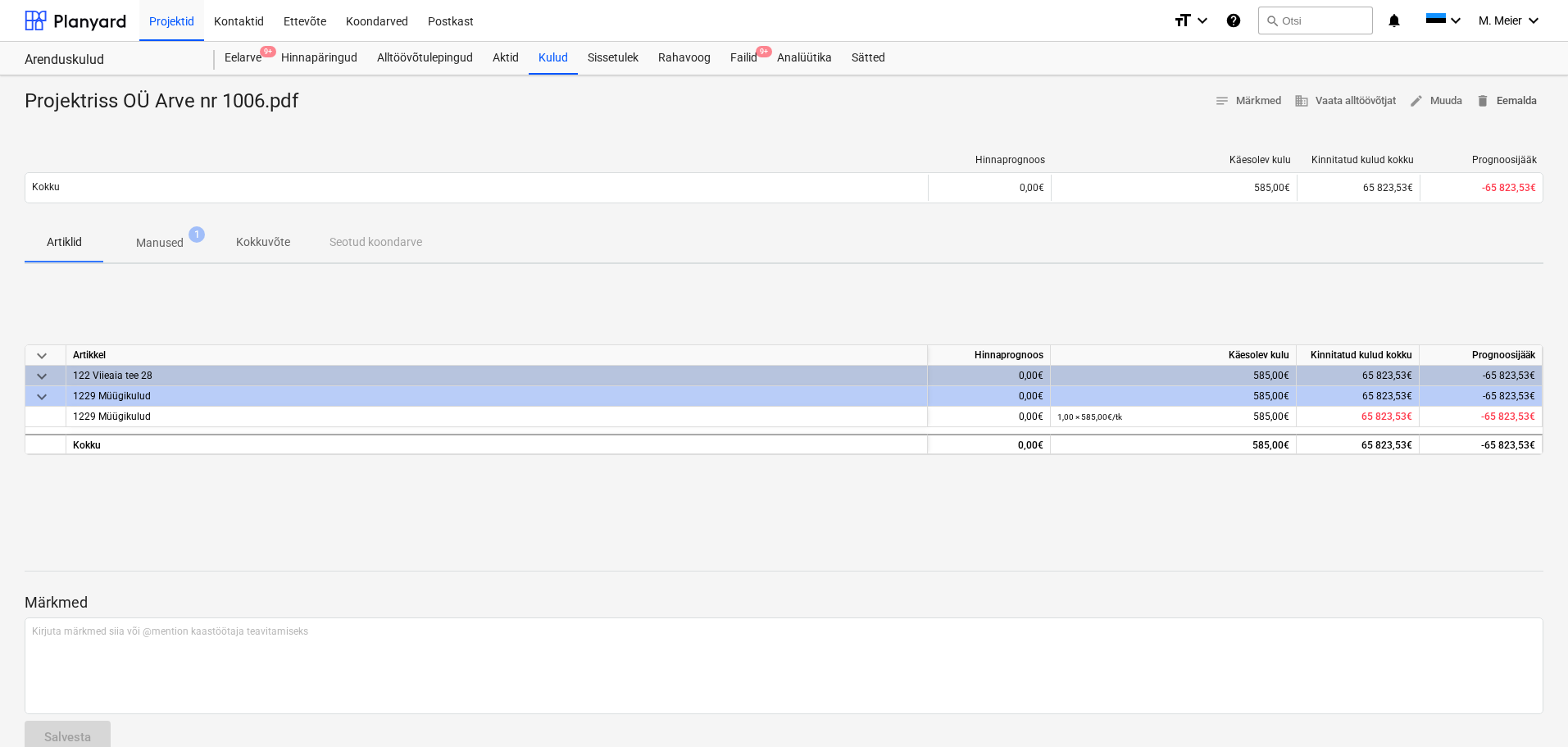 click on "delete Eemalda" at bounding box center (1506, 101) 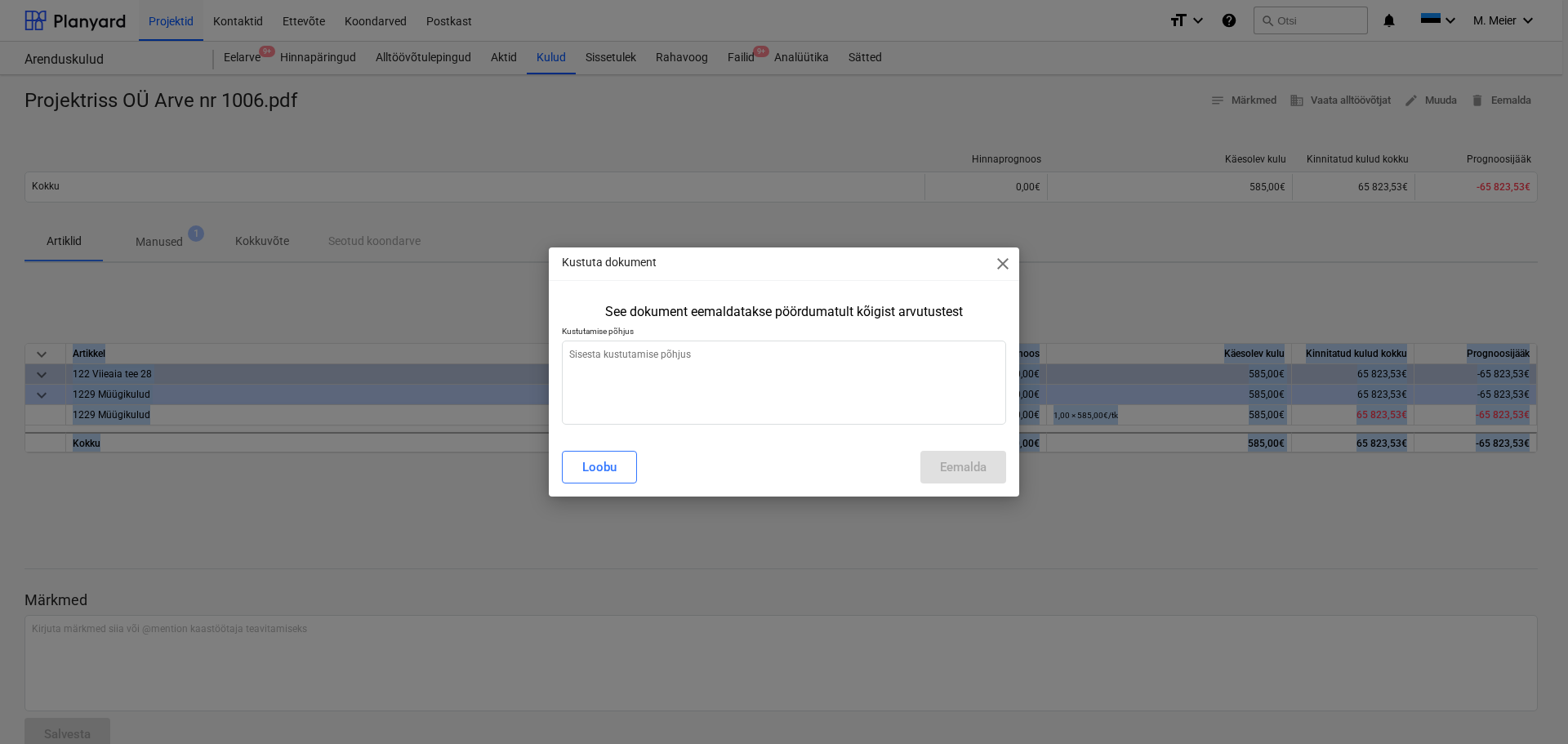 type on "x" 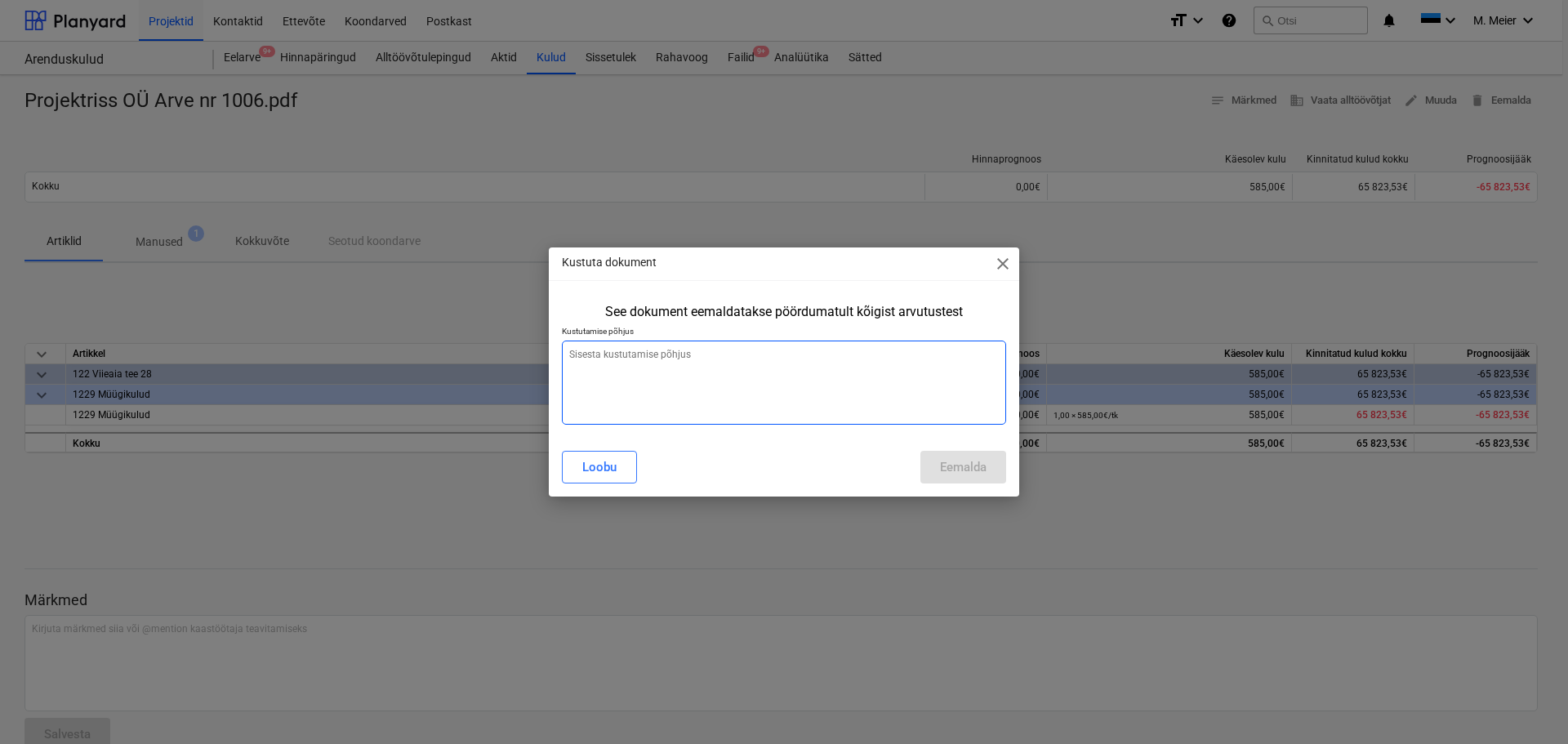 click at bounding box center (784, 382) 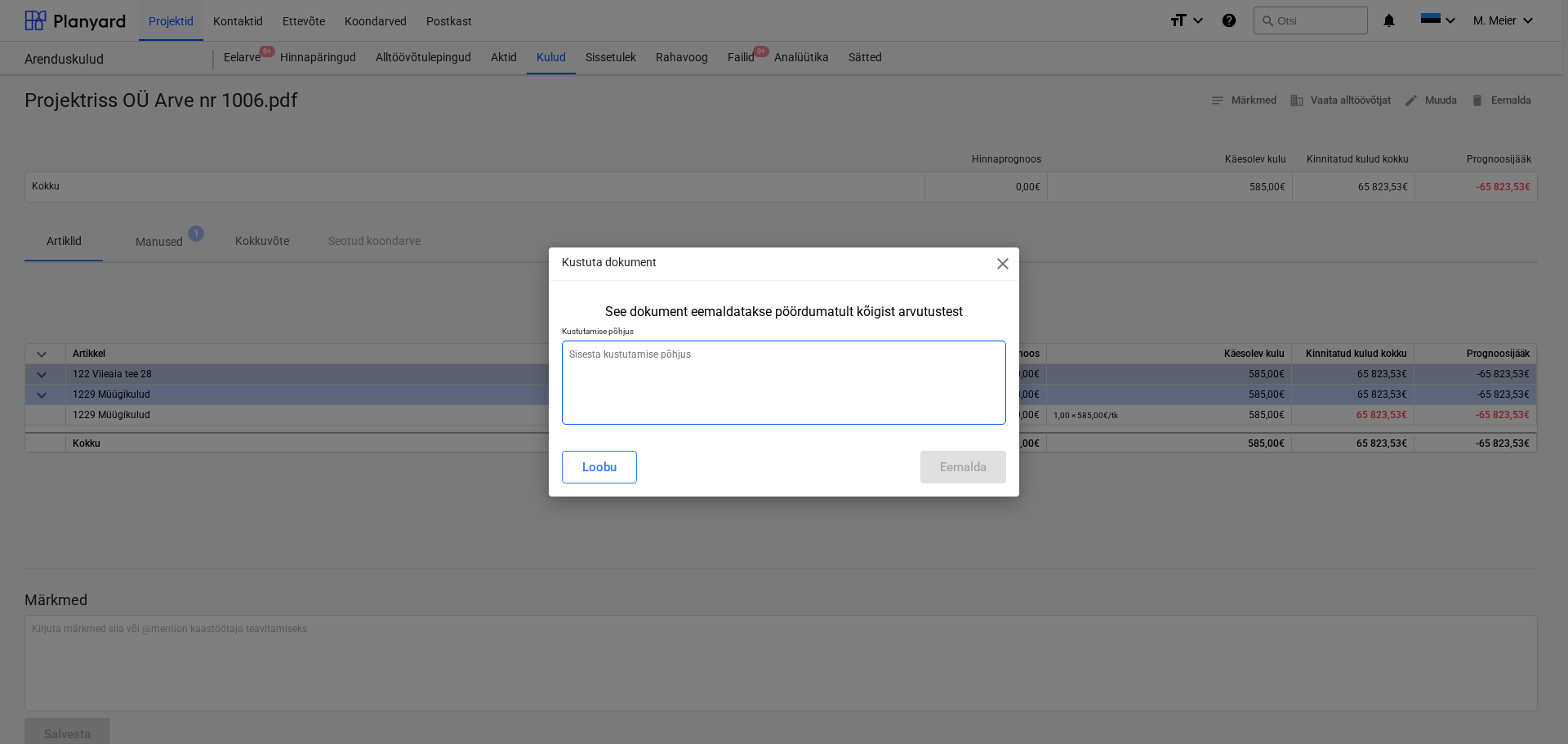 type on "a" 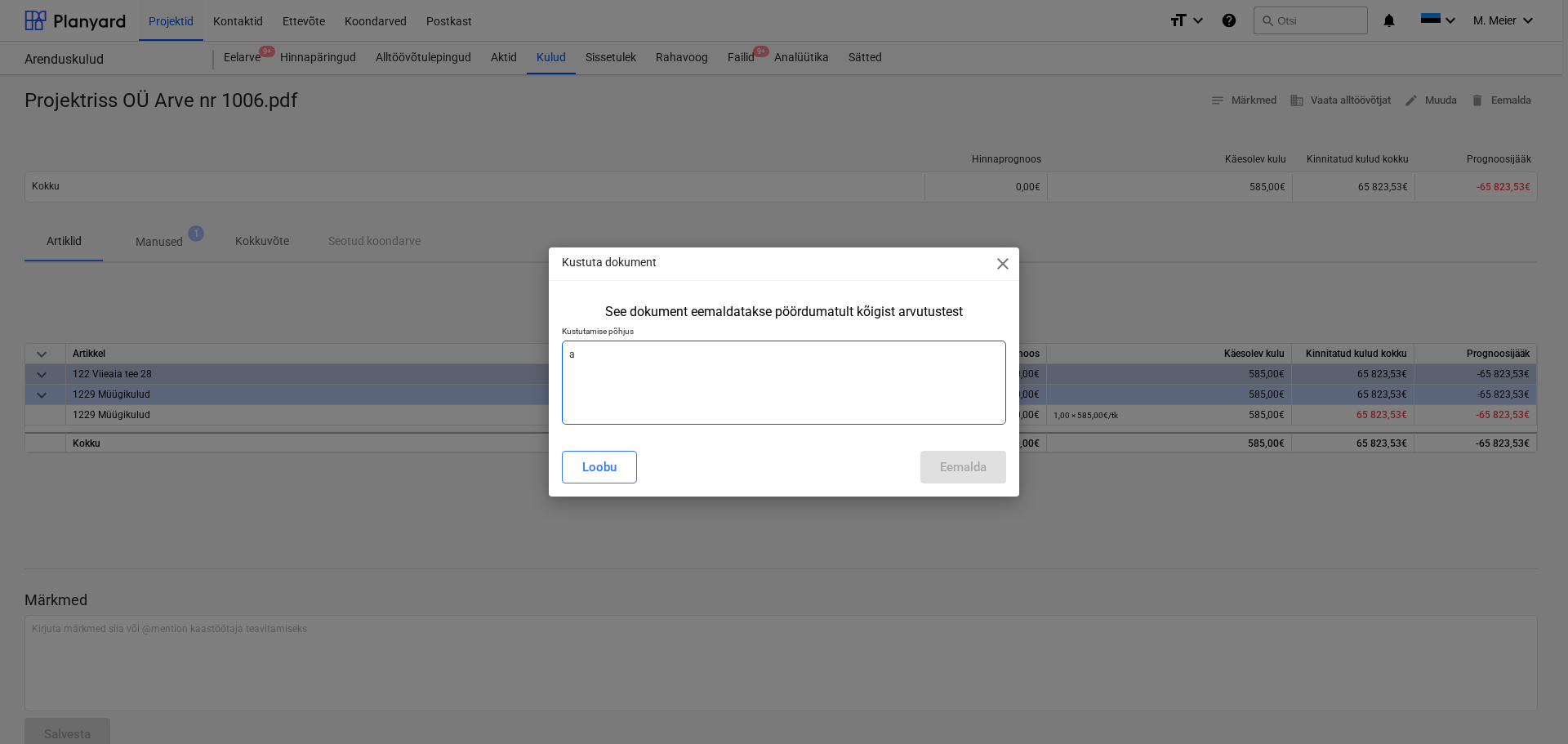 type on "ar" 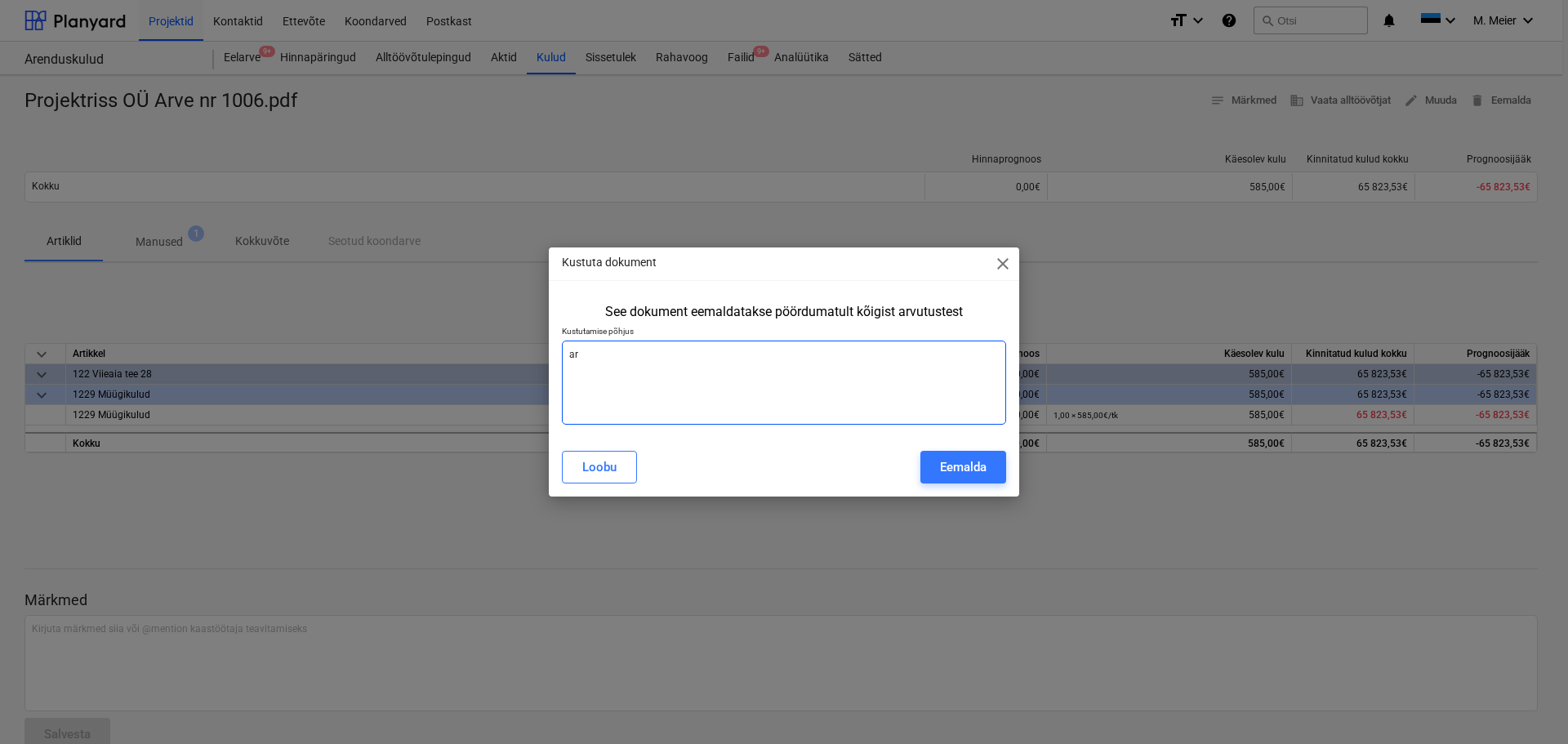 type on "arv" 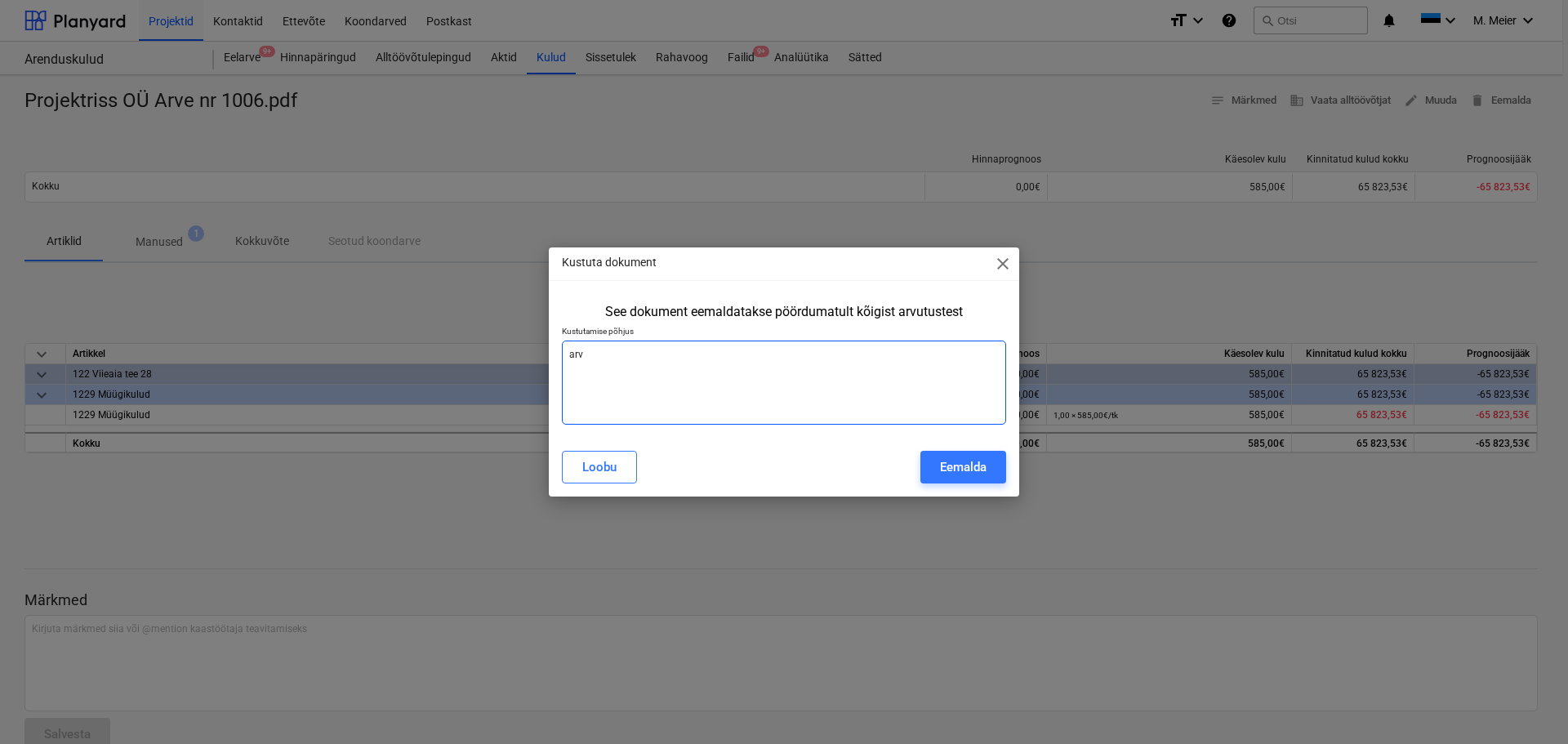 type on "arve" 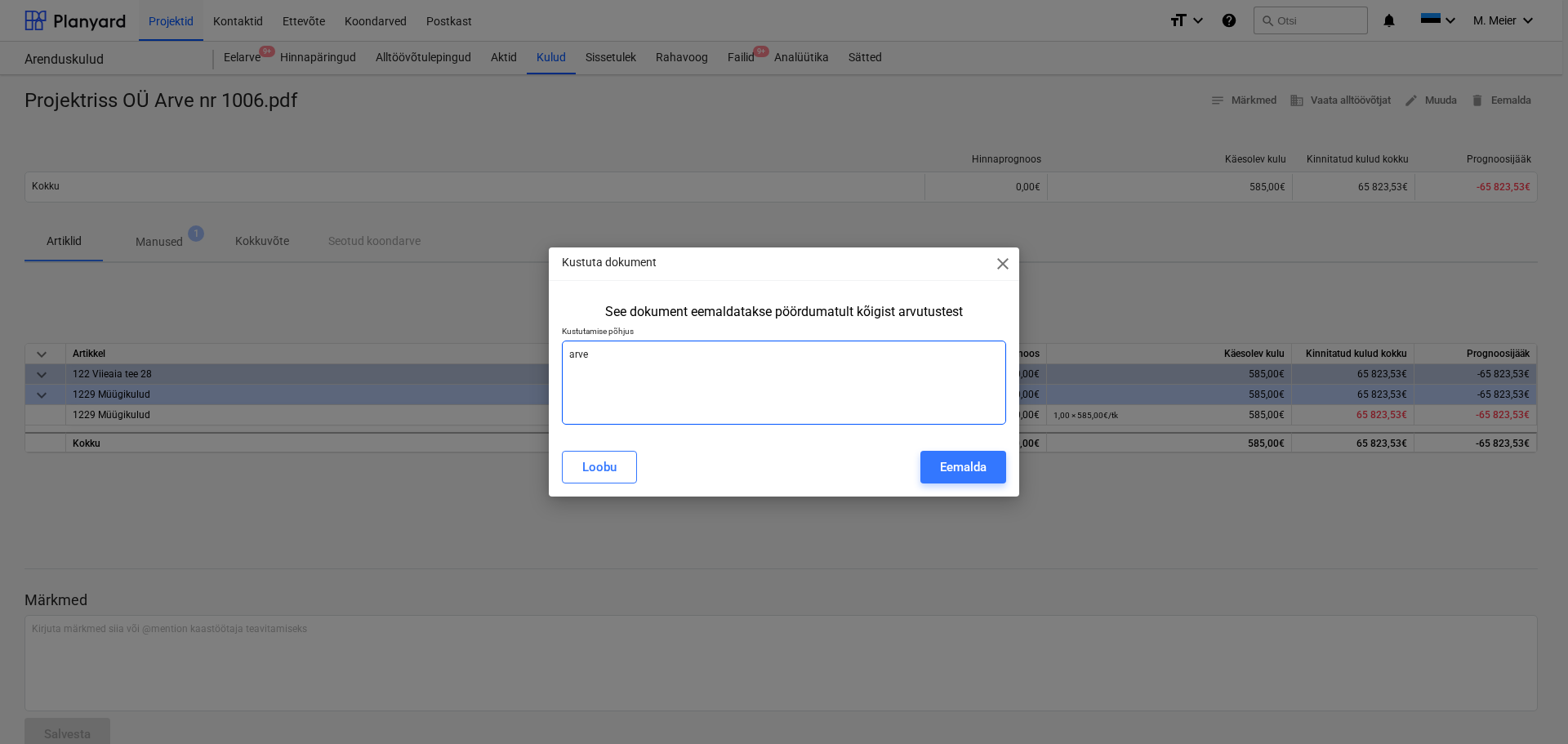type on "arve" 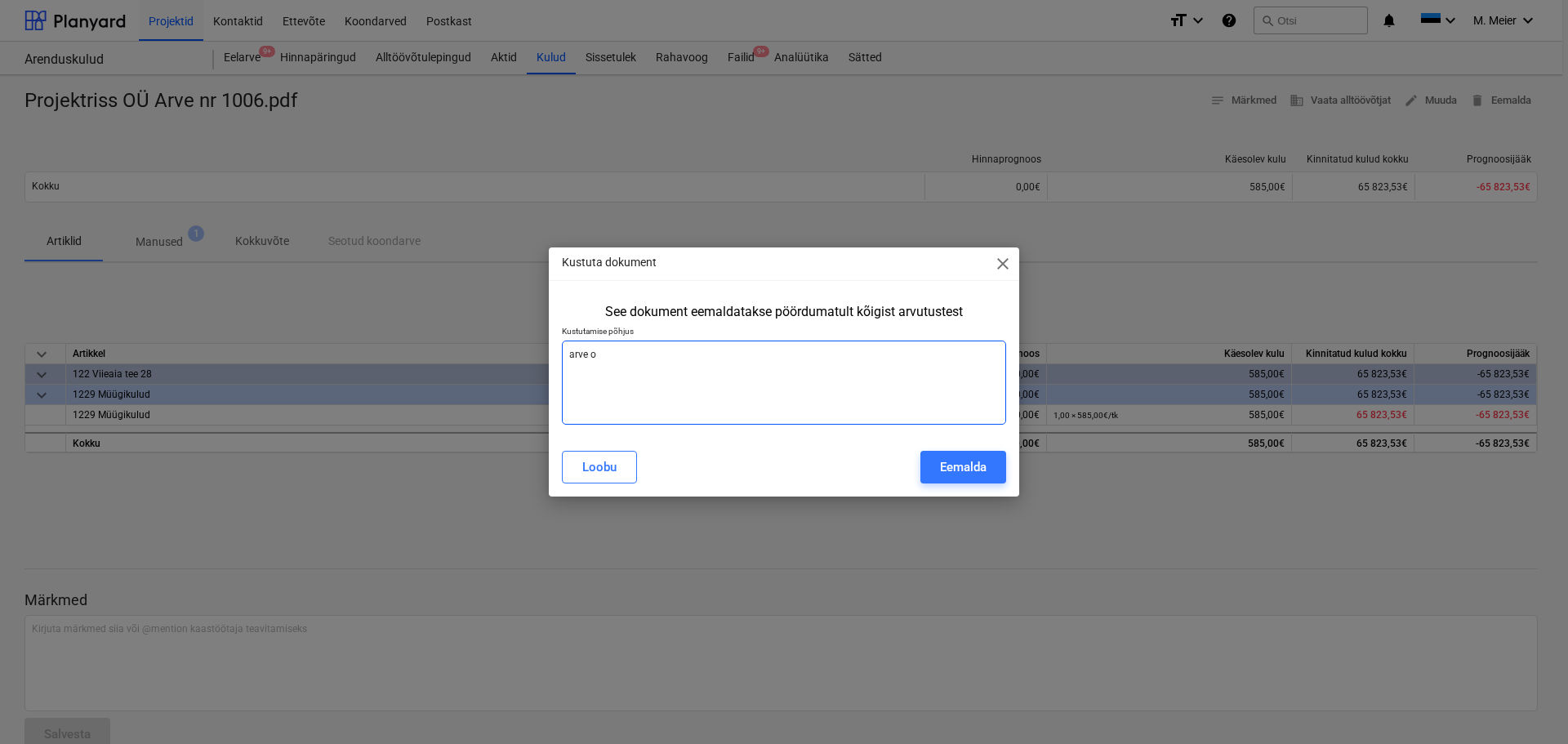 type on "arve ol" 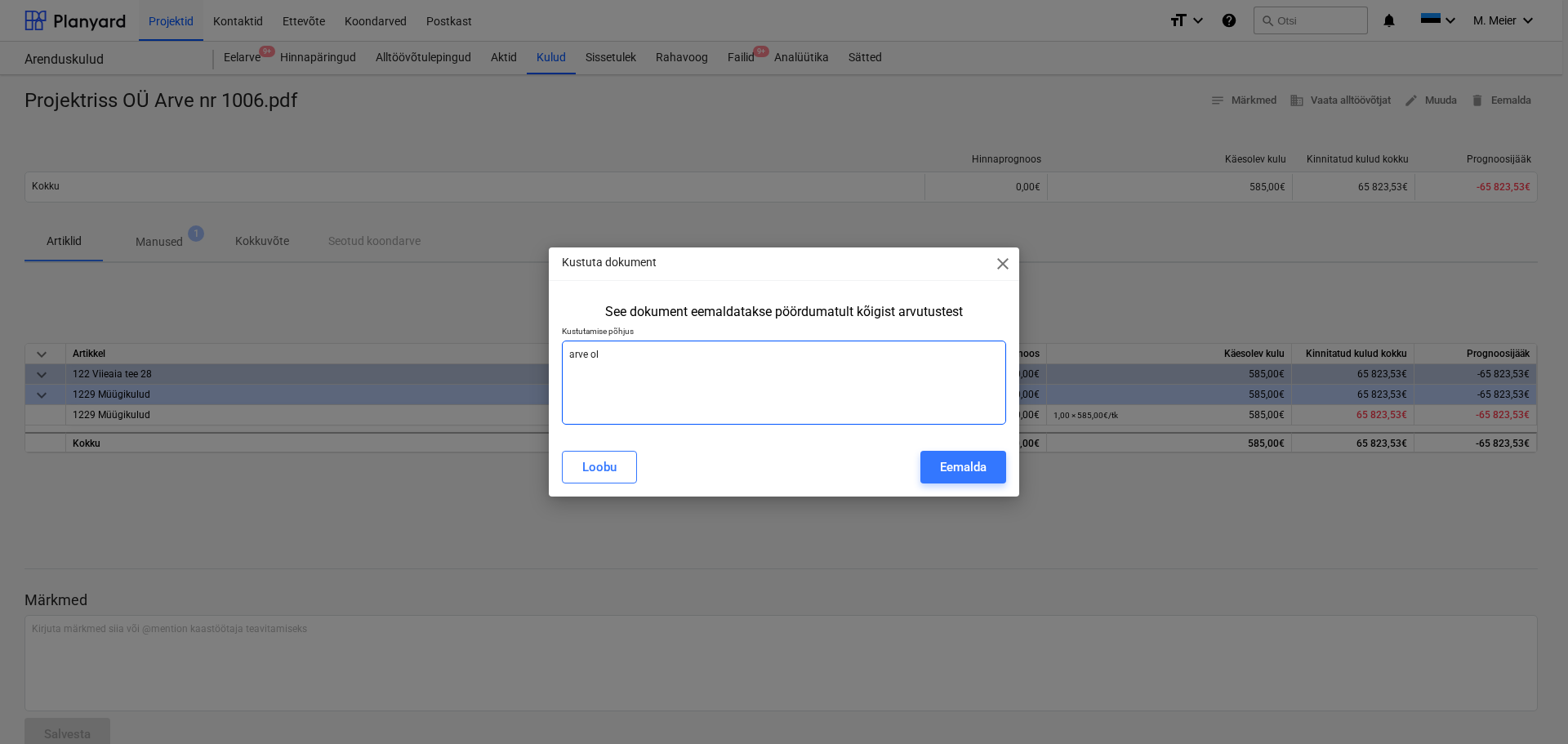 type on "arve oli" 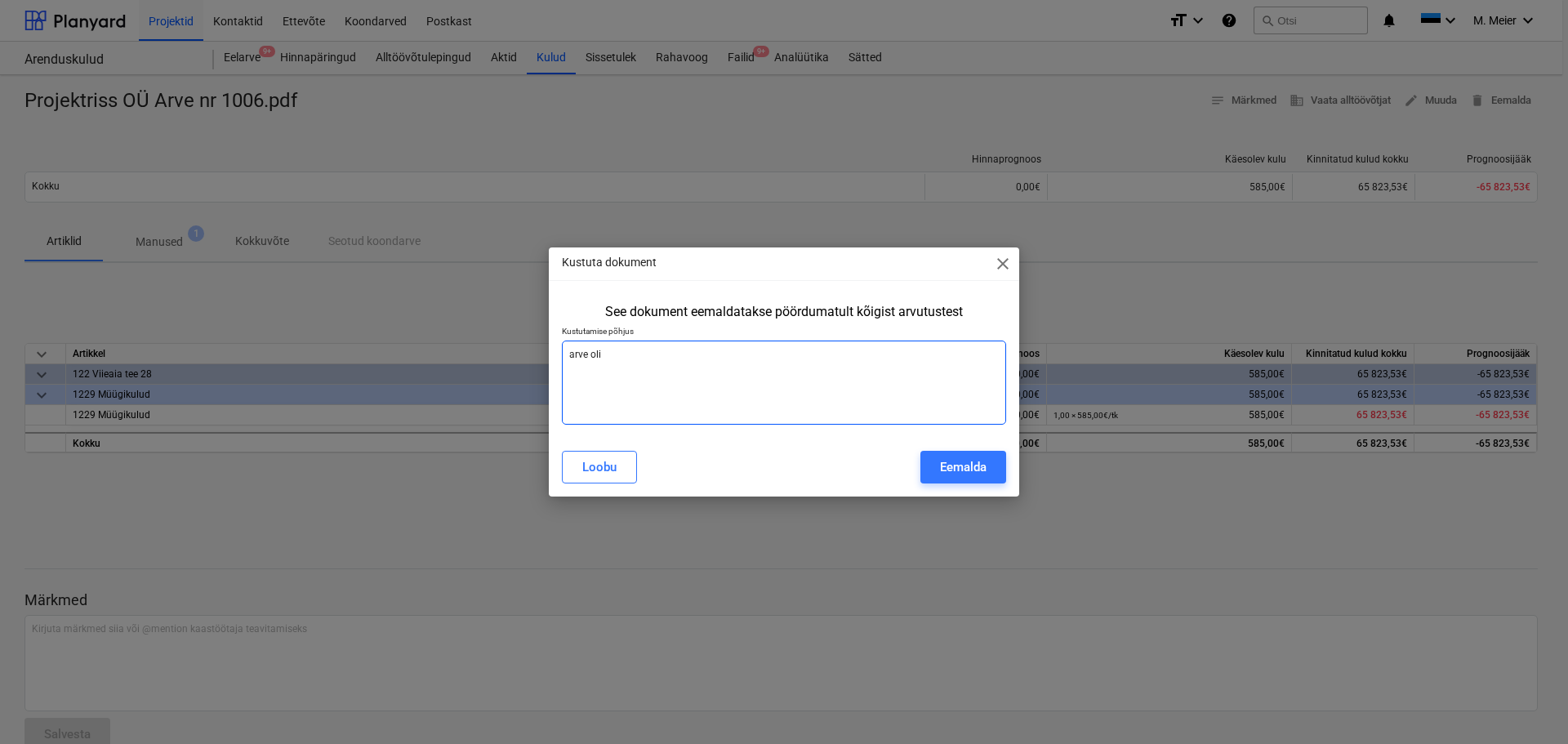 type on "arve oli" 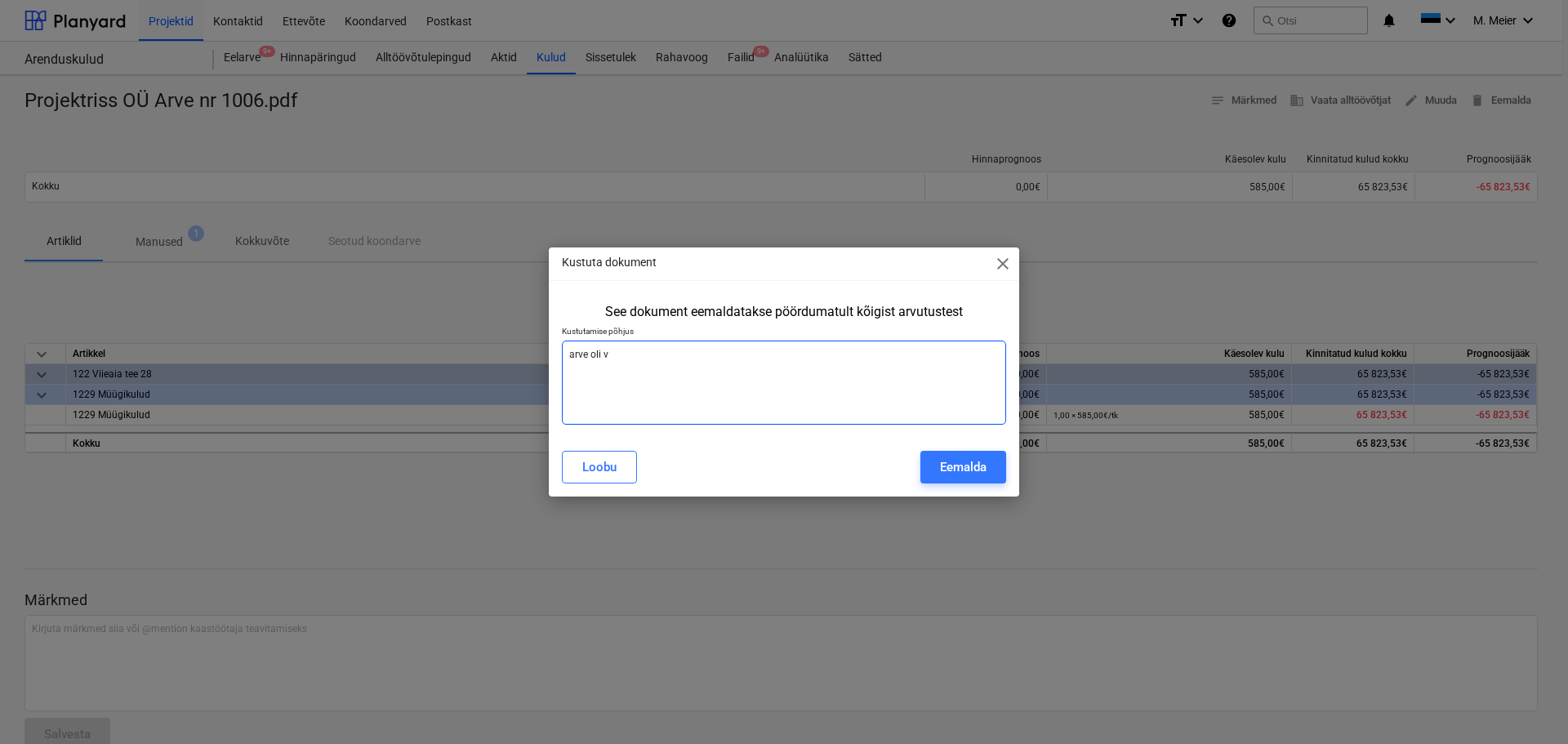type on "arve oli vi" 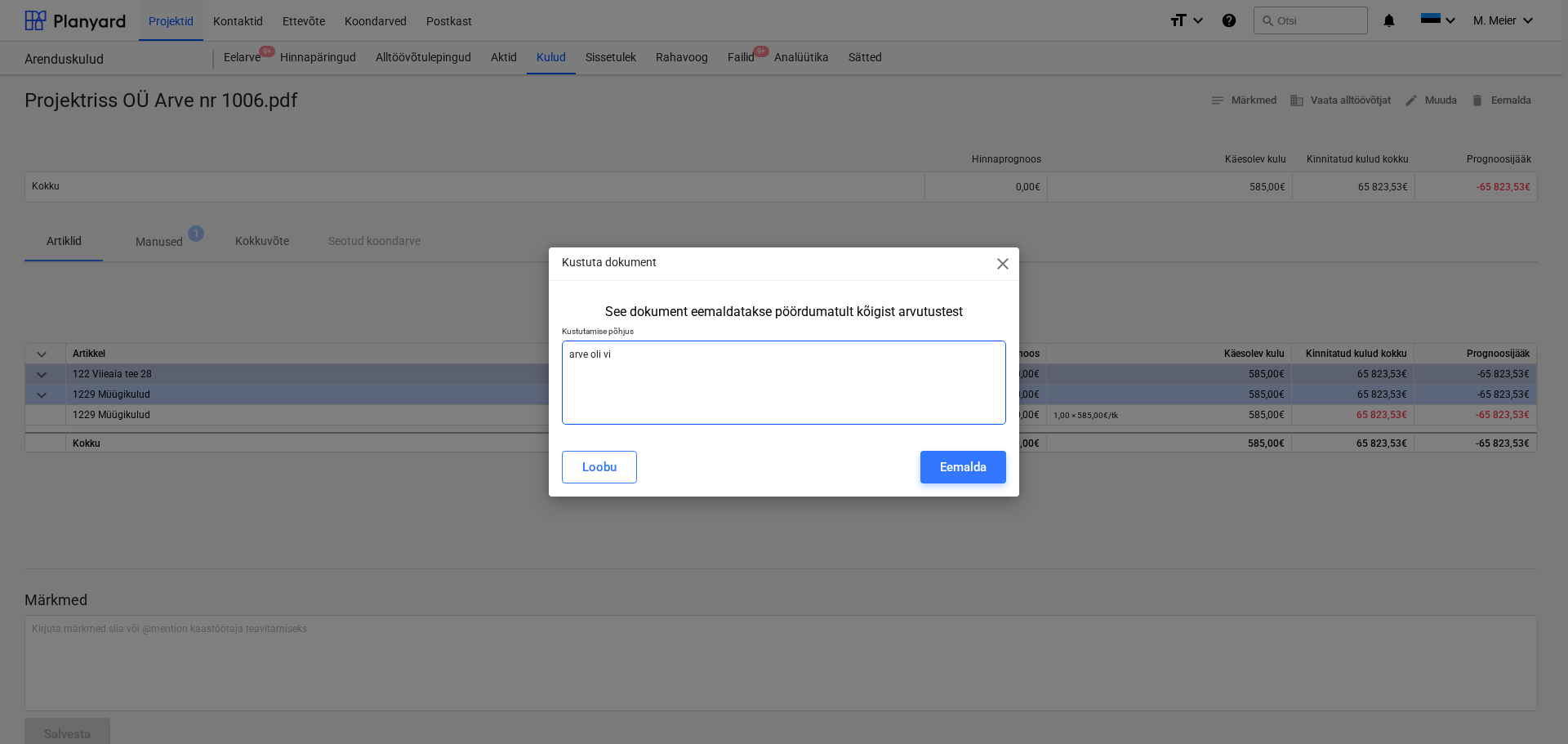 type on "arve oli vig" 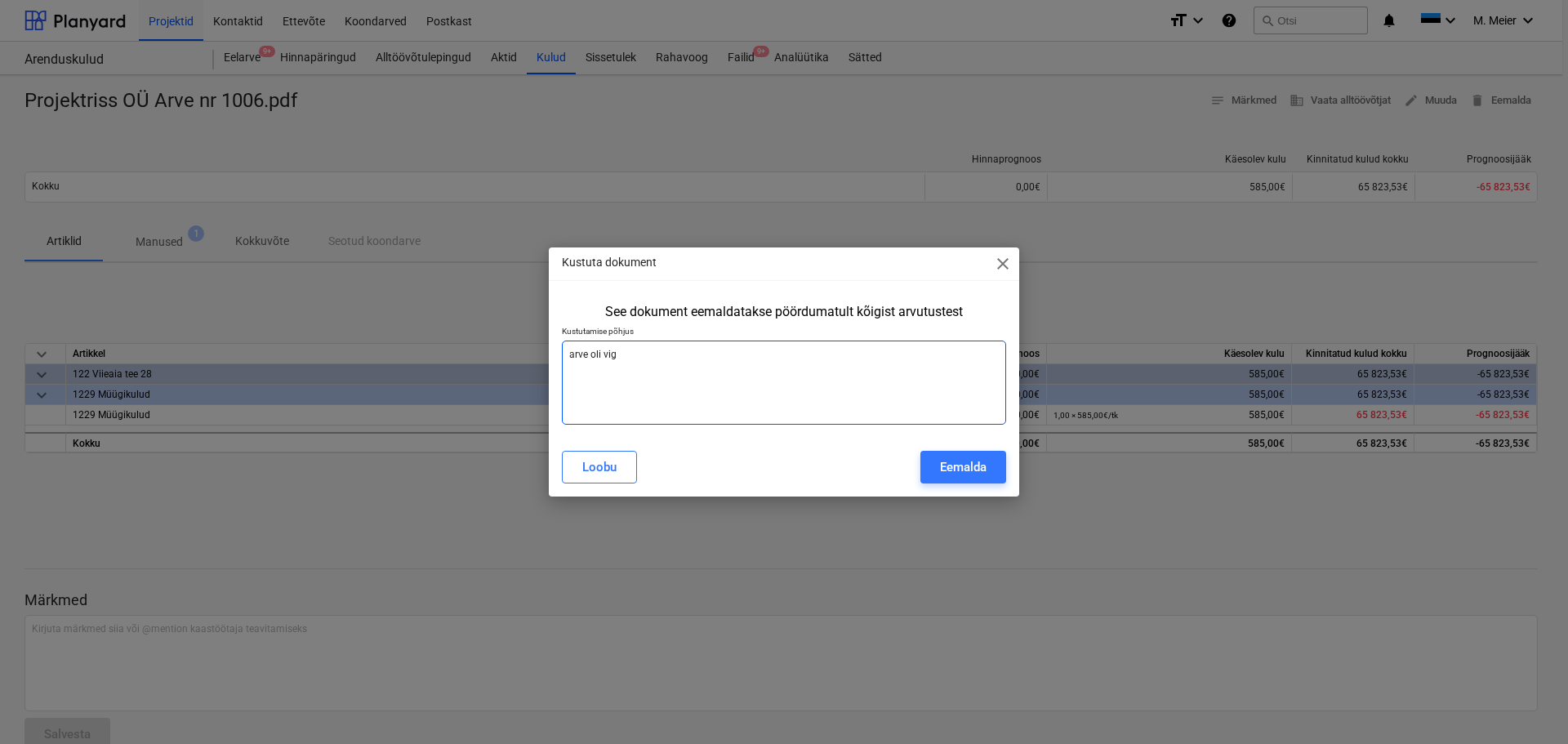 type on "arve oli viga" 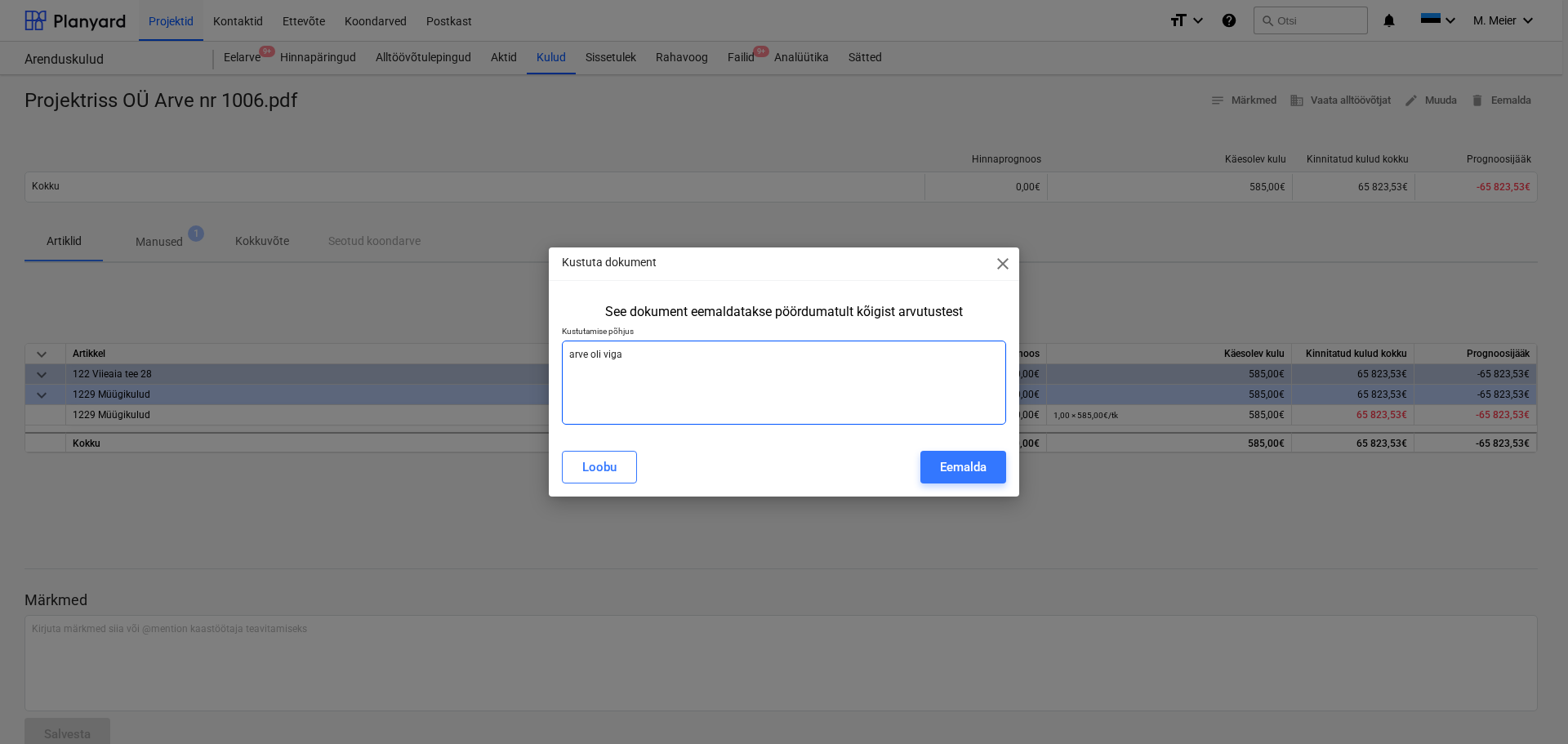 type on "arve oli vigan" 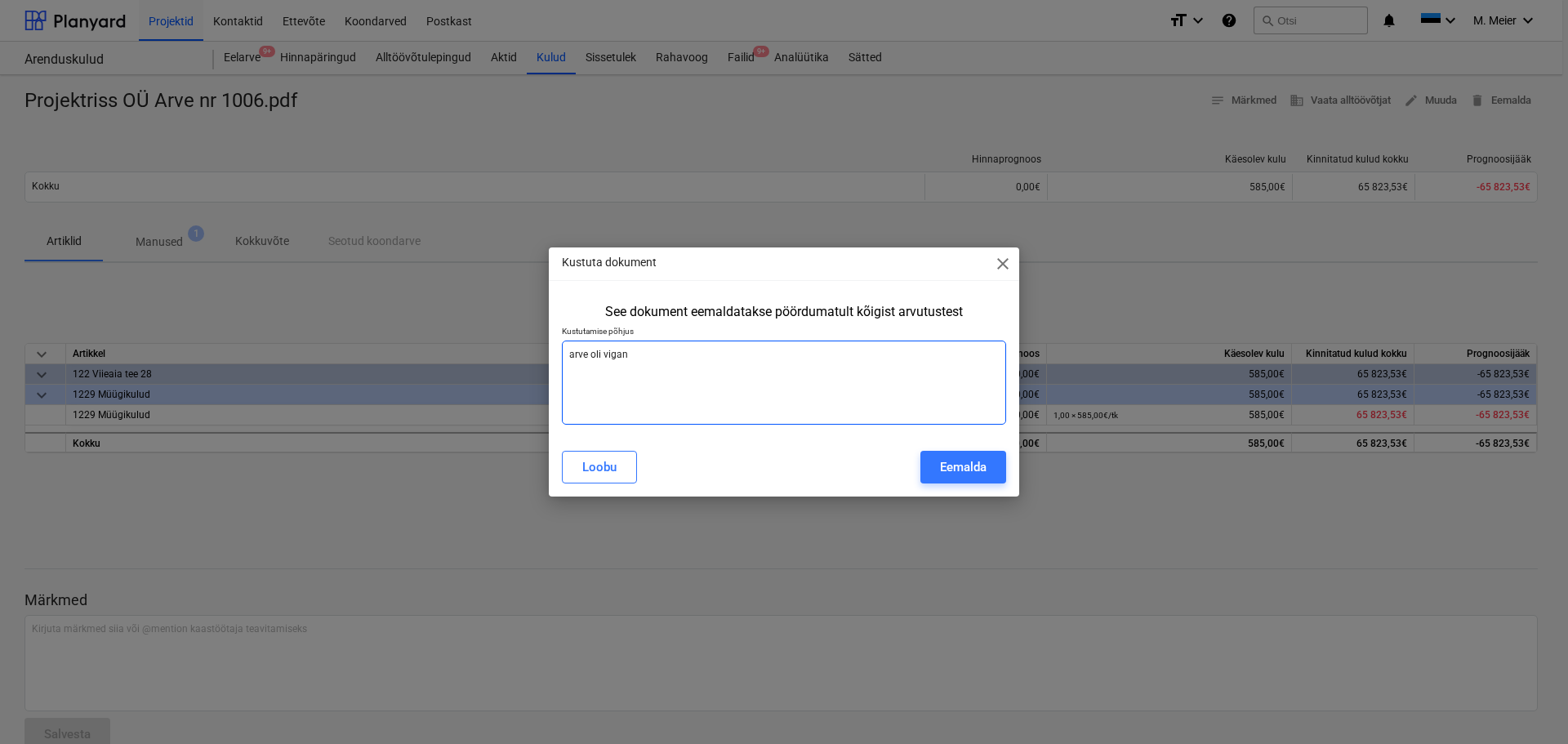 type on "arve oli vigane" 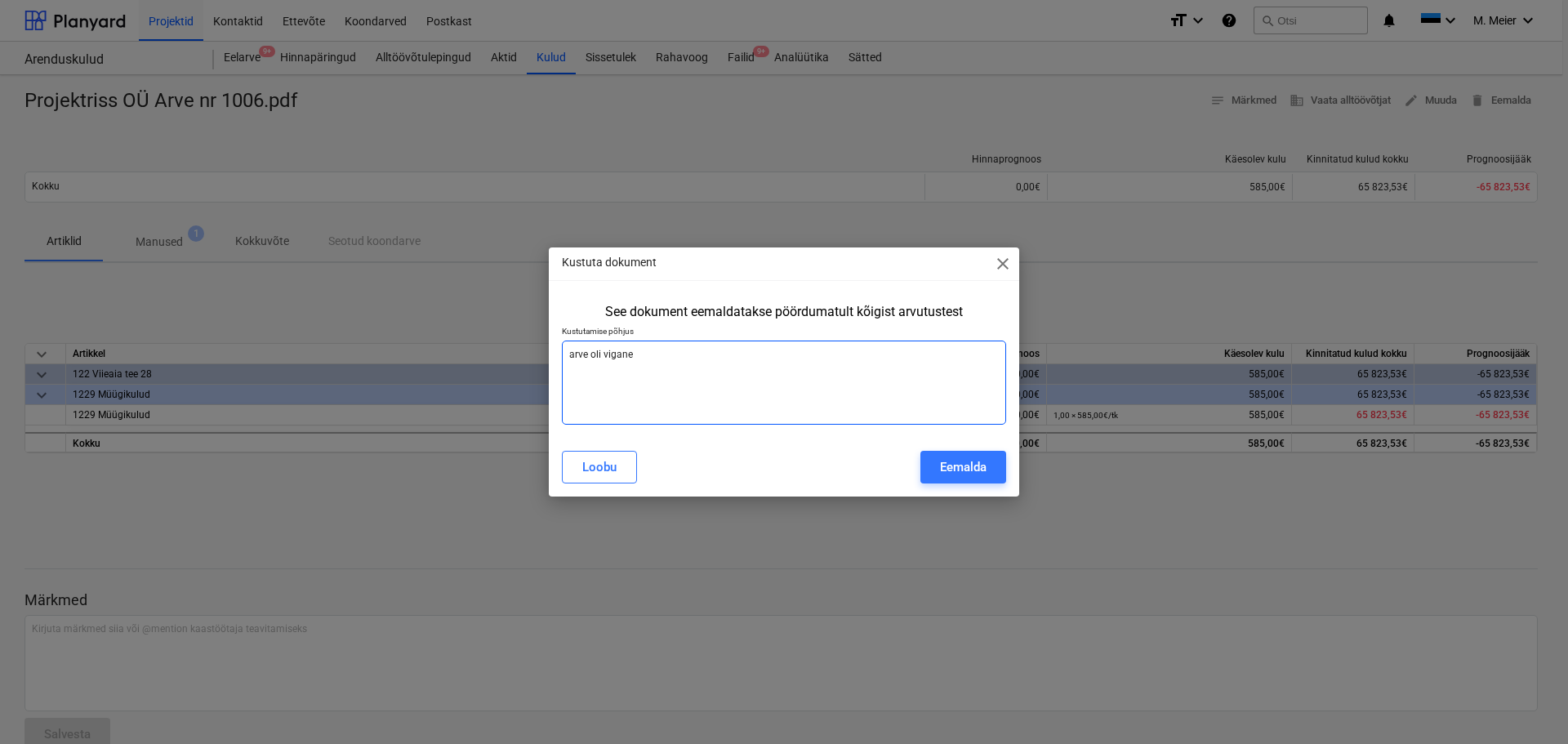 type on "arve oli vigane," 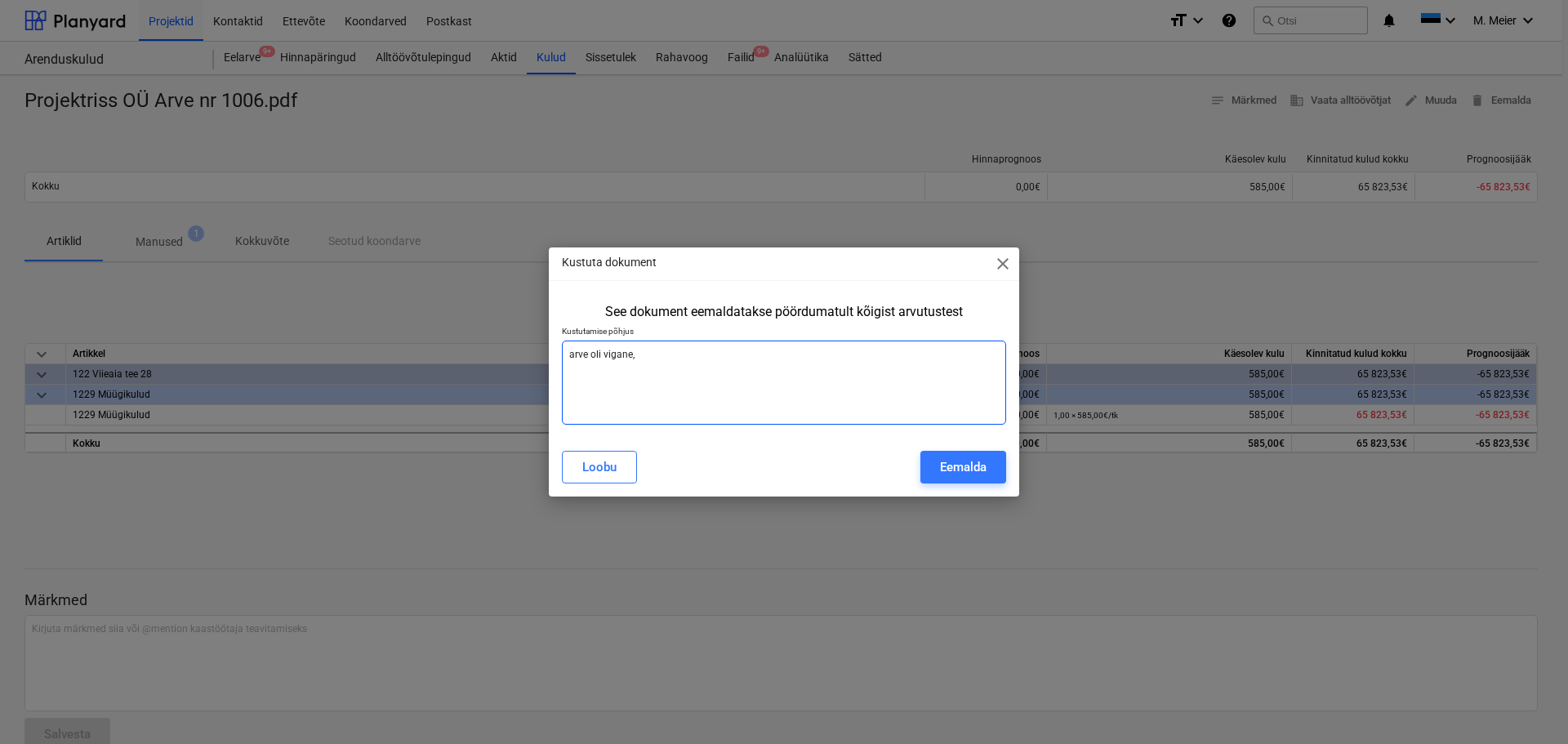 type on "arve oli vigane," 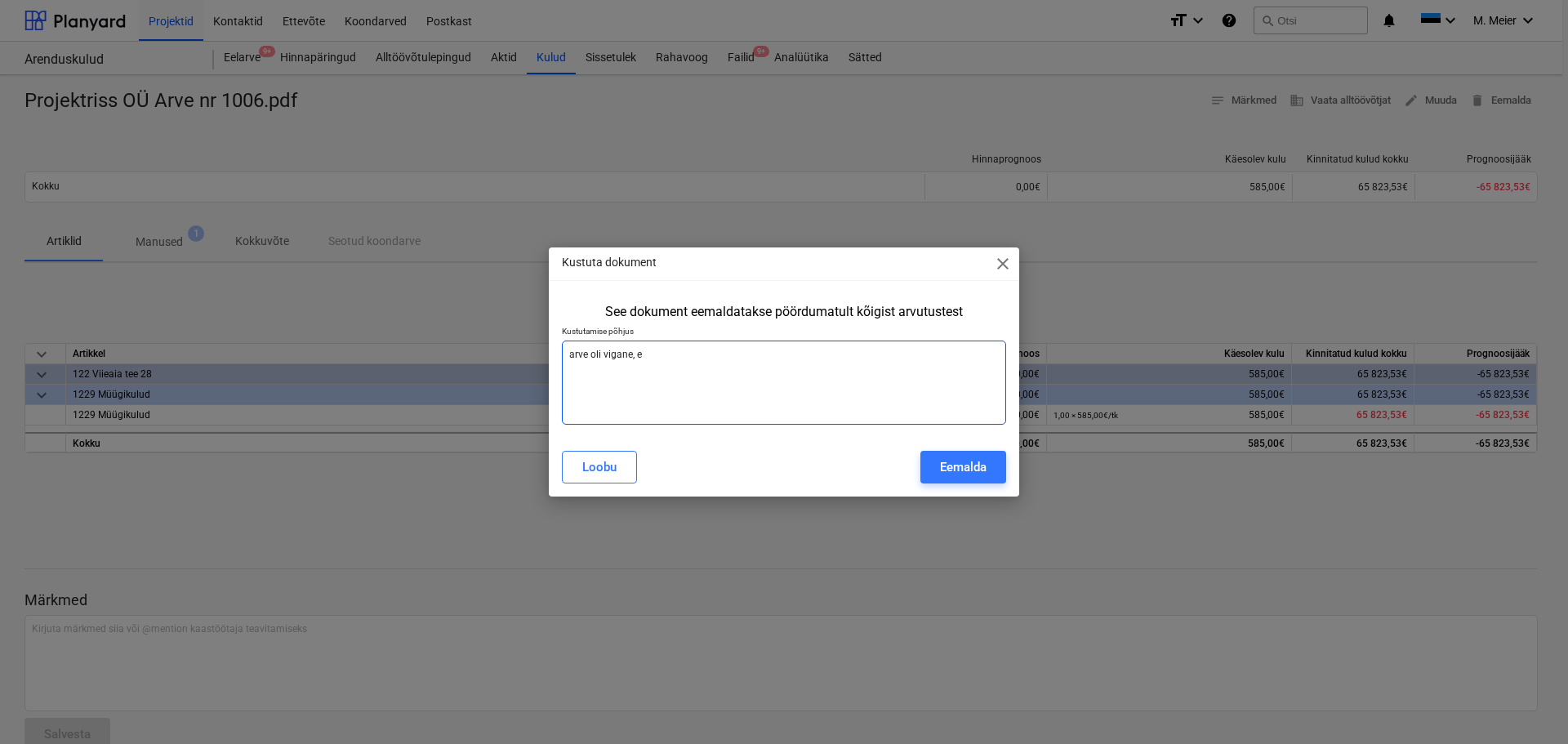 type on "arve oli vigane, er" 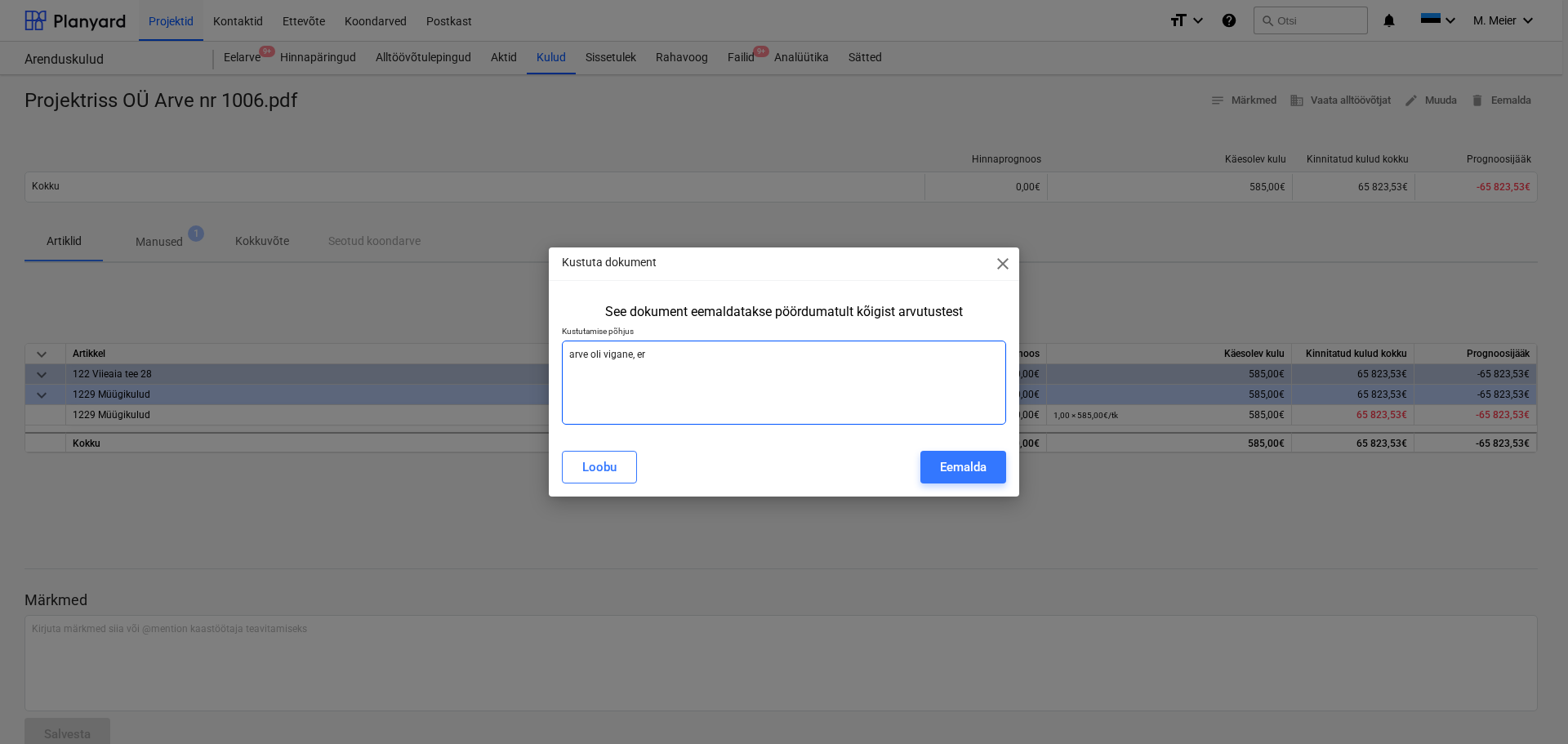type on "arve oli vigane, era" 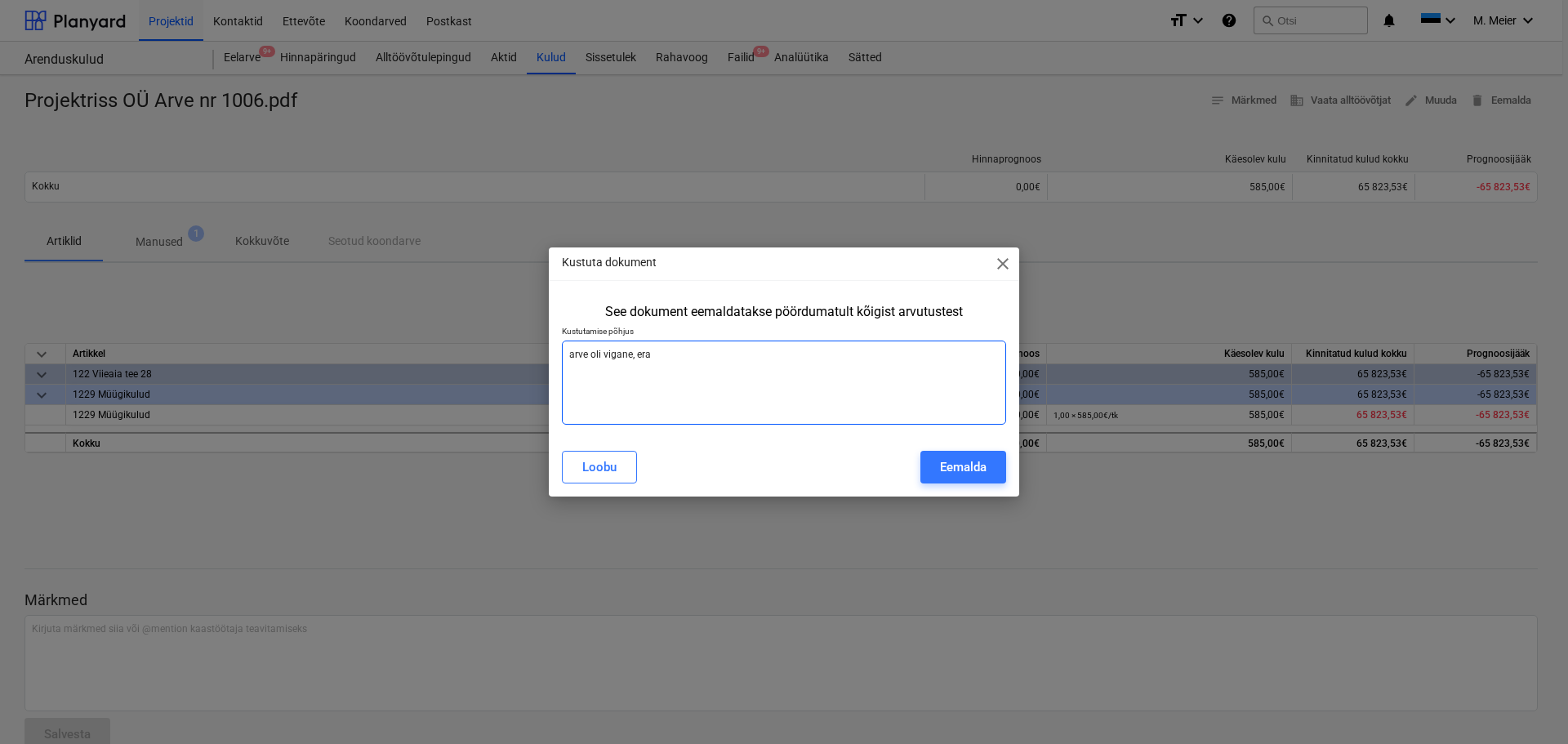 type on "arve oli vigane, eral" 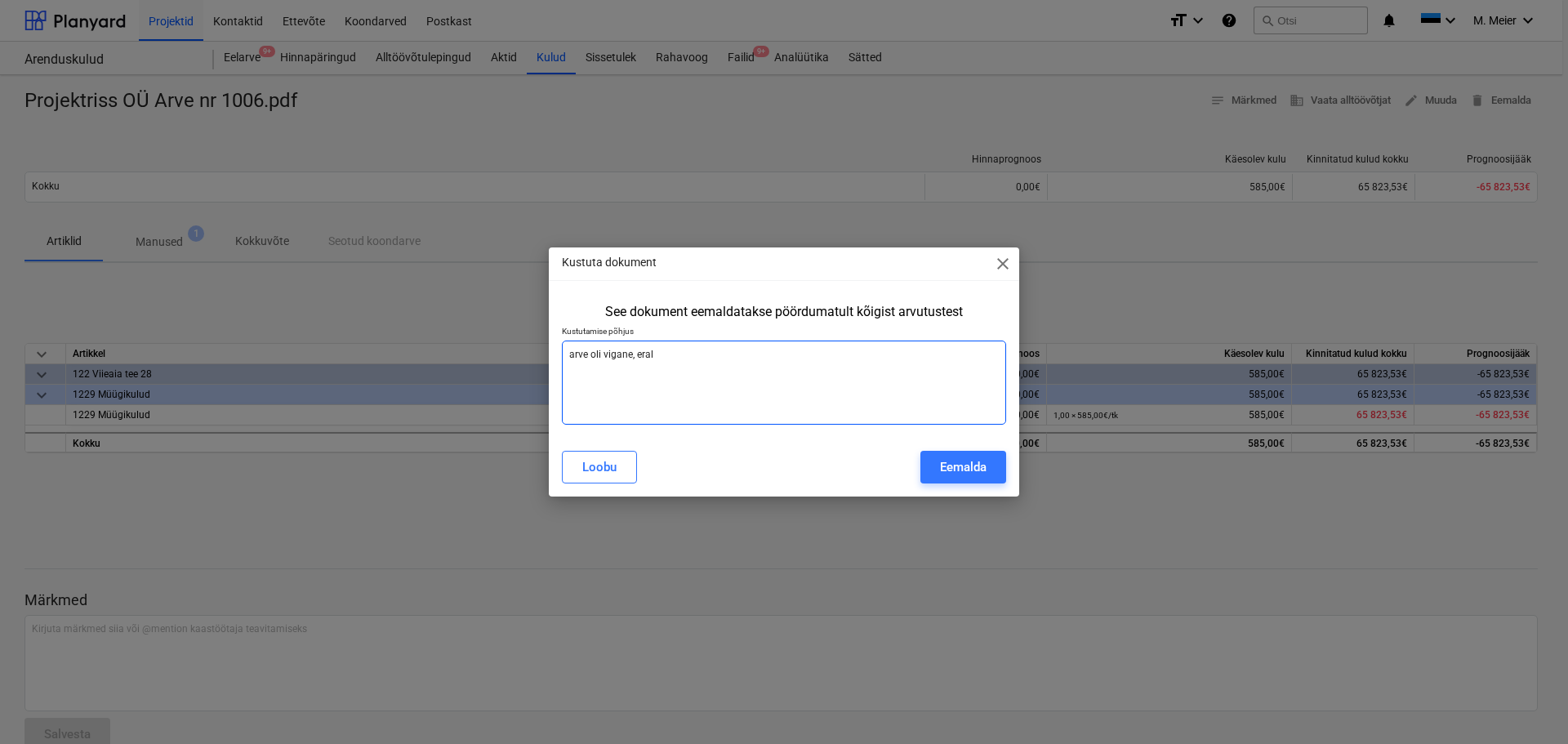 type on "arve oli vigane, erald" 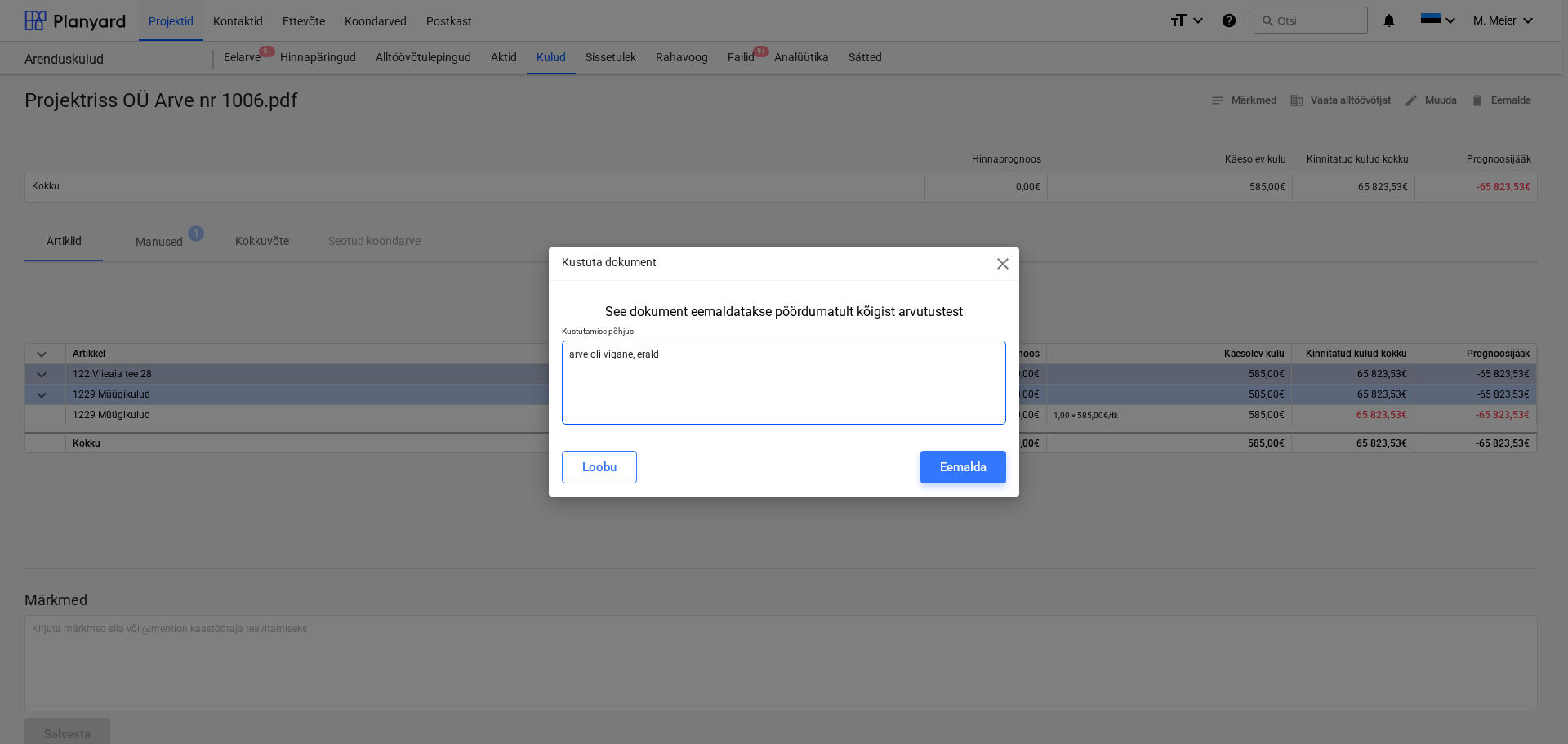 type on "arve oli vigane, eraldi" 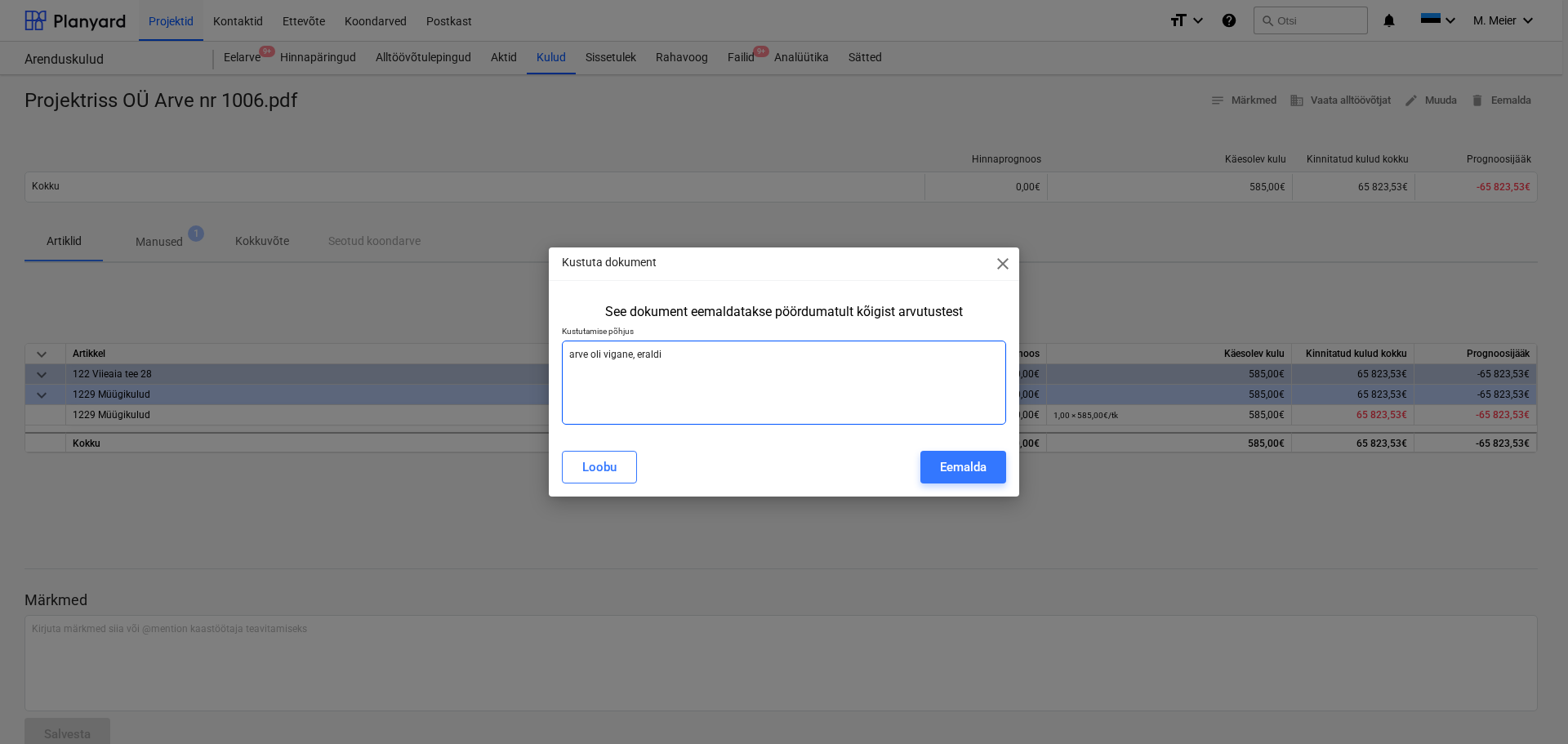 type on "arve oli vigane, eraldi" 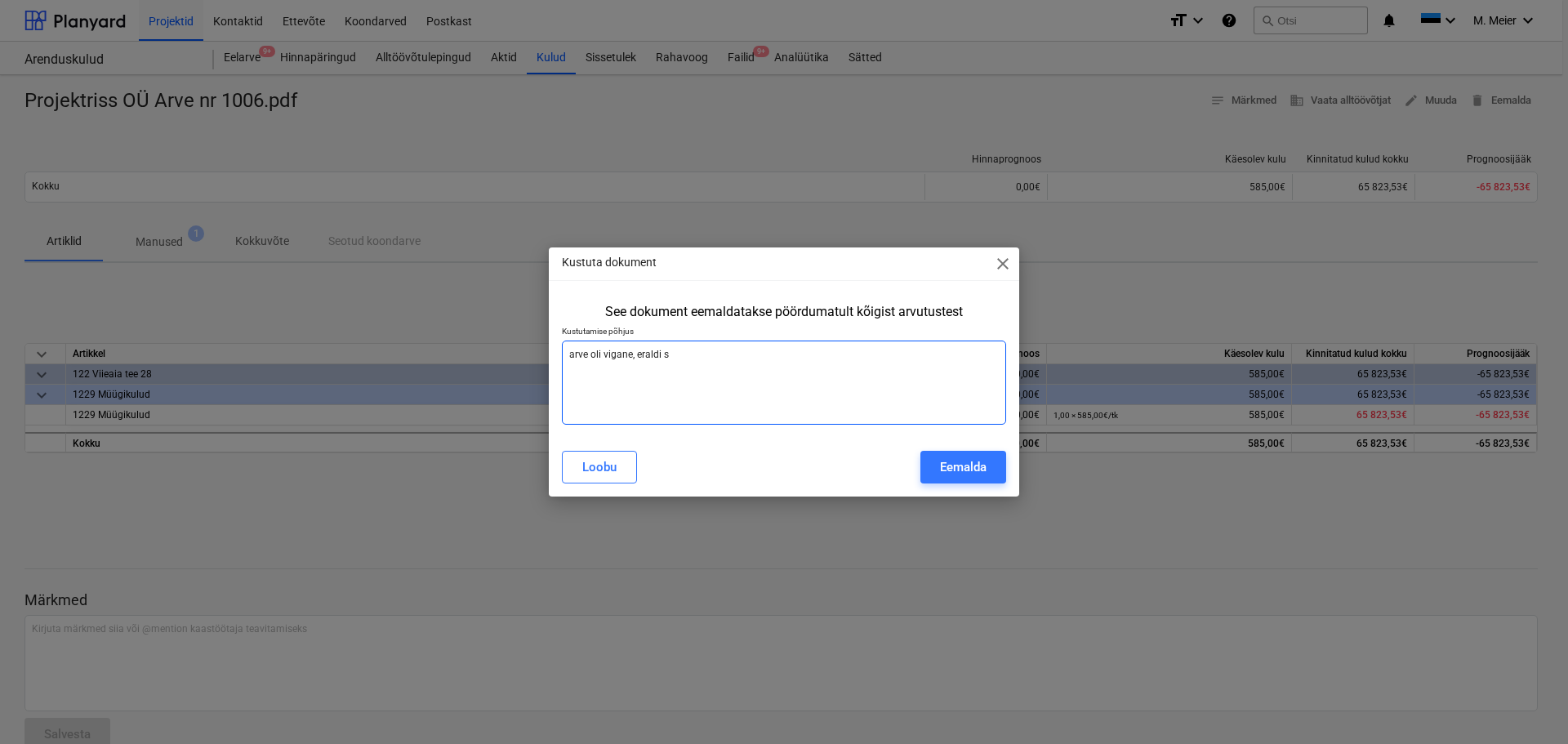 type on "arve oli vigane, eraldi sa" 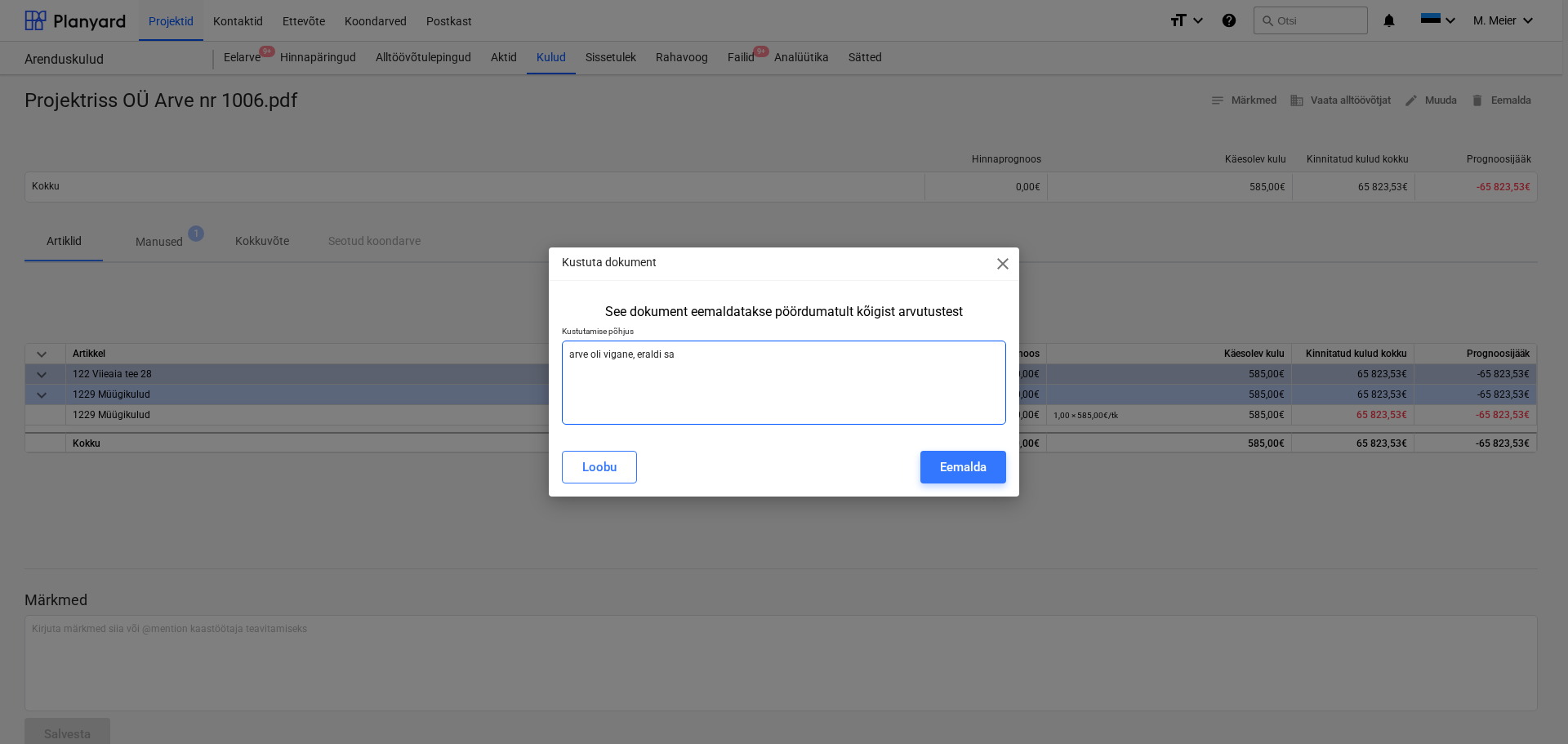 type on "arve oli vigane, eraldi saa" 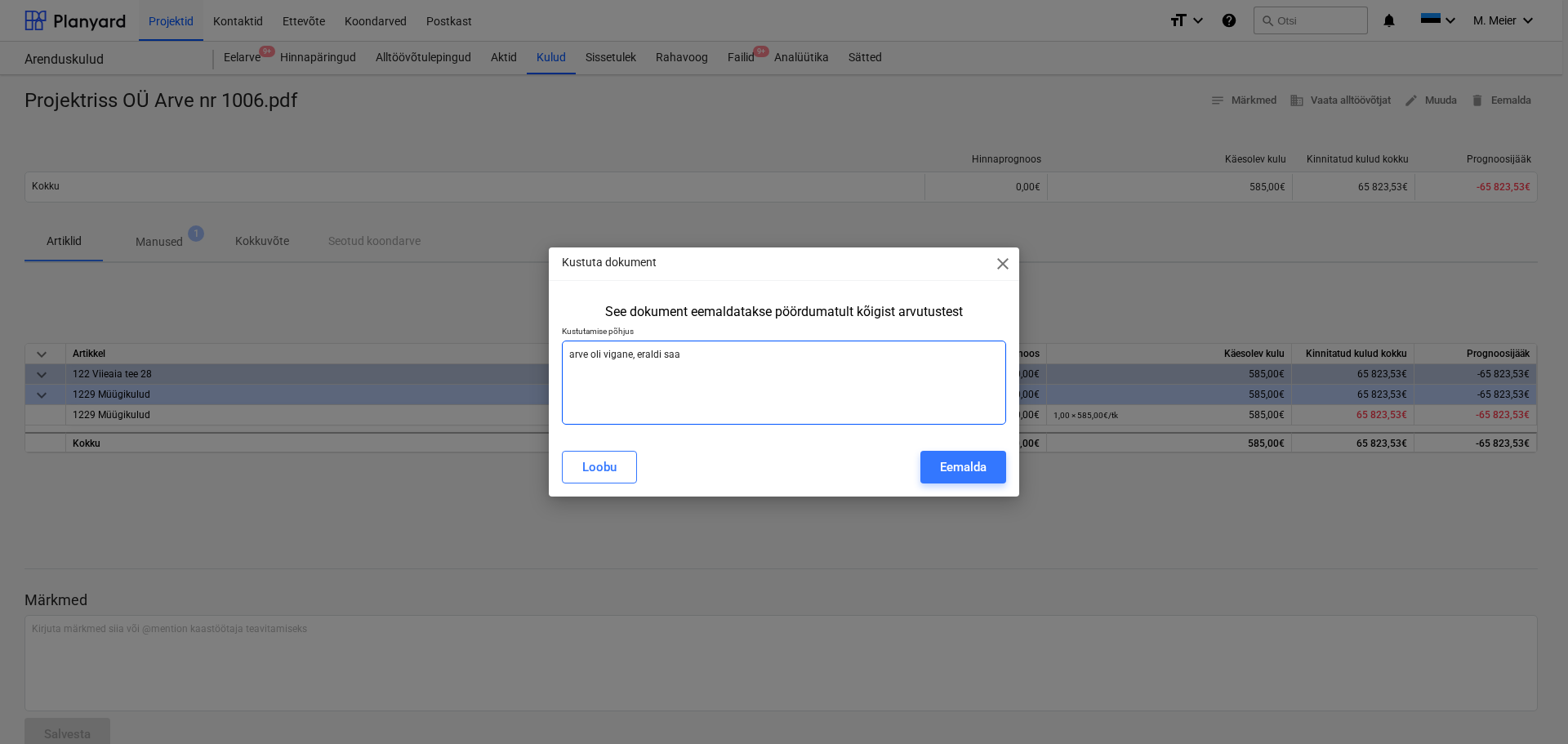 type on "arve oli vigane, eraldi saad" 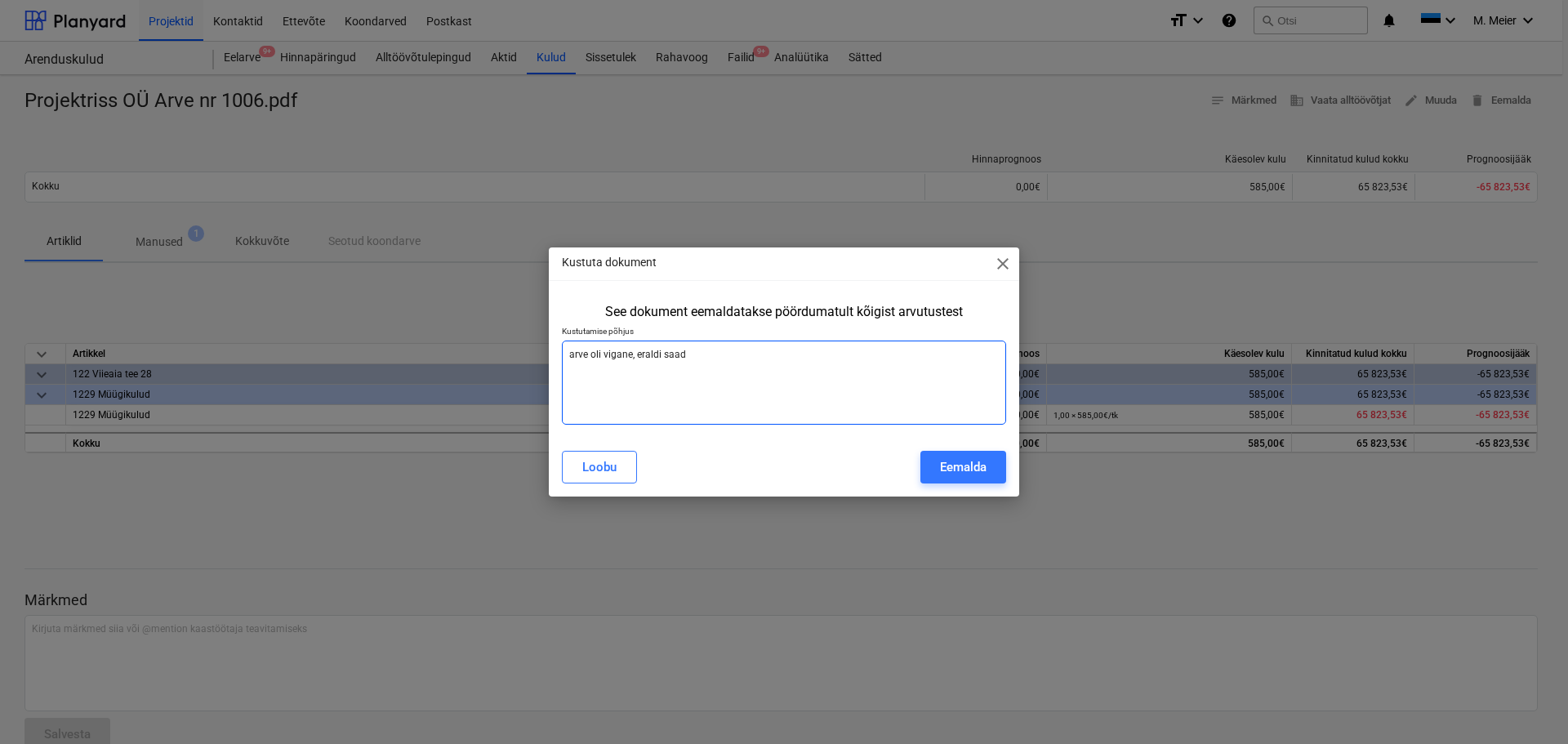 type on "x" 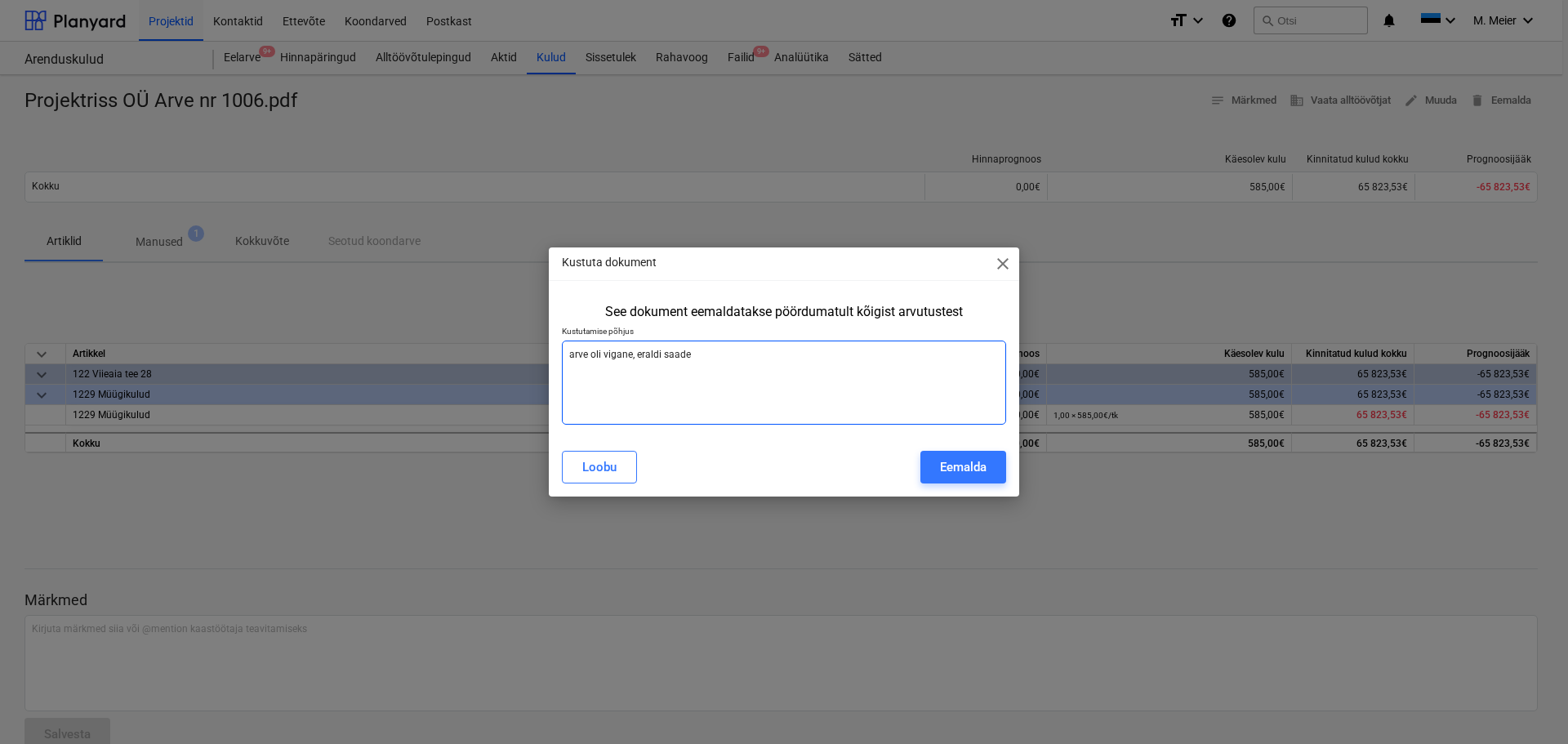 type on "x" 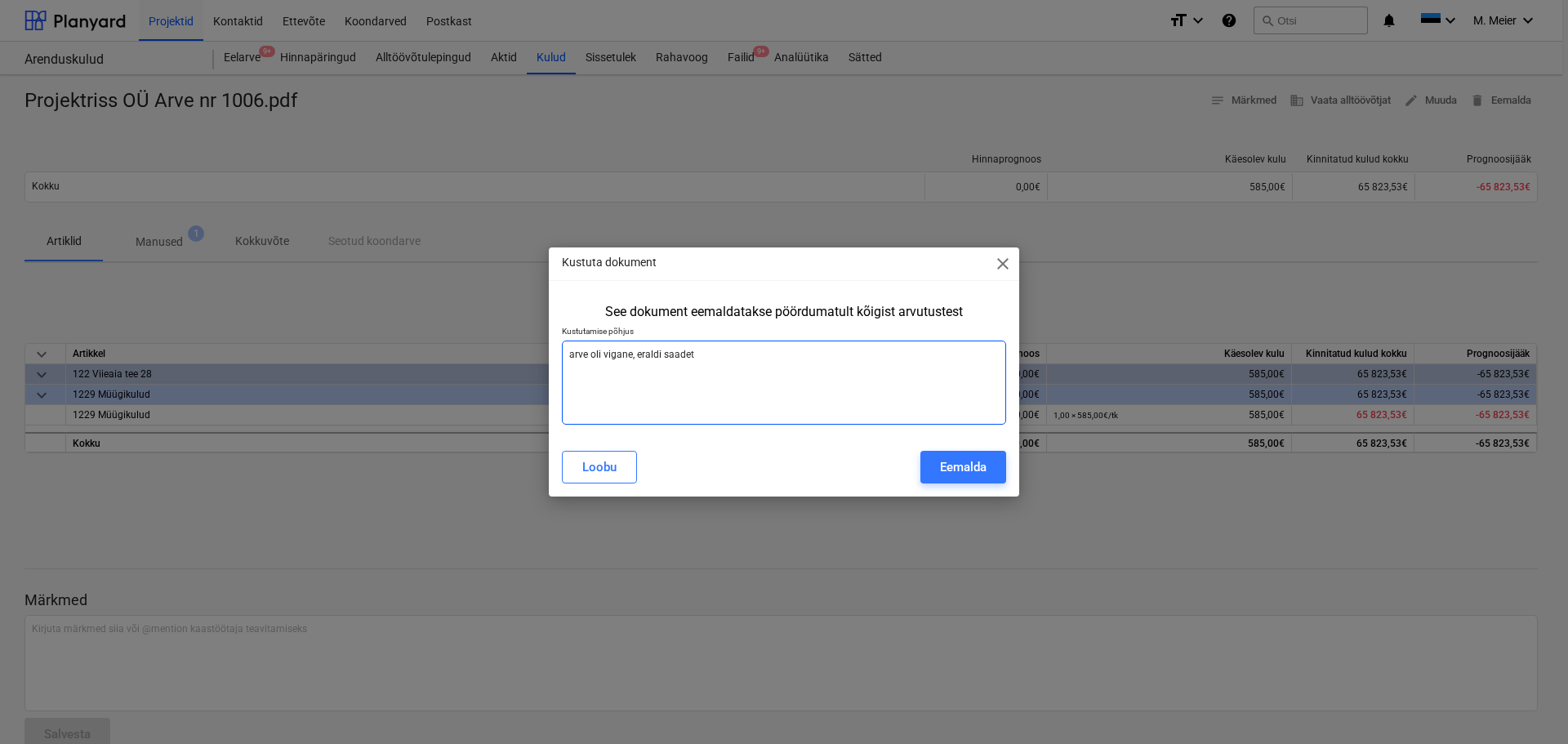 type on "arve oli vigane, eraldi saadetu" 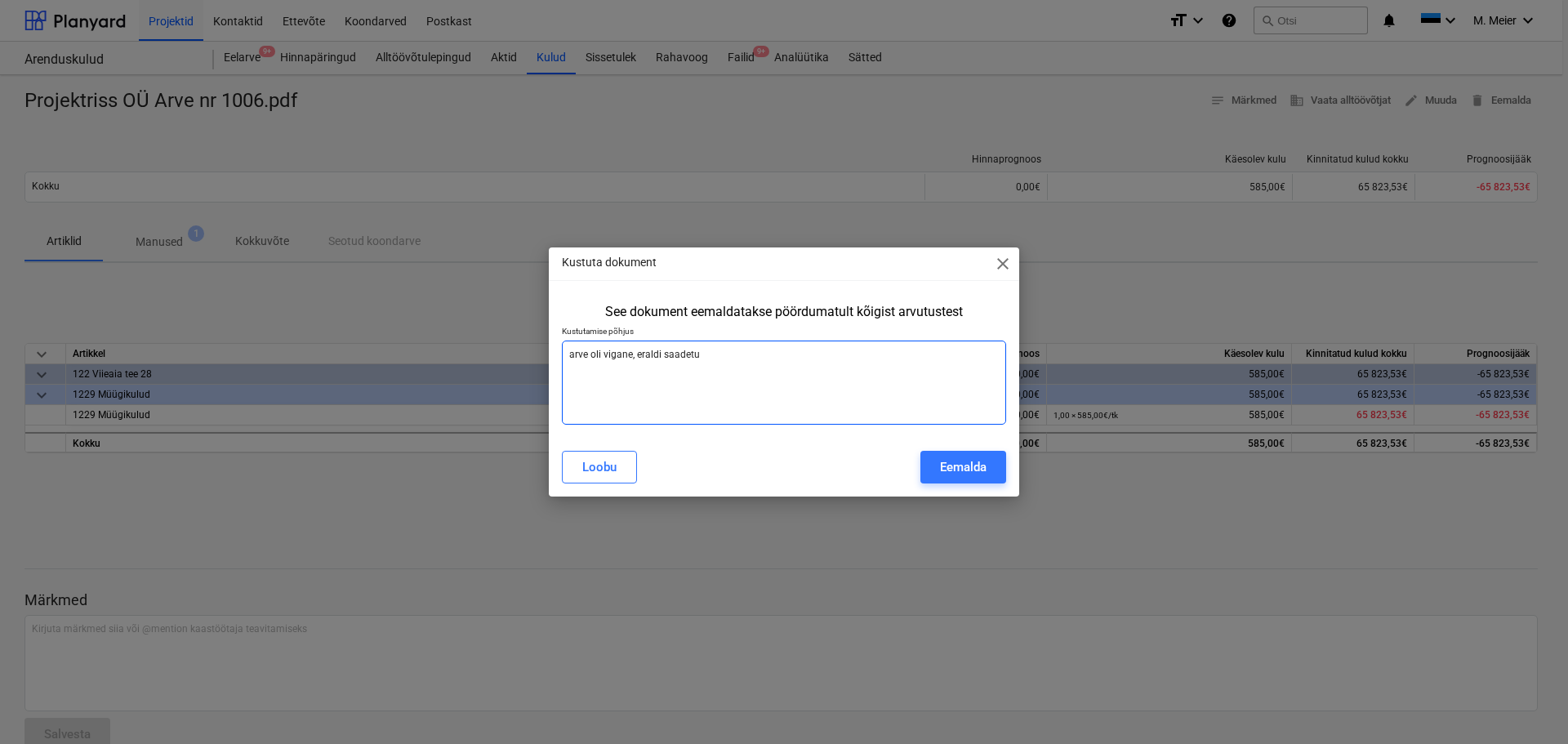 type on "x" 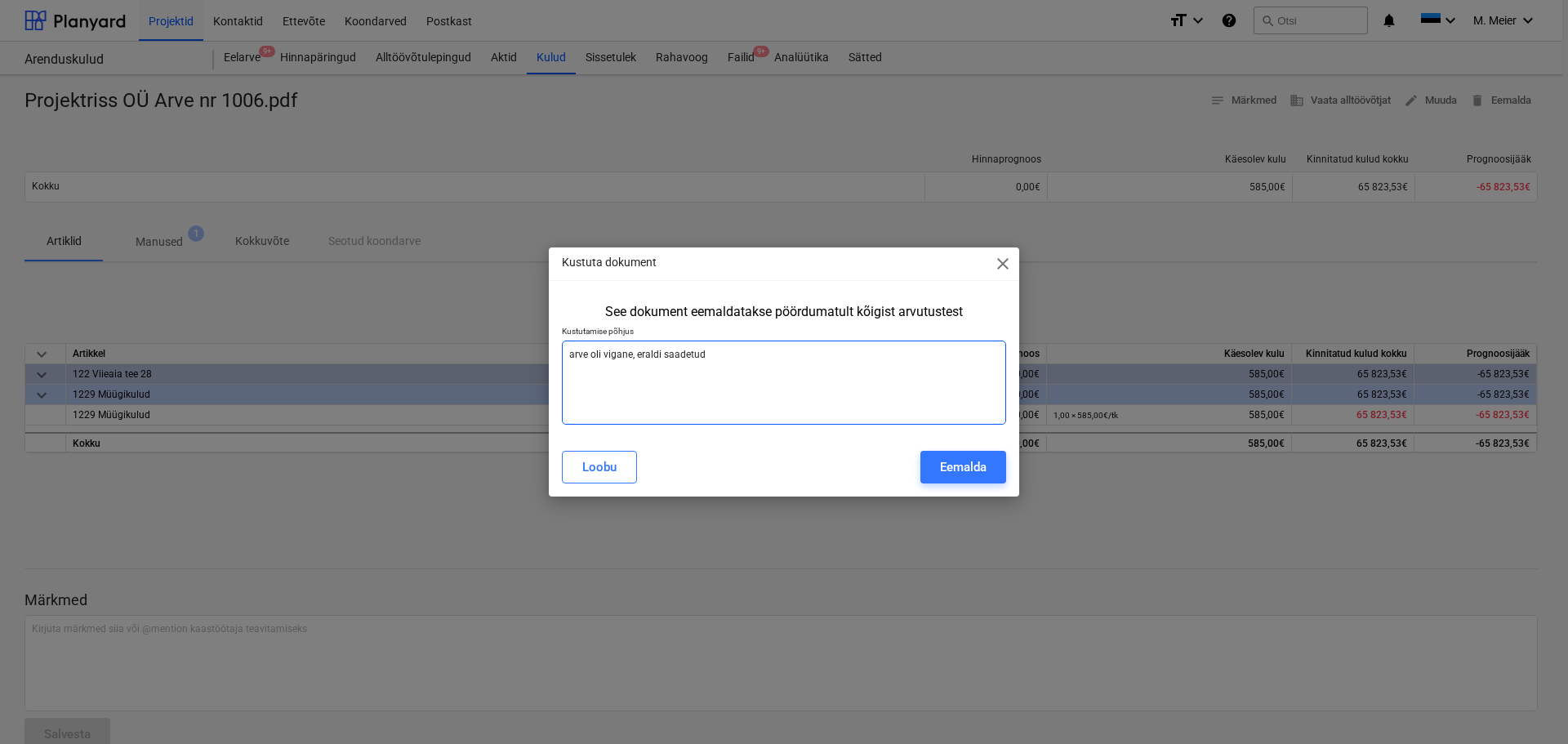 type on "arve oli vigane, eraldi saadetud" 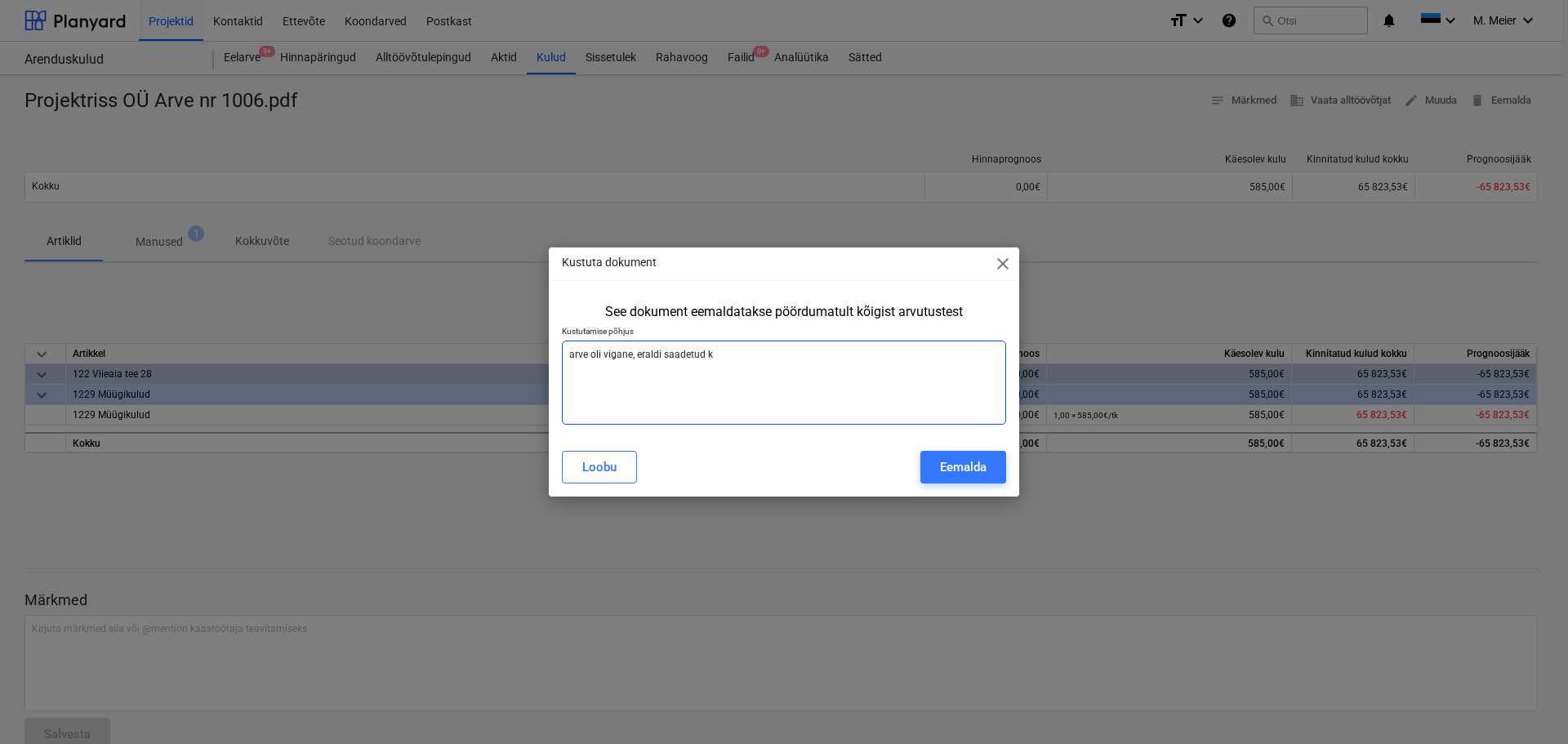 type on "arve oli vigane, eraldi saadetud kr" 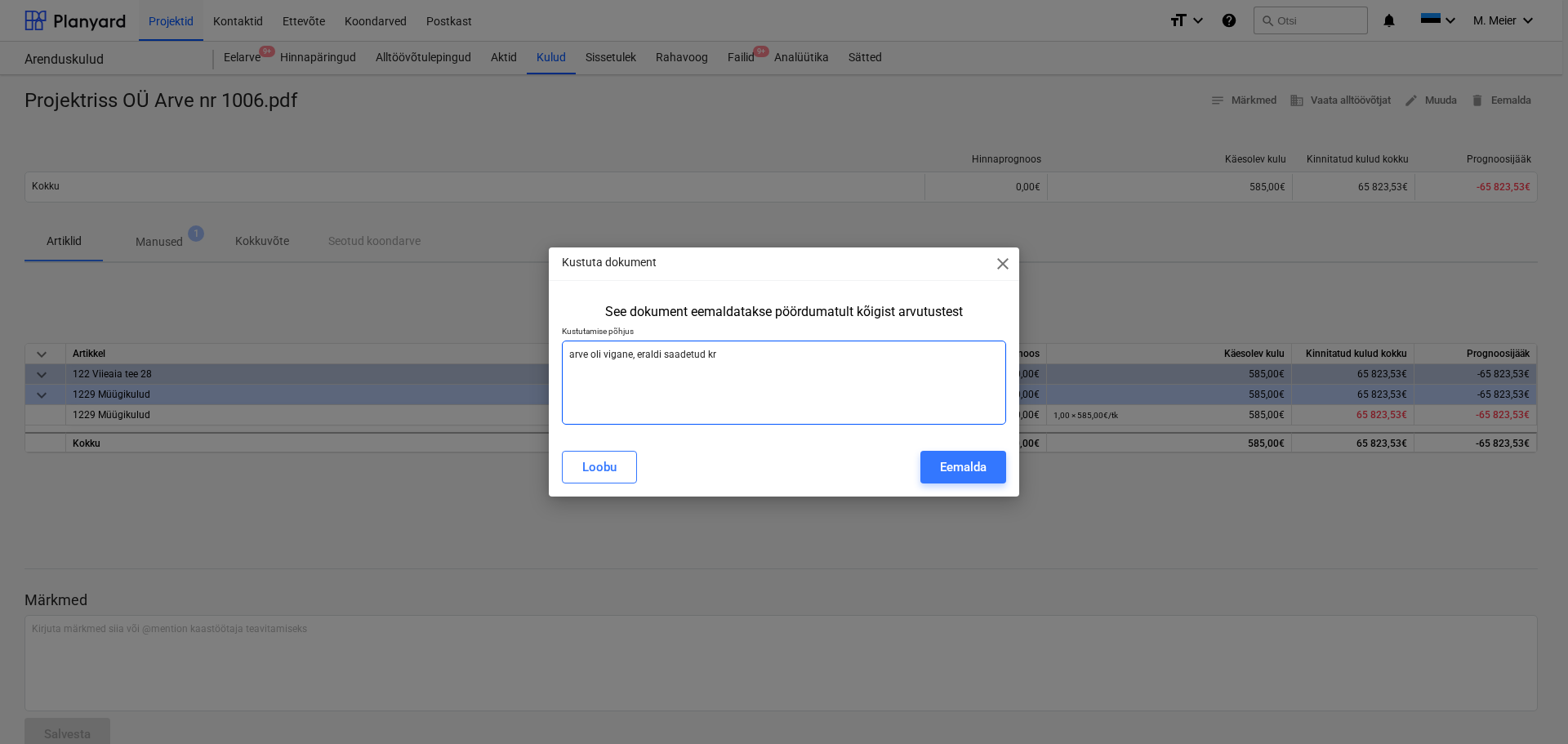 type on "arve oli vigane, eraldi saadetud kre" 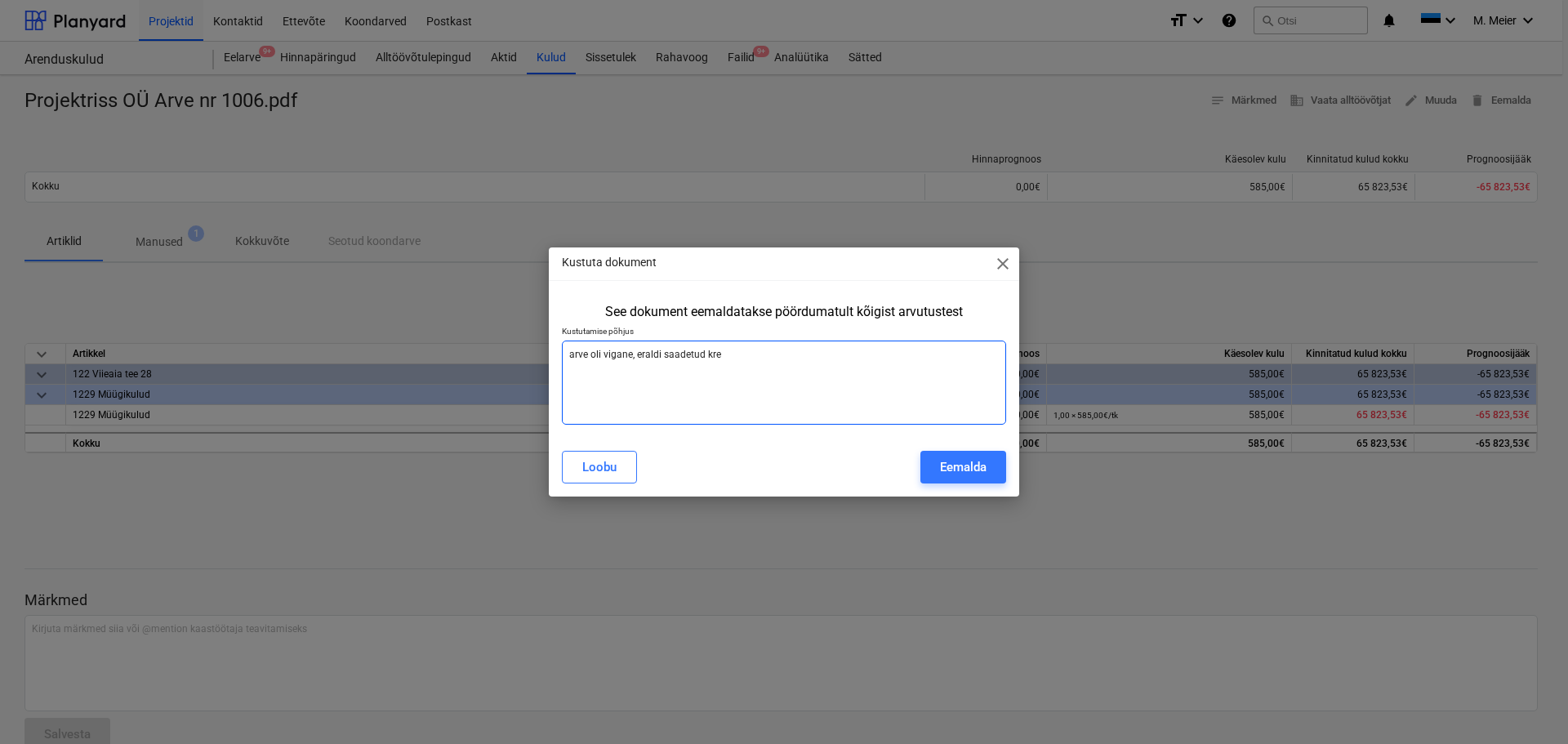 type on "arve oli vigane, eraldi saadetud kree" 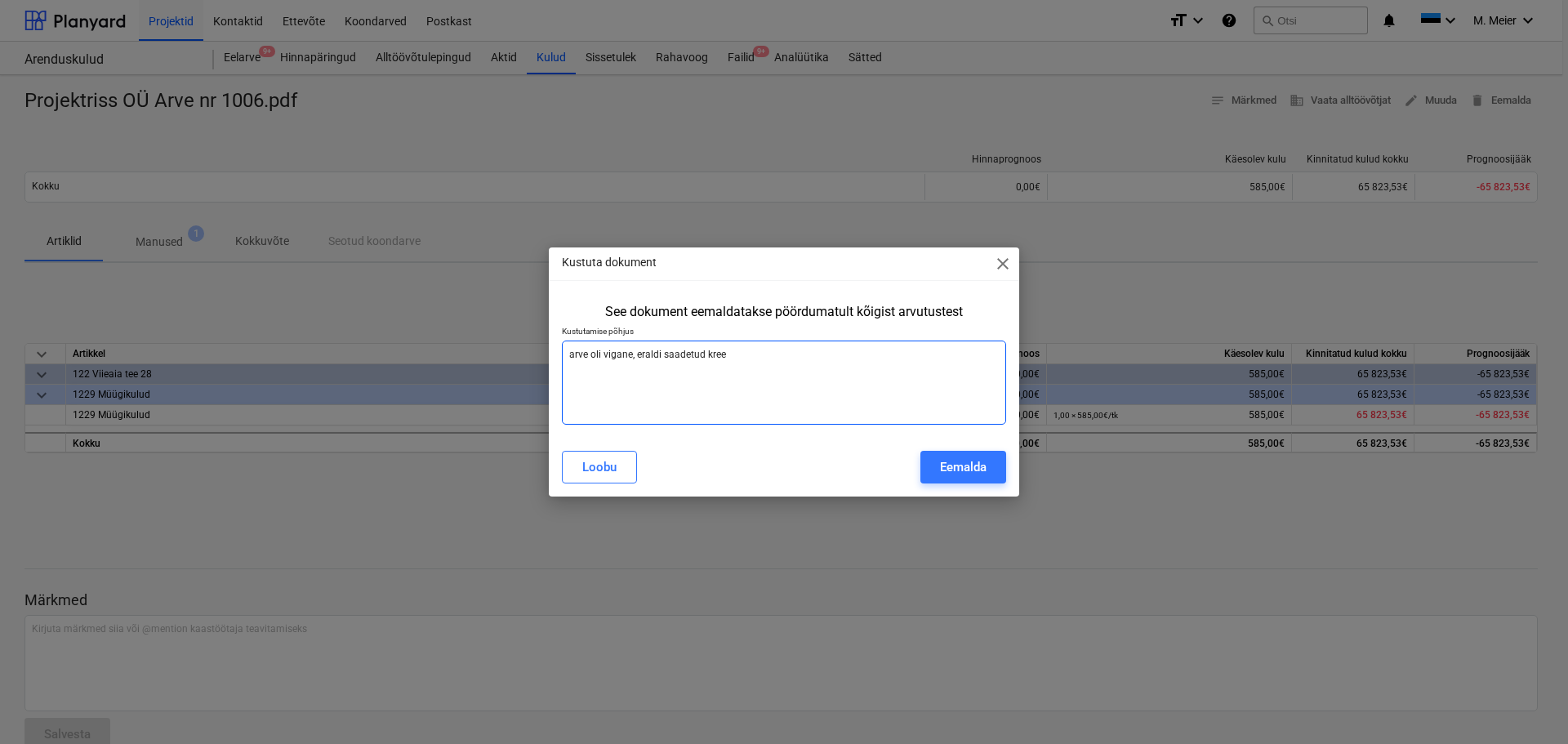 type on "arve oli vigane, eraldi saadetud kreed" 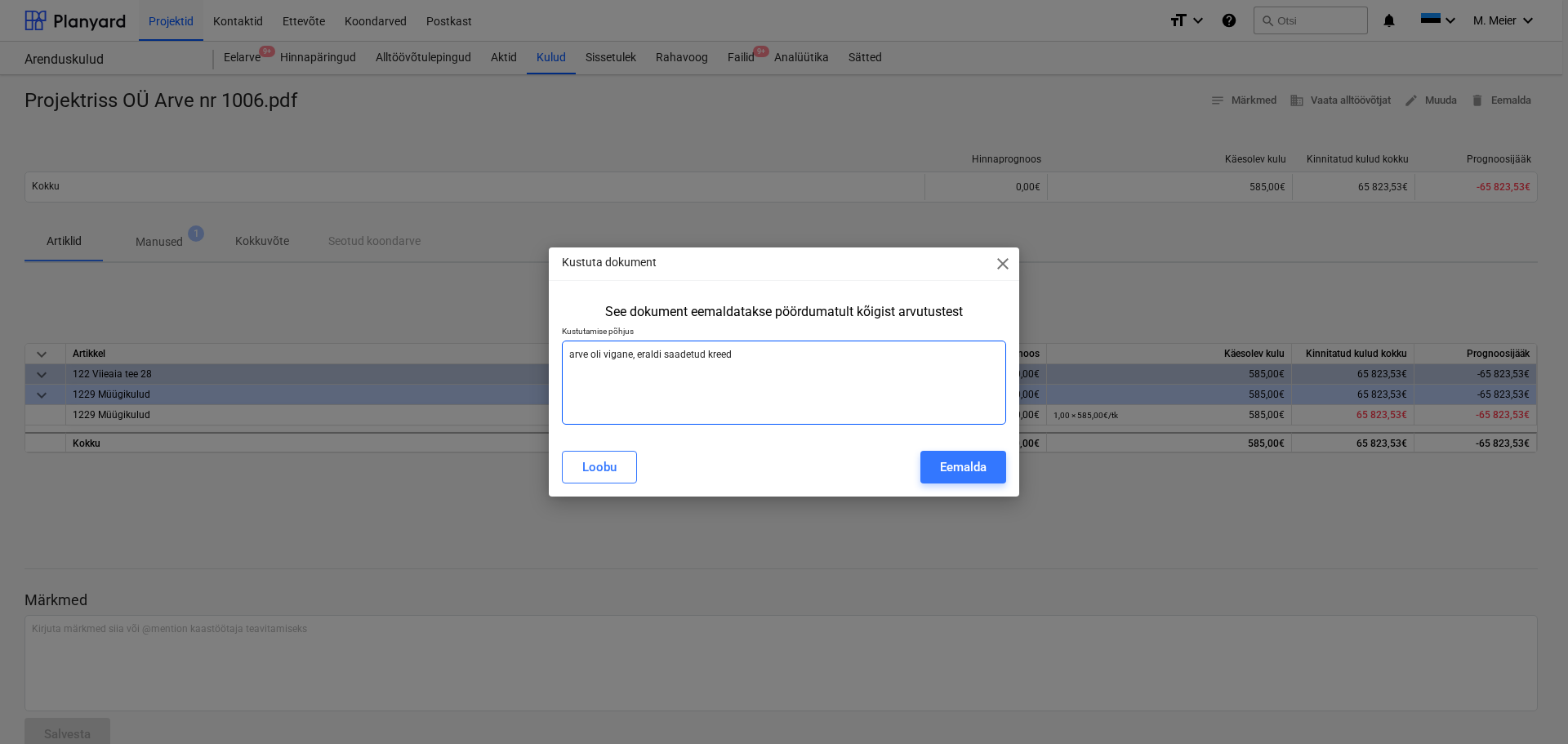 type on "arve oli vigane, eraldi saadetud kreedi" 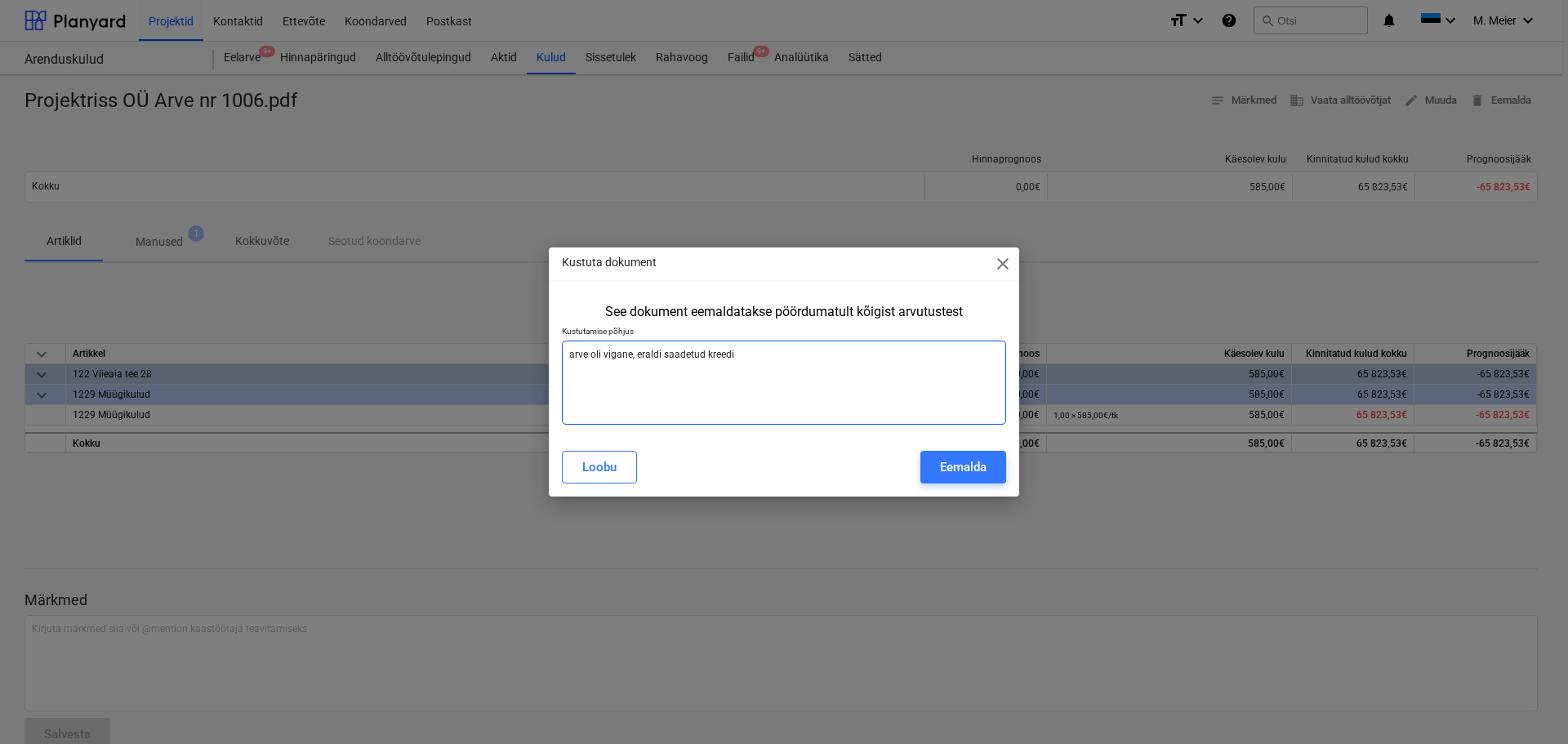 type on "arve oli vigane, eraldi saadetud kreedit" 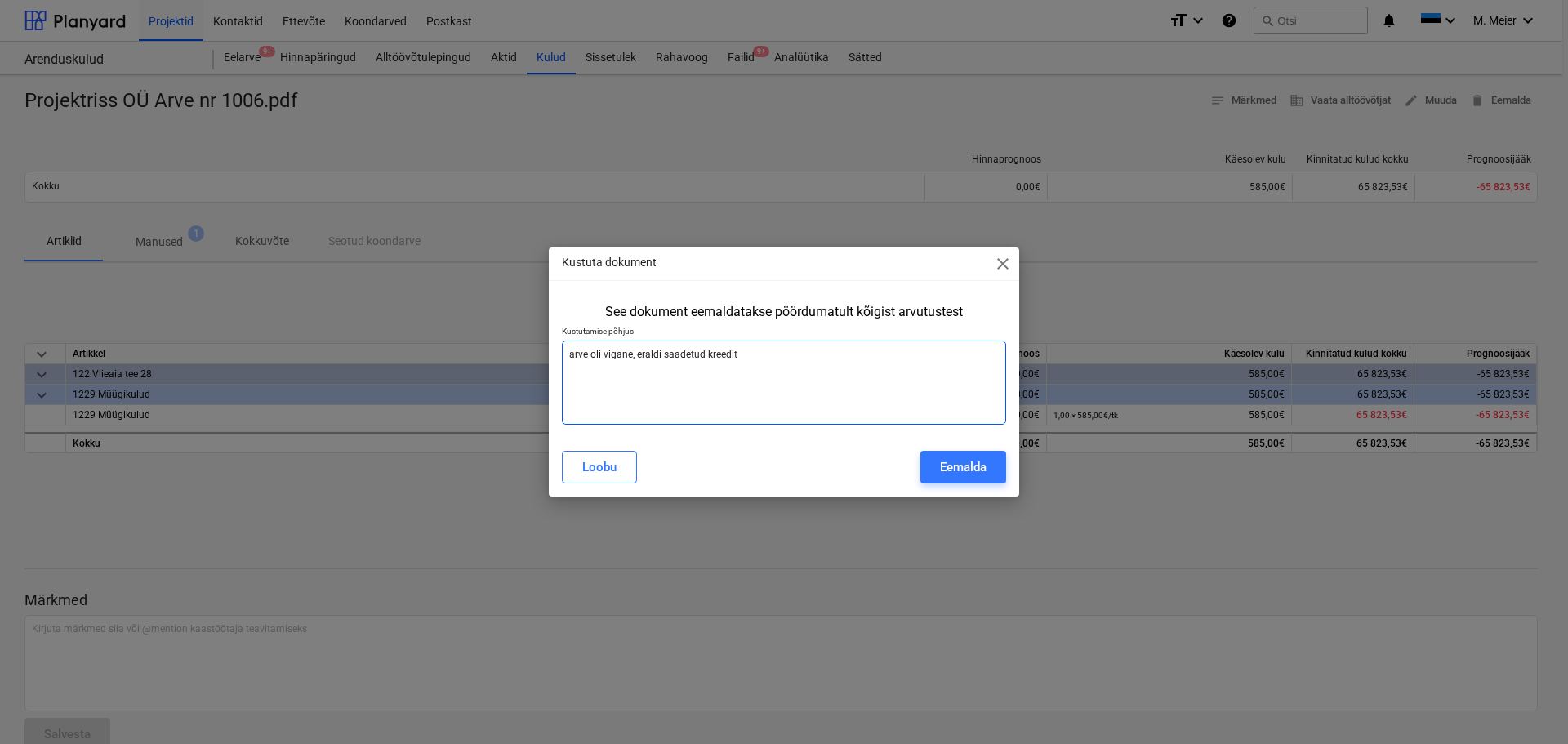 type on "arve oli vigane, eraldi saadetud kreedit" 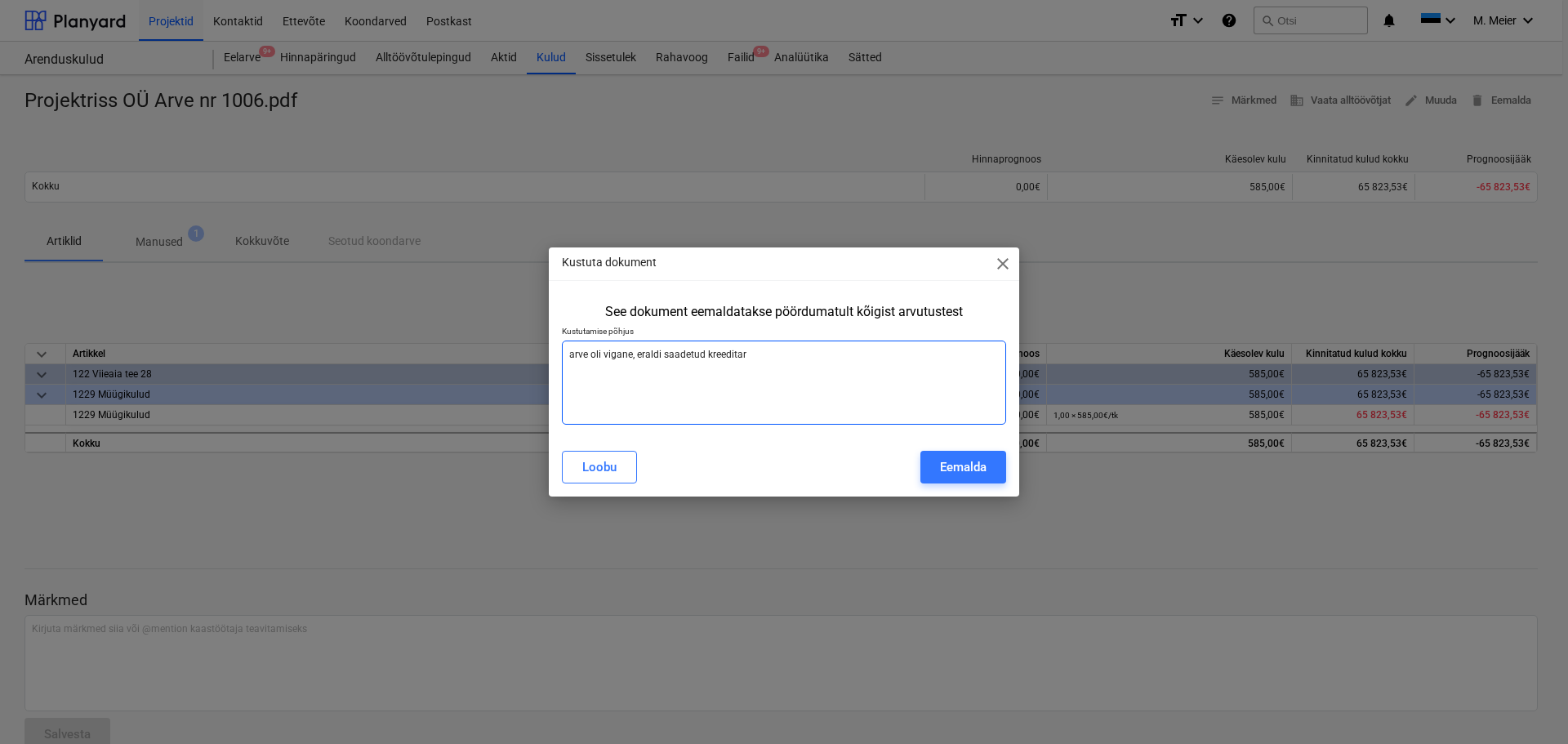 type on "arve oli vigane, eraldi saadetud kreeditarv" 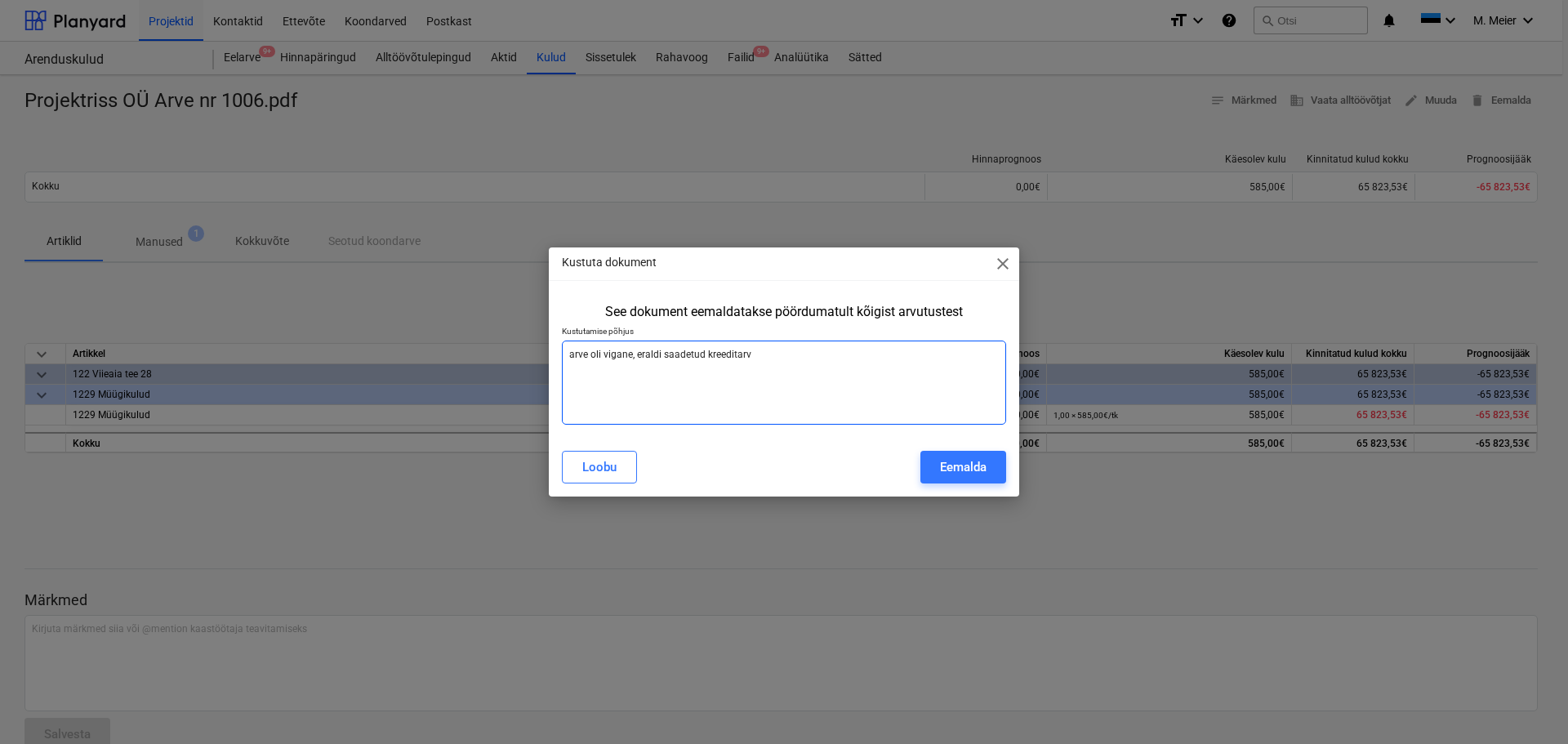 type on "arve oli vigane, eraldi saadetud kreeditarve" 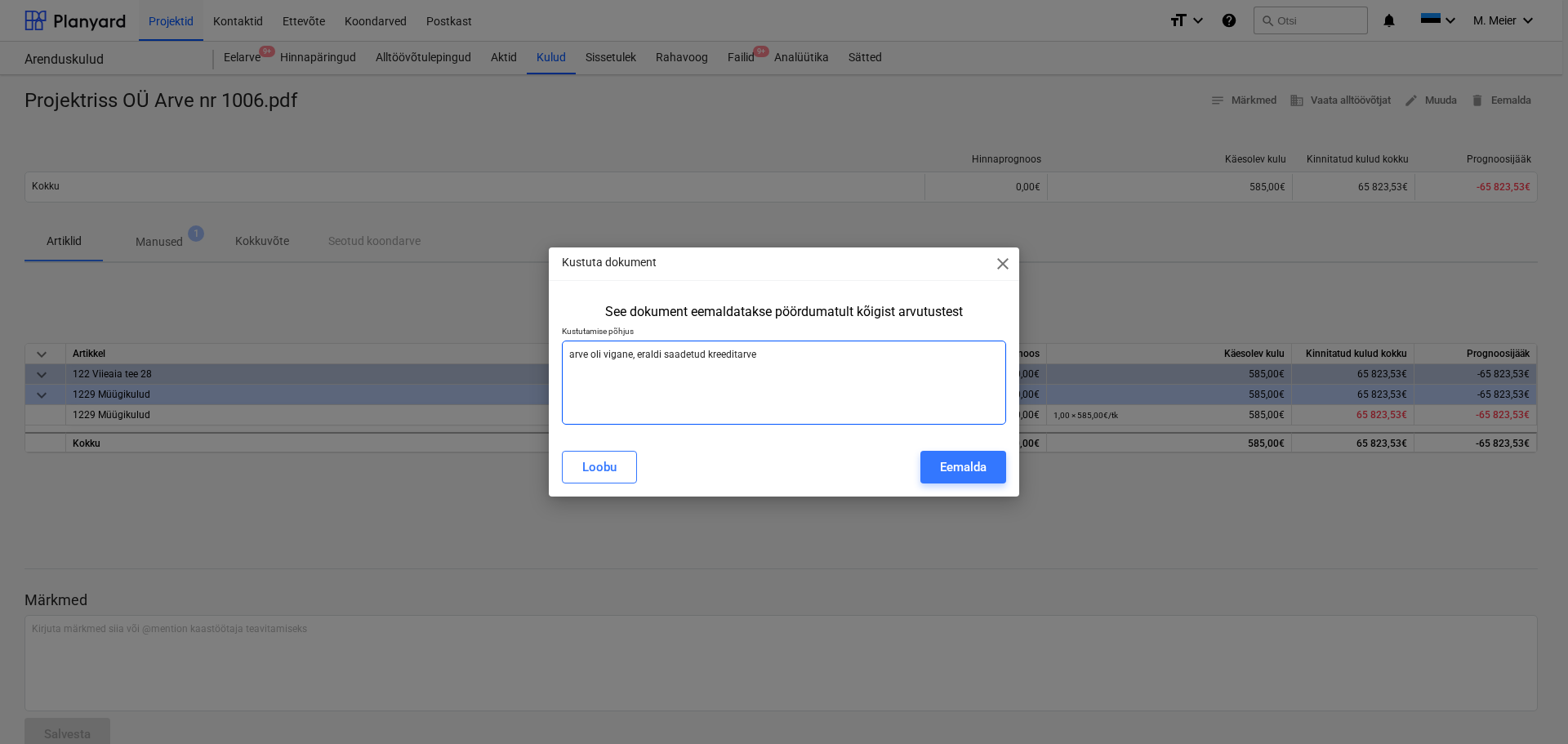 type on "arve oli vigane, eraldi saadetud kreeditarve" 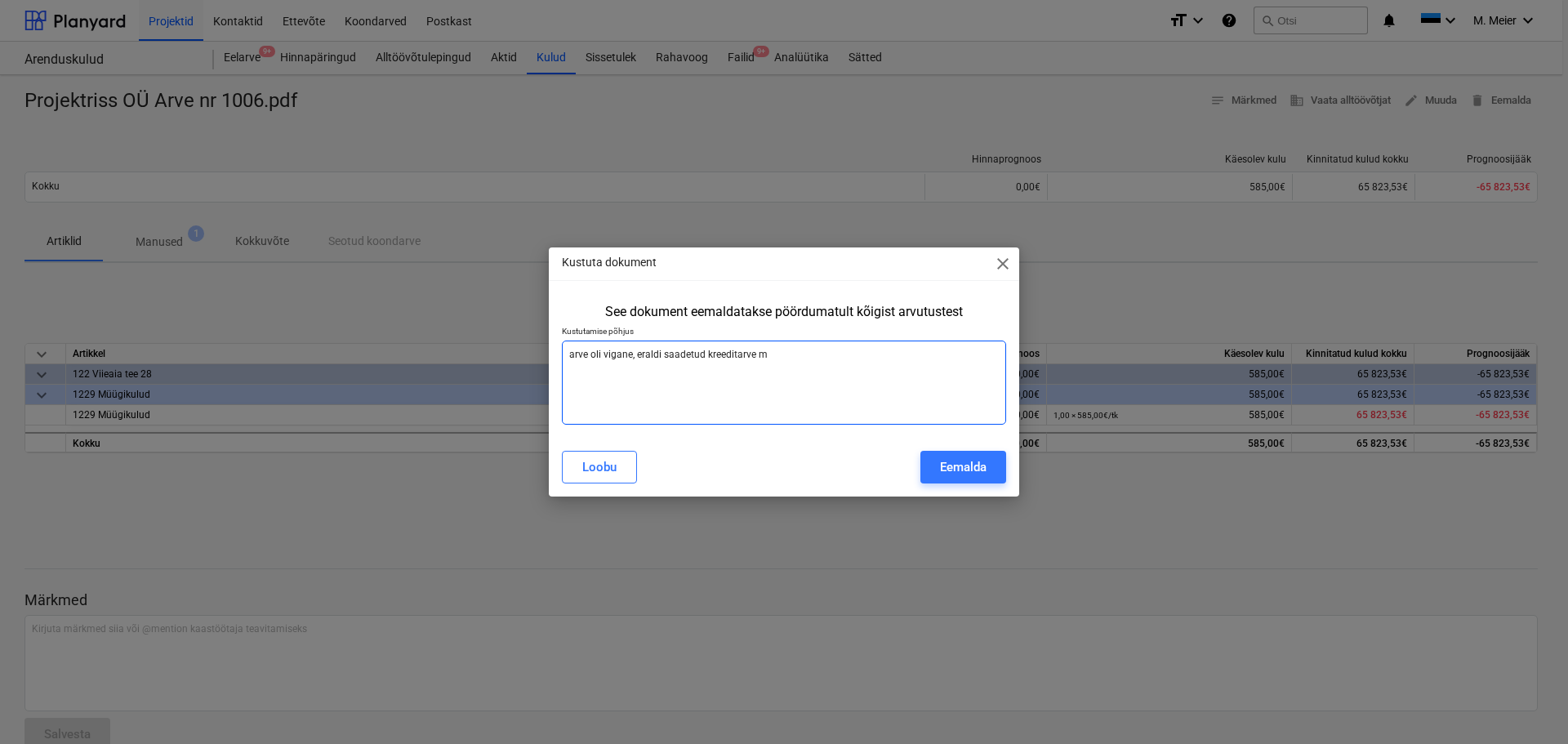 type on "arve oli vigane, eraldi saadetud kreeditarve me" 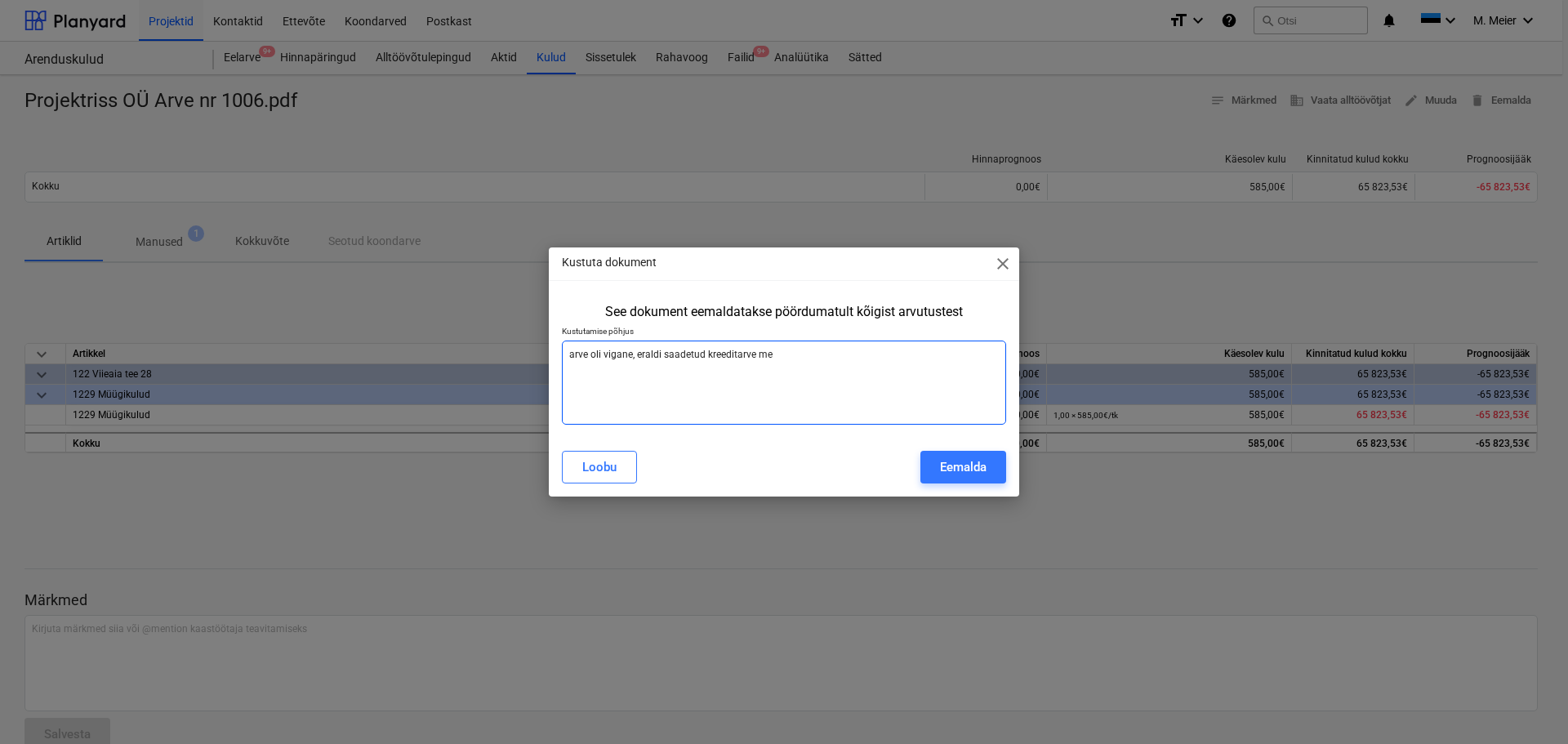 type on "arve oli vigane, eraldi saadetud kreeditarve mei" 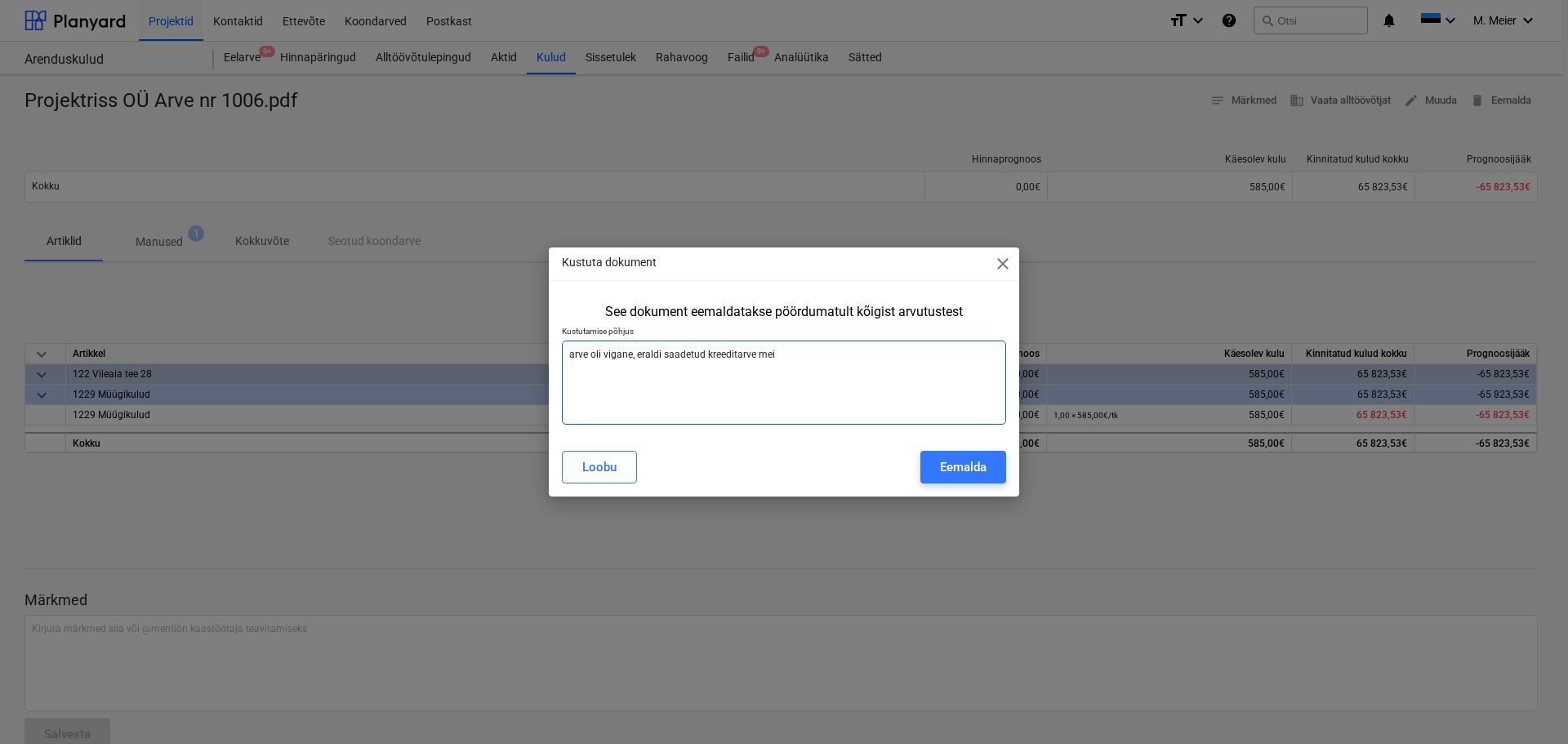 type on "arve oli vigane, eraldi saadetud kreeditarve meil" 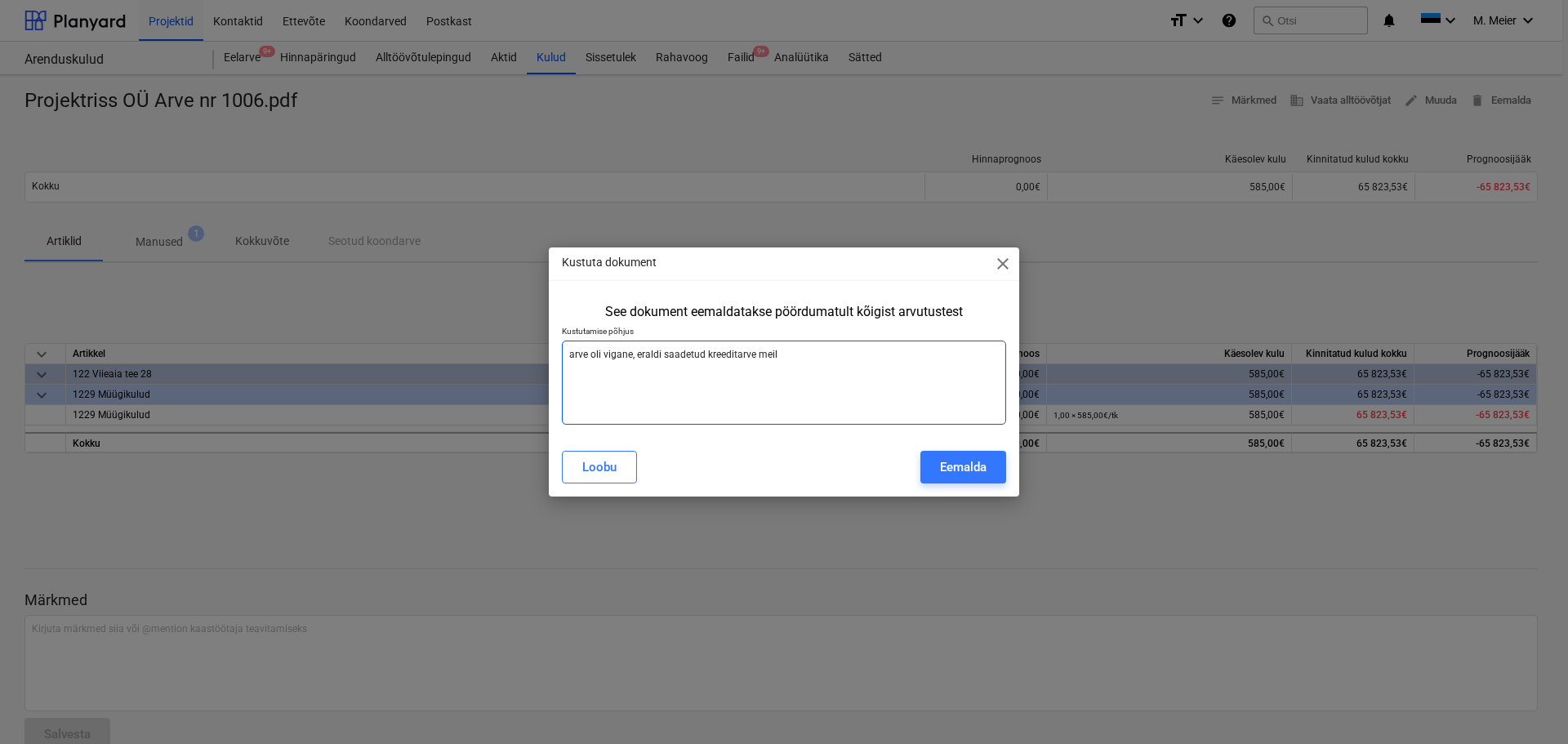 type on "arve oli vigane, eraldi saadetud kreeditarve meili" 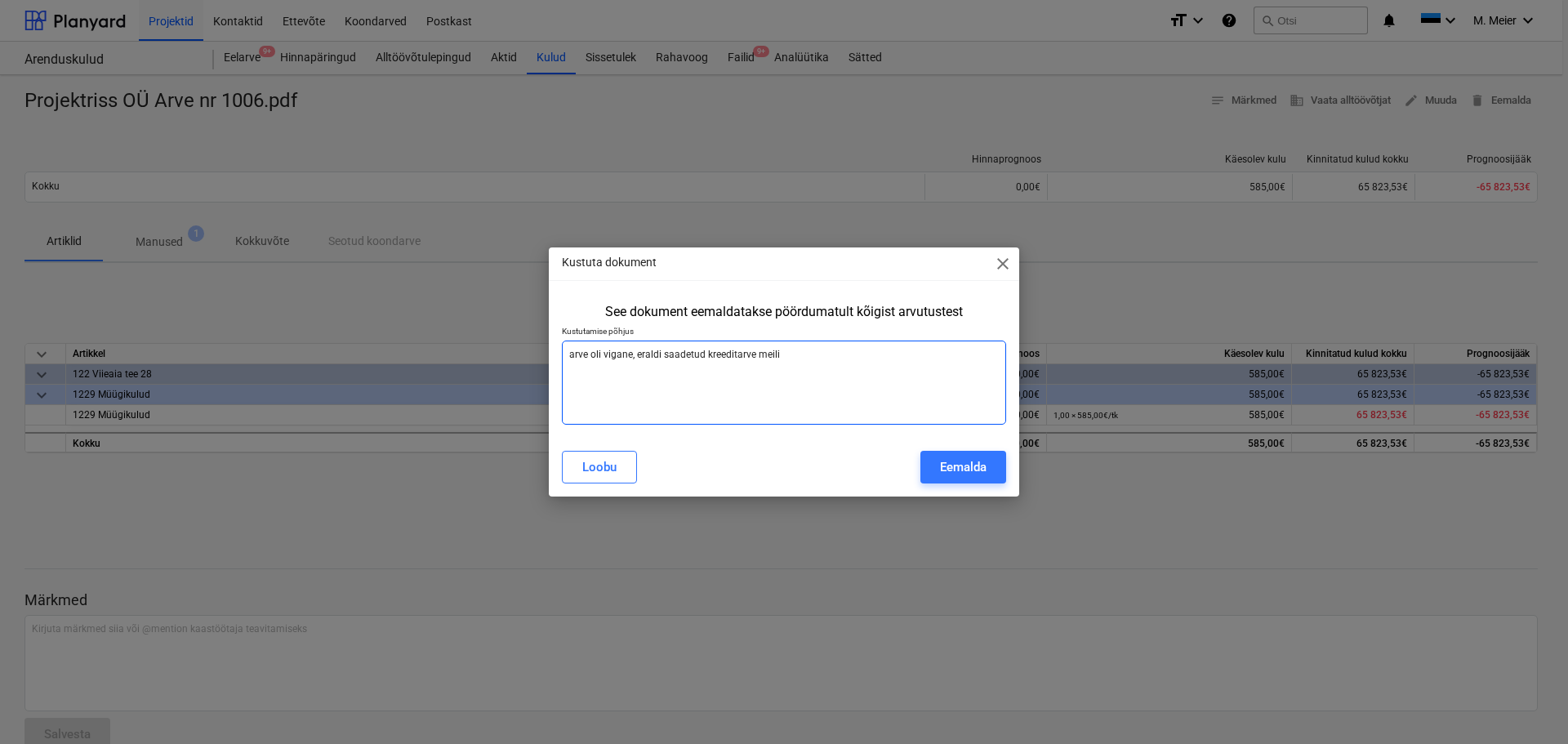 type on "arve oli vigane, eraldi saadetud kreeditarve meilig" 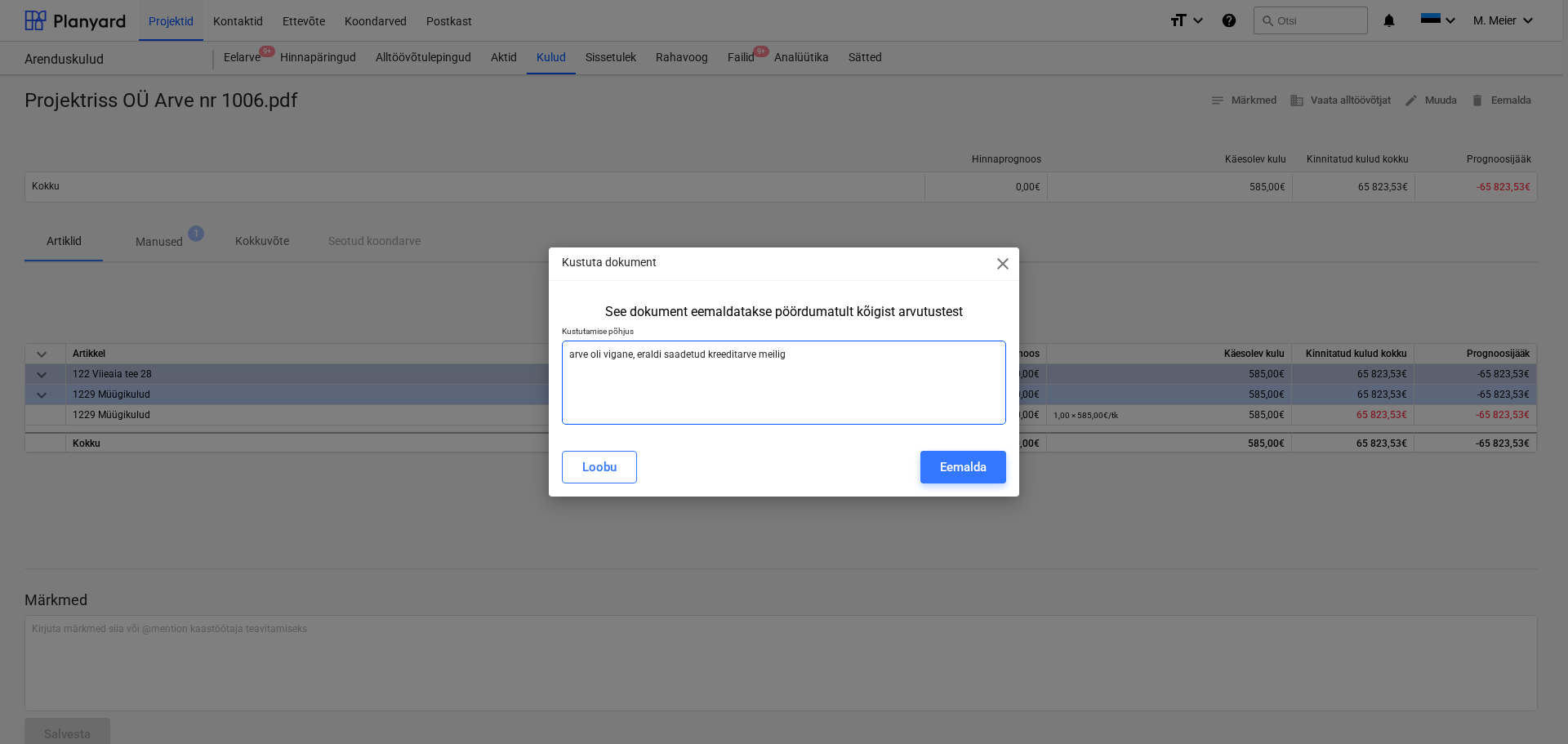 type on "arve oli vigane, eraldi saadetud kreeditarve meiliga" 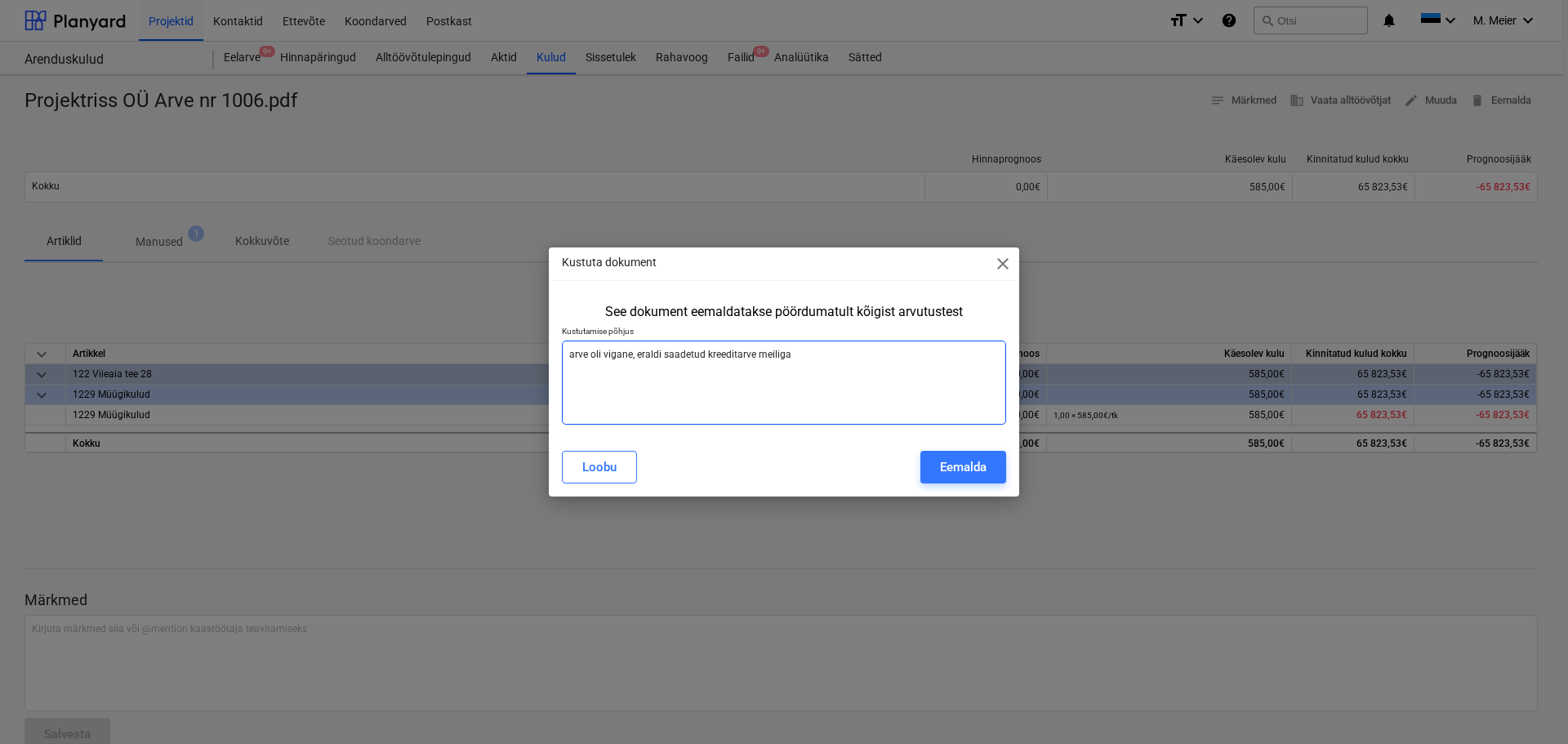 type on "arve oli vigane, eraldi saadetud kreeditarve meiliga," 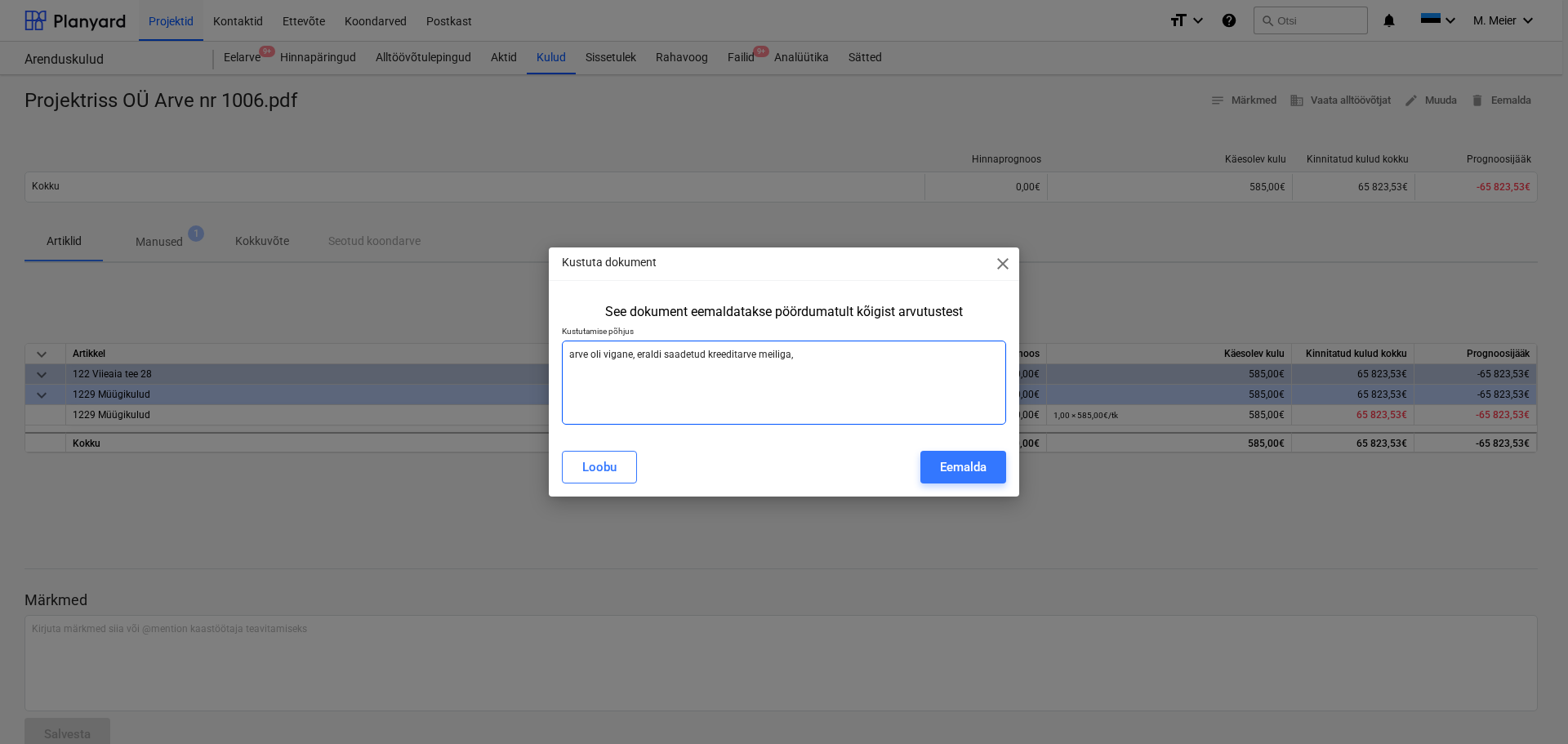 type on "arve oli vigane, eraldi saadetud kreeditarve meiliga," 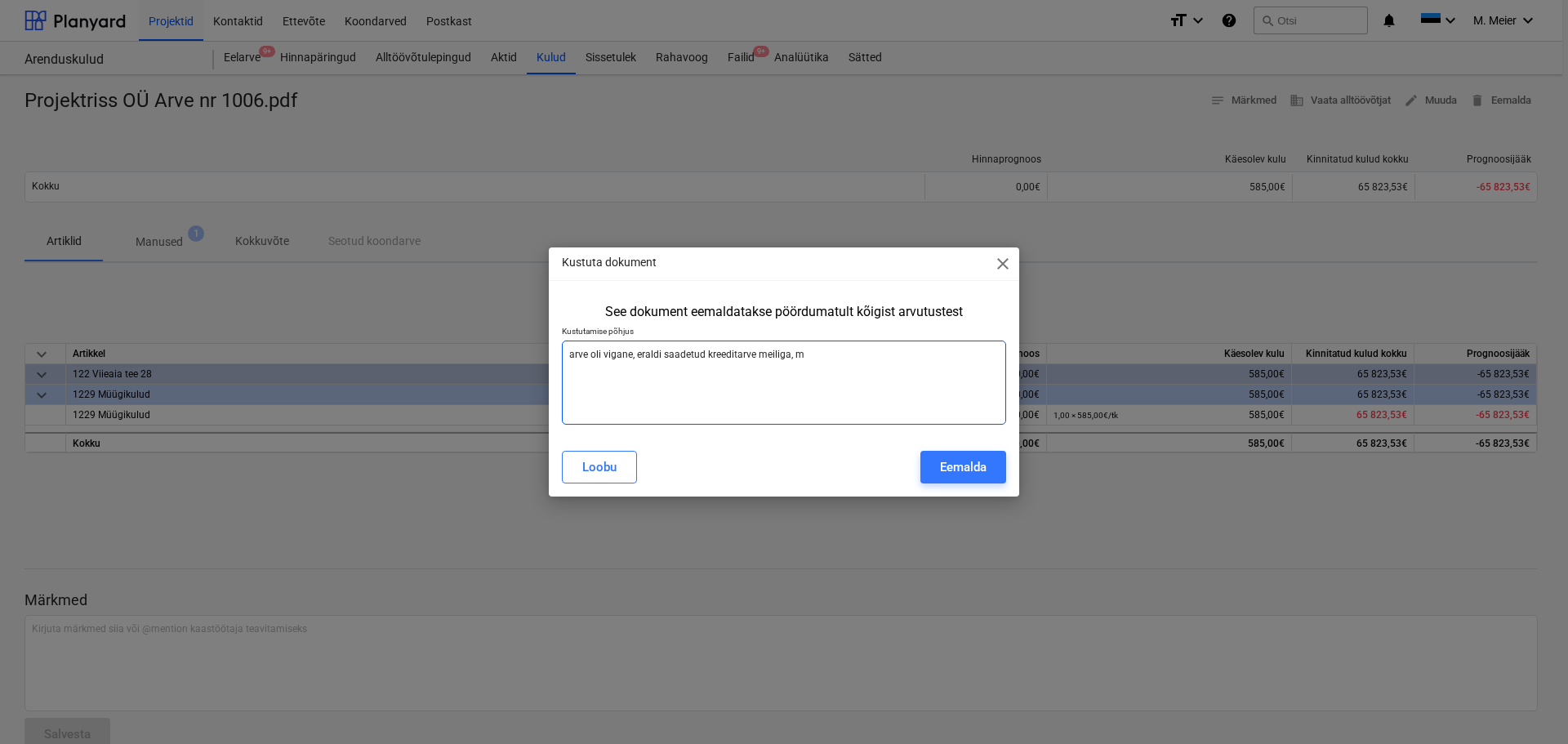 type on "x" 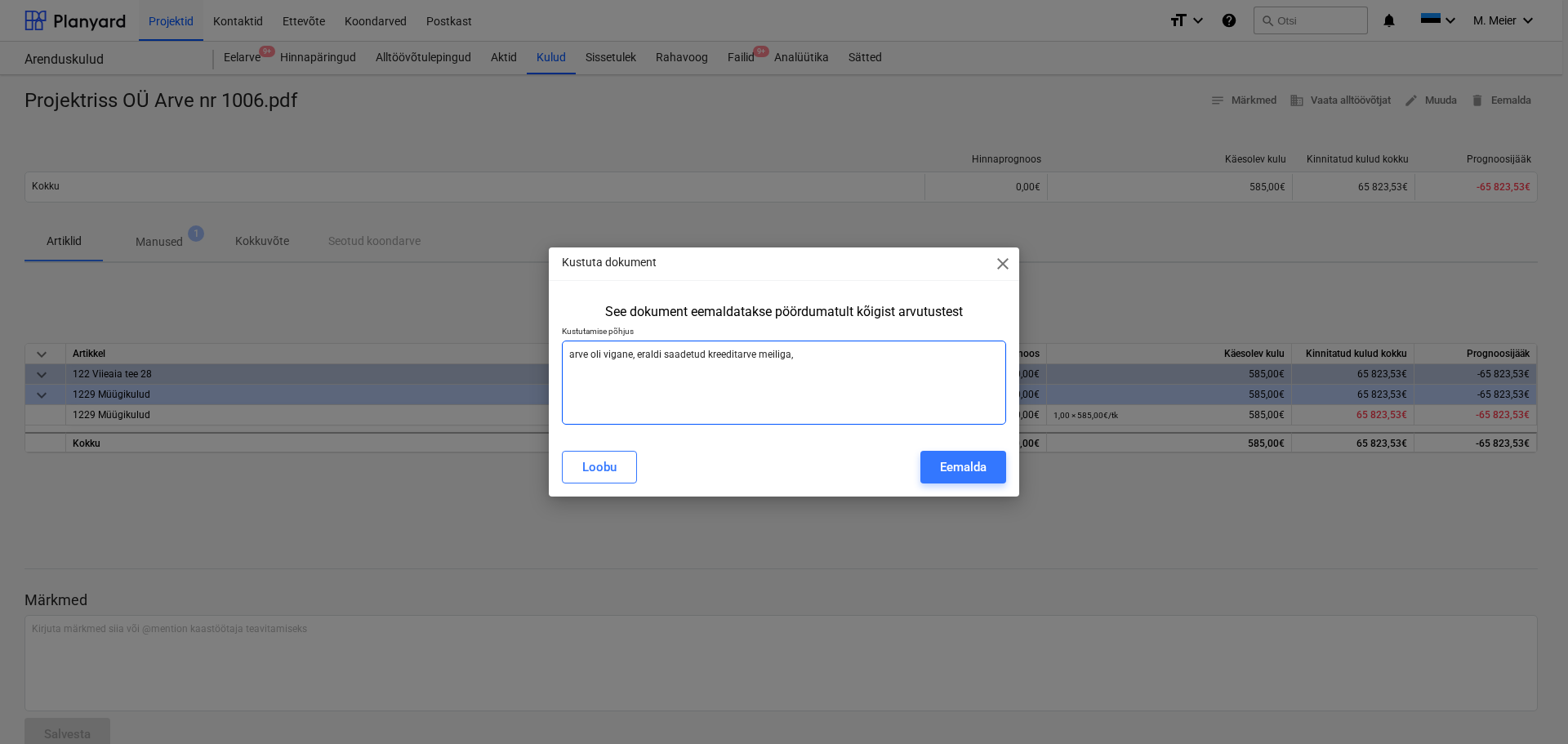type on "arve oli vigane, eraldi saadetud kreeditarve meiliga, m" 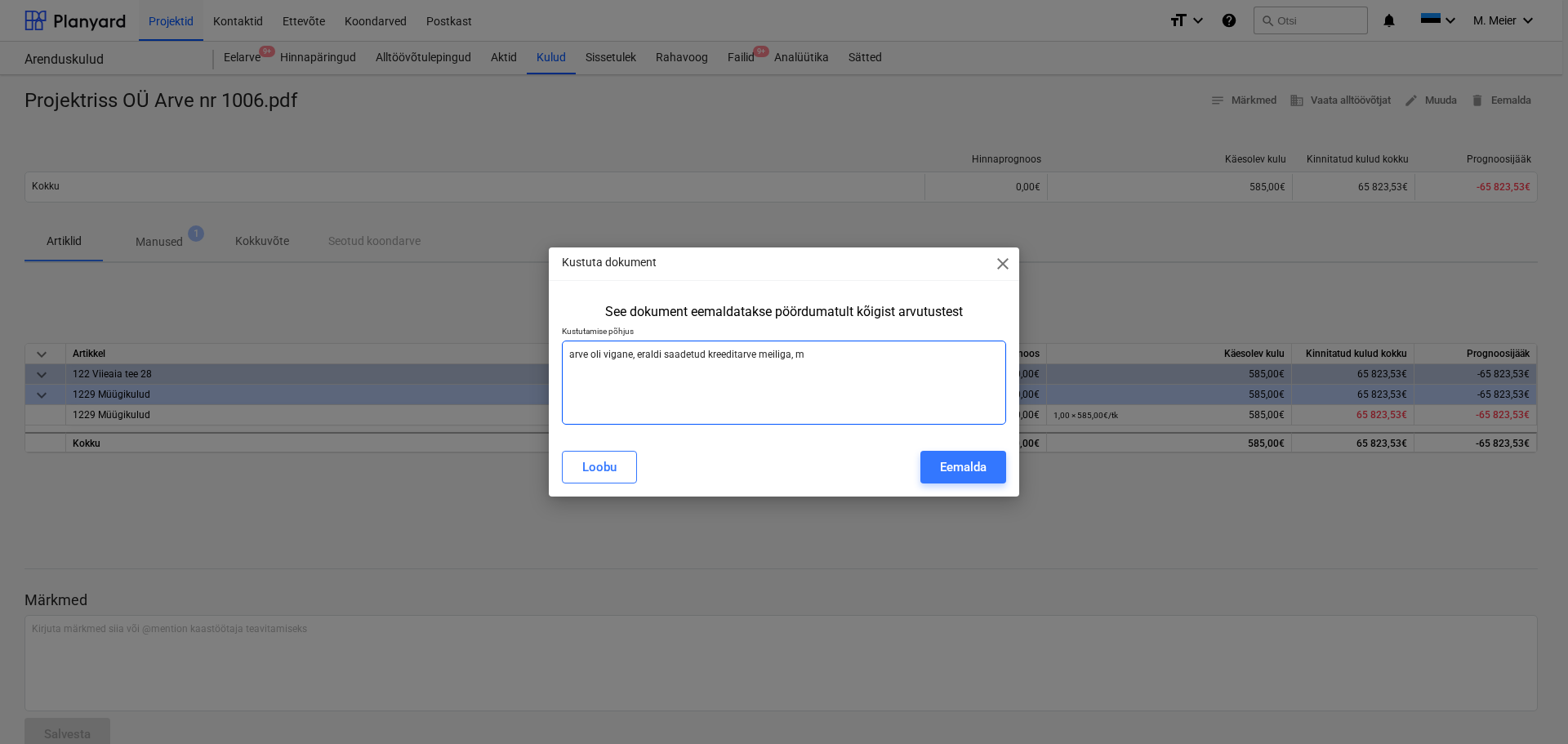 type on "arve oli vigane, eraldi saadetud kreeditarve meiliga, mi" 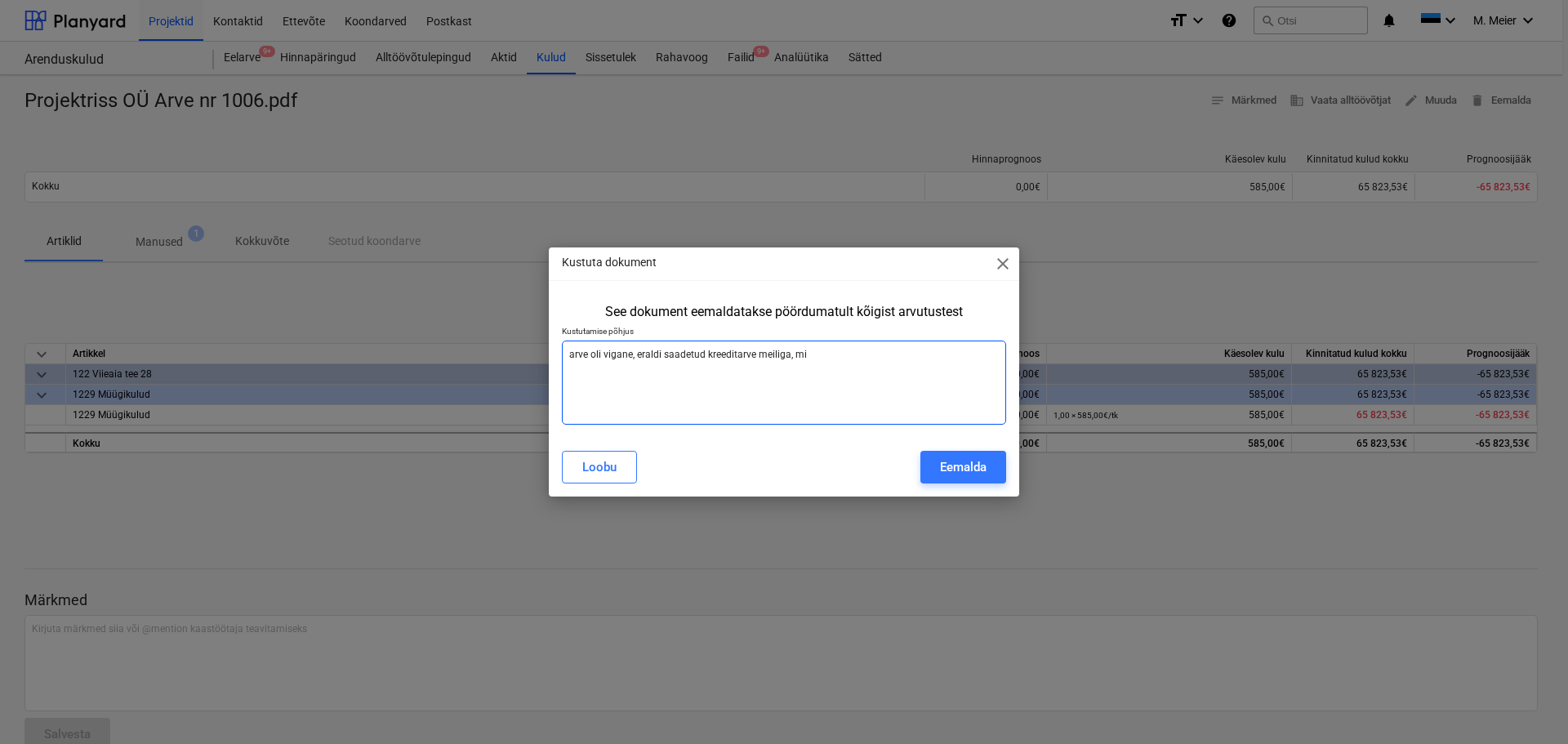 type on "arve oli vigane, eraldi saadetud kreeditarve meiliga, mid" 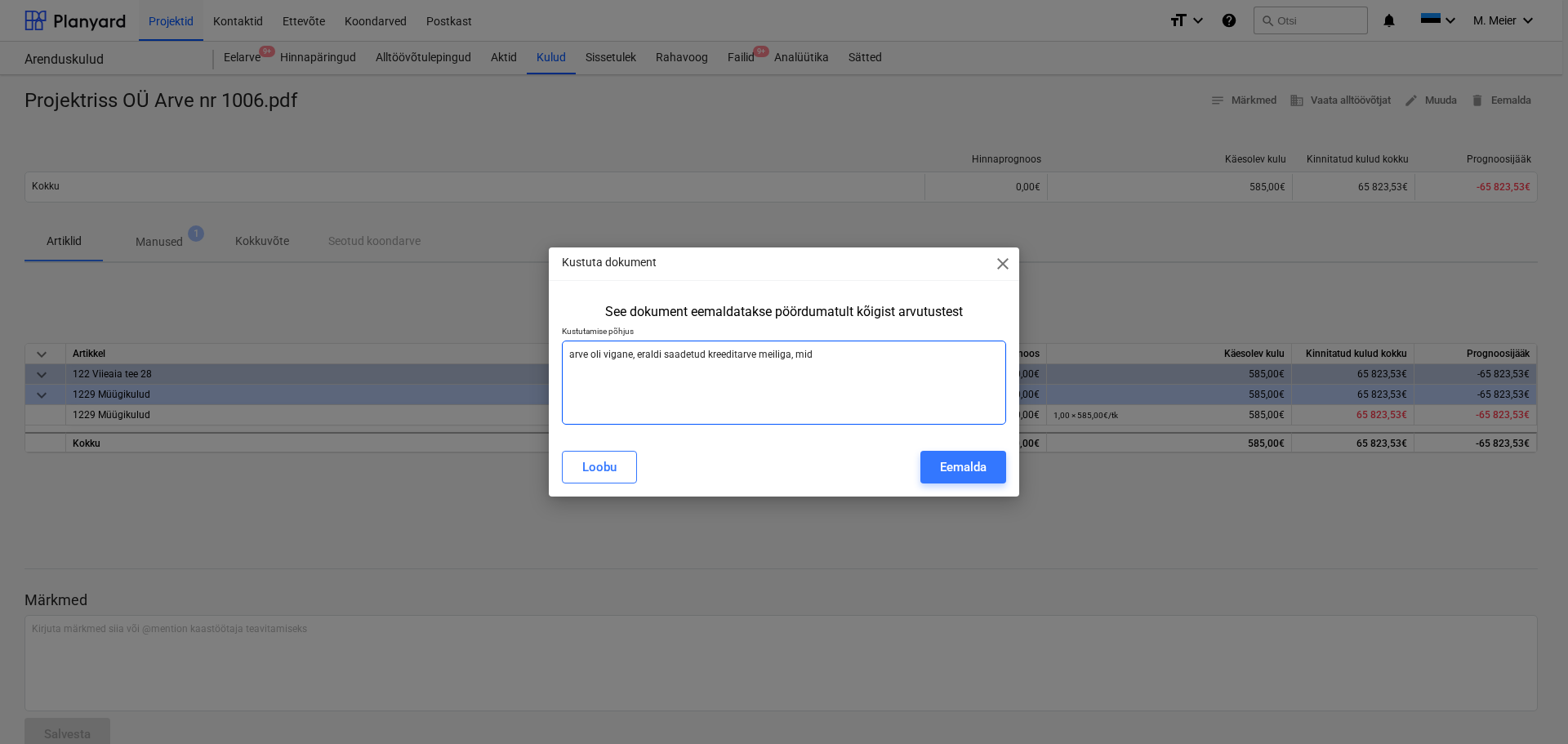 type on "arve oli vigane, eraldi saadetud kreeditarve meiliga, mida" 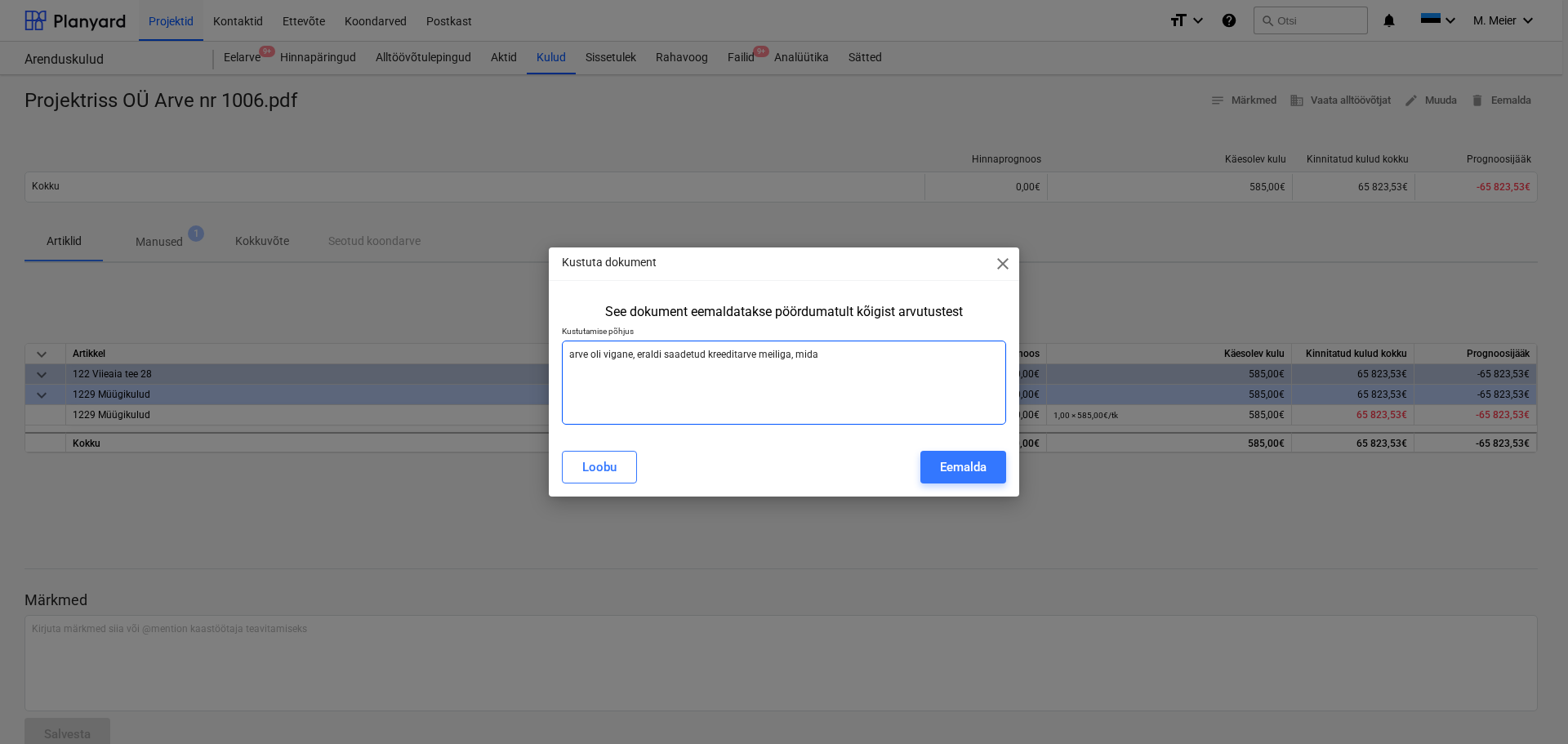 type on "x" 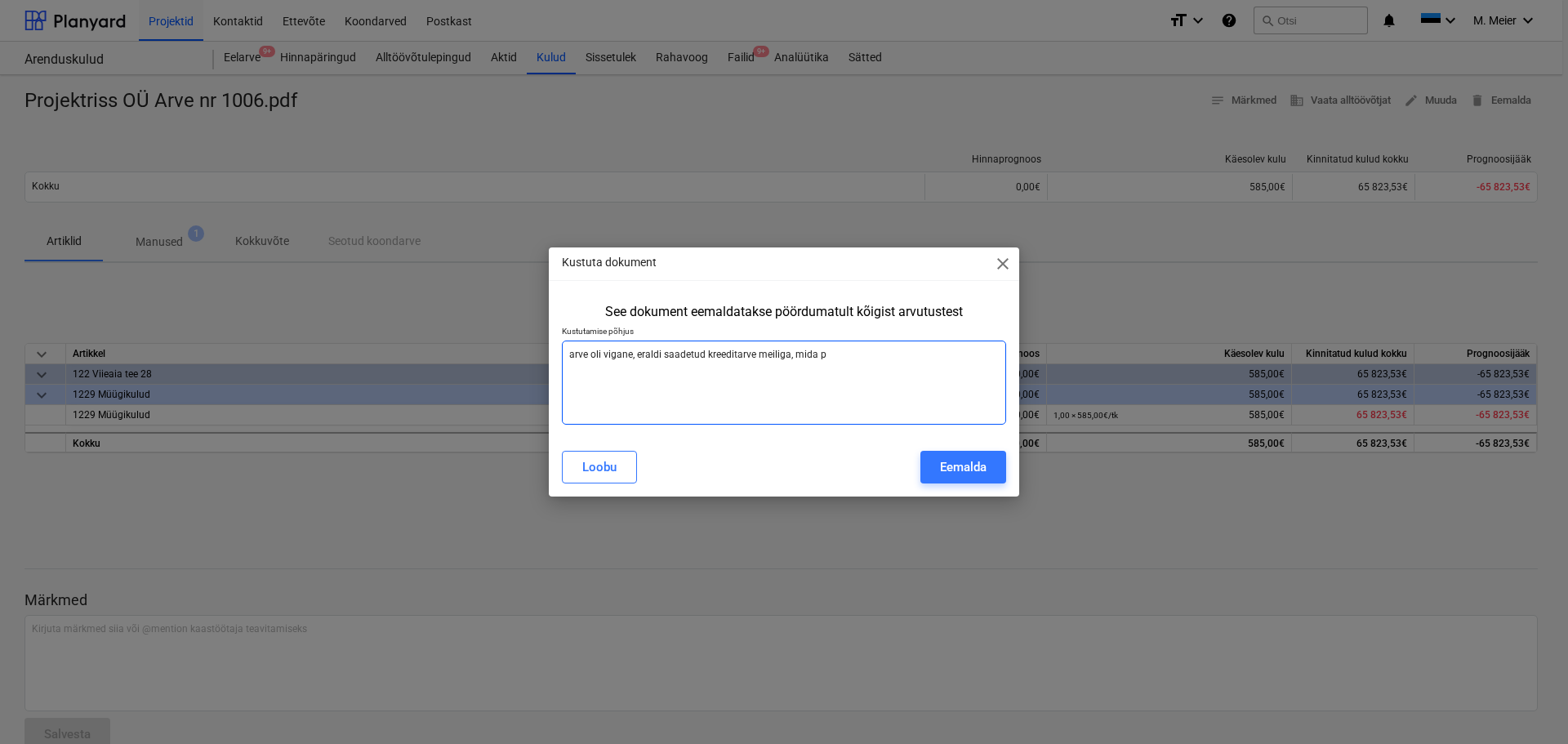 type on "x" 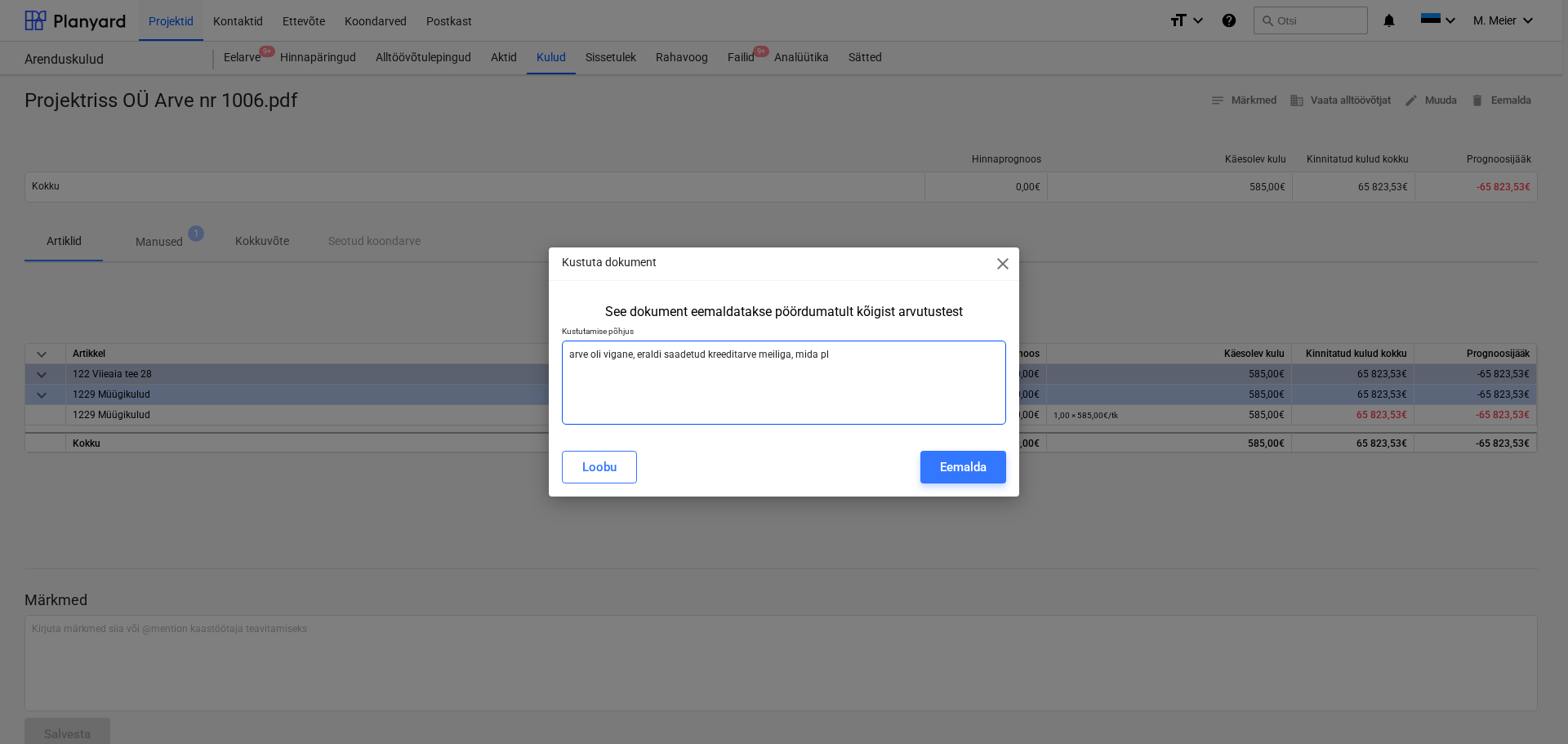 type on "arve oli vigane, eraldi saadetud kreeditarve meiliga, mida pla" 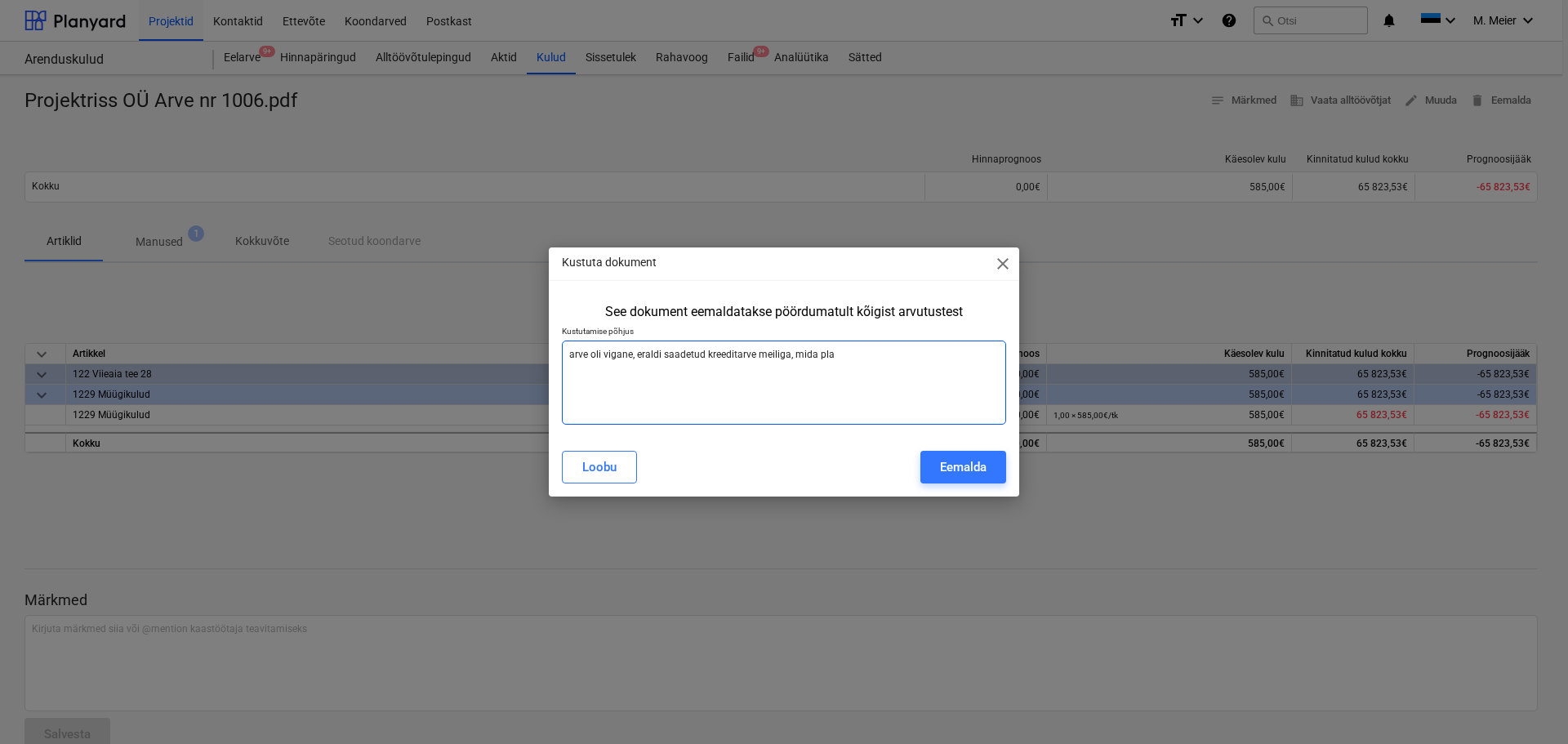 type on "arve oli vigane, eraldi saadetud kreeditarve meiliga, mida plan" 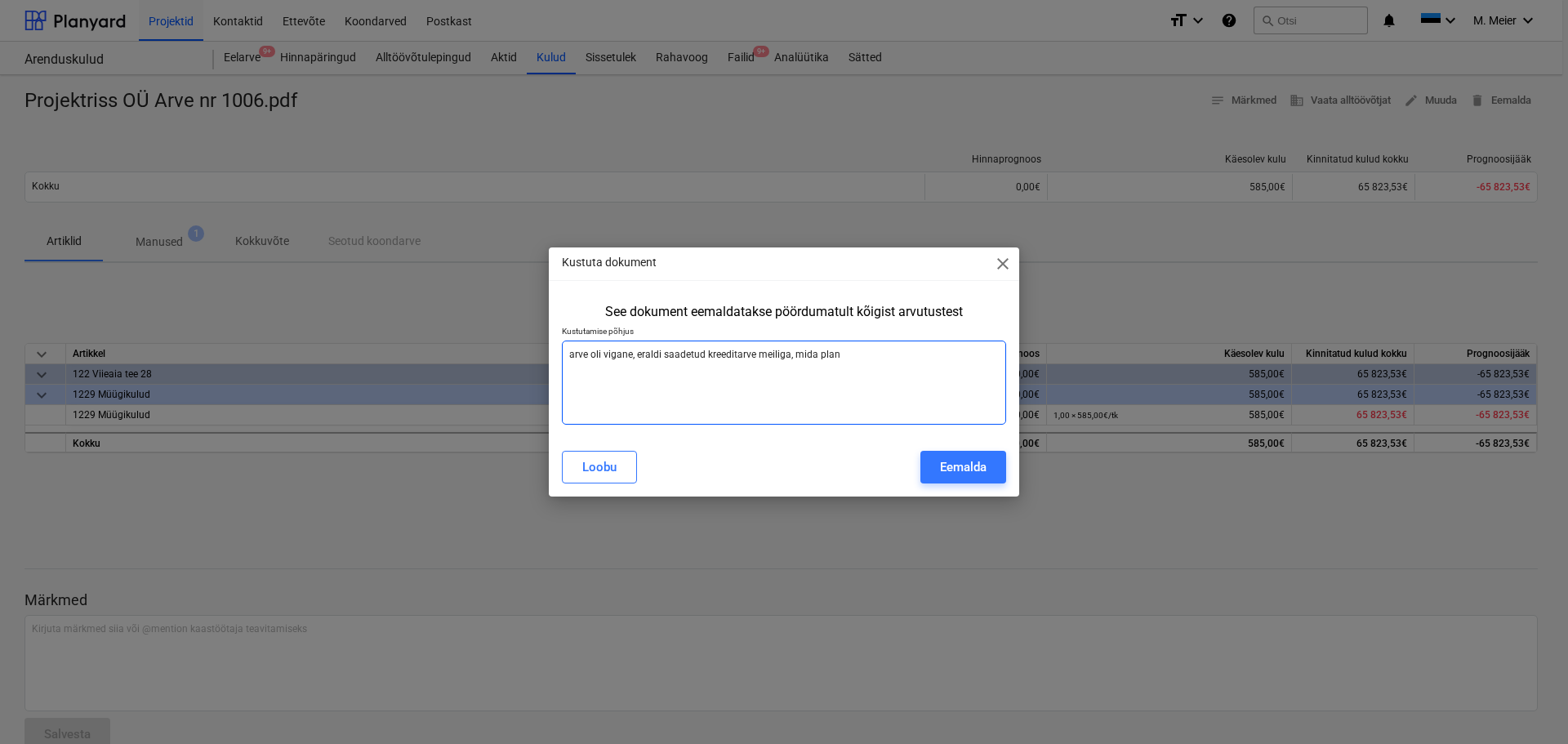 type on "arve oli vigane, eraldi saadetud kreeditarve meiliga, mida plany" 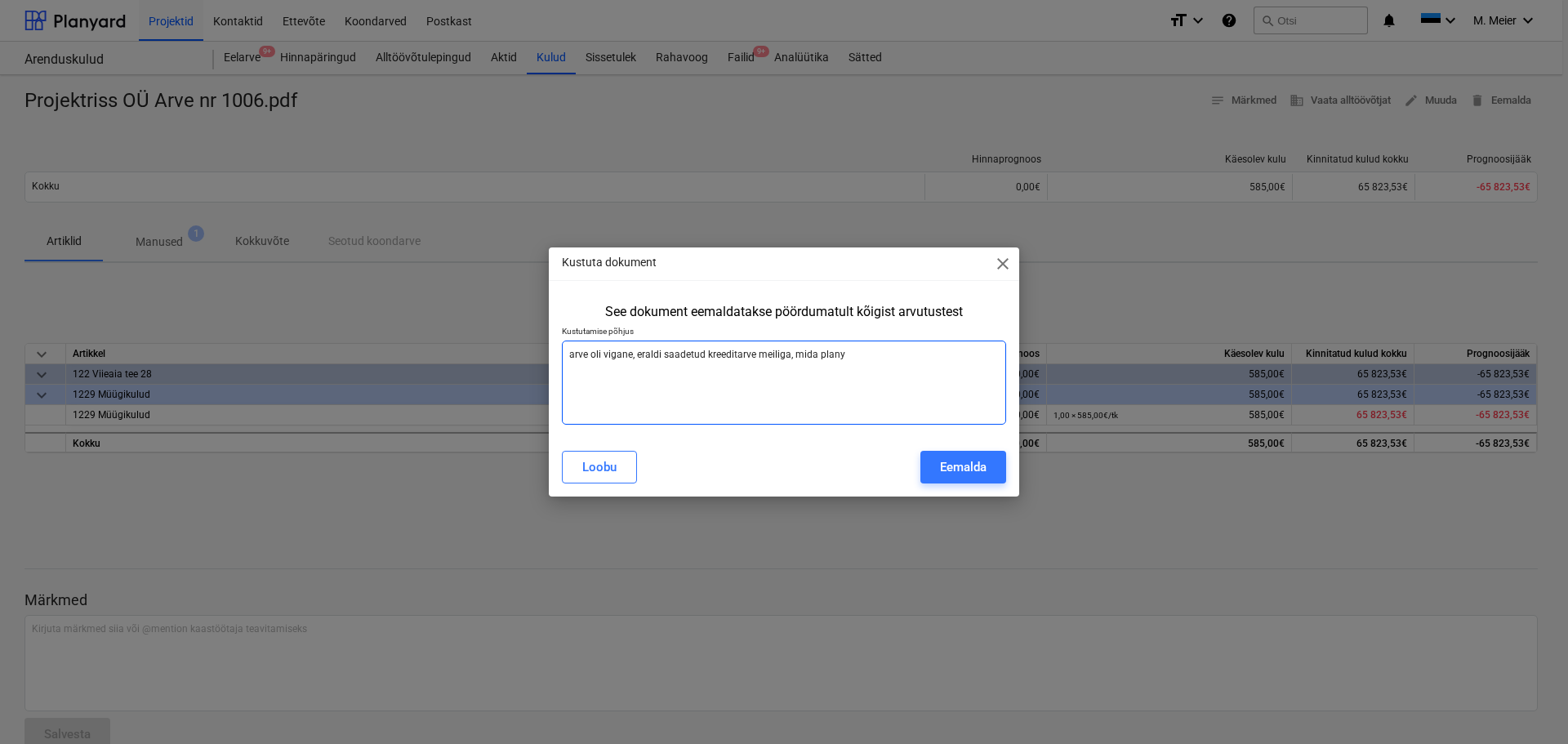 type on "arve oli vigane, eraldi saadetud kreeditarve meiliga, mida planya" 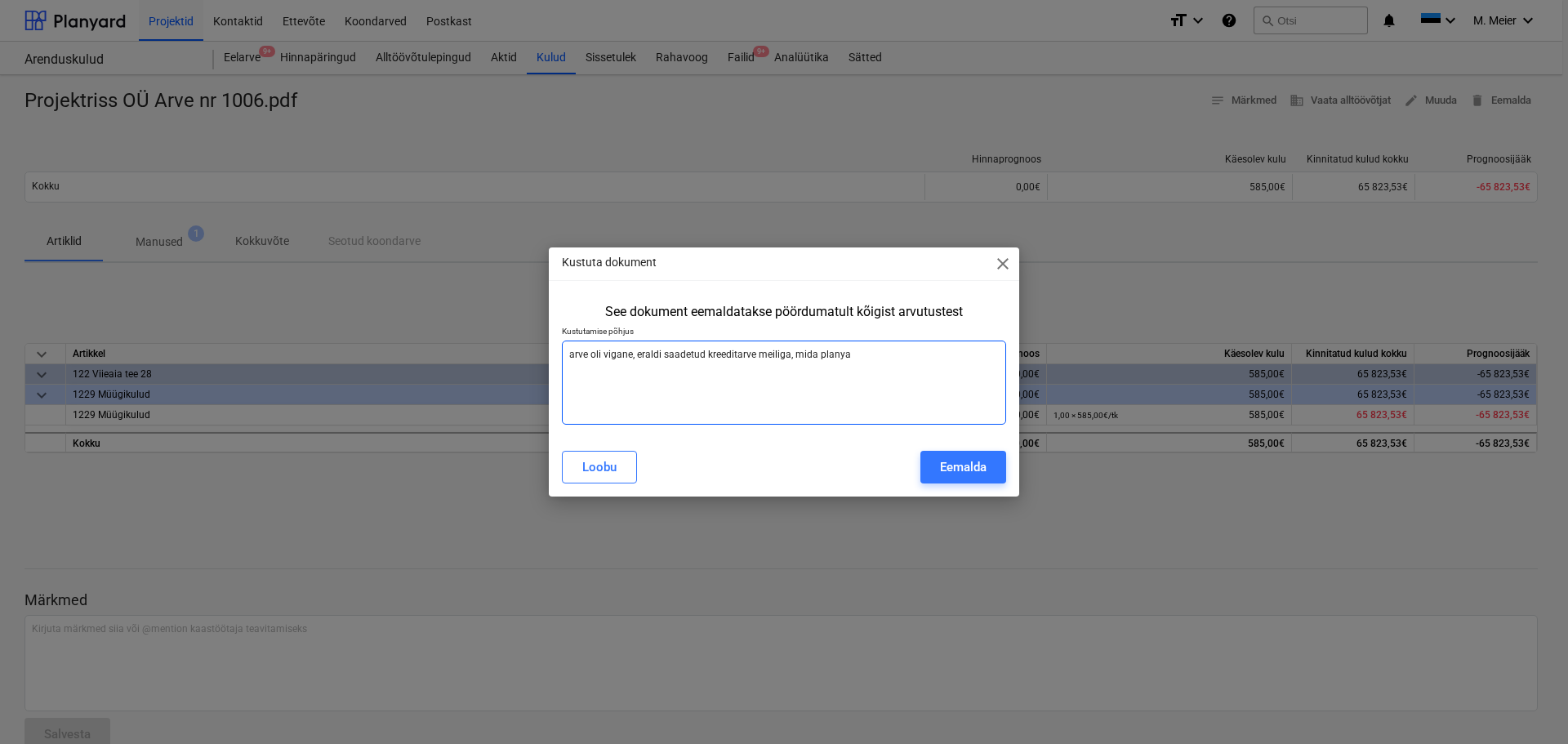 type on "arve oli vigane, eraldi saadetud kreeditarve meiliga, mida planyar" 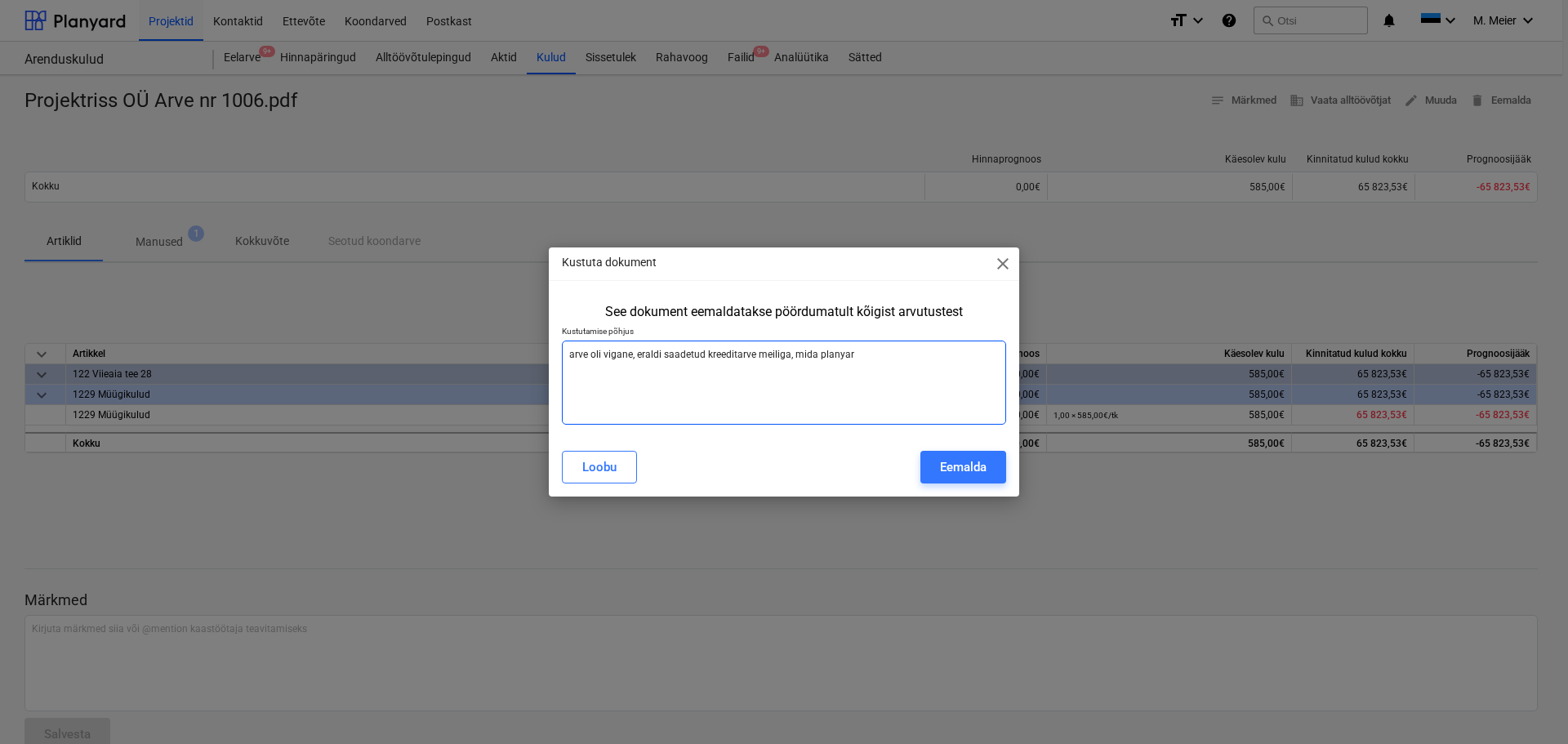 type on "arve oli vigane, eraldi saadetud kreeditarve meiliga, mida planyard" 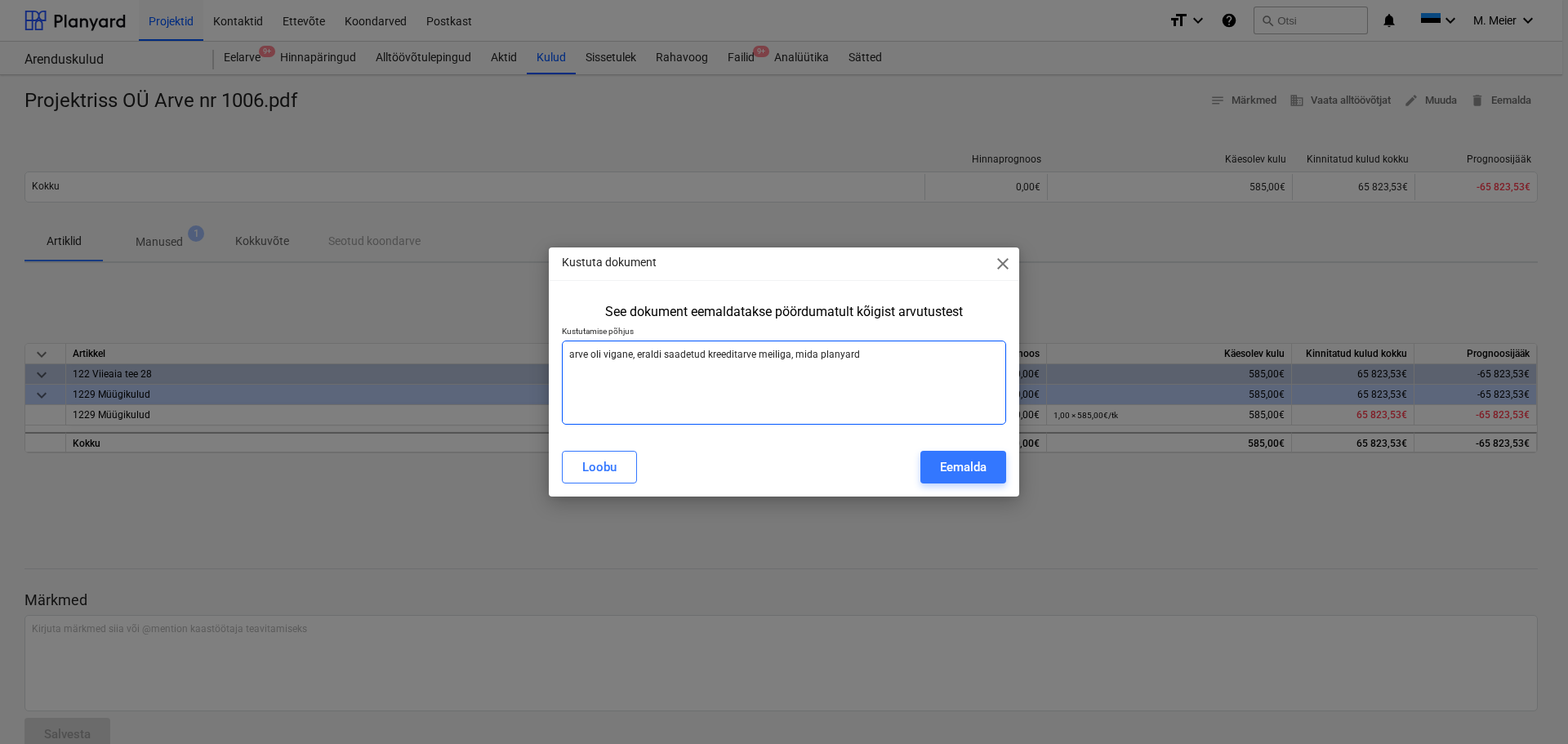 type on "arve oli vigane, eraldi saadetud kreeditarve meiliga, mida planyardi" 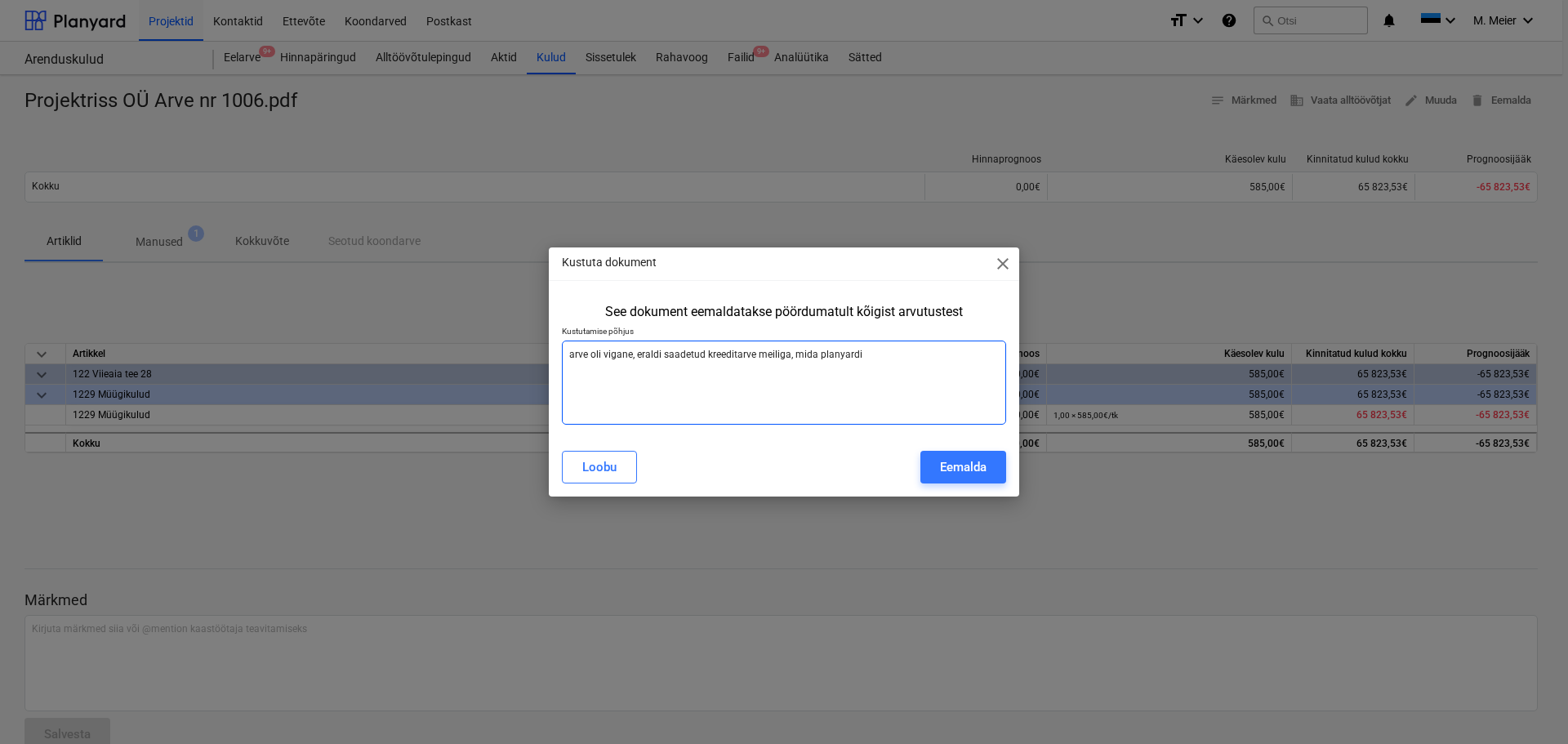 type on "arve oli vigane, eraldi saadetud kreeditarve meiliga, mida planyardi" 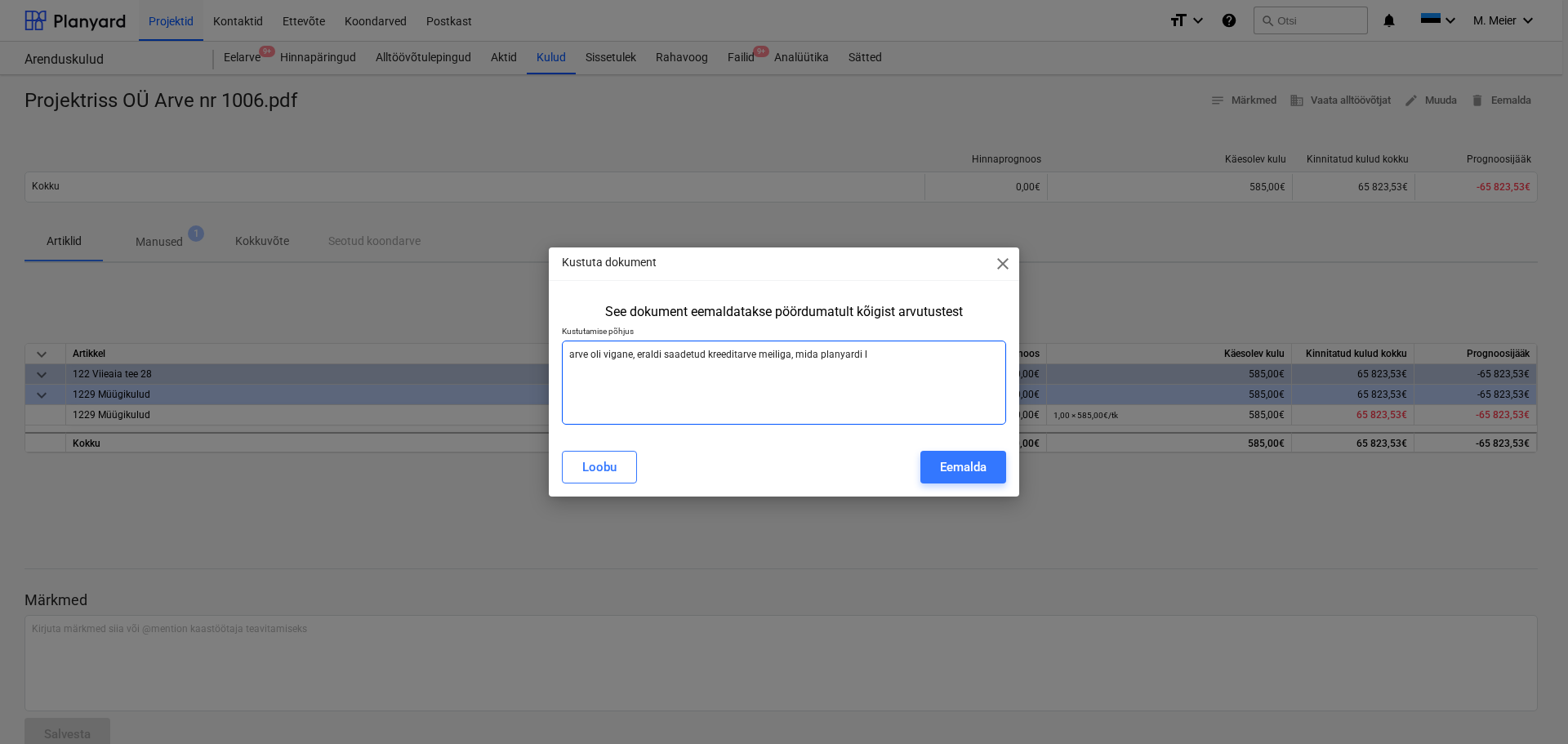 type on "arve oli vigane, eraldi saadetud kreeditarve meiliga, mida planyardi le" 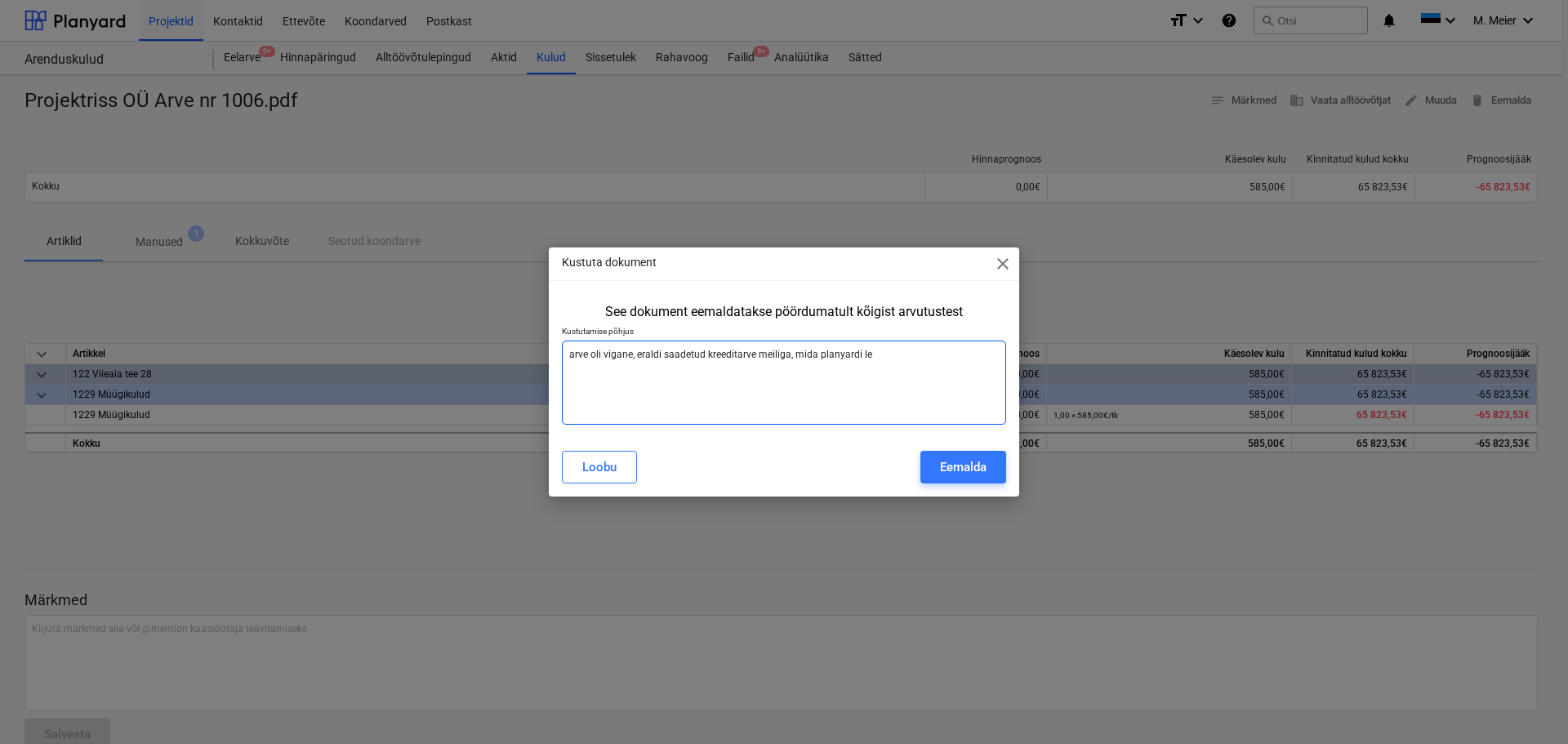type on "arve oli vigane, eraldi saadetud kreeditarve meiliga, mida planyardi l" 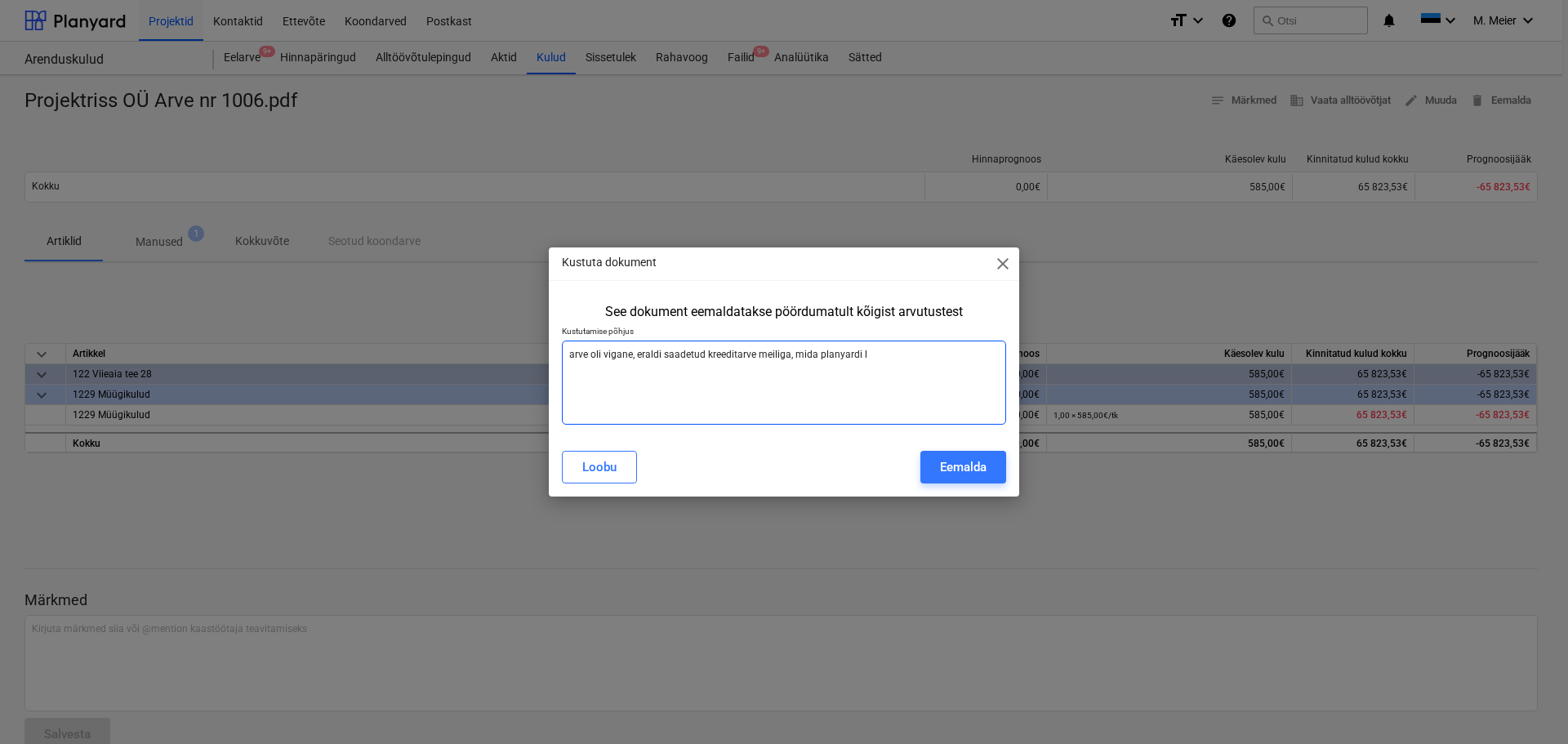 type on "arve oli vigane, eraldi saadetud kreeditarve meiliga, mida planyardi" 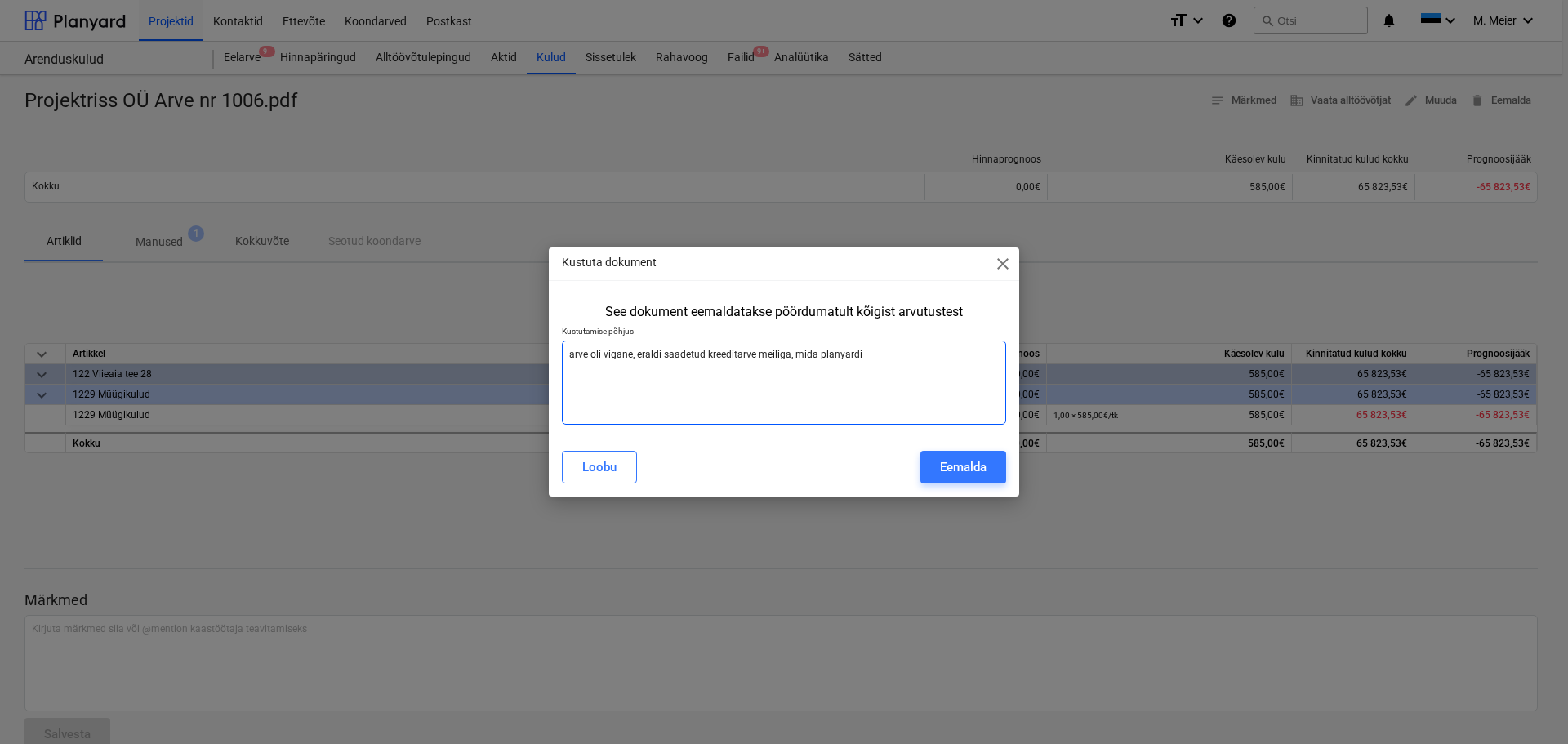 type on "x" 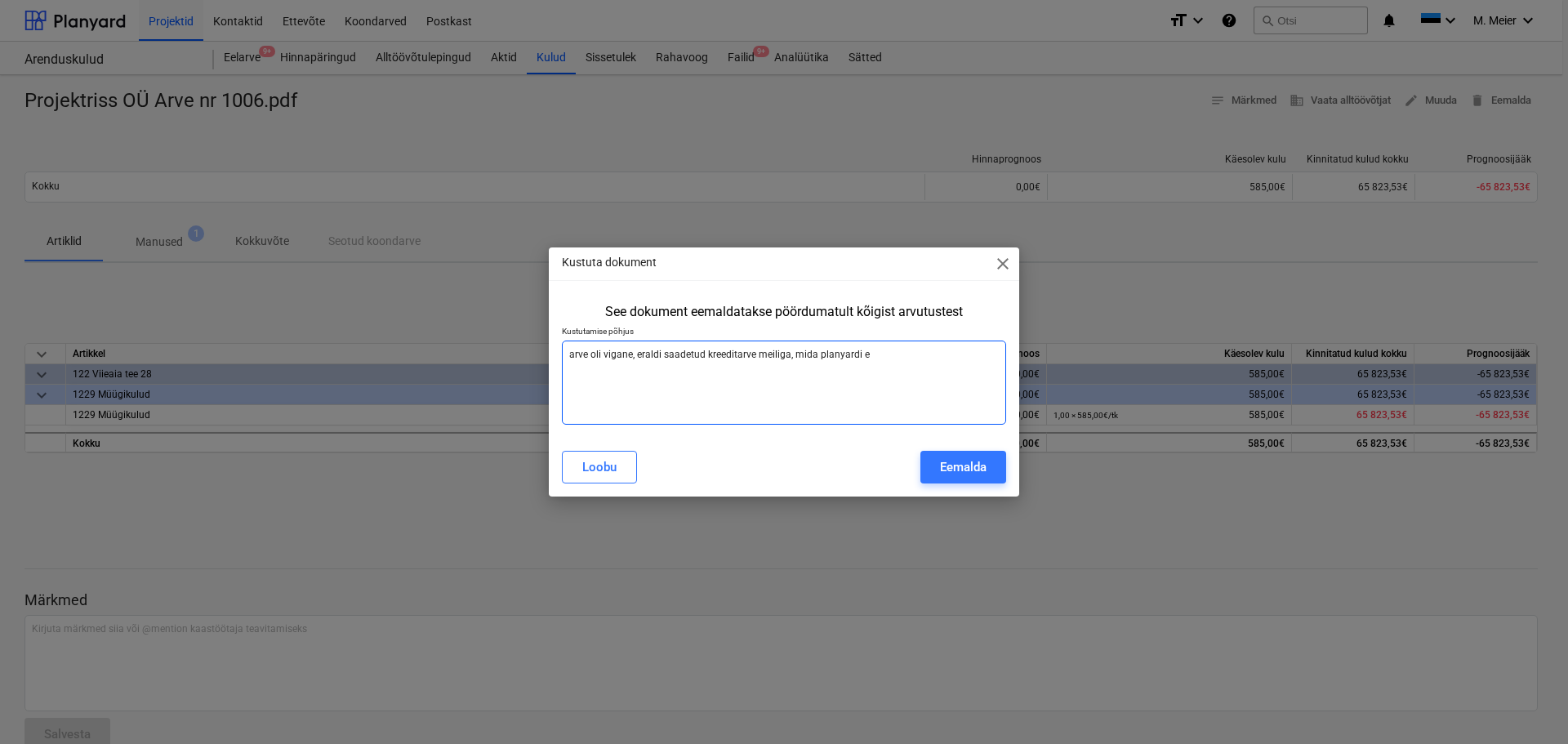 type on "arve oli vigane, eraldi saadetud kreeditarve meiliga, mida planyardi ei" 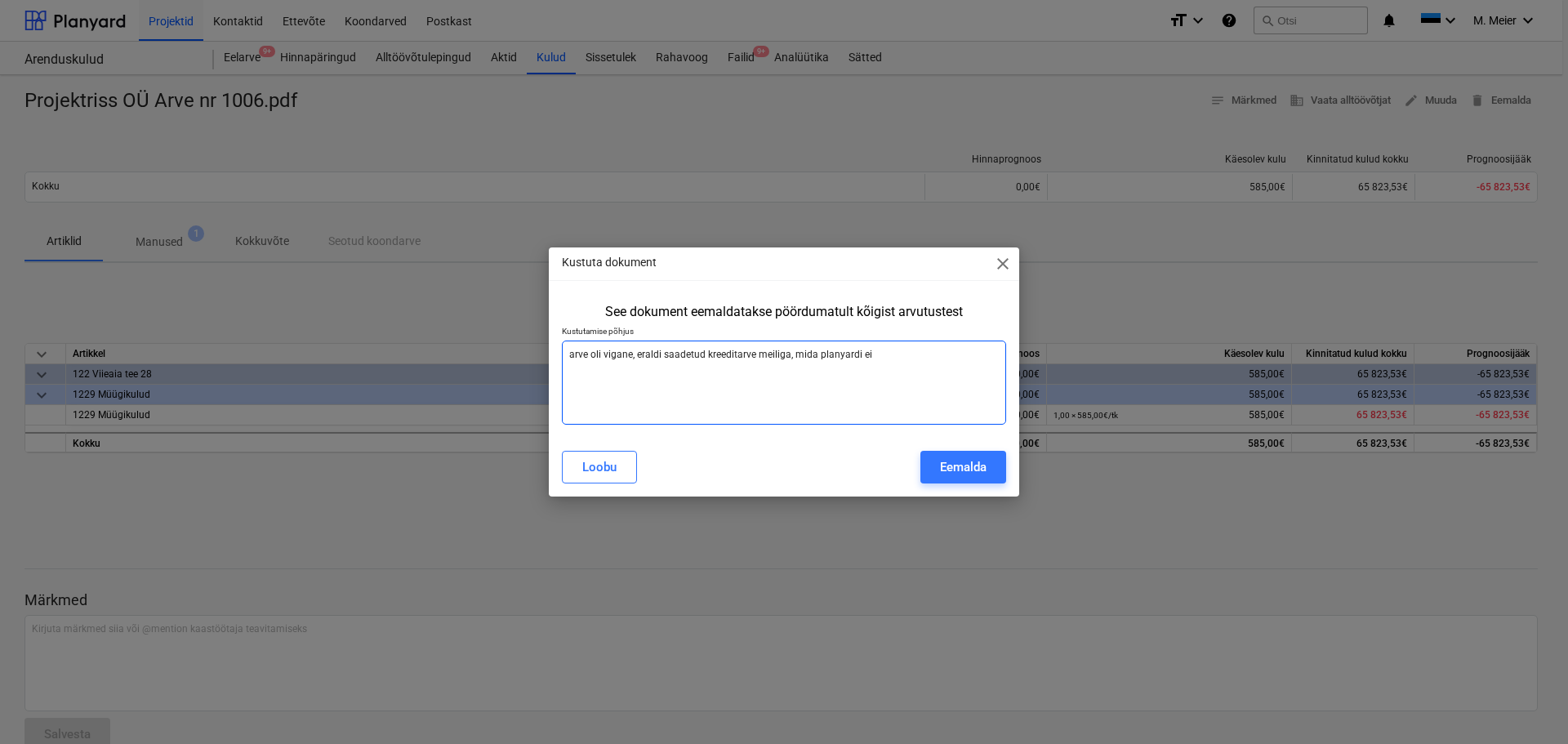 type on "arve oli vigane, eraldi saadetud kreeditarve meiliga, mida planyardi ei" 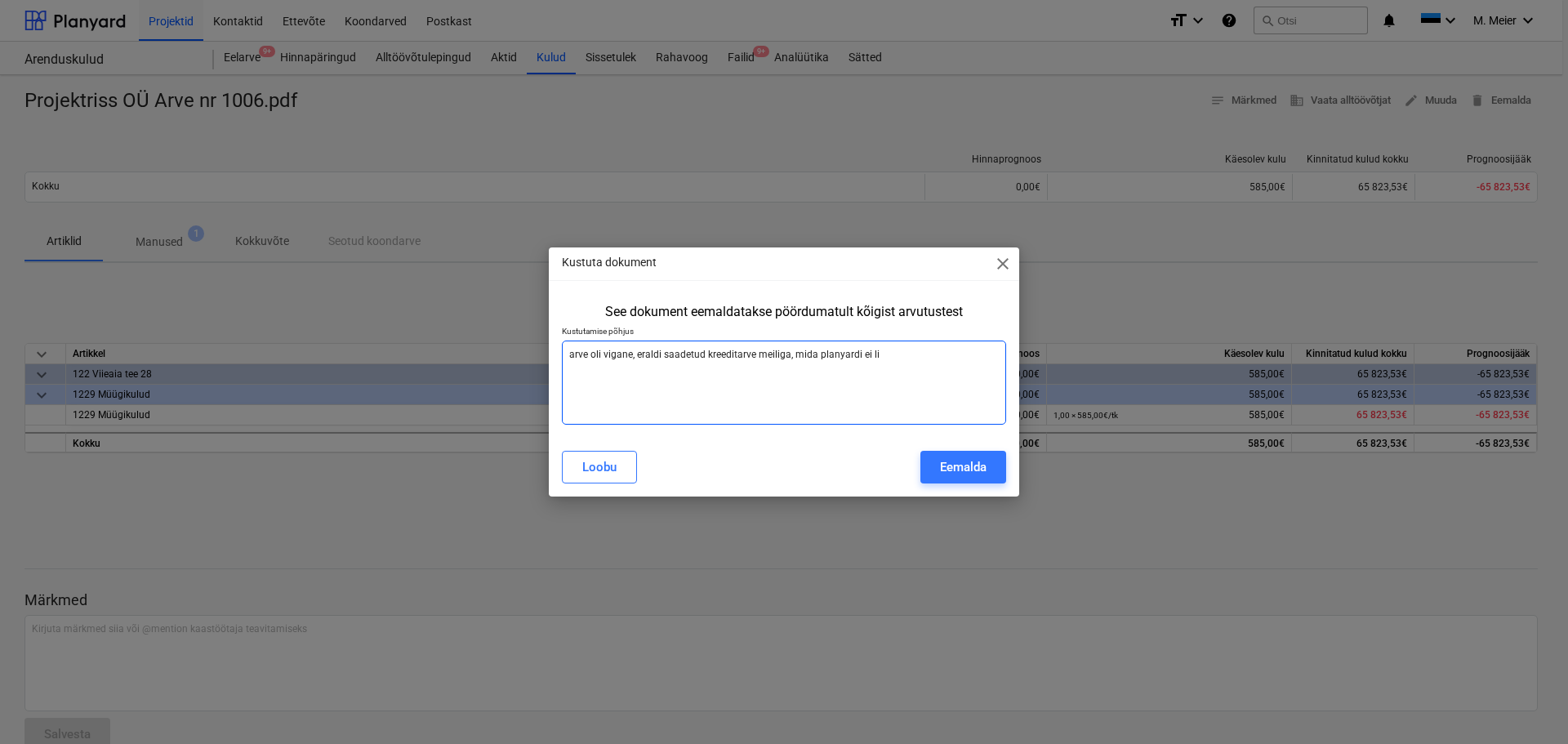 type on "arve oli vigane, eraldi saadetud kreeditarve meiliga, mida planyardi ei lis" 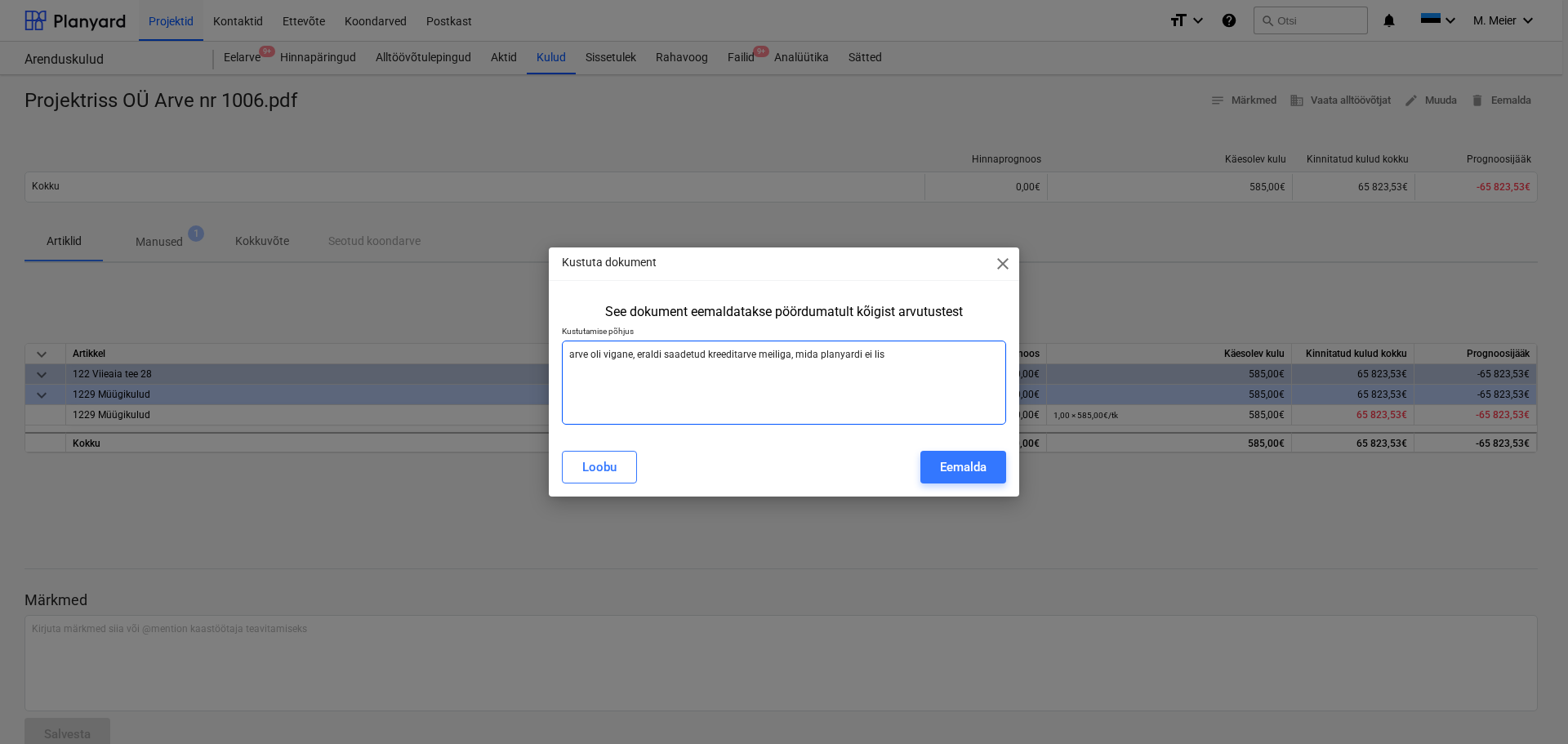 type on "arve oli vigane, eraldi saadetud kreeditarve meiliga, mida planyardi ei lisa" 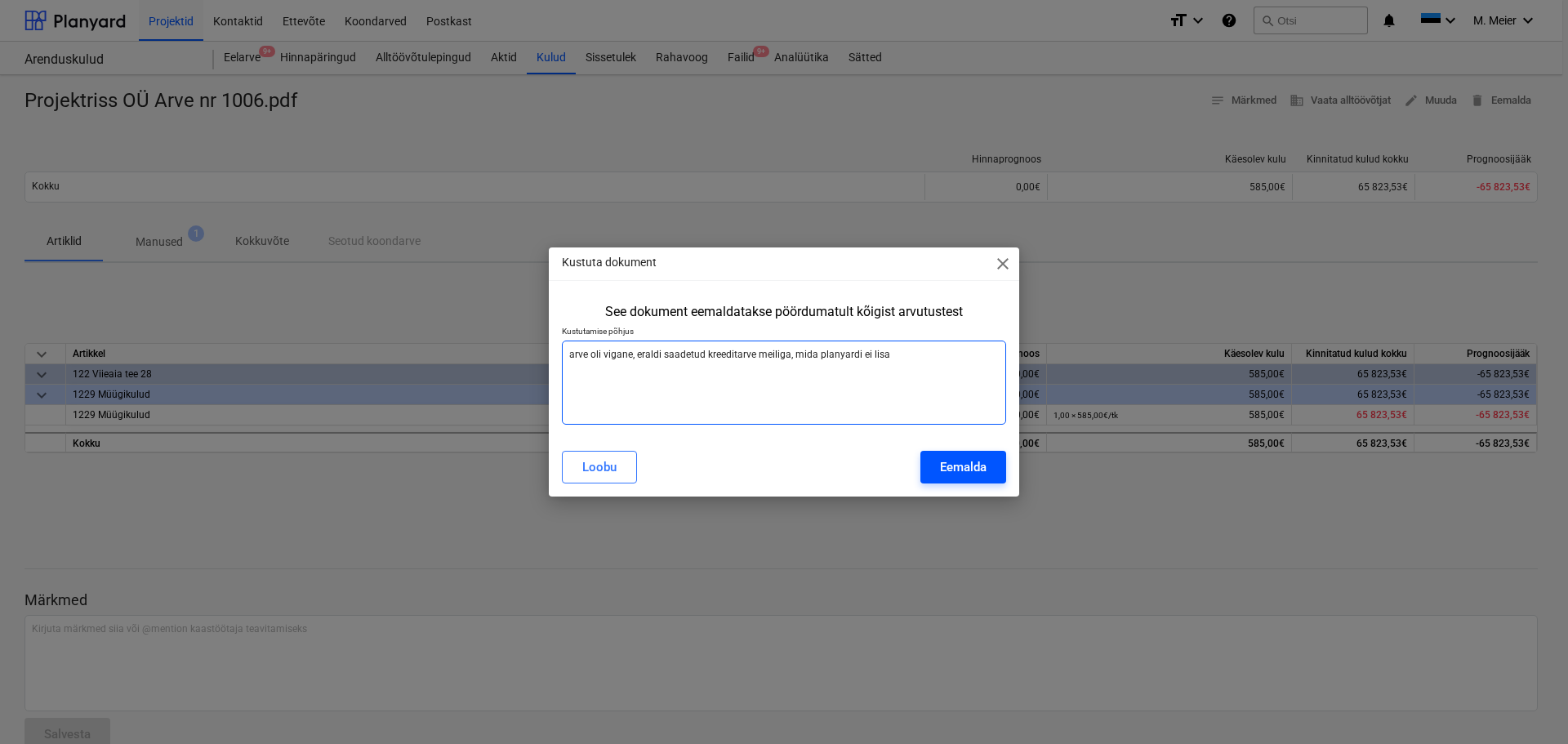 type on "arve oli vigane, eraldi saadetud kreeditarve meiliga, mida planyardi ei lisa" 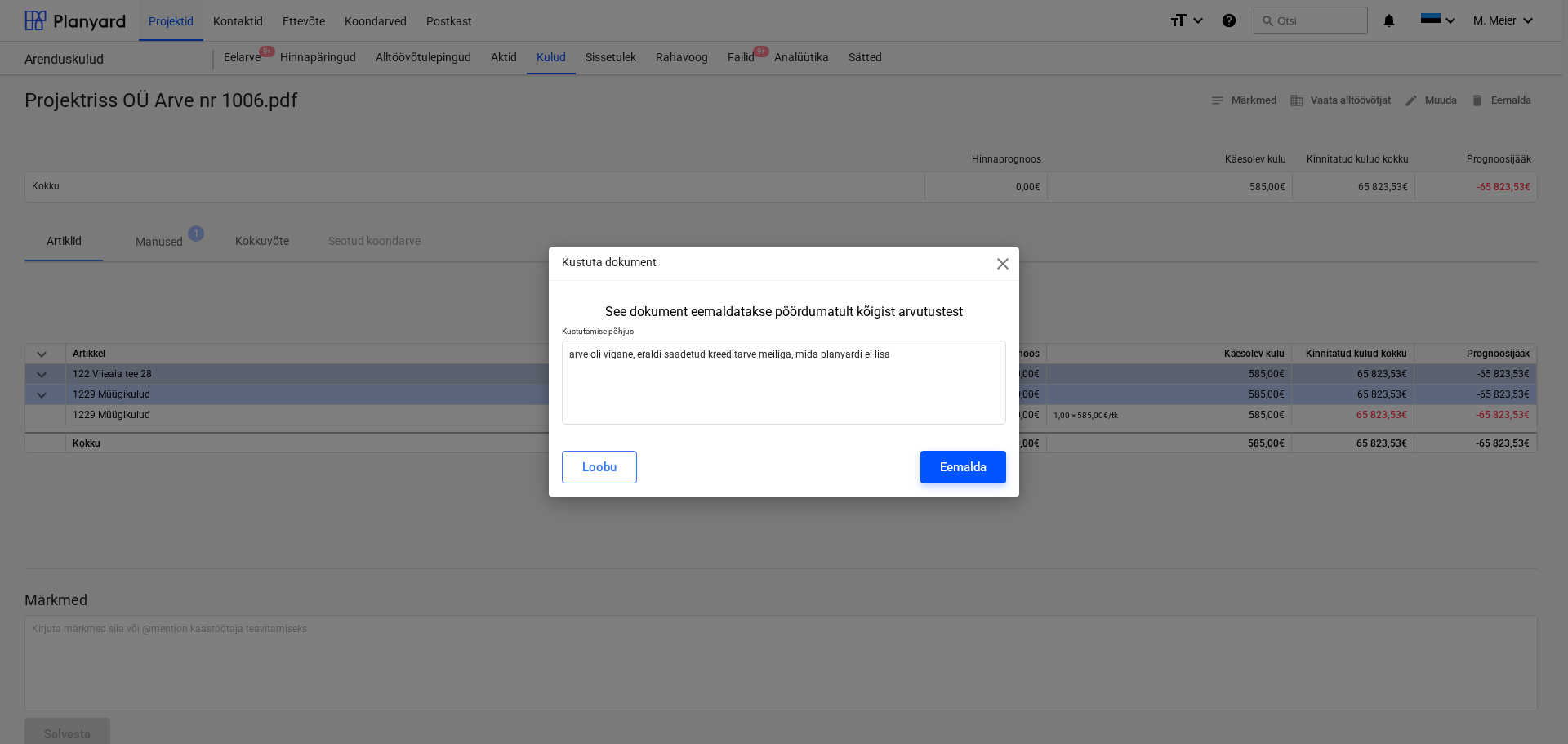 click on "Eemalda" at bounding box center [963, 467] 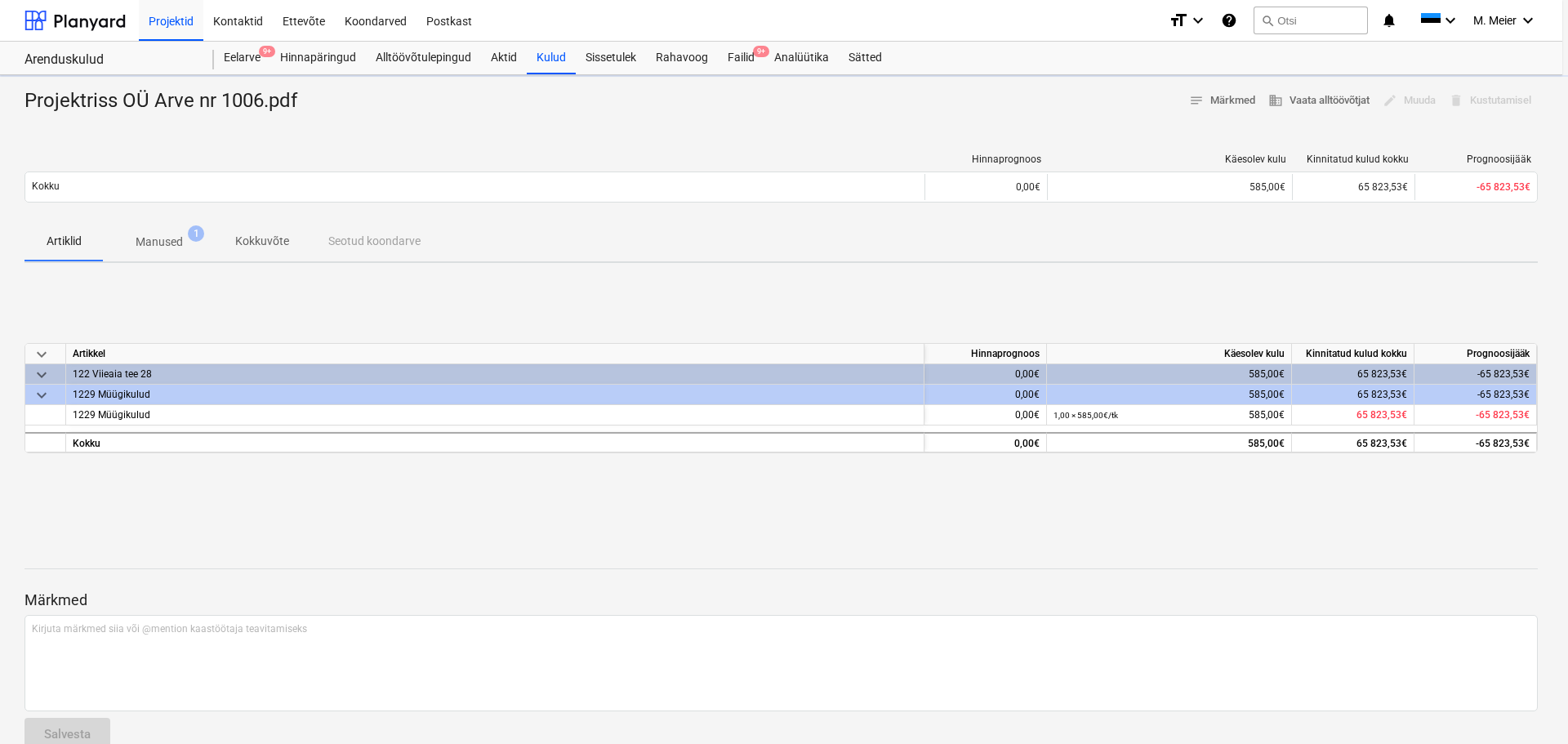 type on "x" 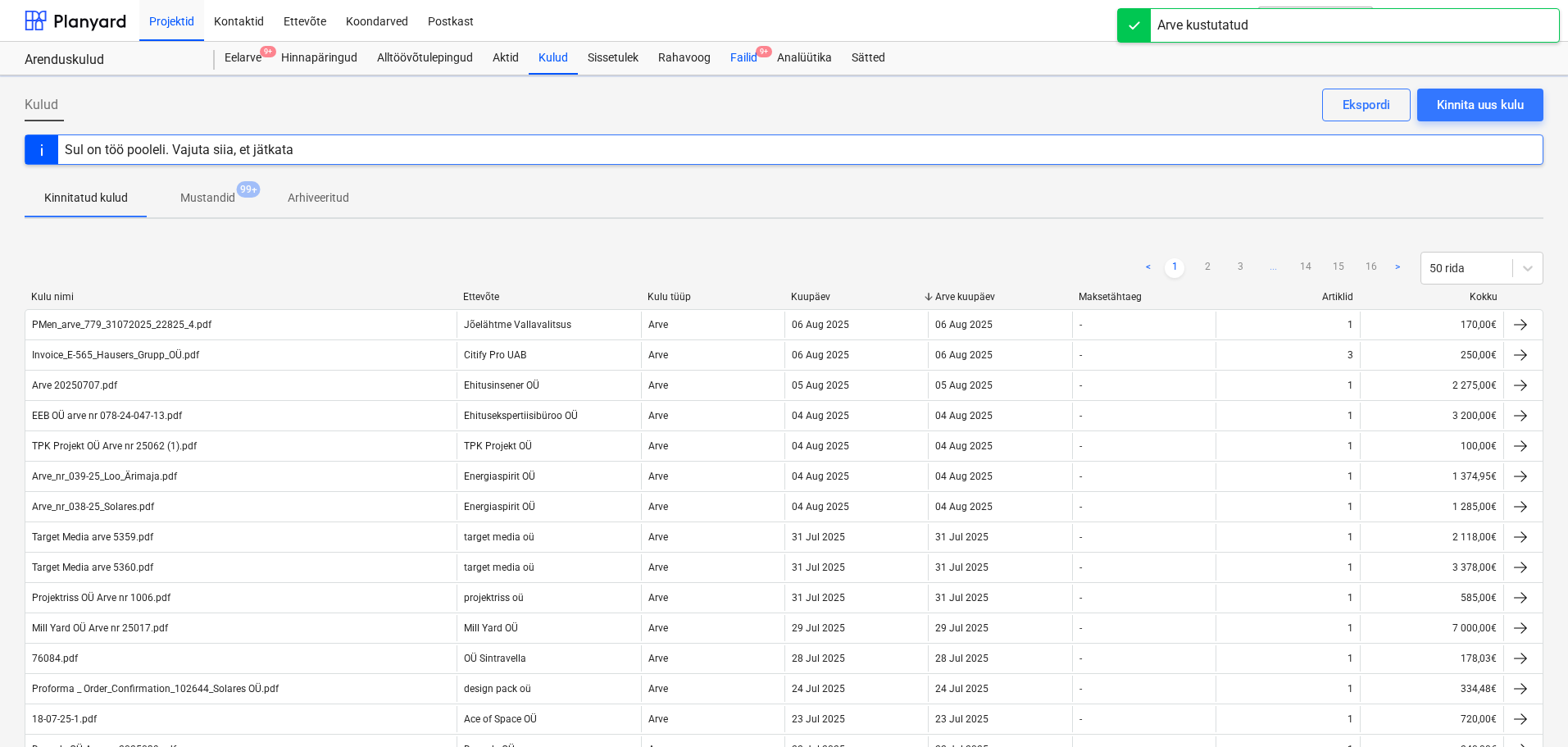 click on "Failid 9+" at bounding box center [743, 58] 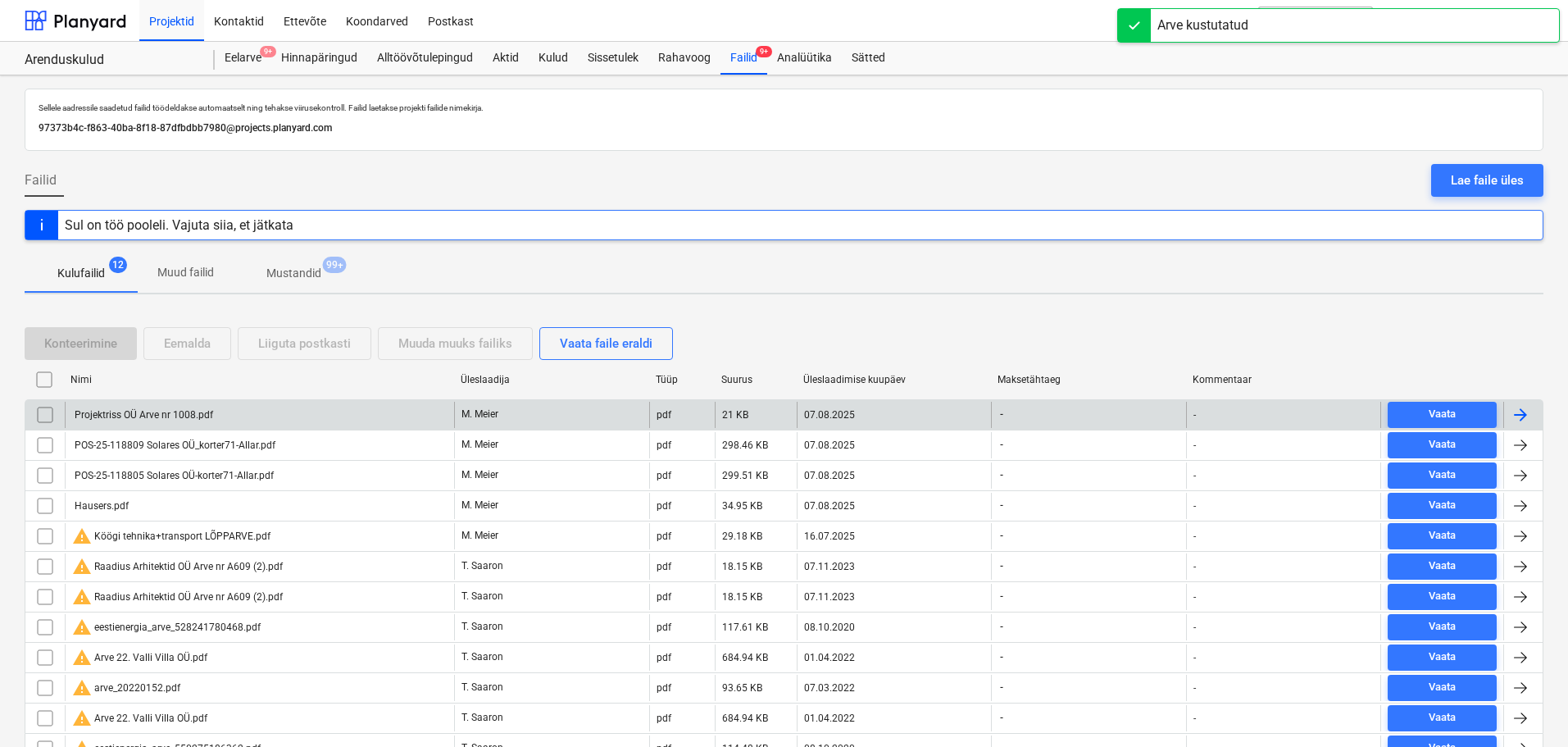 click on "Projektriss OÜ Arve nr 1008.pdf" at bounding box center (259, 415) 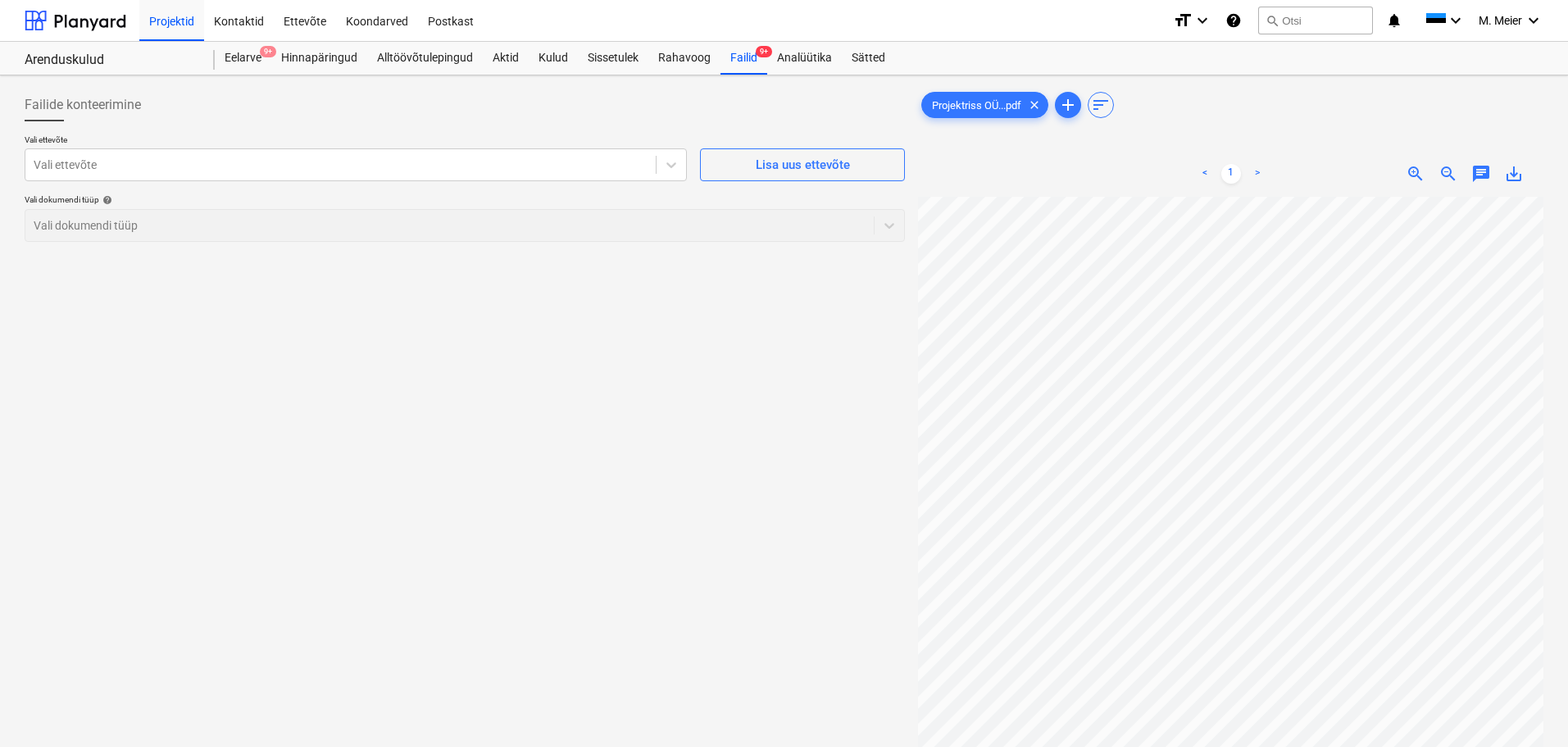 scroll, scrollTop: 113, scrollLeft: 116, axis: both 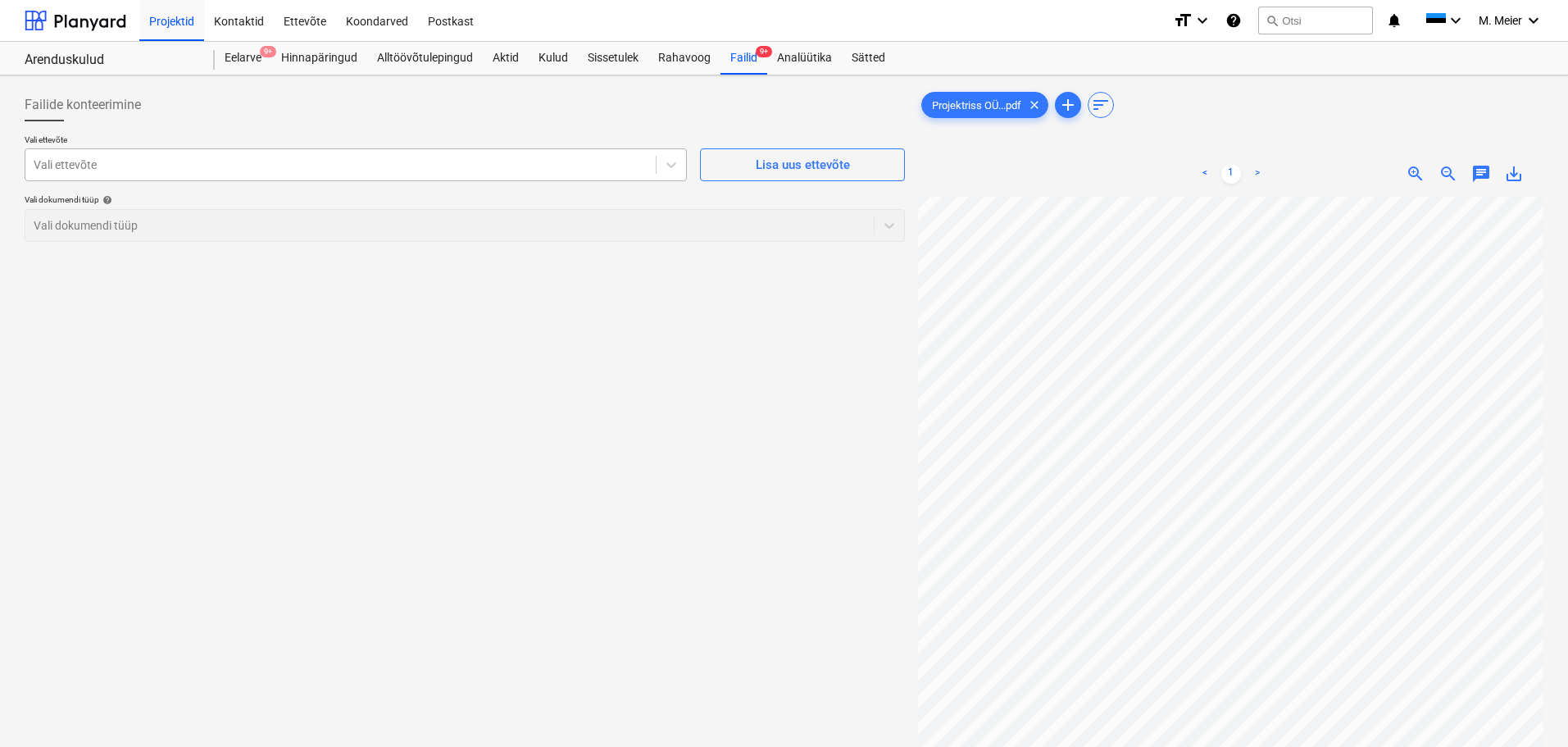 click at bounding box center [340, 165] 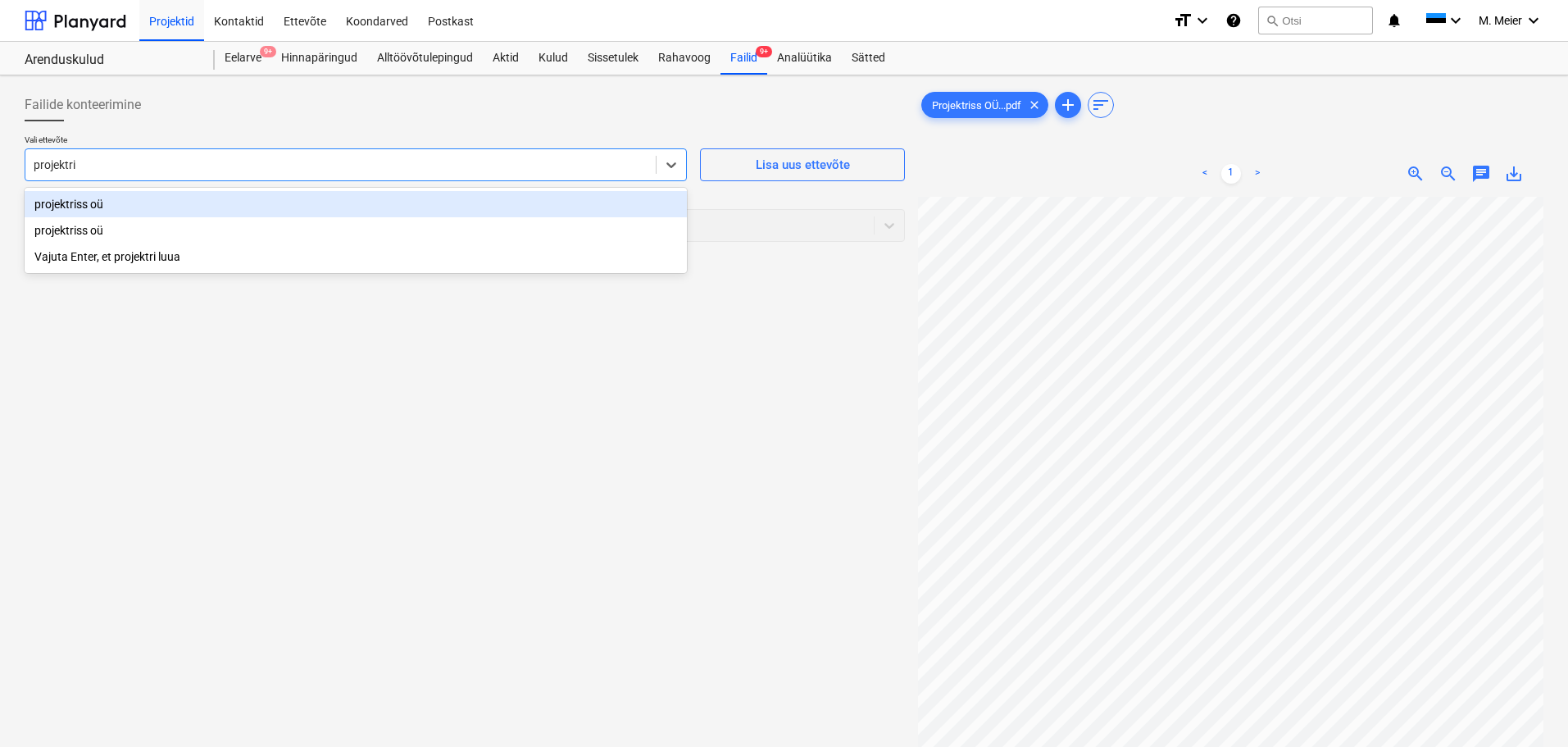 type on "projektris" 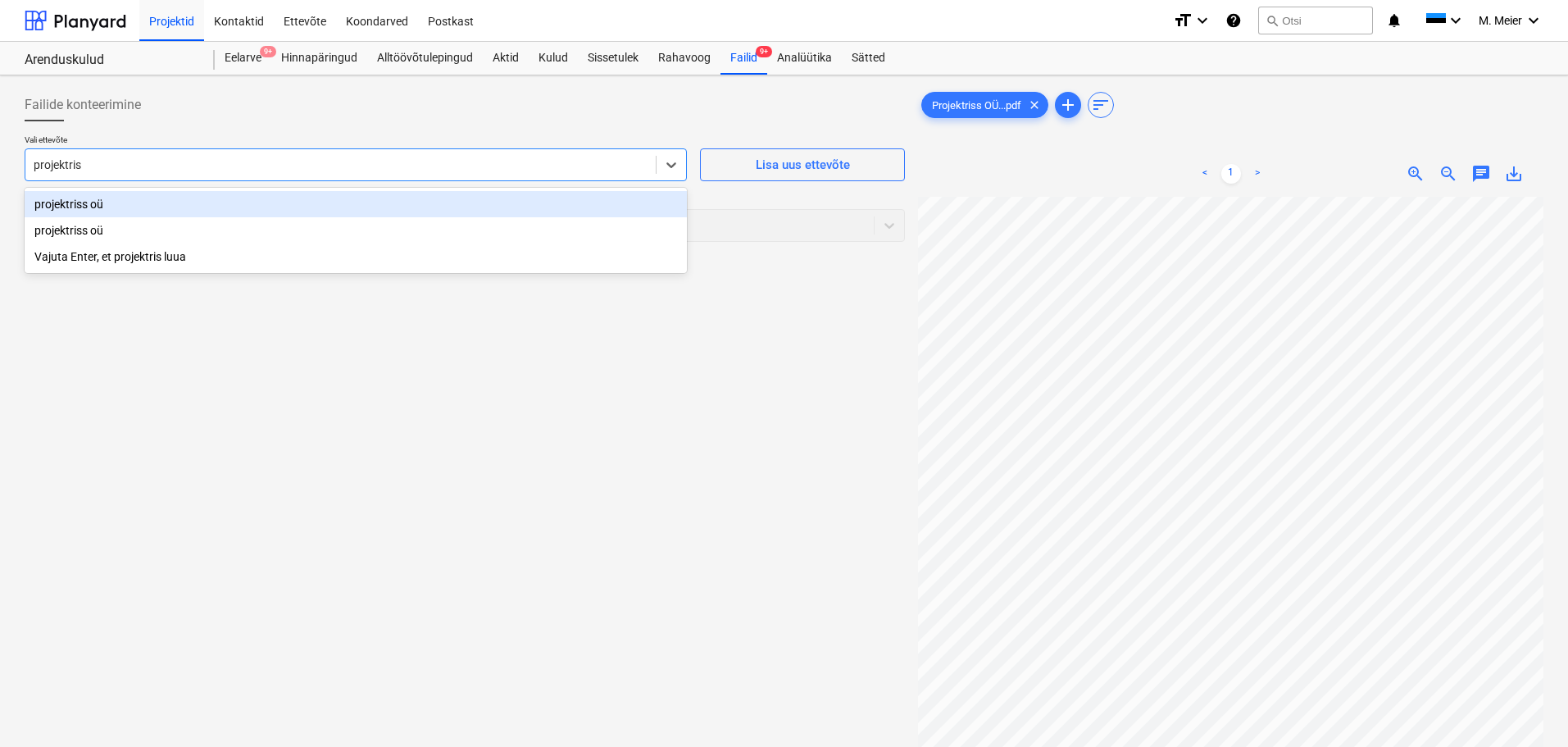 click on "projektriss oü" at bounding box center (356, 204) 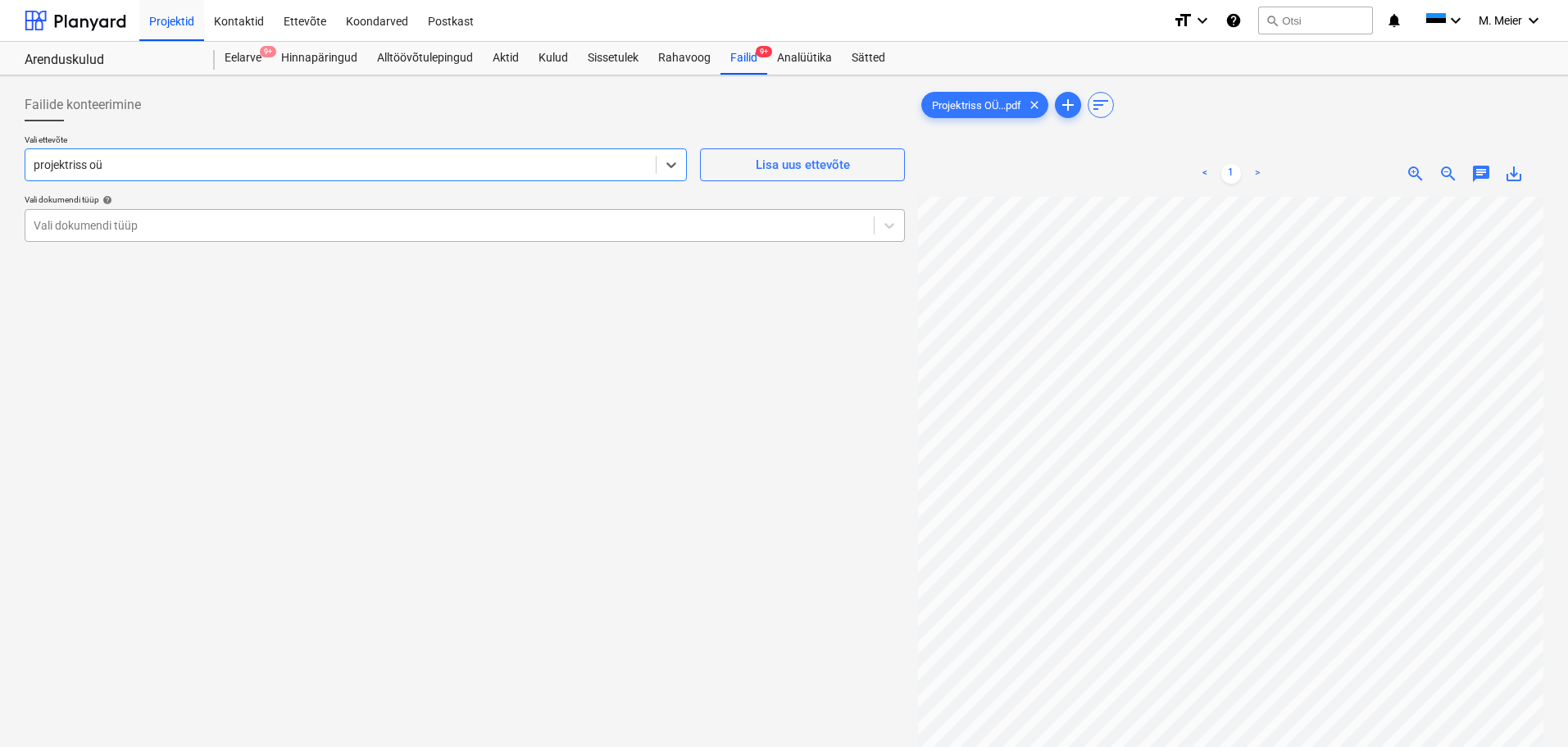 click on "Vali dokumendi tüüp" at bounding box center [449, 225] 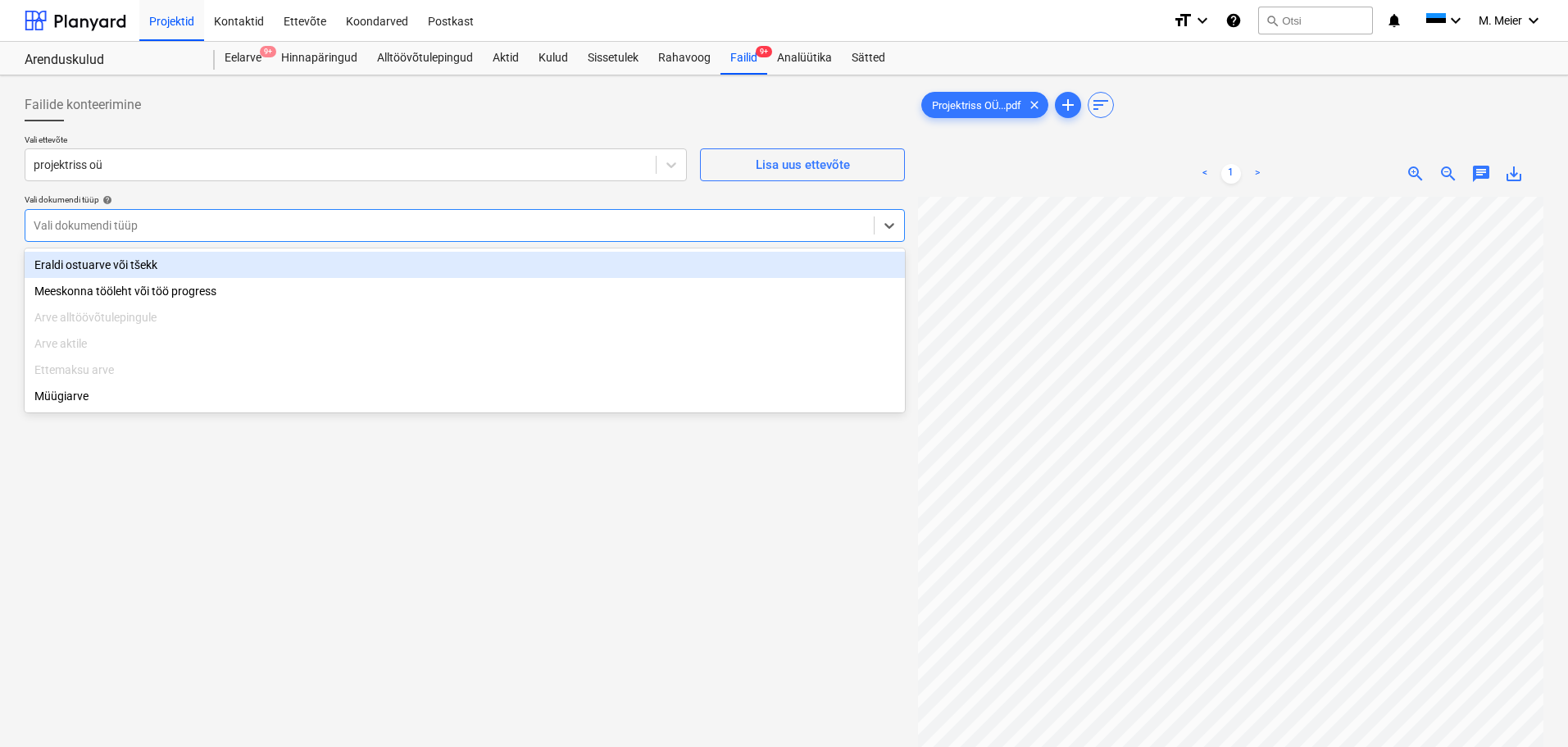 click on "Eraldi ostuarve või tšekk" at bounding box center [465, 265] 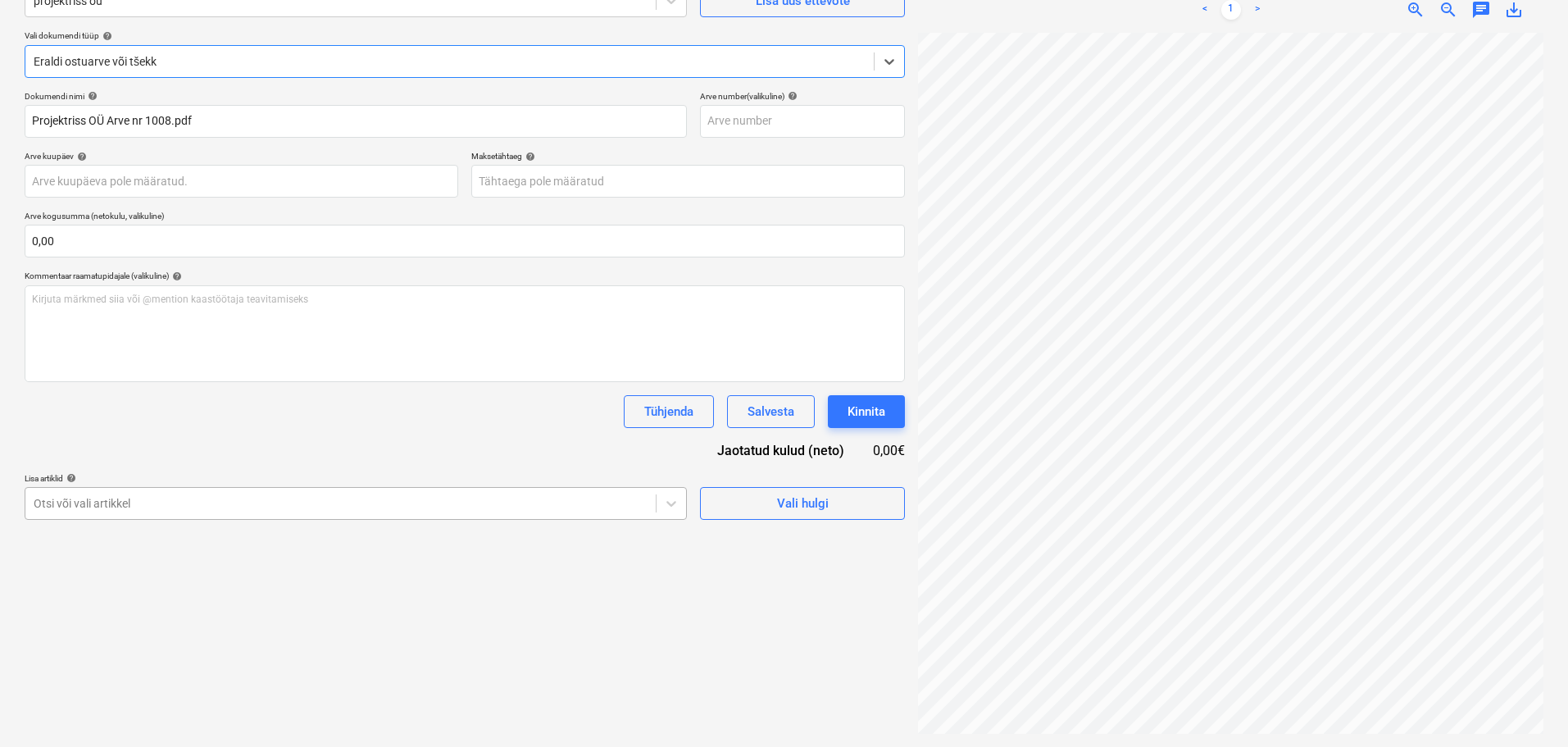 scroll, scrollTop: 193, scrollLeft: 0, axis: vertical 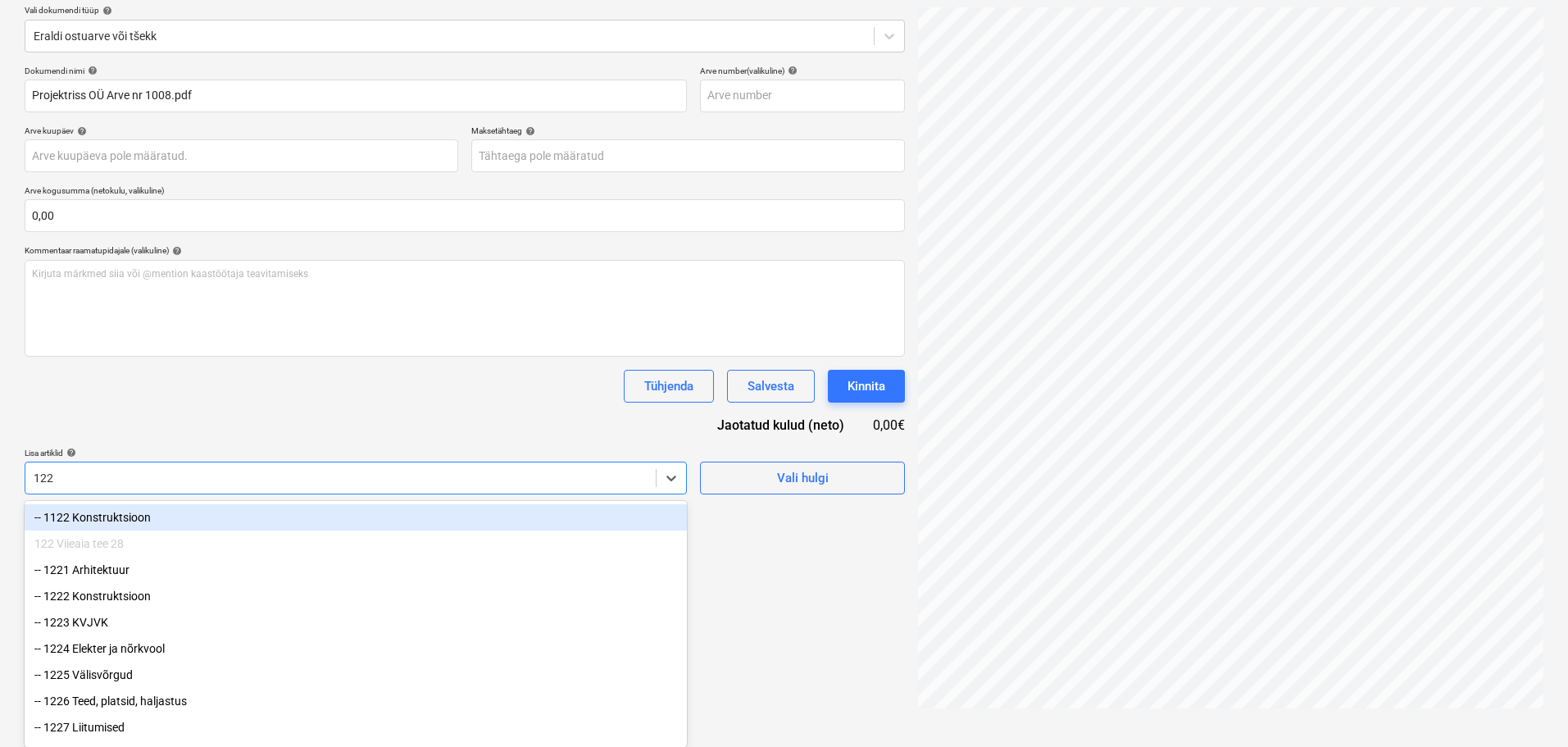 type on "1229" 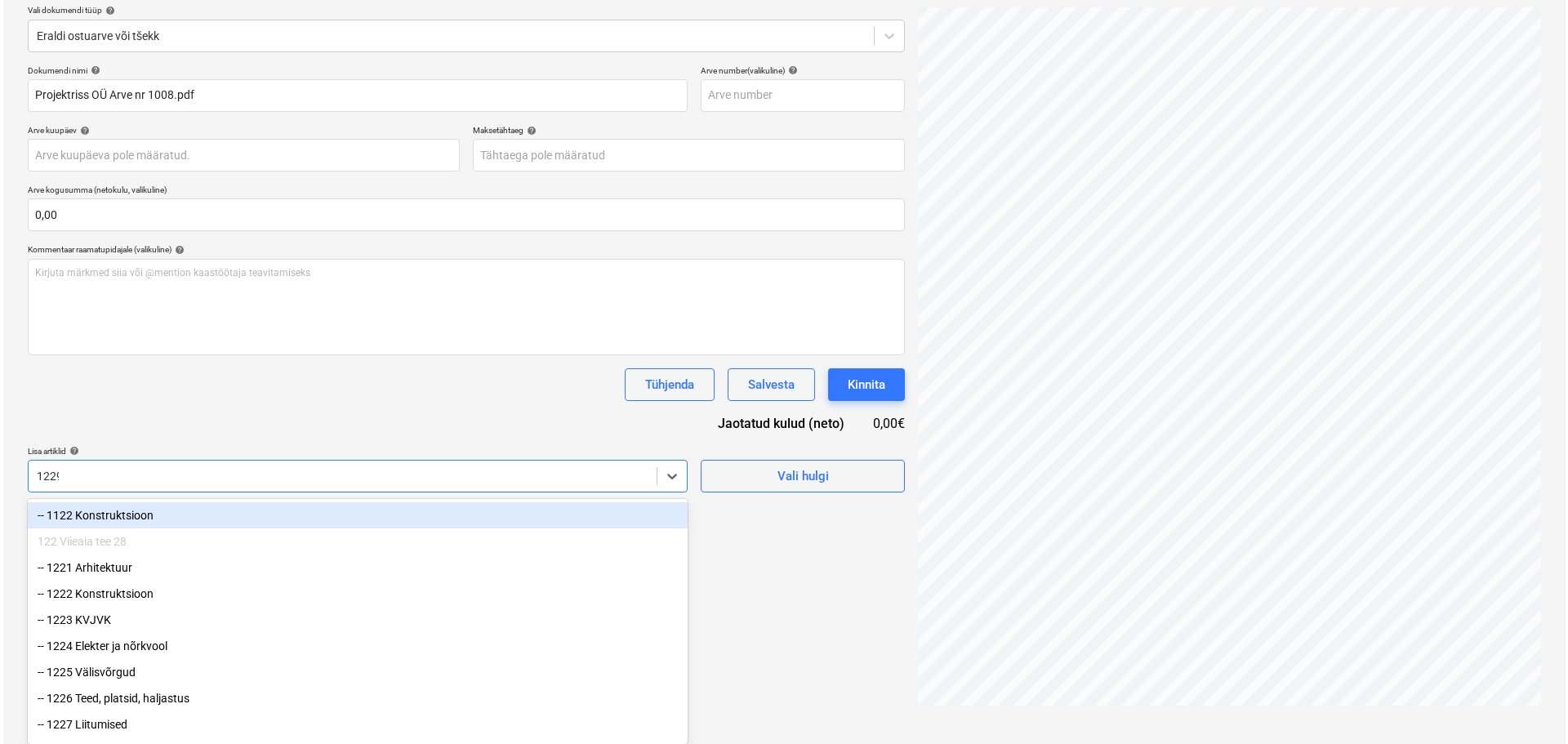 scroll, scrollTop: 163, scrollLeft: 0, axis: vertical 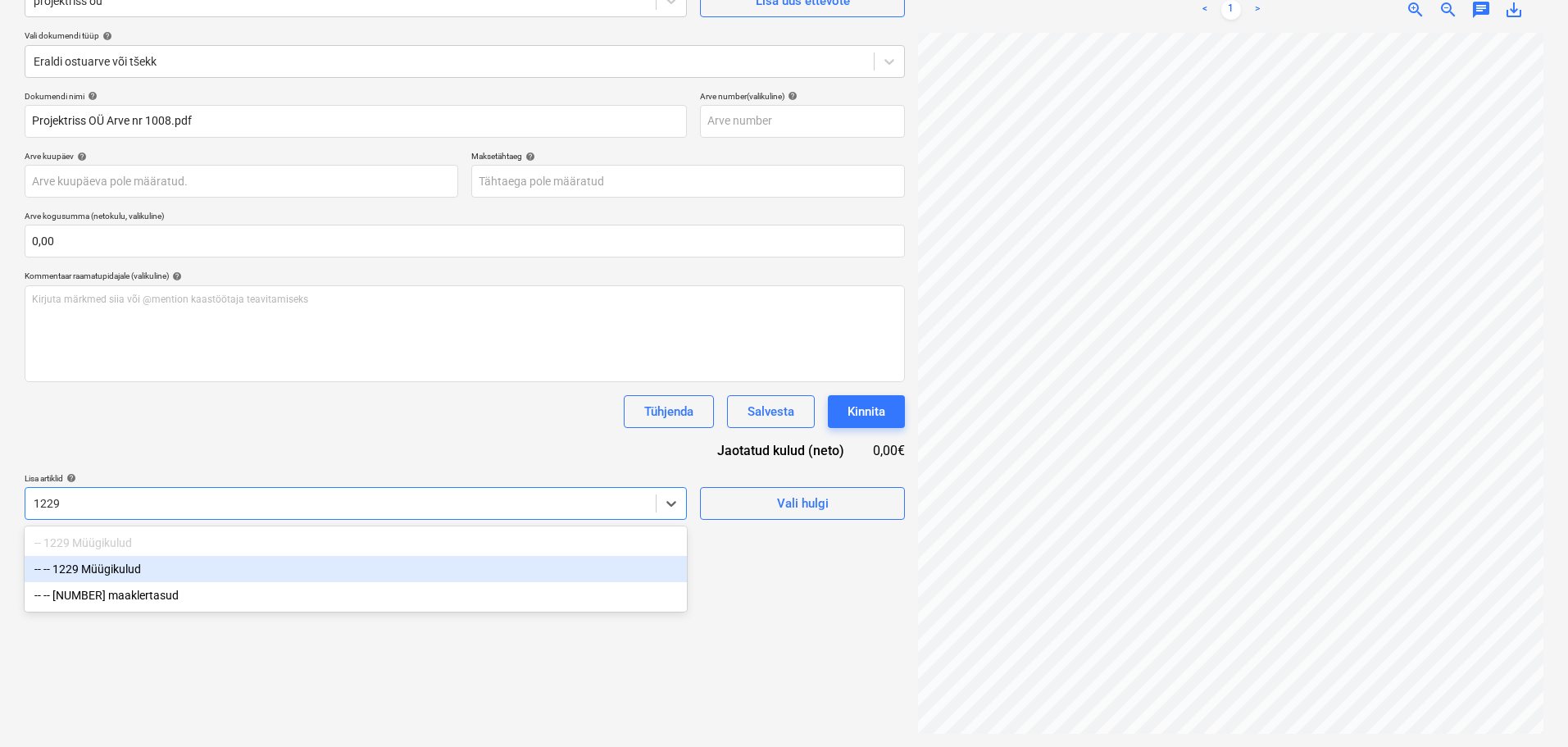 click on "-- --  1229 Müügikulud" at bounding box center [356, 569] 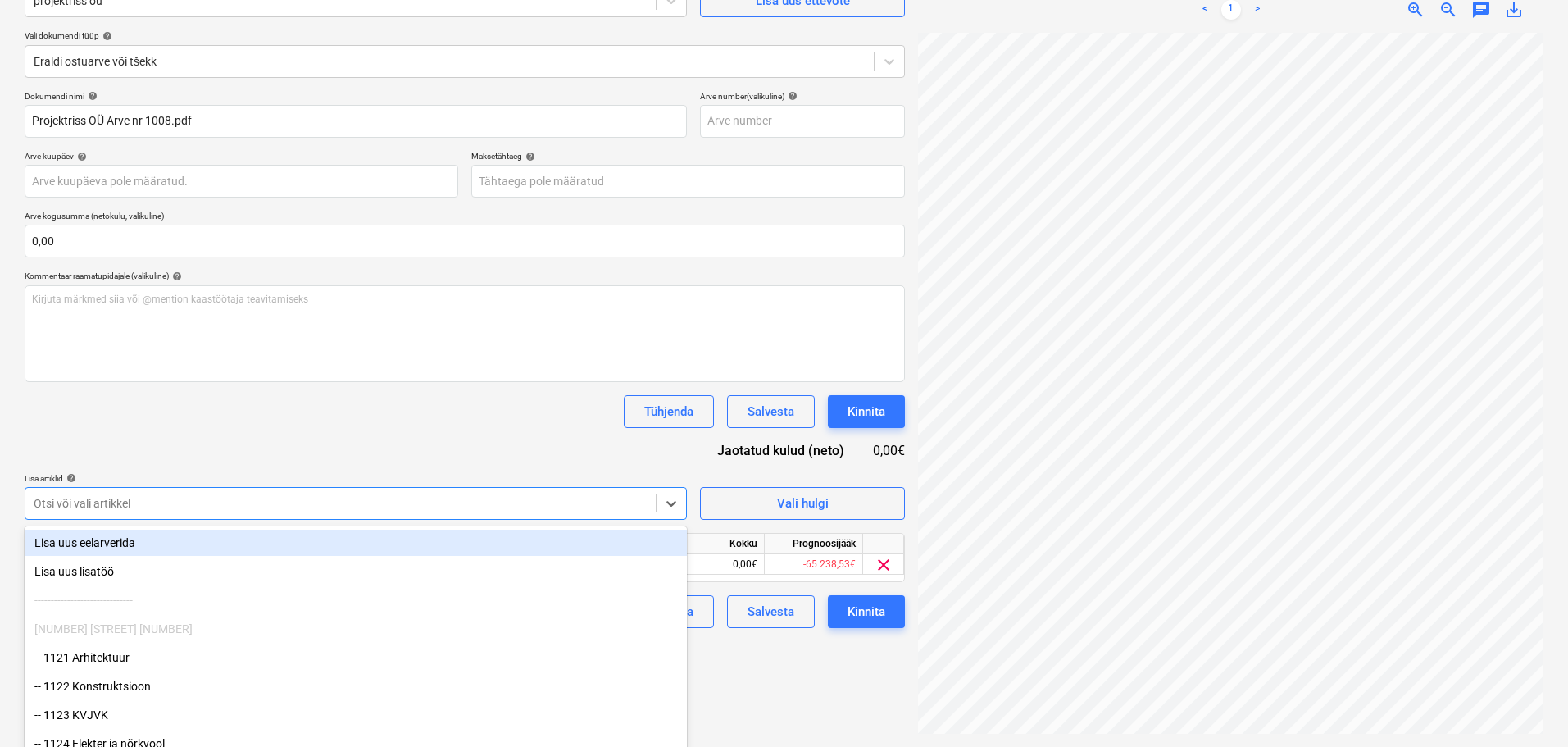 click on "Tühjenda Salvesta Kinnita" at bounding box center [465, 412] 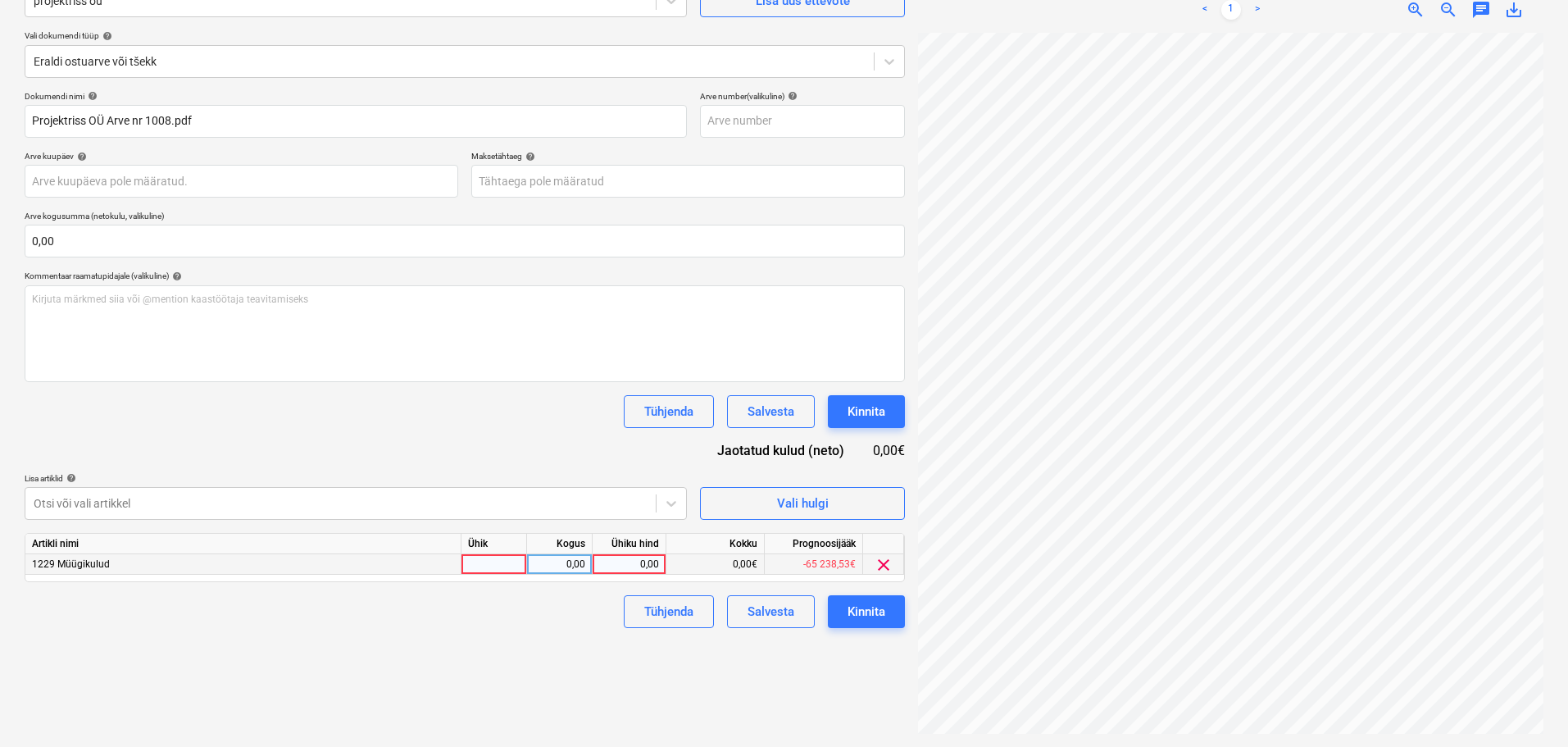 click at bounding box center [494, 564] 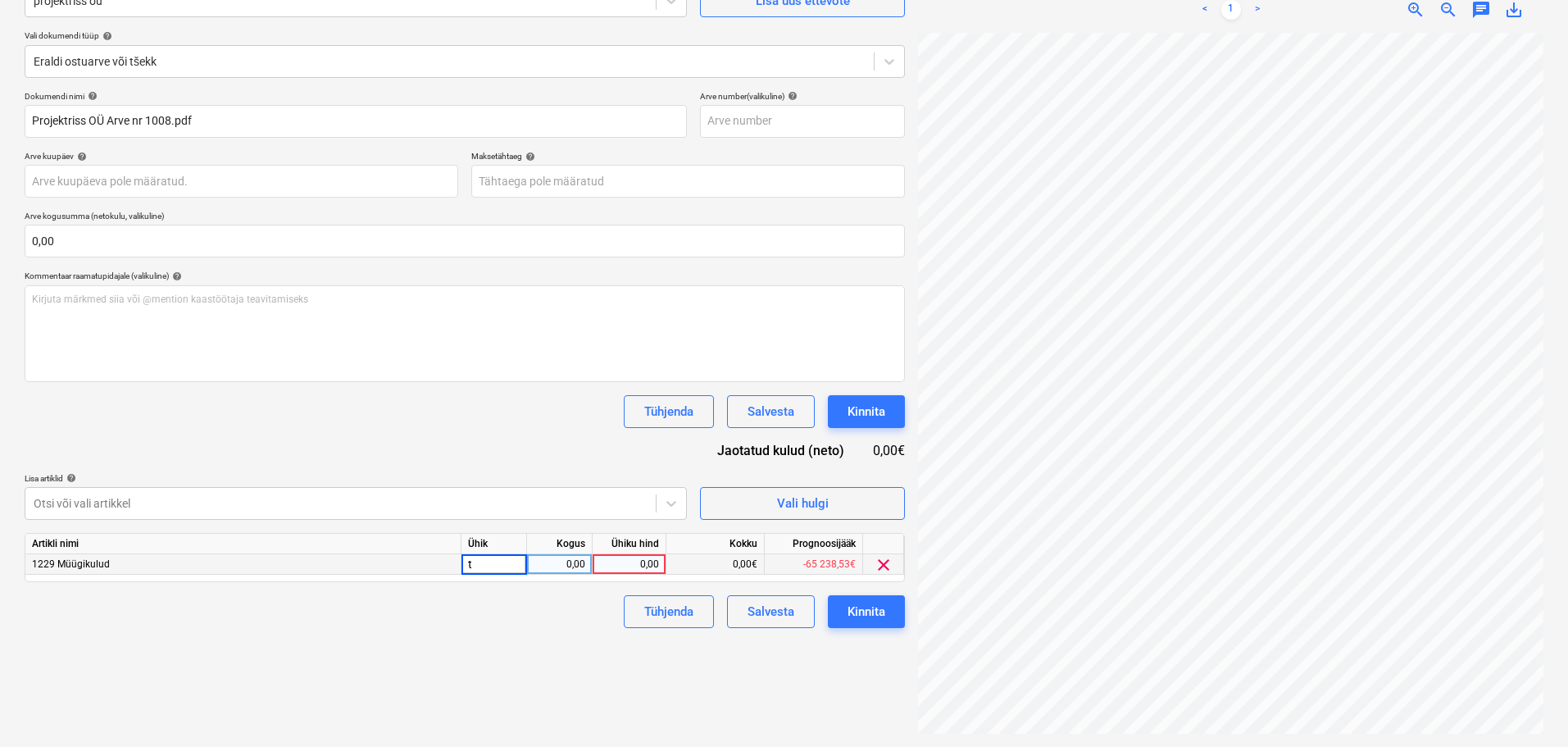 type on "tk" 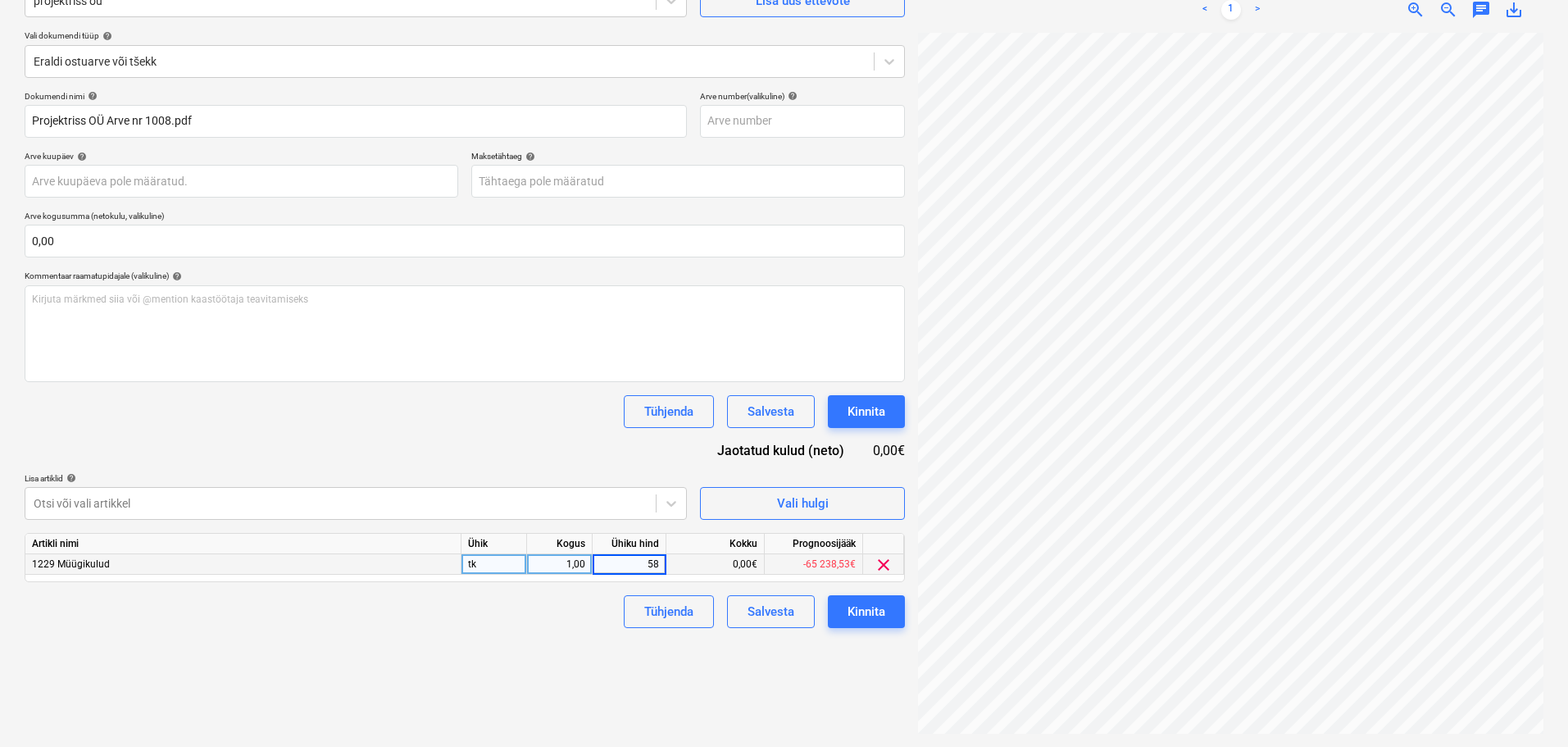 type on "585" 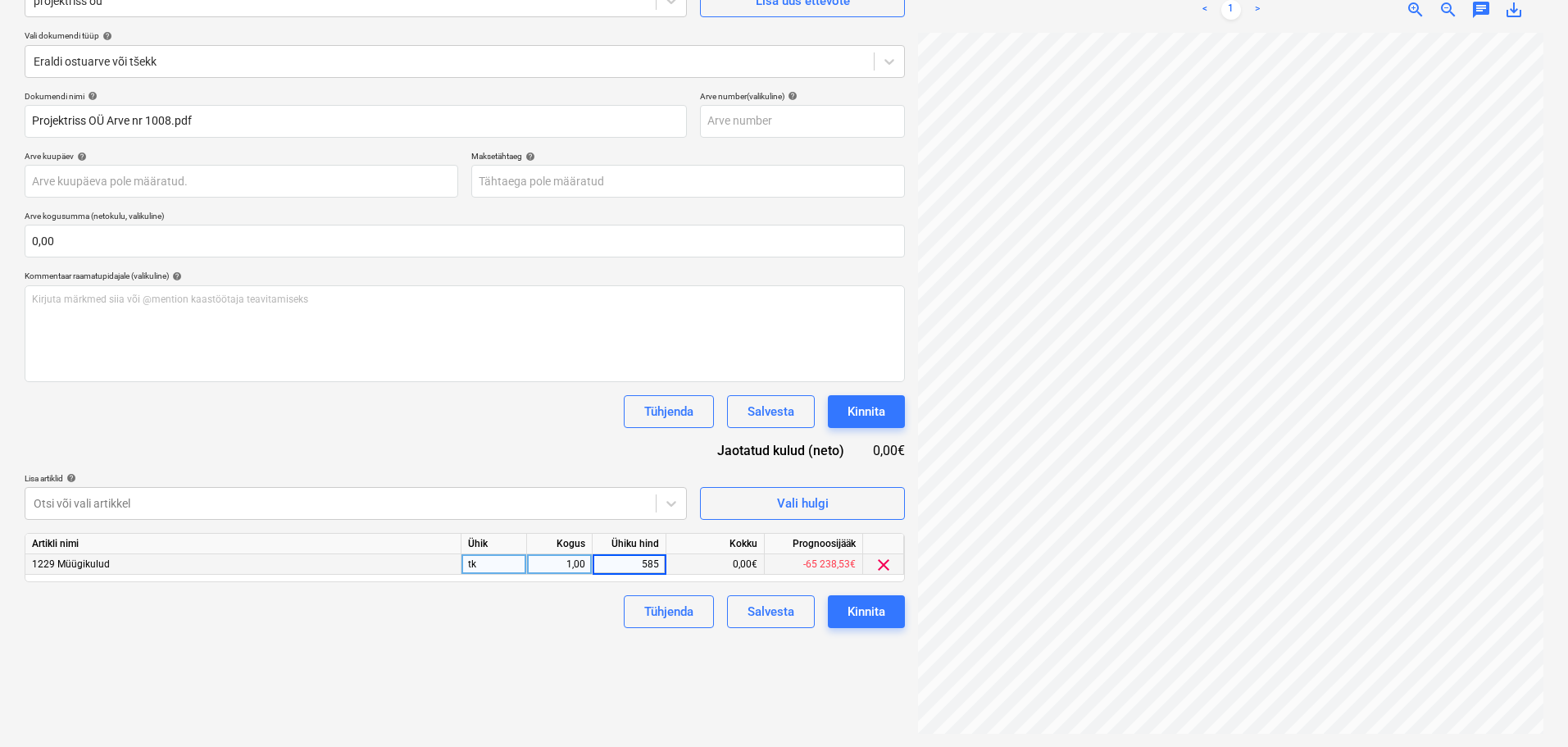 click on "Failide konteerimine Vali ettevõte projektriss oü   Lisa uus ettevõte Vali dokumendi tüüp help Eraldi ostuarve või tšekk Dokumendi nimi help Projektriss OÜ Arve nr [NUMBER].pdf Arve number  (valikuline) help Arve kuupäev help Press the down arrow key to interact with the calendar and
select a date. Press the question mark key to get the keyboard shortcuts for changing dates. Maksetähtaeg help Press the down arrow key to interact with the calendar and
select a date. Press the question mark key to get the keyboard shortcuts for changing dates. Arve kogusumma (netokulu, valikuline) [AMOUNT] Kommentaar raamatupidajale (valikuline) help Kirjuta märkmed siia või @mention kaastöötaja teavitamiseks ﻿ Tühjenda Salvesta Kinnita Jaotatud kulud (neto) [AMOUNT] Lisa artiklid help Otsi või vali artikkel Vali hulgi Artikli nimi Ühik Kogus Ühiku hind Kokku Prognoosijääk [NUMBER] Müügikulud tk [NUMBER] [NUMBER] [AMOUNT] -[NUMBER] [AMOUNT] clear Tühjenda Salvesta Kinnita" at bounding box center [465, 329] 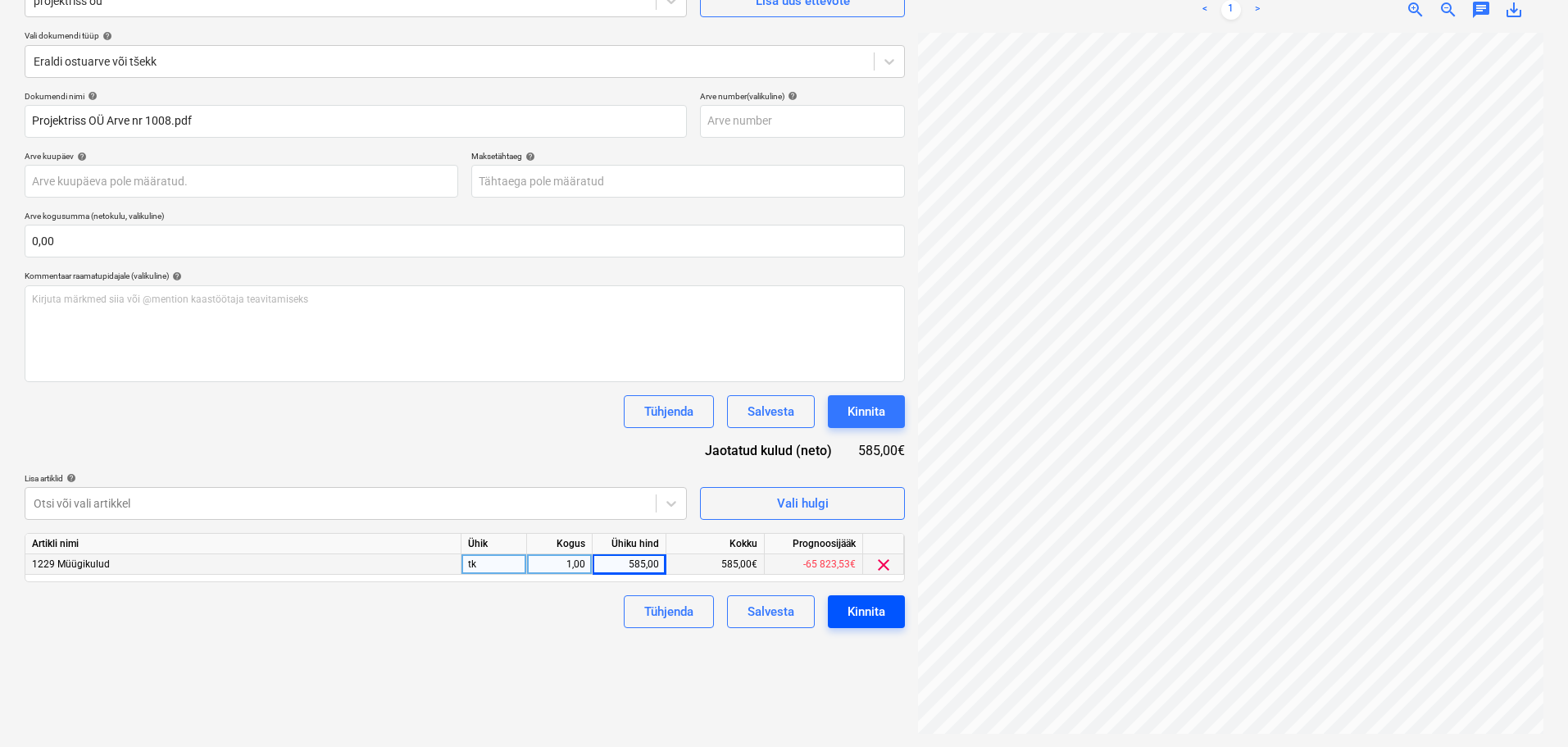 click on "Kinnita" at bounding box center [866, 612] 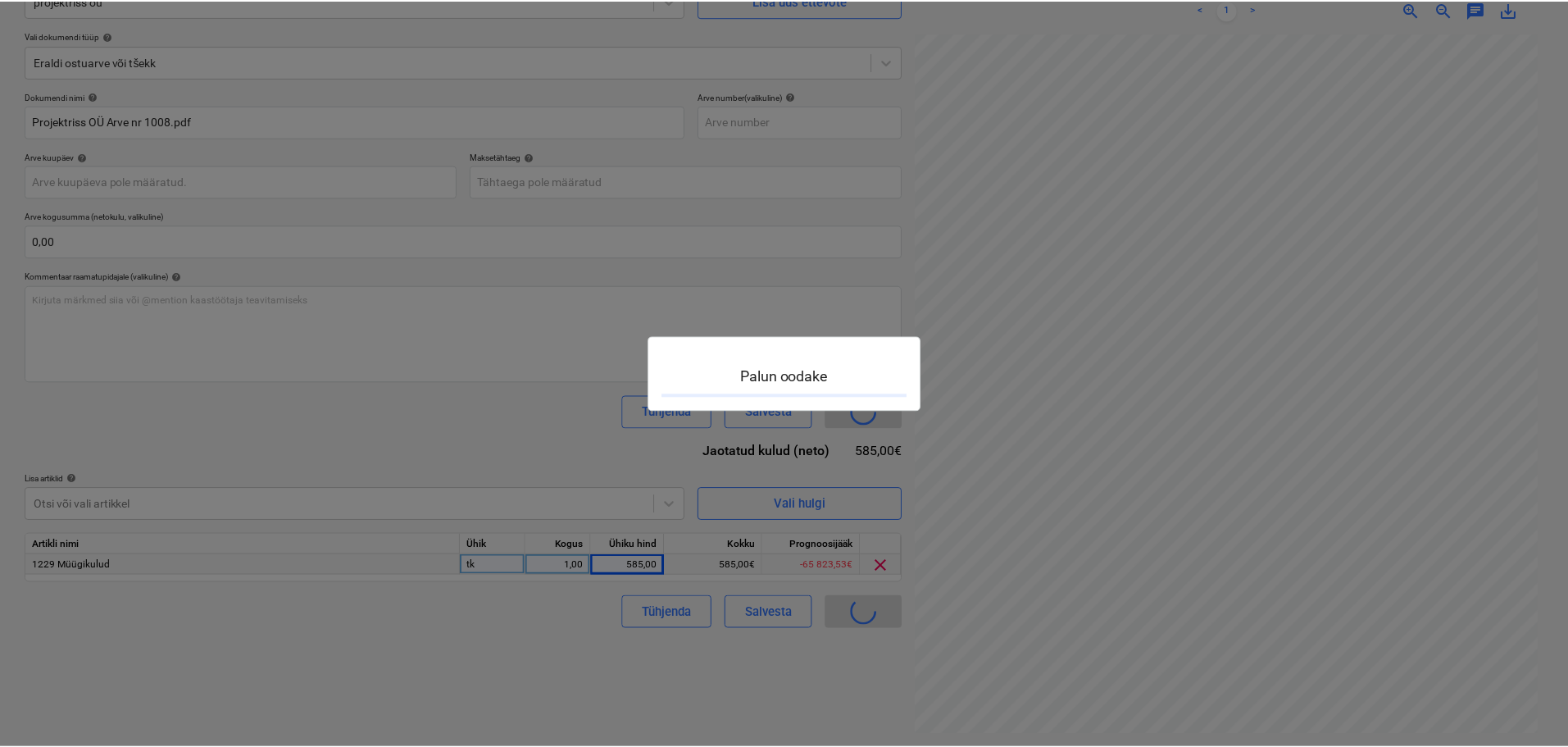 scroll, scrollTop: 0, scrollLeft: 0, axis: both 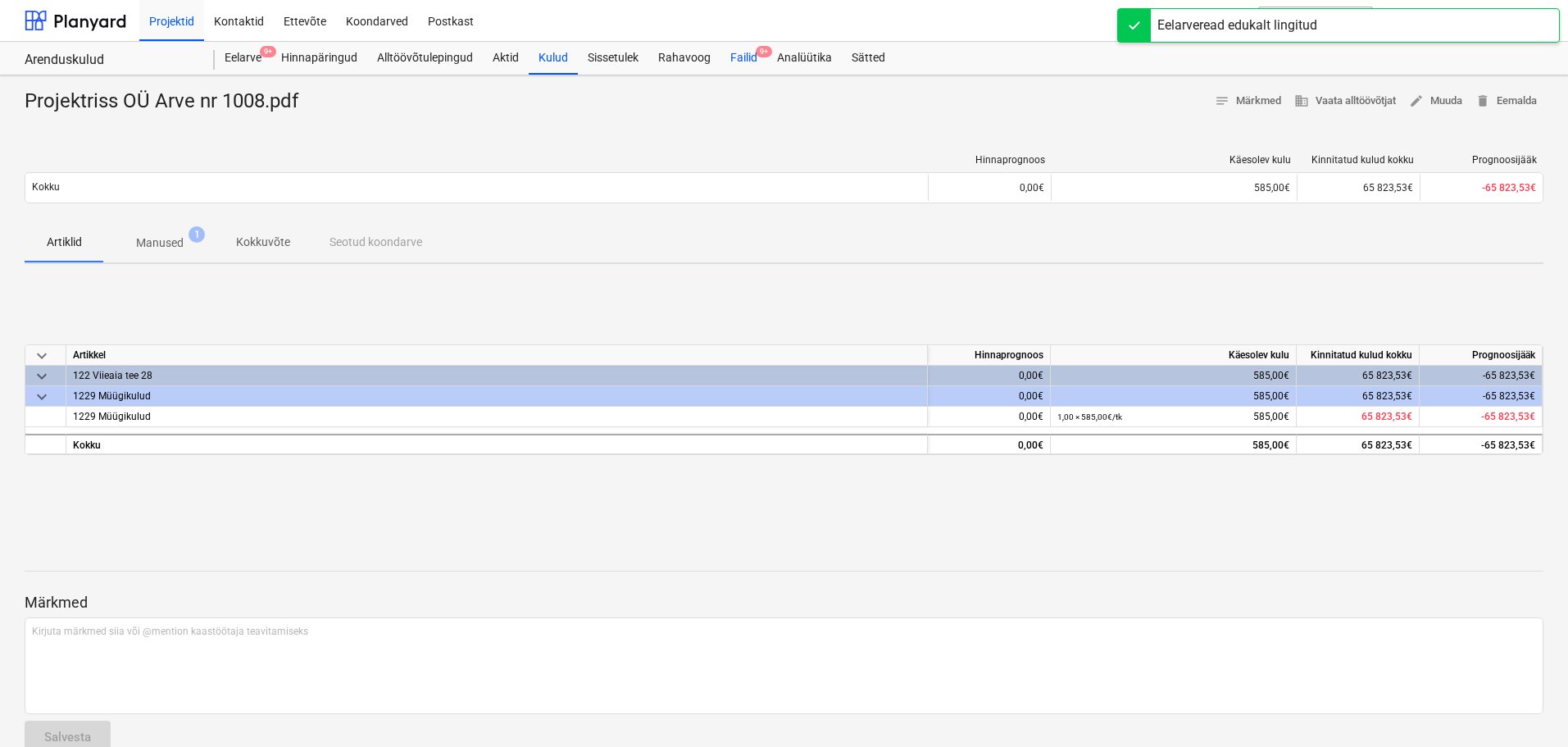 drag, startPoint x: 747, startPoint y: 62, endPoint x: 745, endPoint y: 71, distance: 9.21954 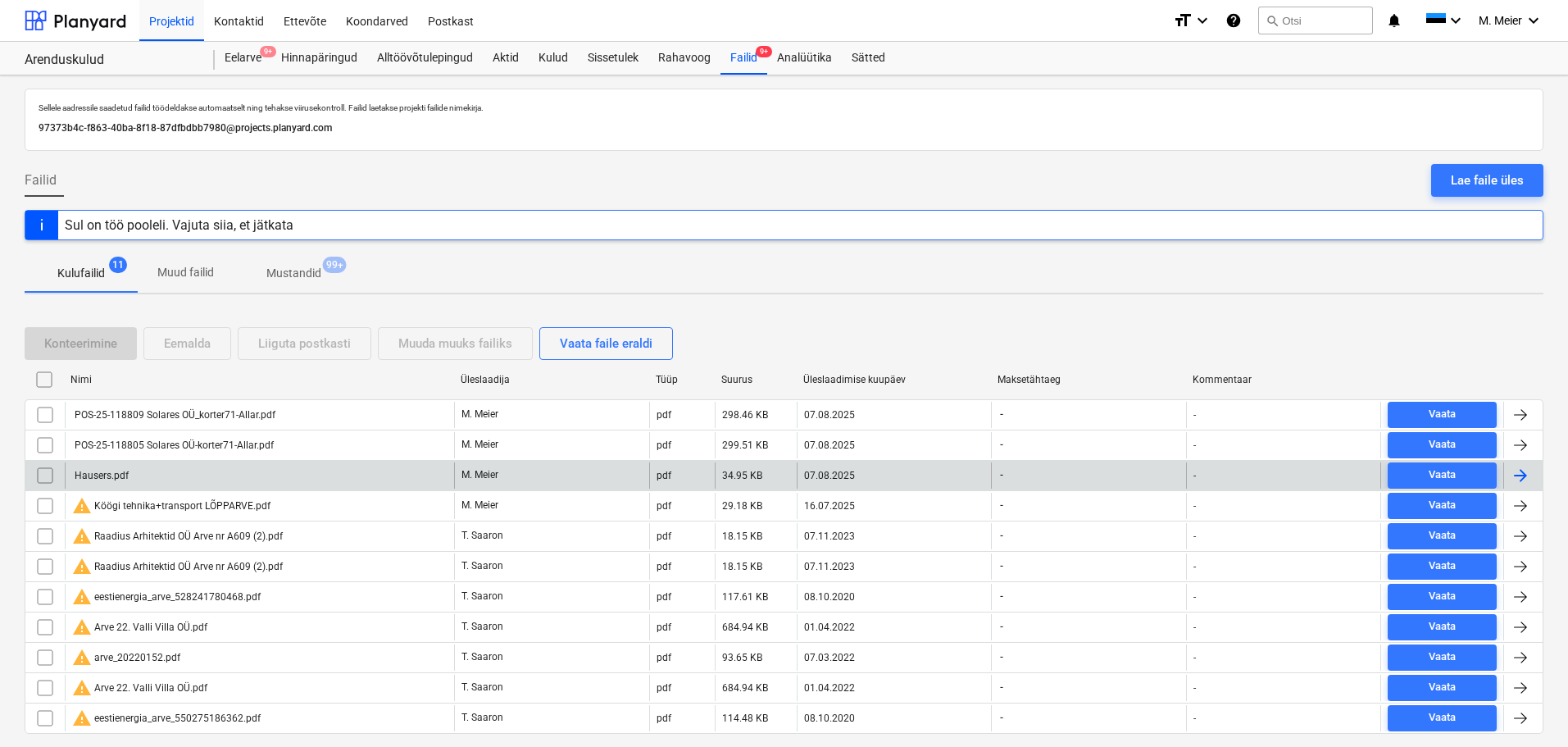 click on "Hausers.pdf" at bounding box center [100, 476] 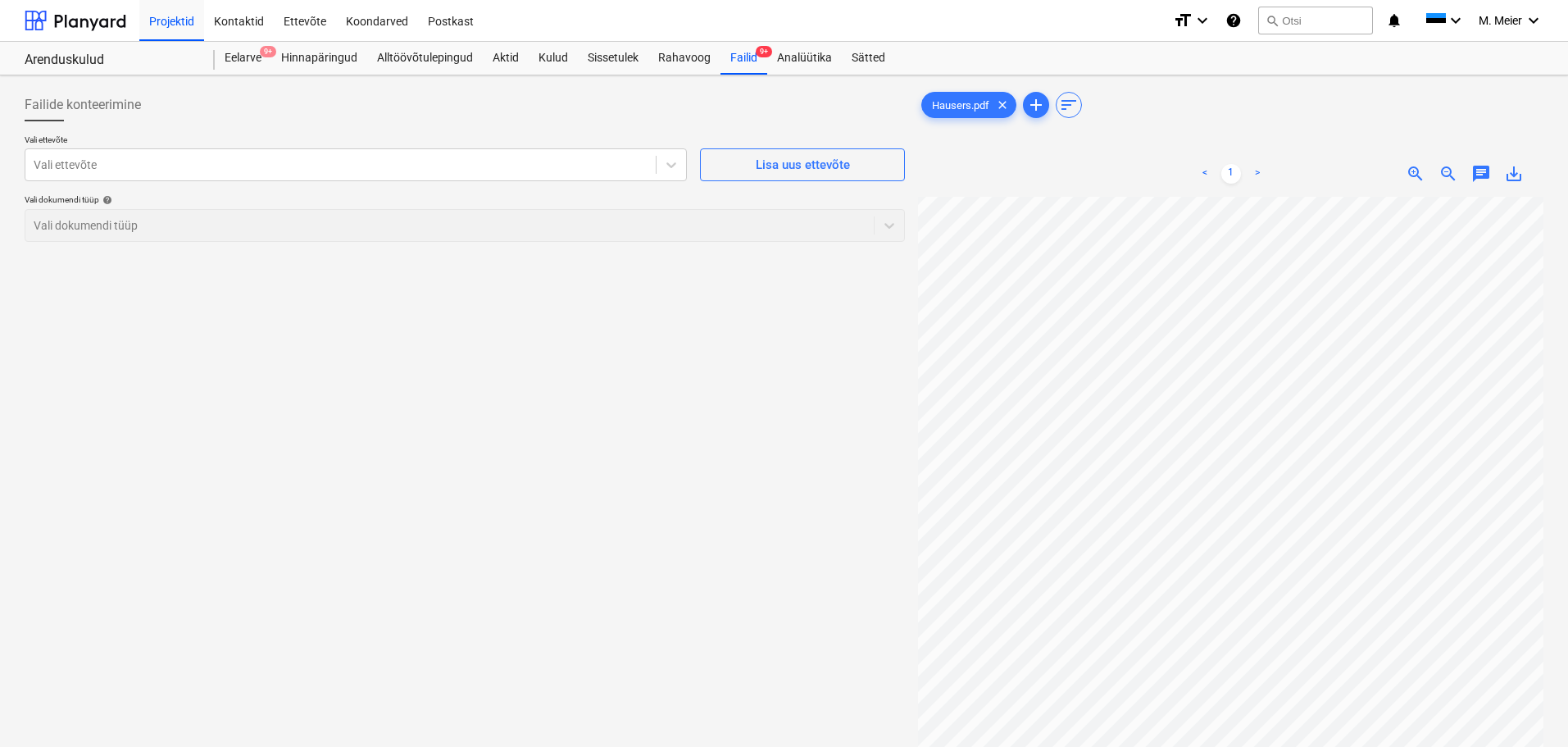 scroll, scrollTop: 187, scrollLeft: 136, axis: both 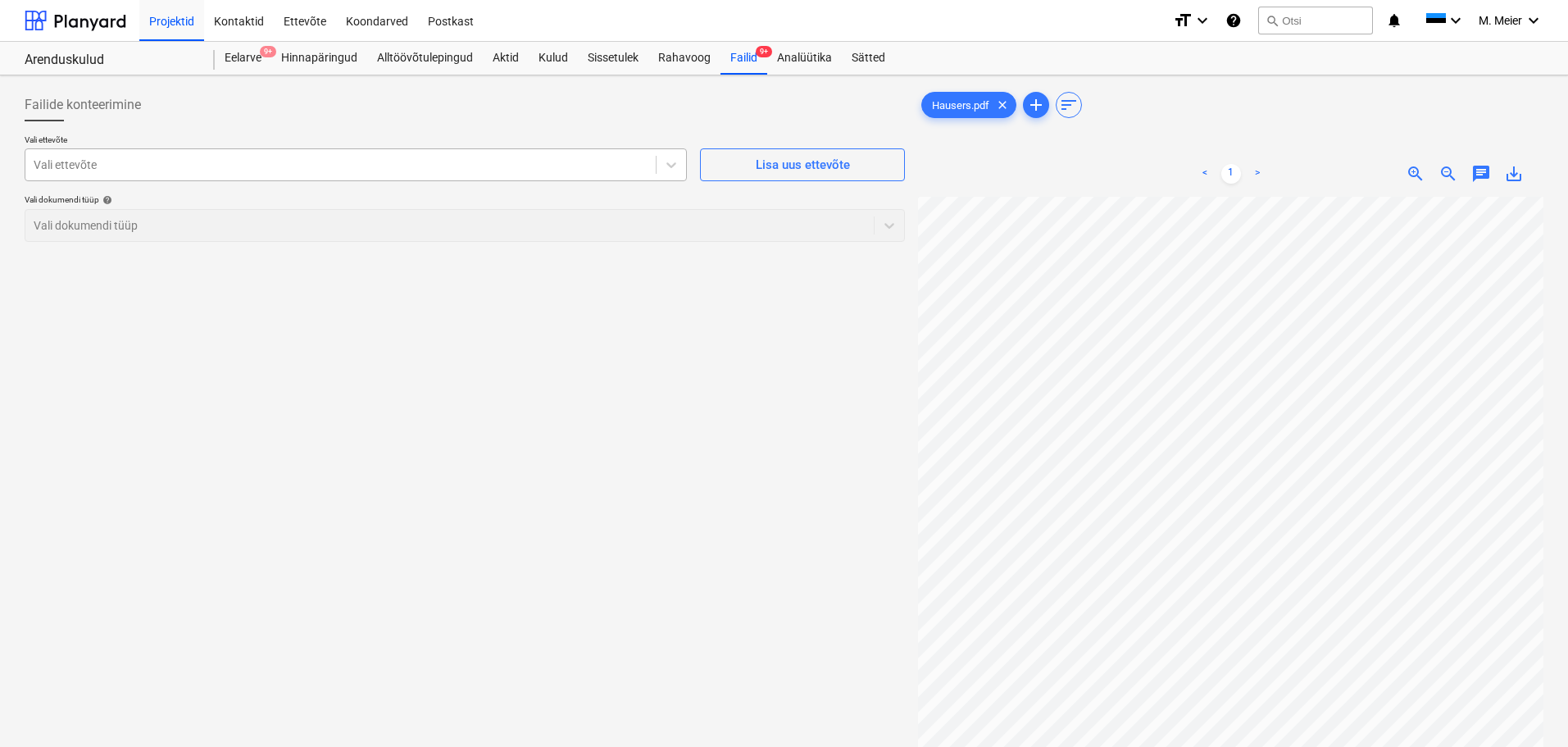 click on "Vali ettevõte" at bounding box center (340, 165) 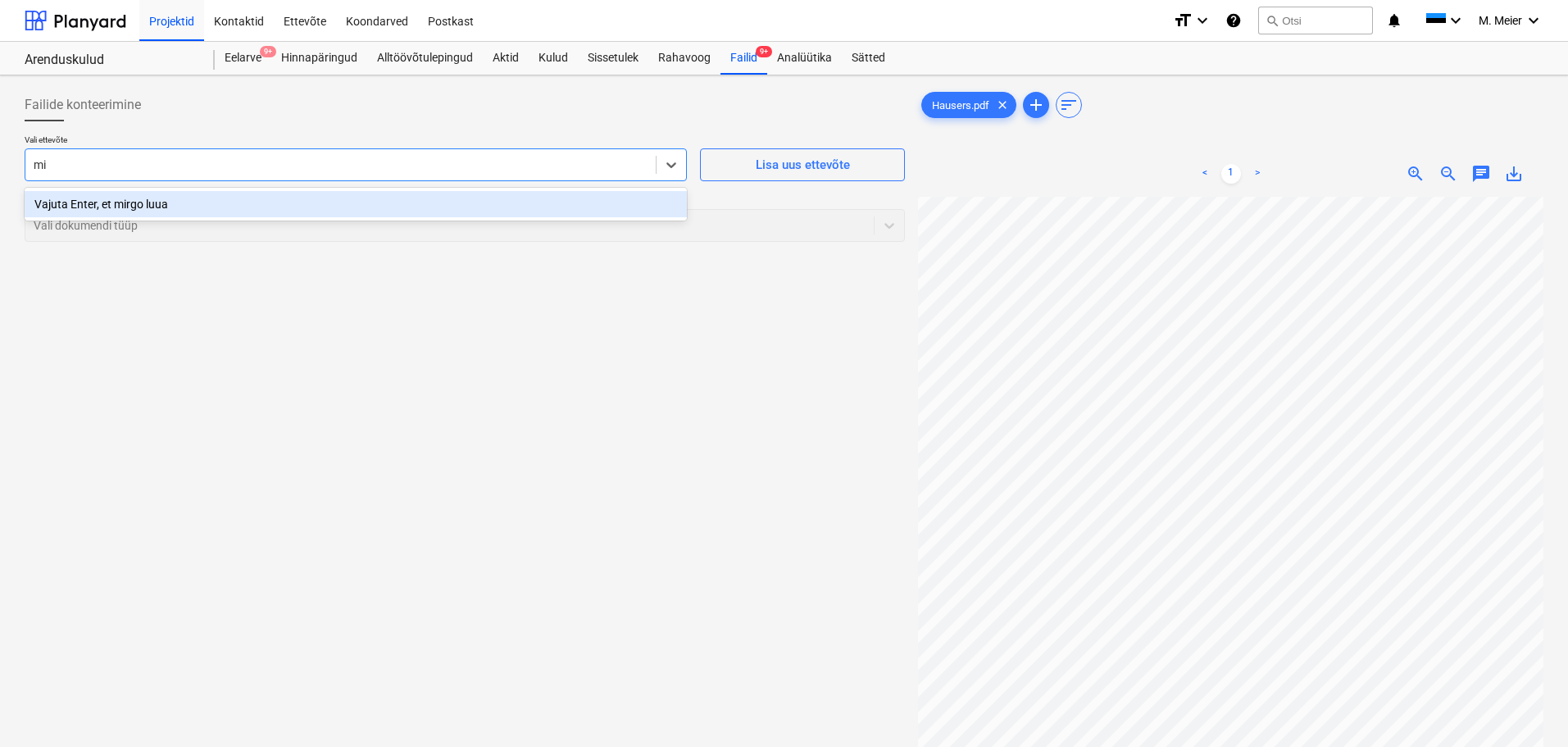 type on "m" 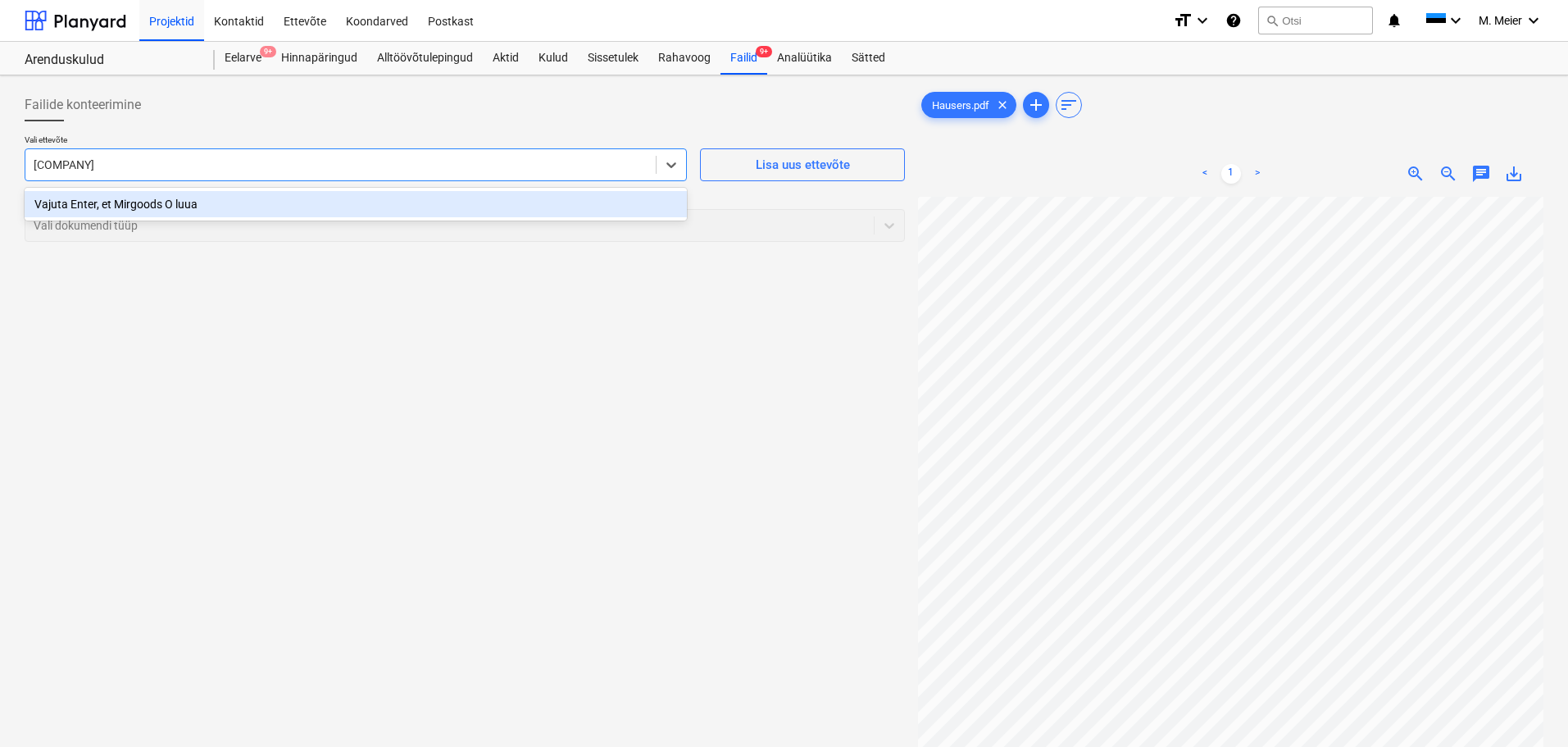 type on "Mirgoods OÜ" 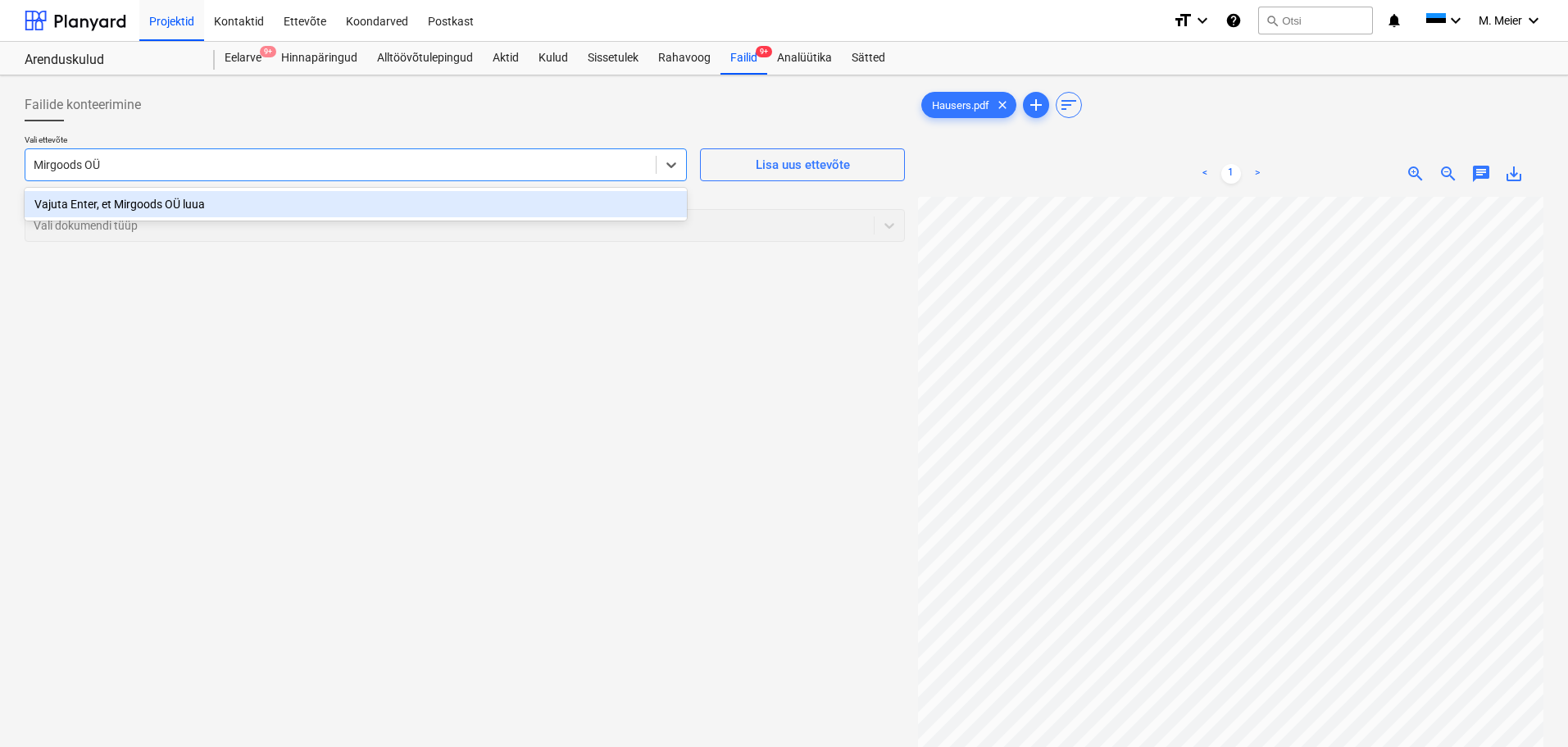 type 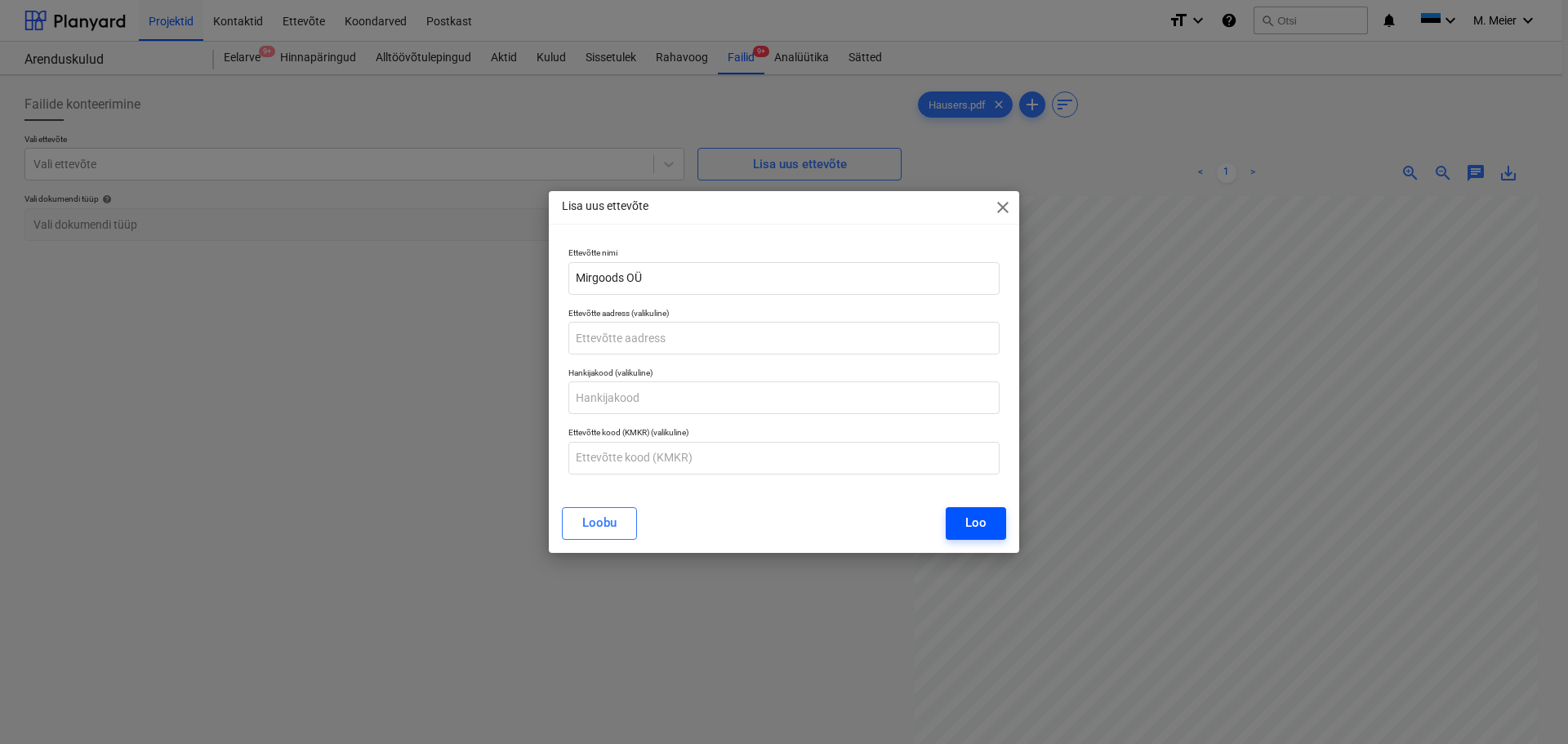 click on "Loo" at bounding box center [976, 523] 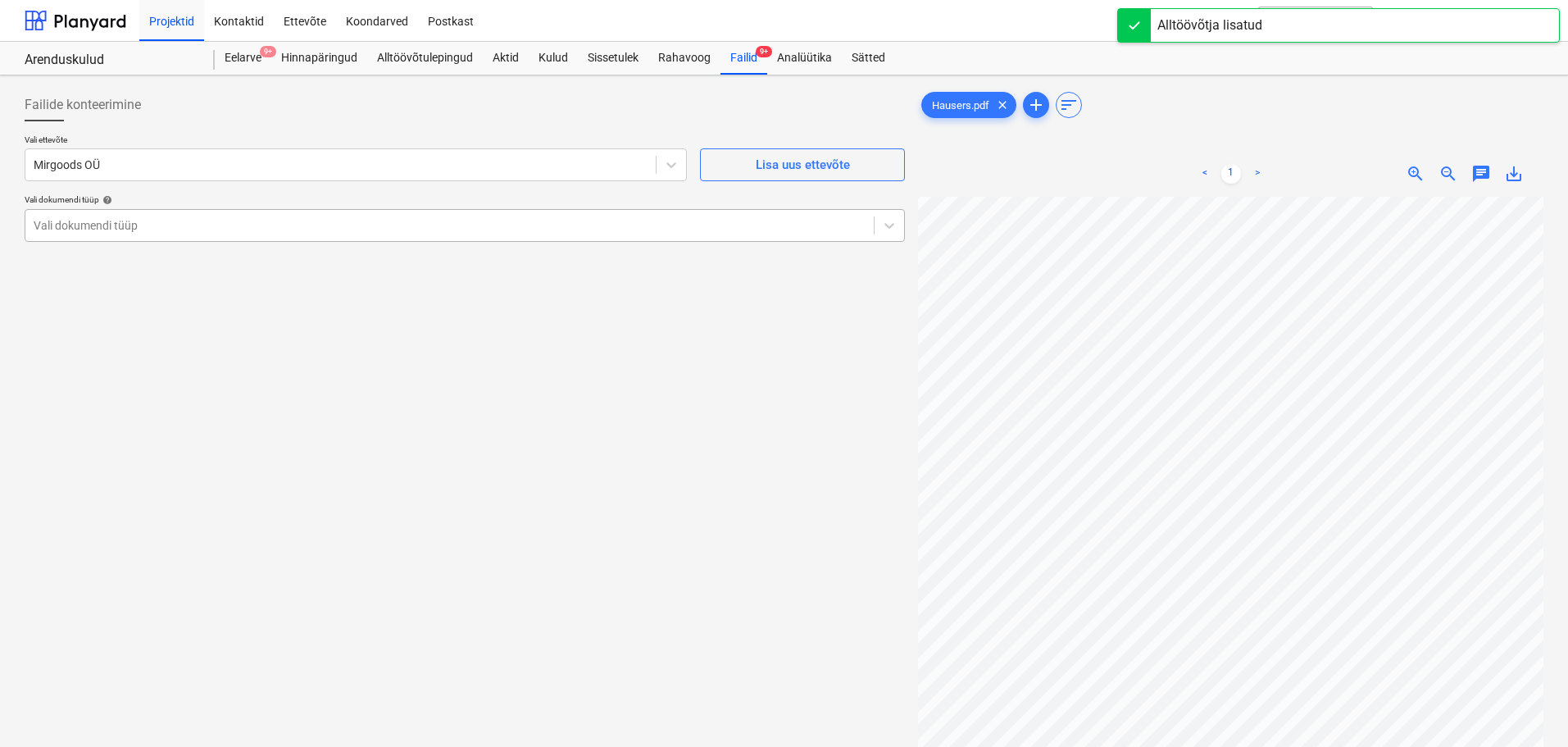 click at bounding box center (449, 225) 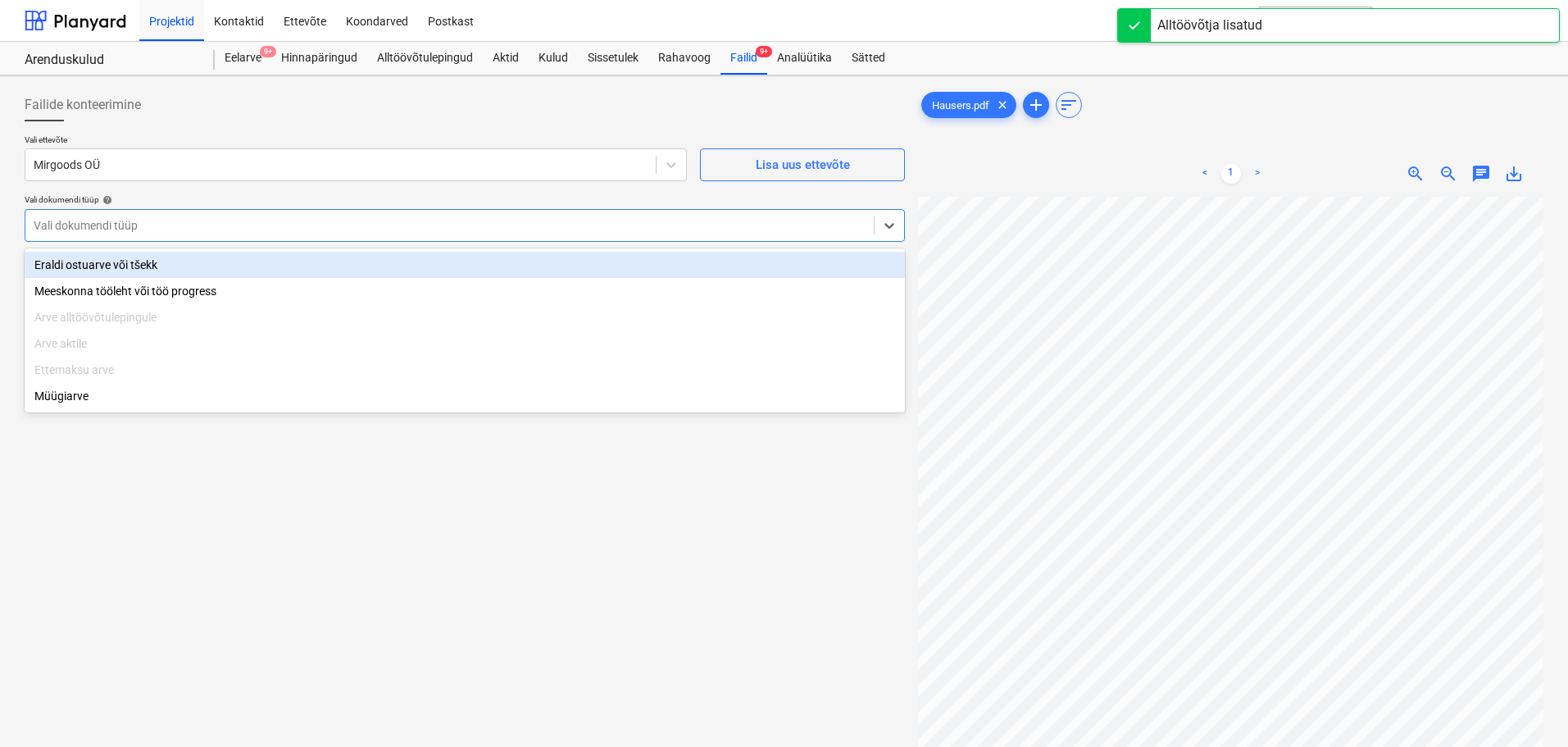 click on "Eraldi ostuarve või tšekk" at bounding box center [465, 265] 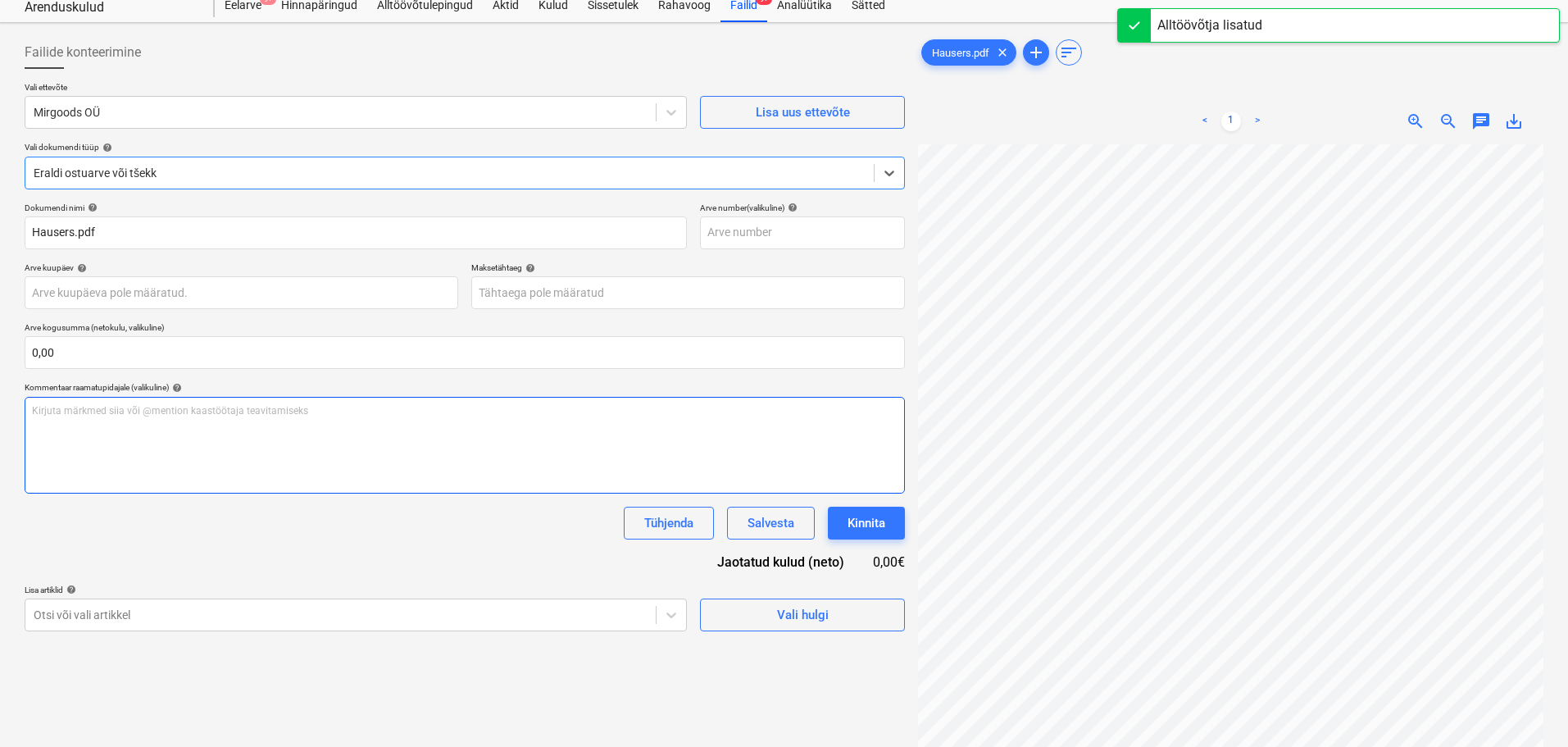 scroll, scrollTop: 82, scrollLeft: 0, axis: vertical 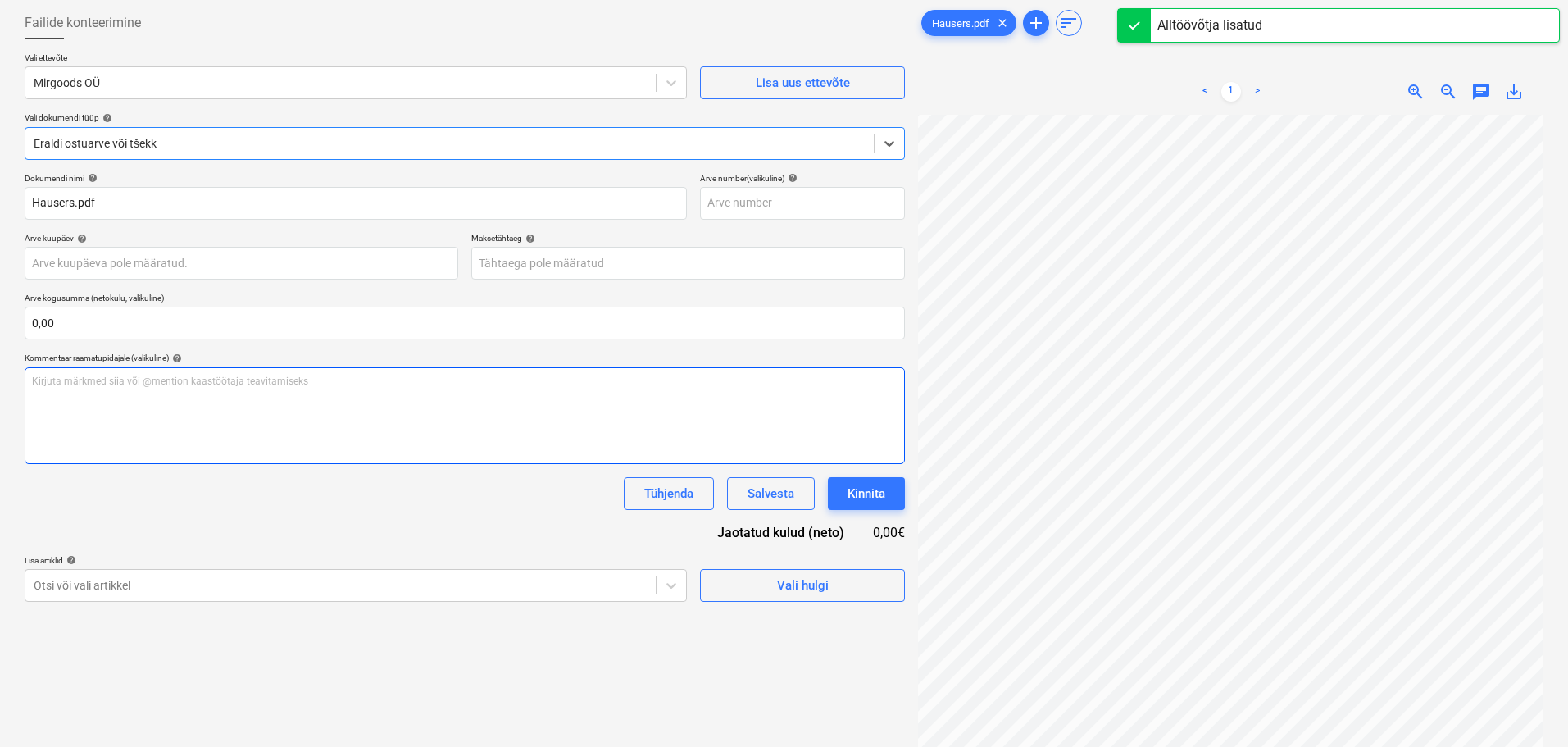 click on "Kirjuta märkmed siia või @mention kaastöötaja teavitamiseks ﻿" at bounding box center [465, 381] 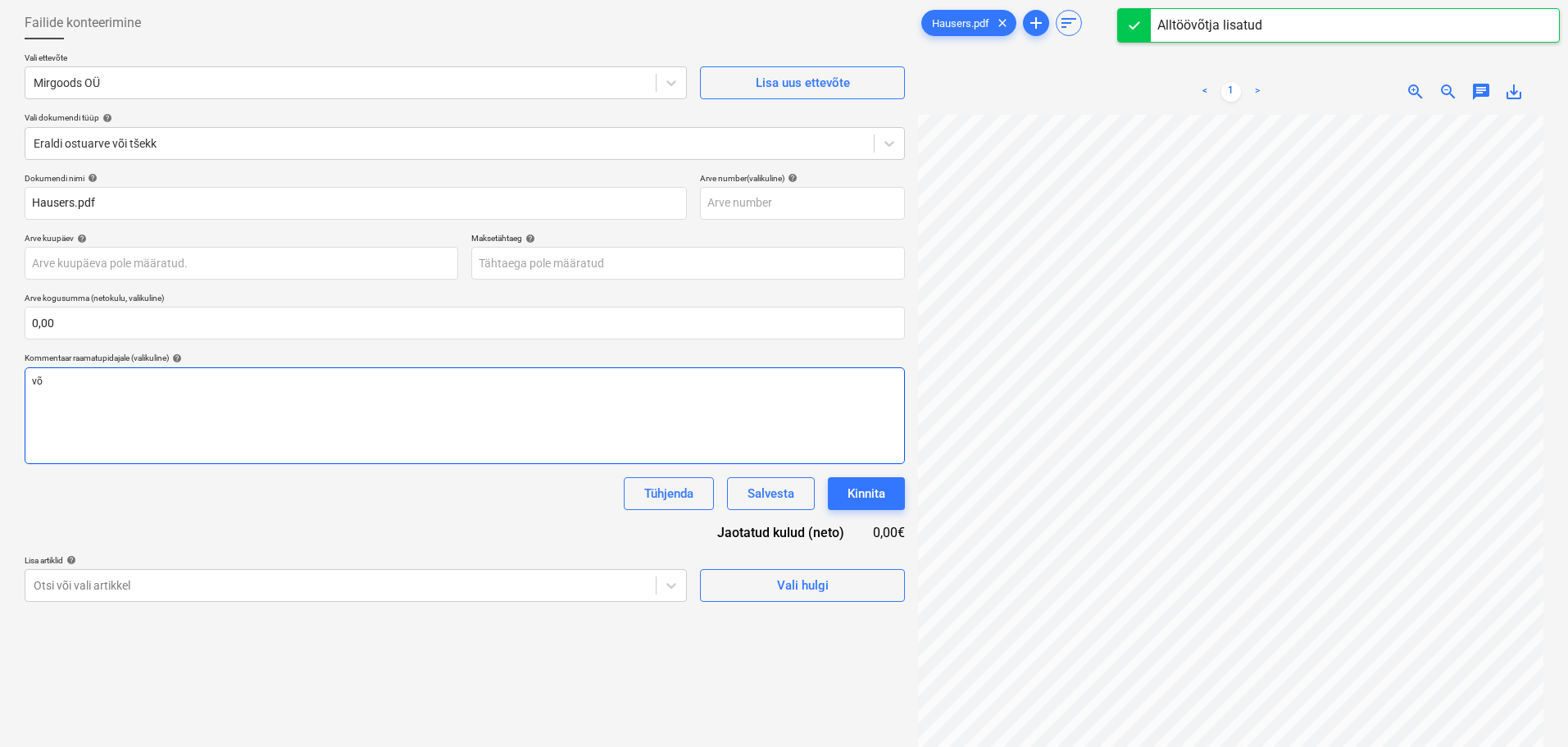 type 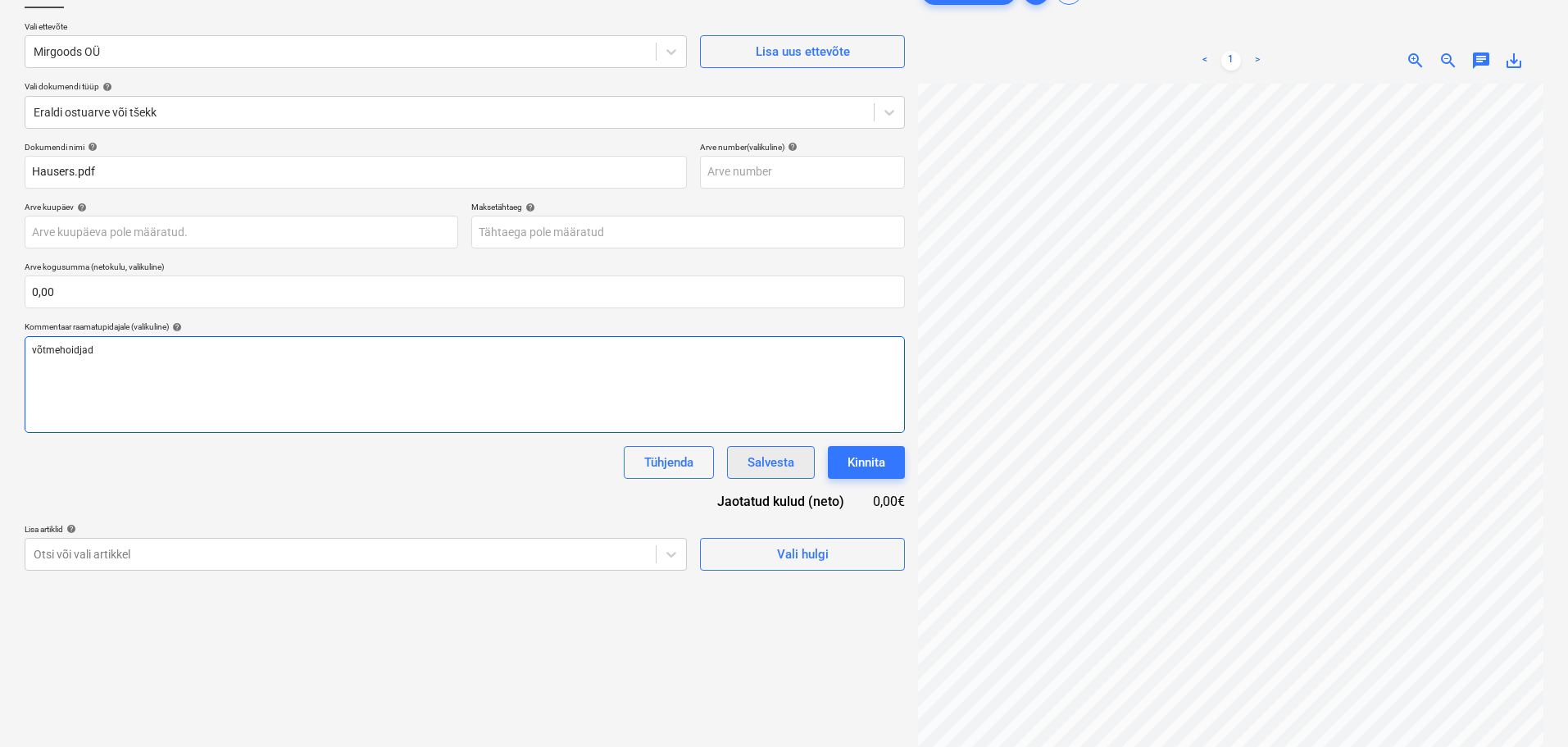 scroll, scrollTop: 164, scrollLeft: 0, axis: vertical 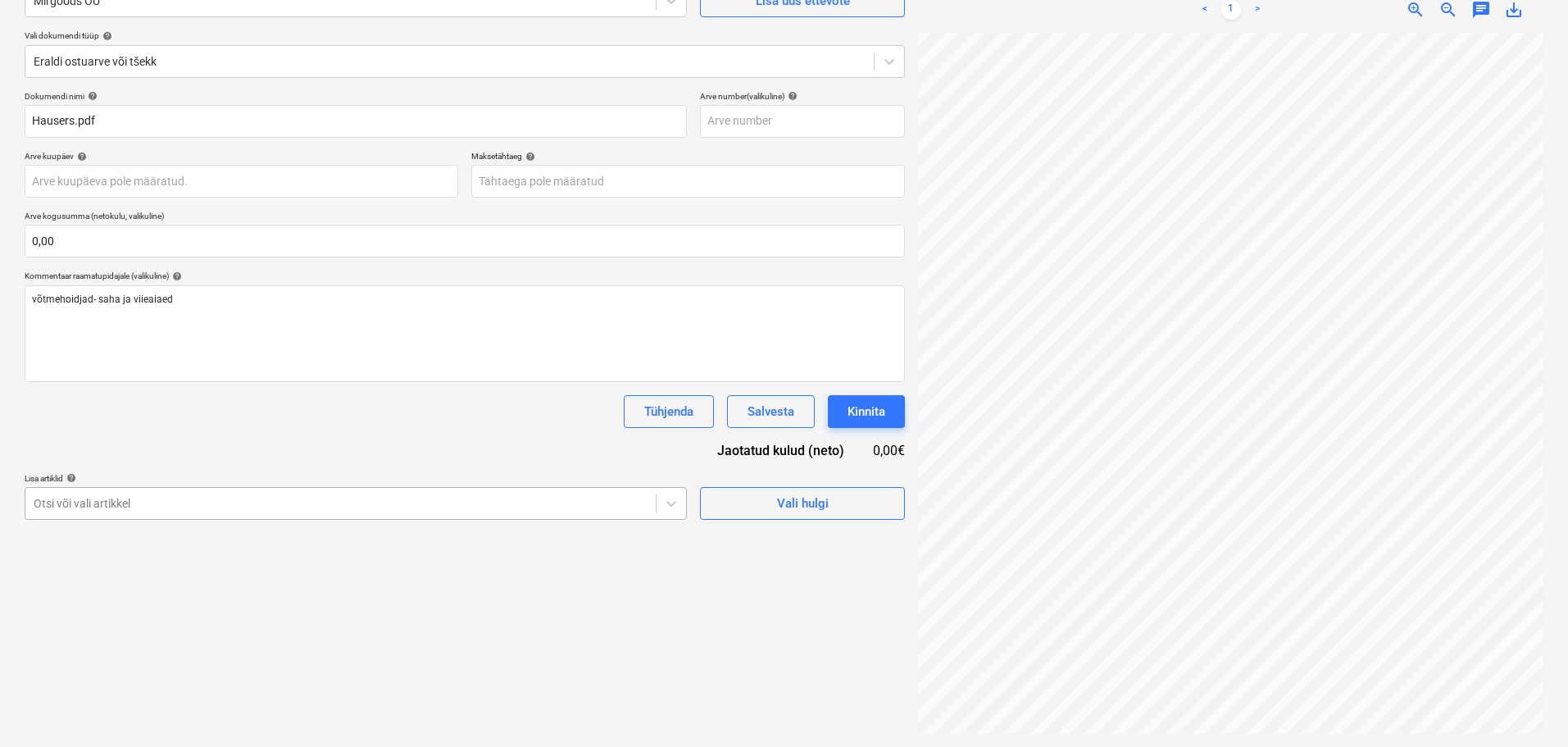 click on "Projektid Kontaktid Ettevõte Koondarved Postkast format_size keyboard_arrow_down help search Otsi notifications 0 keyboard_arrow_down M. Meier keyboard_arrow_down Arenduskulud Eelarve 9+ Hinnapäringud Alltöövõtulepingud Aktid Kulud Sissetulek Rahavoog Failid 9+ Analüütika Sätted Failide konteerimine Vali ettevõte Mirgoods OÜ   Lisa uus ettevõte Vali dokumendi tüüp help Eraldi ostuarve või tšekk Dokumendi nimi help Hausers.pdf Arve number  (valikuline) help Arve kuupäev help Press the down arrow key to interact with the calendar and
select a date. Press the question mark key to get the keyboard shortcuts for changing dates. Maksetähtaeg help Press the down arrow key to interact with the calendar and
select a date. Press the question mark key to get the keyboard shortcuts for changing dates. Arve kogusumma (netokulu, valikuline) 0,00 Kommentaar raamatupidajale (valikuline) help võtmehoidjad- saha ja viieaiaed Tühjenda Salvesta Kinnita Jaotatud kulud (neto) 0,00€ Lisa artiklid help" at bounding box center (784, 209) 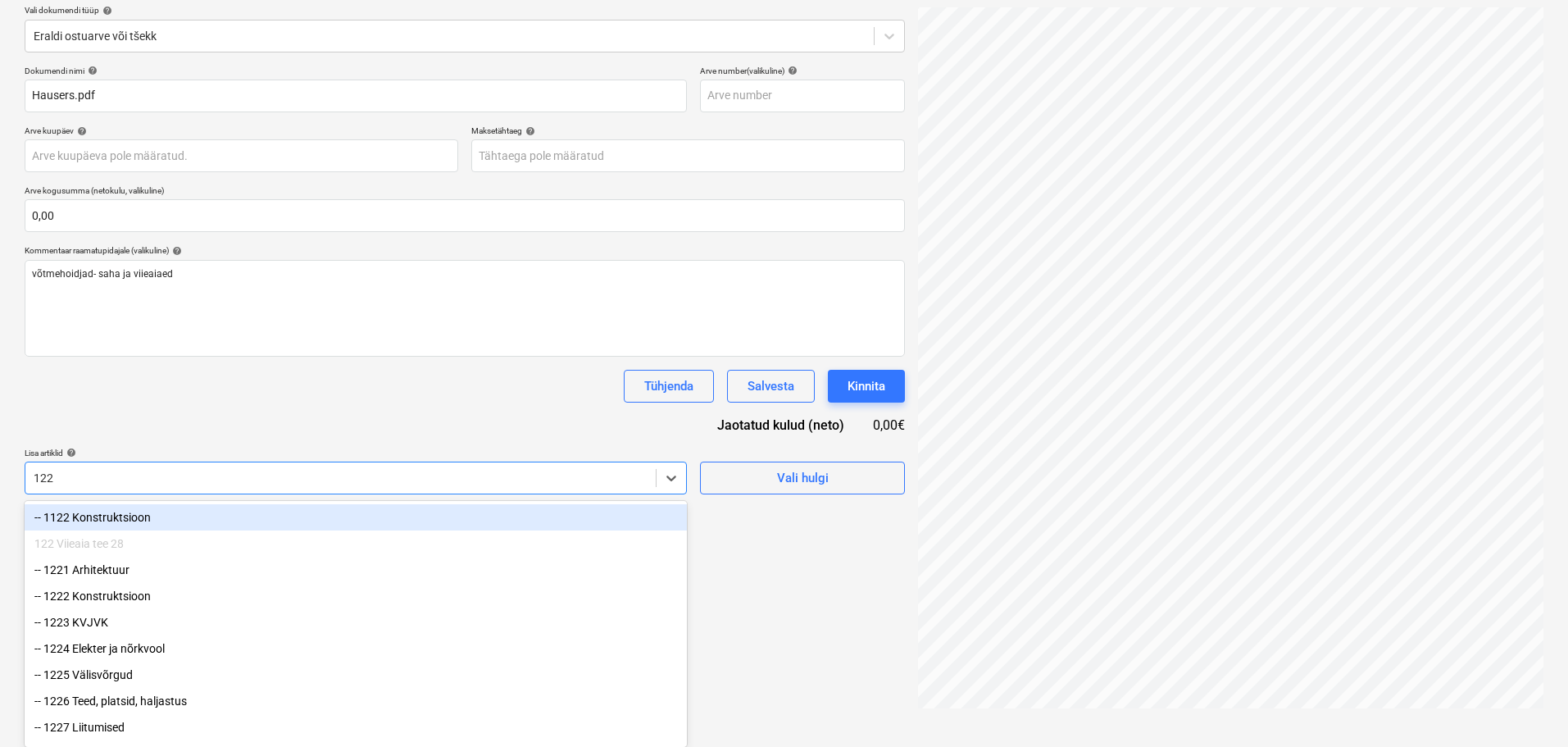 type on "1229" 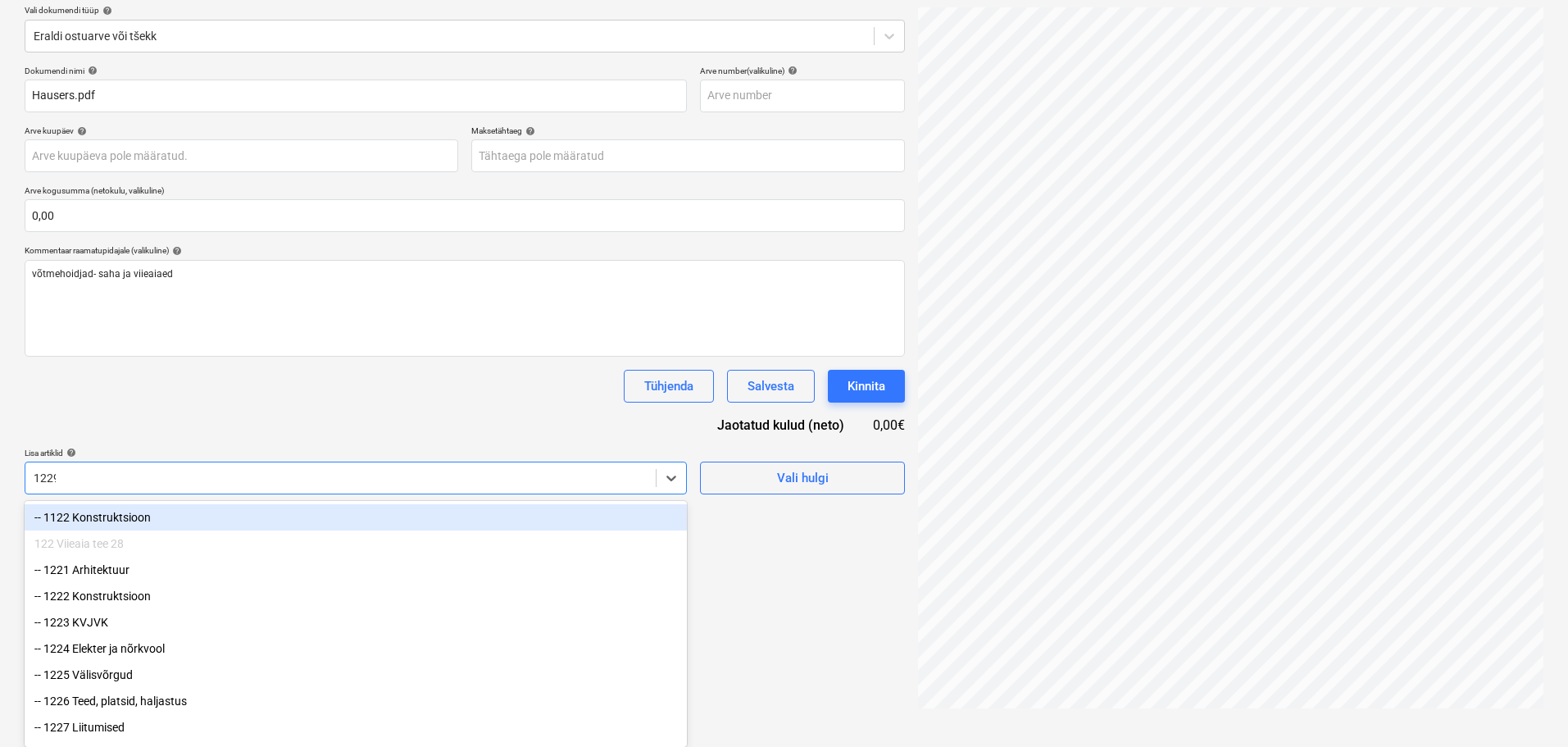 scroll, scrollTop: 164, scrollLeft: 0, axis: vertical 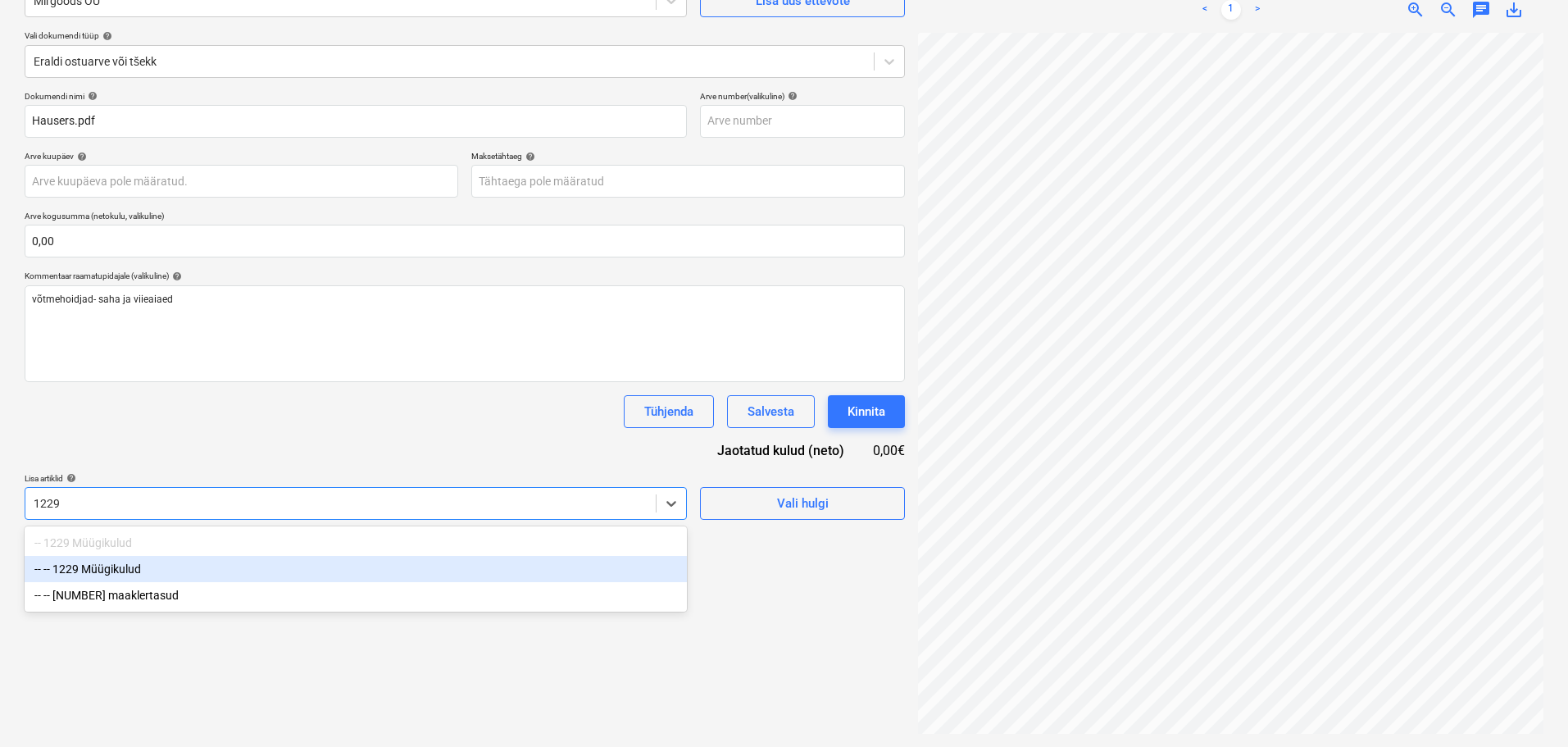 click on "-- --  1229 Müügikulud" at bounding box center [356, 569] 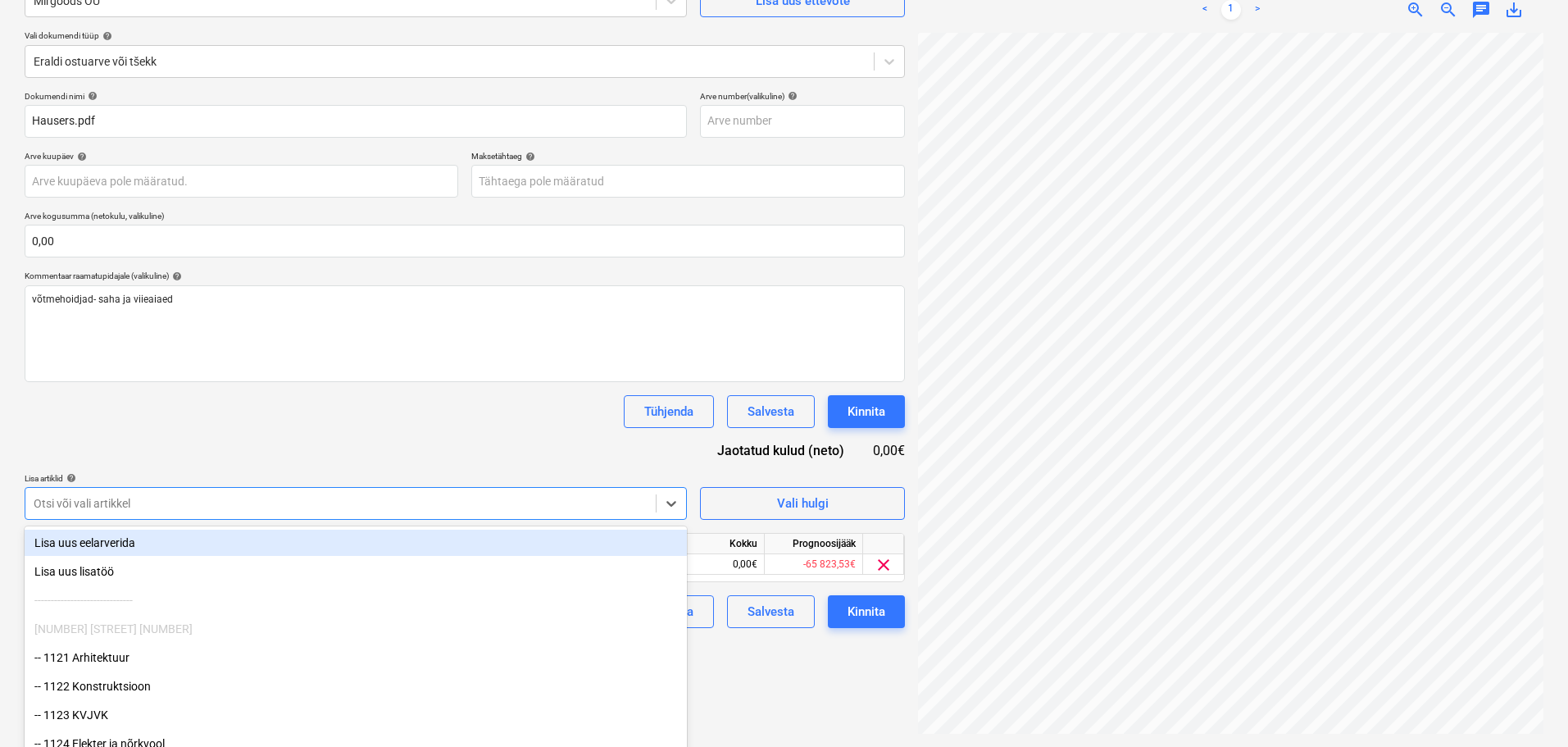 click on "Dokumendi nimi help Hausers.pdf Arve number  (valikuline) help Arve kuupäev help Press the down arrow key to interact with the calendar and
select a date. Press the question mark key to get the keyboard shortcuts for changing dates. Maksetähtaeg help Press the down arrow key to interact with the calendar and
select a date. Press the question mark key to get the keyboard shortcuts for changing dates. Arve kogusumma (netokulu, valikuline) [AMOUNT] Kommentaar raamatupidajale (valikuline) help võtmehoidjad- saha ja viieaiaed Tühjenda Salvesta Kinnita Jaotatud kulud (neto) [AMOUNT] Lisa artiklid help option -- -- [NUMBER] Müügikulud, selected. option Lisa uus eelarverida focused, [NUMBER] of [NUMBER]. [NUMBER] results available. Use Up and Down to choose options, press Enter to select the currently focused option, press Escape to exit the menu, press Tab to select the option and exit the menu. Otsi või vali artikkel Vali hulgi Artikli nimi Ühik Kogus Ühiku hind Kokku Prognoosijääk [NUMBER] Müügikulud [AMOUNT] [AMOUNT] [AMOUNT] clear" at bounding box center (465, 359) 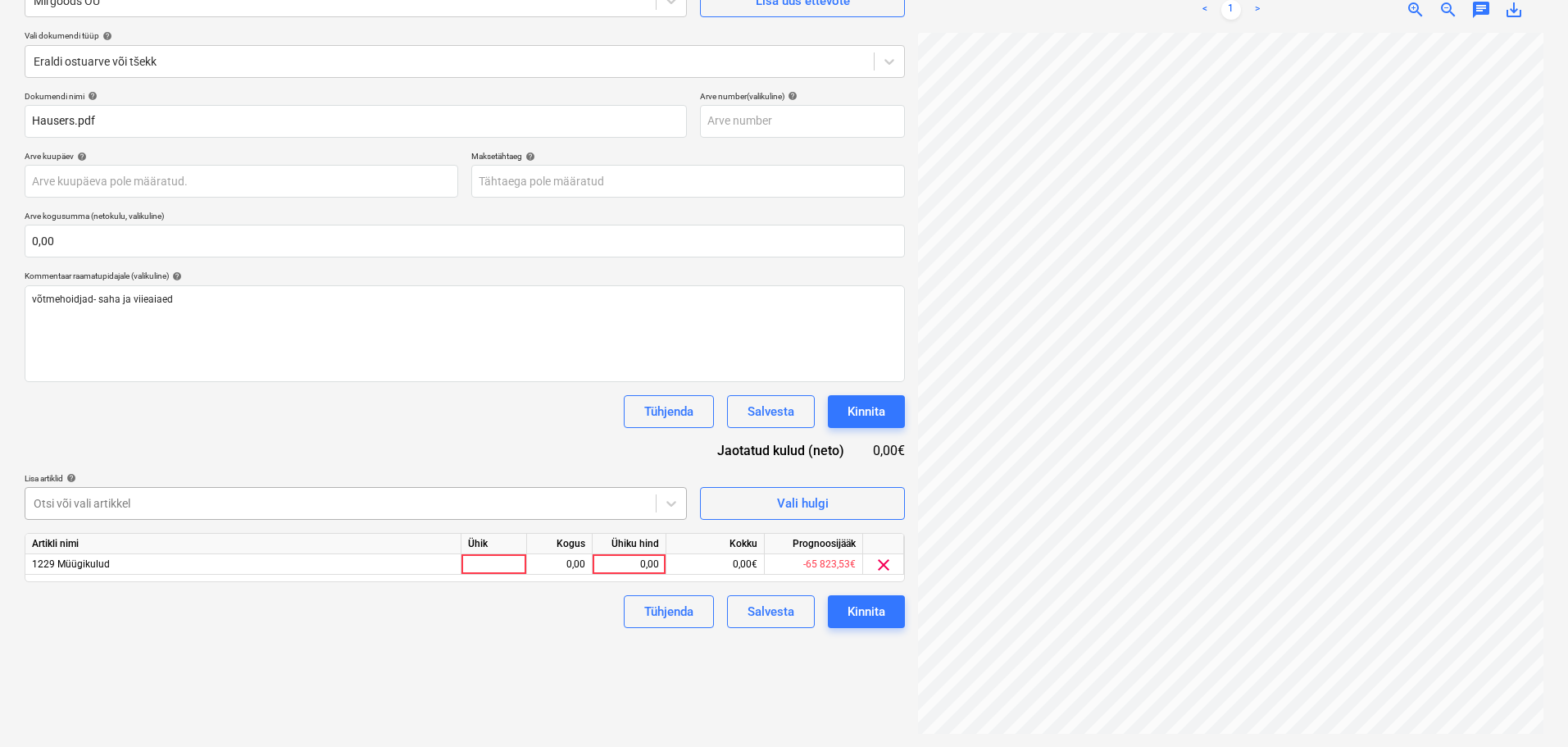 scroll, scrollTop: 193, scrollLeft: 0, axis: vertical 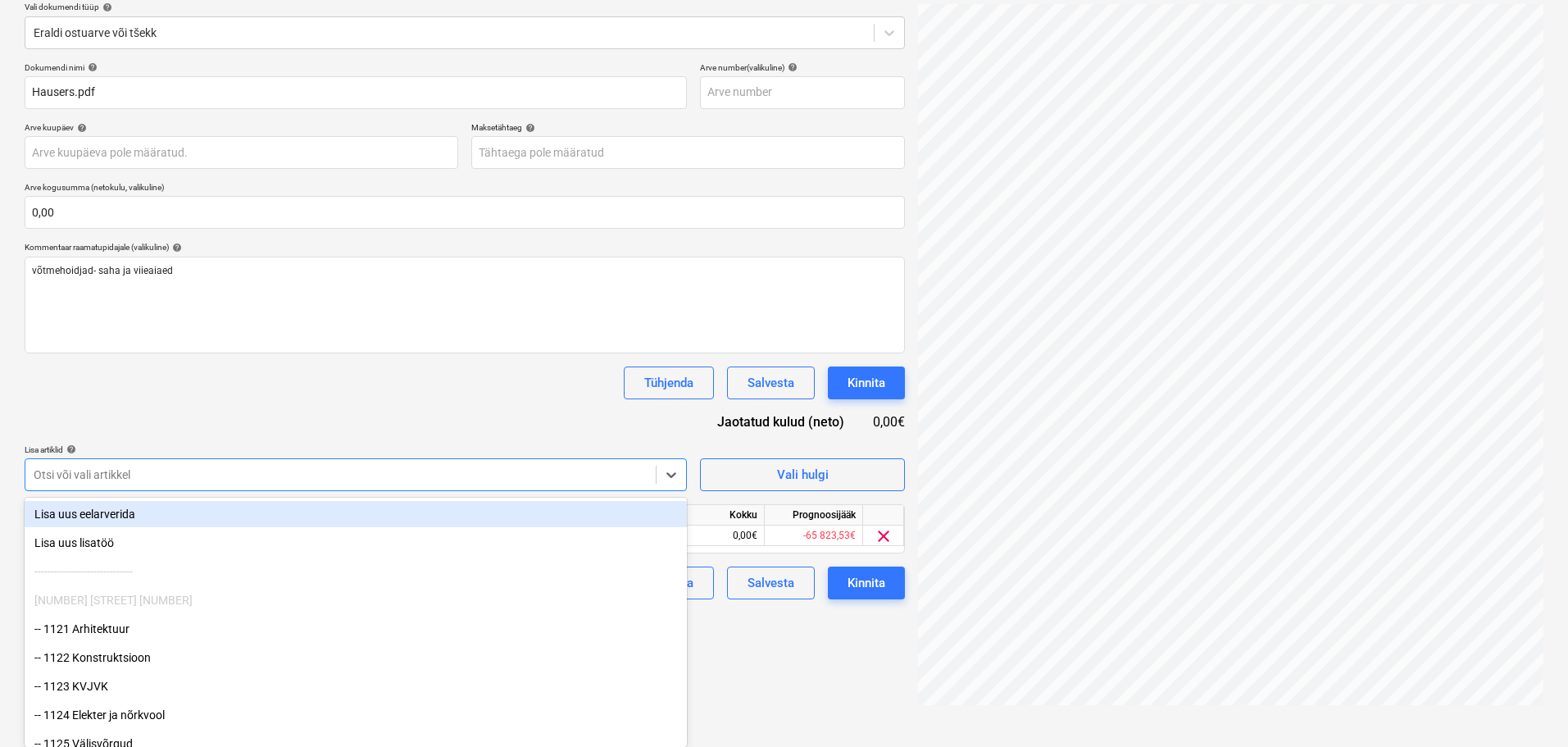 click on "Projektid Kontaktid Ettevõte Koondarved Postkast format_size keyboard_arrow_down help search Otsi notifications 0 keyboard_arrow_down M. Meier keyboard_arrow_down Arenduskulud Eelarve 9+ Hinnapäringud Alltöövõtulepingud Aktid Kulud Sissetulek Rahavoog Failid 9+ Analüütika Sätted Failide konteerimine Vali ettevõte Mirgoods OÜ   Lisa uus ettevõte Vali dokumendi tüüp help Eraldi ostuarve või tšekk Dokumendi nimi help Hausers.pdf Arve number  (valikuline) help Arve kuupäev help Press the down arrow key to interact with the calendar and
select a date. Press the question mark key to get the keyboard shortcuts for changing dates. Maksetähtaeg help Press the down arrow key to interact with the calendar and
select a date. Press the question mark key to get the keyboard shortcuts for changing dates. Arve kogusumma (netokulu, valikuline) 0,00 Kommentaar raamatupidajale (valikuline) help võtmehoidjad- saha ja viieaiaed Tühjenda Salvesta Kinnita Jaotatud kulud (neto) 0,00€ Lisa artiklid help" at bounding box center [784, 180] 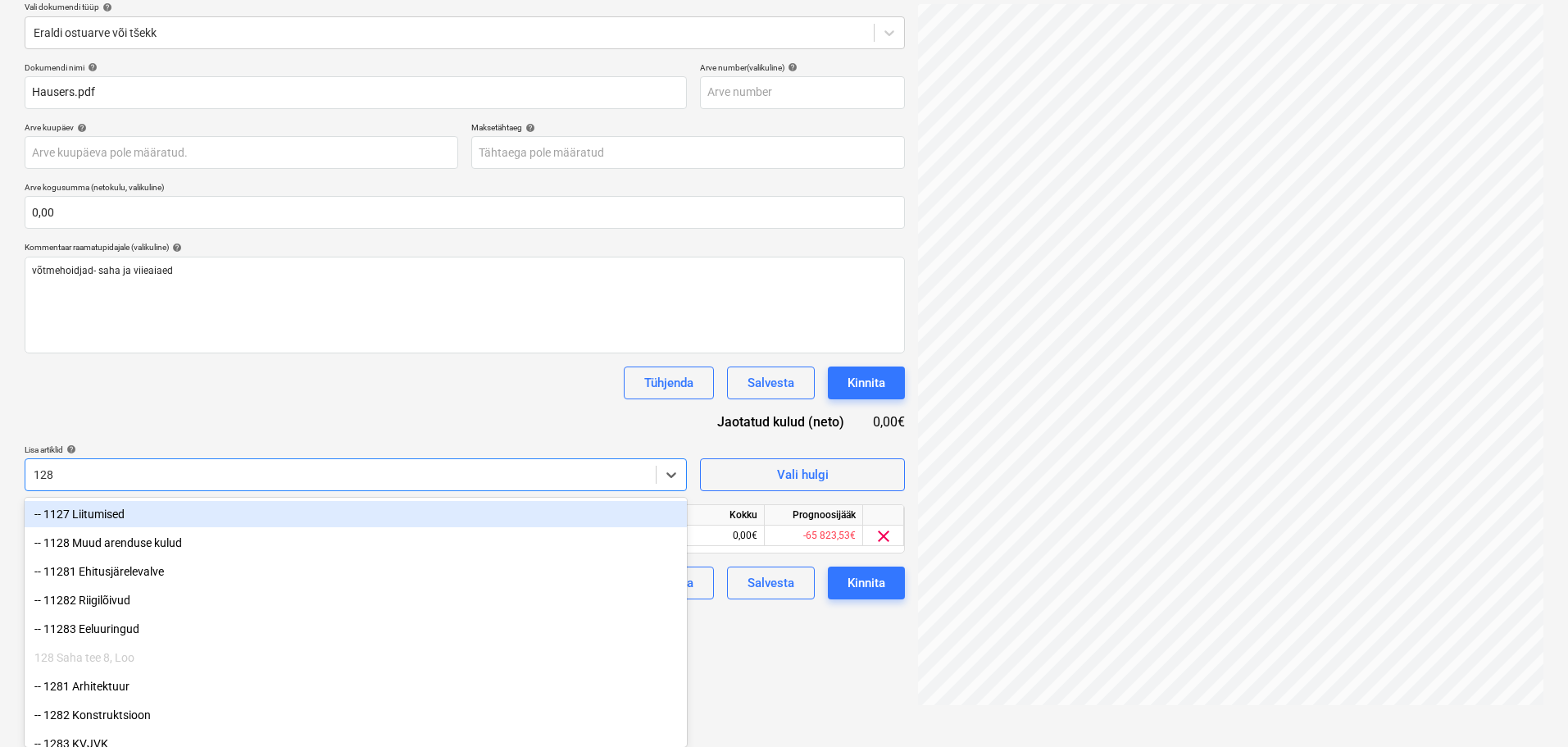 type on "1289" 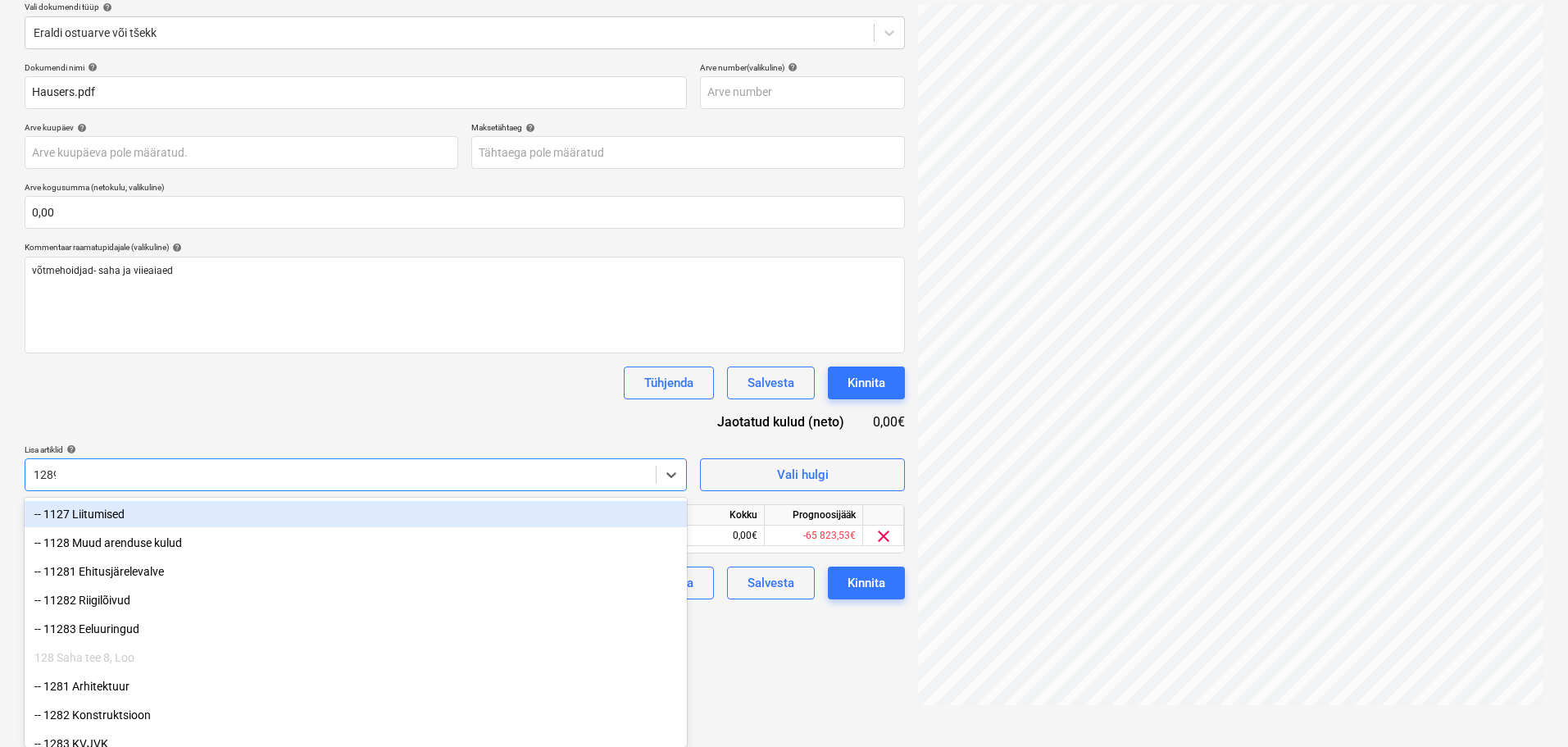 scroll, scrollTop: 164, scrollLeft: 0, axis: vertical 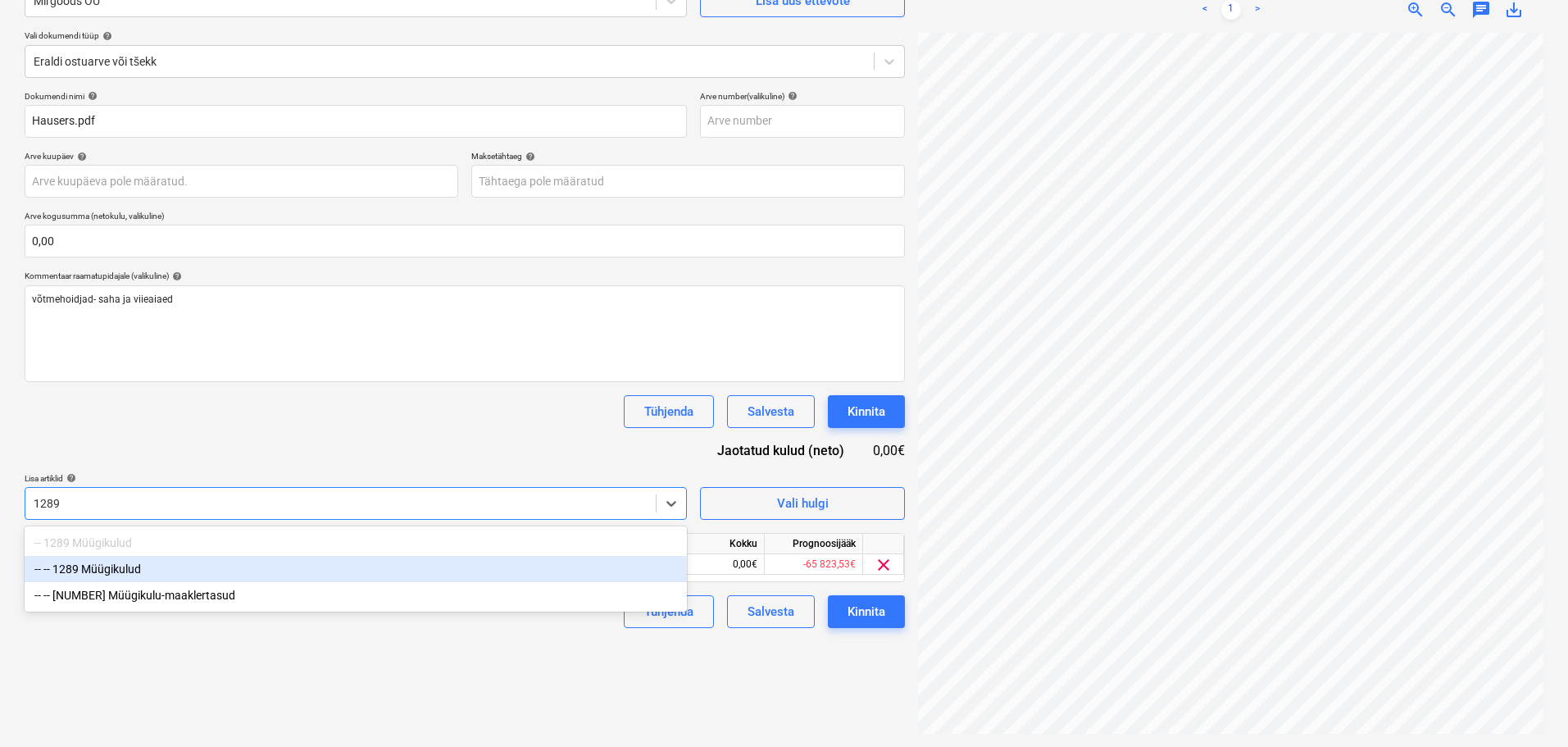 click on "-- --  1289 Müügikulud" at bounding box center (356, 569) 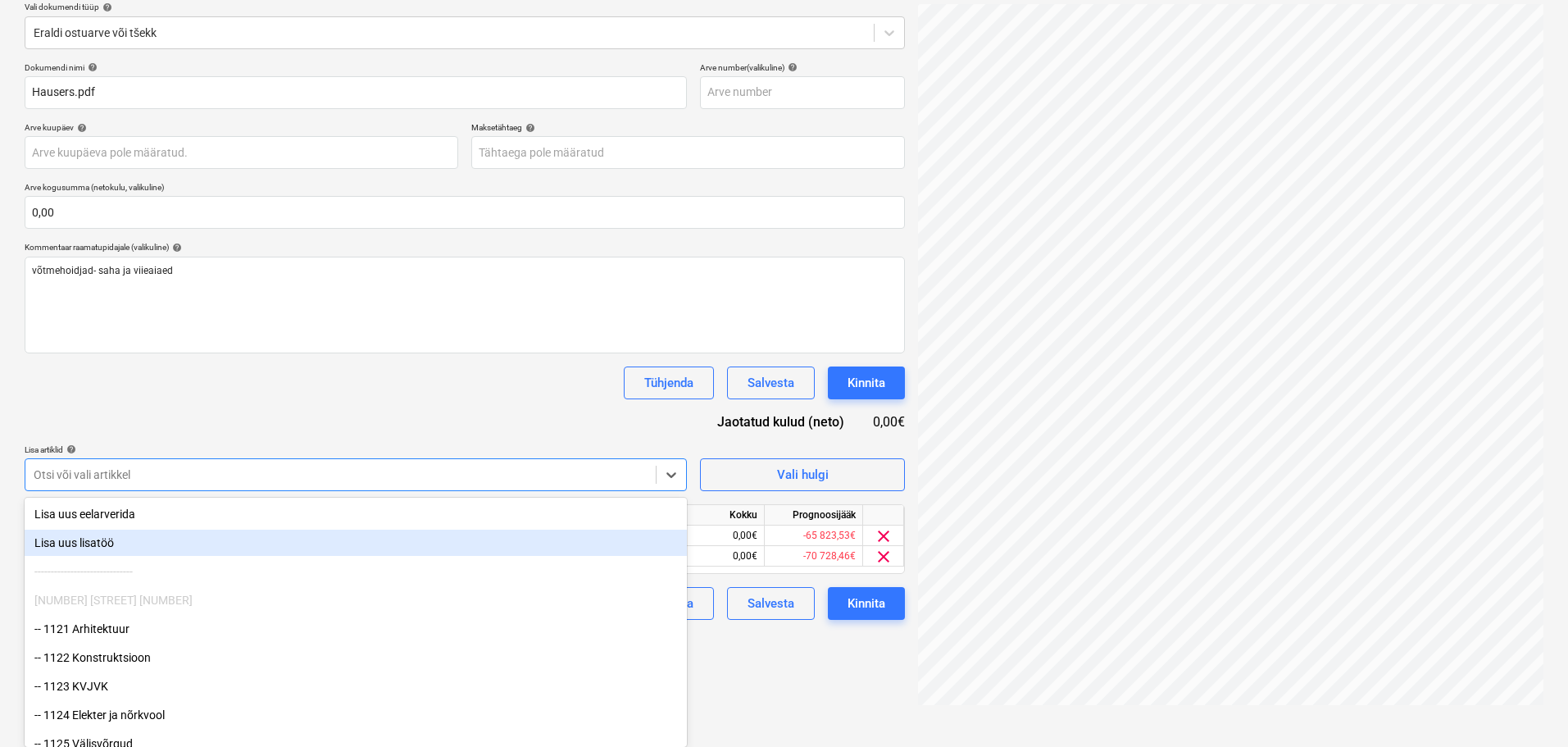click on "Dokumendi nimi help Hausers.pdf Arve number  (valikuline) help Arve kuupäev help Press the down arrow key to interact with the calendar and
select a date. Press the question mark key to get the keyboard shortcuts for changing dates. Maksetähtaeg help Press the down arrow key to interact with the calendar and
select a date. Press the question mark key to get the keyboard shortcuts for changing dates. Arve kogusumma (netokulu, valikuline) [AMOUNT] Kommentaar raamatupidajale (valikuline) help võtmehoidjad- saha ja viieaiaed Tühjenda Salvesta Kinnita Jaotatud kulud (neto) [AMOUNT] Lisa artiklid help option -- -- [NUMBER] Müügikulud, selected. option Lisa uus lisatöö focused, [NUMBER] of [NUMBER]. [NUMBER] results available. Use Up and Down to choose options, press Enter to select the currently focused option, press Escape to exit the menu, press Tab to select the option and exit the menu. Otsi või vali artikkel Vali hulgi Artikli nimi Ühik Kogus Ühiku hind Kokku Prognoosijääk [NUMBER] Müügikulud [AMOUNT] [AMOUNT] [AMOUNT] clear" at bounding box center [465, 341] 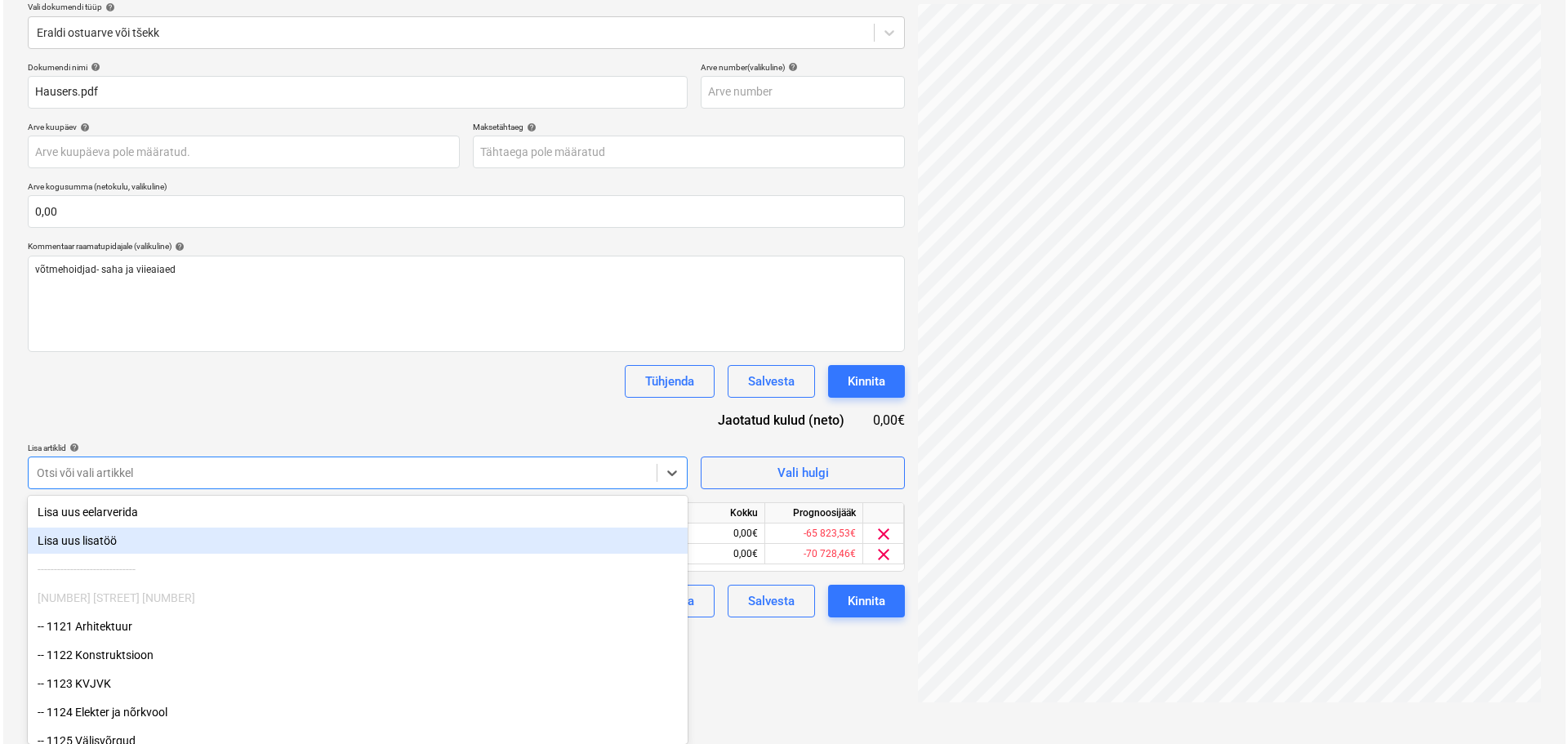 scroll, scrollTop: 163, scrollLeft: 0, axis: vertical 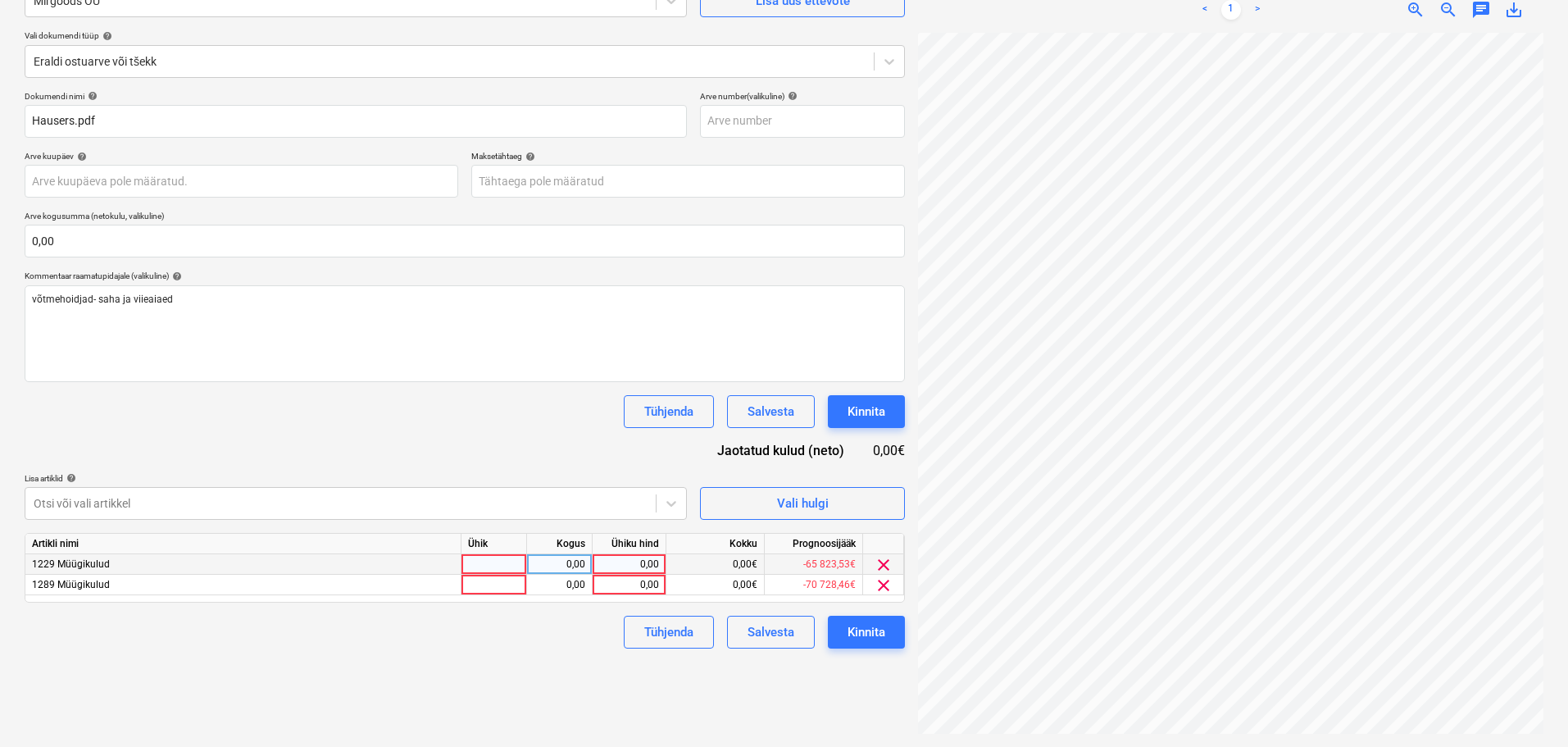click at bounding box center [494, 564] 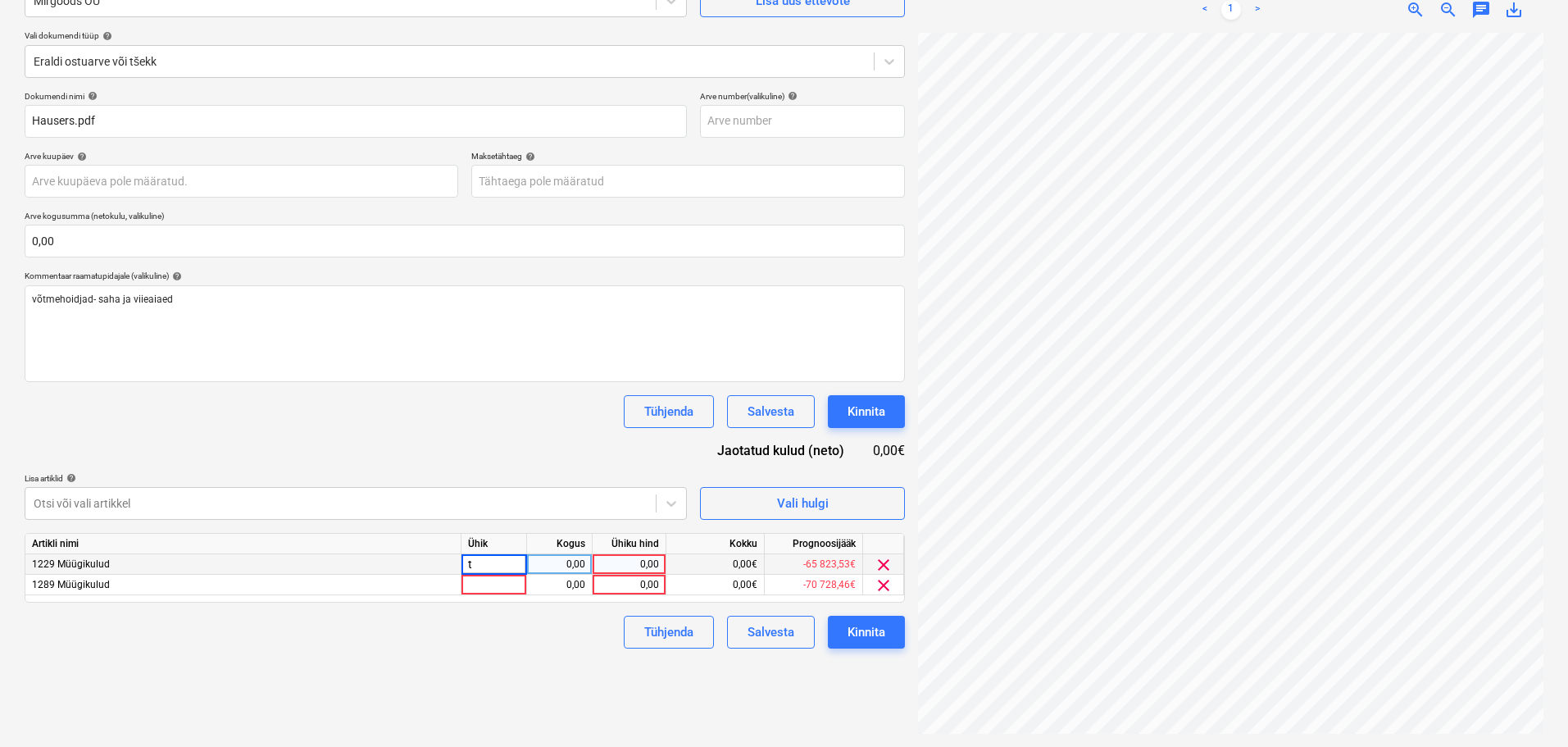 type on "tk" 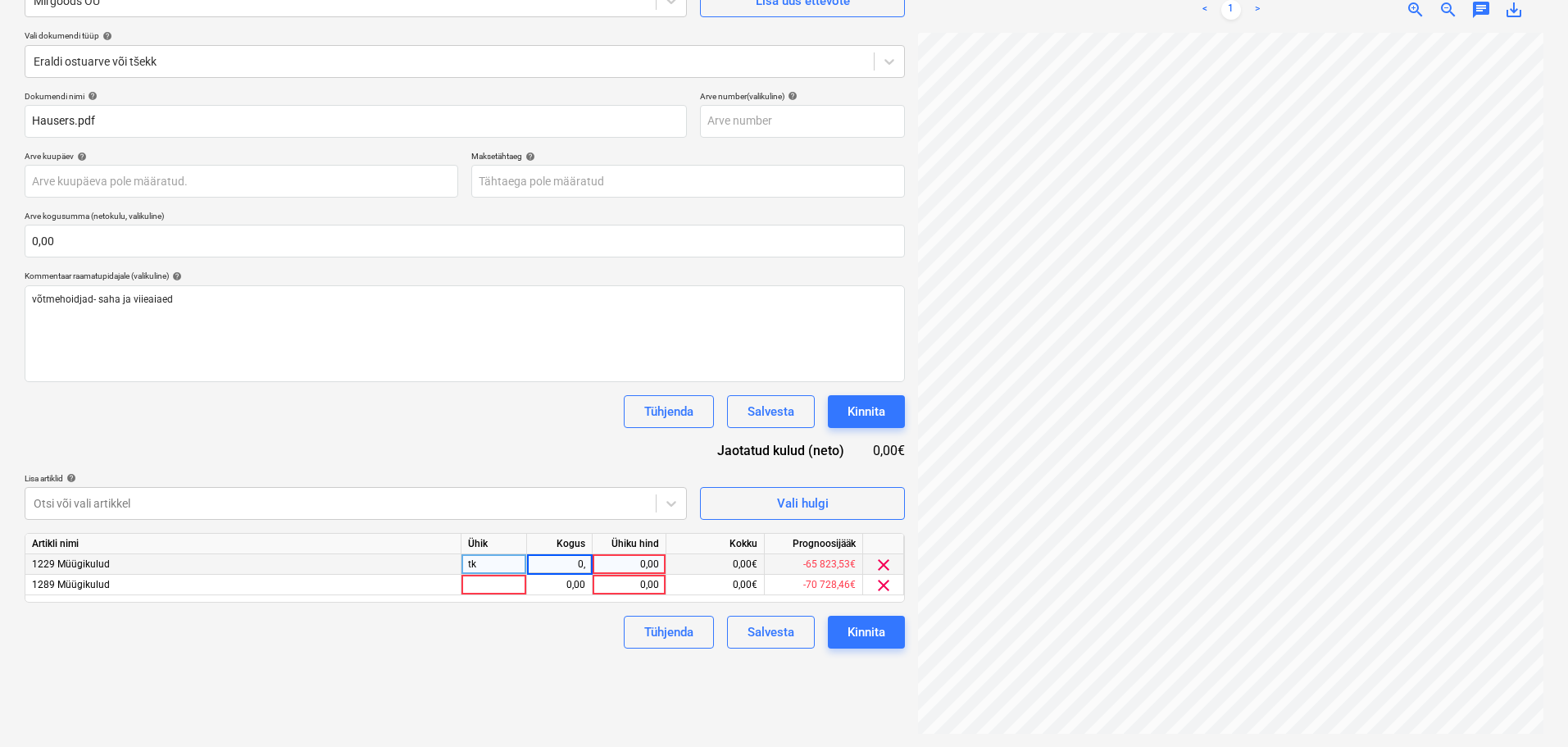 type on "0,5" 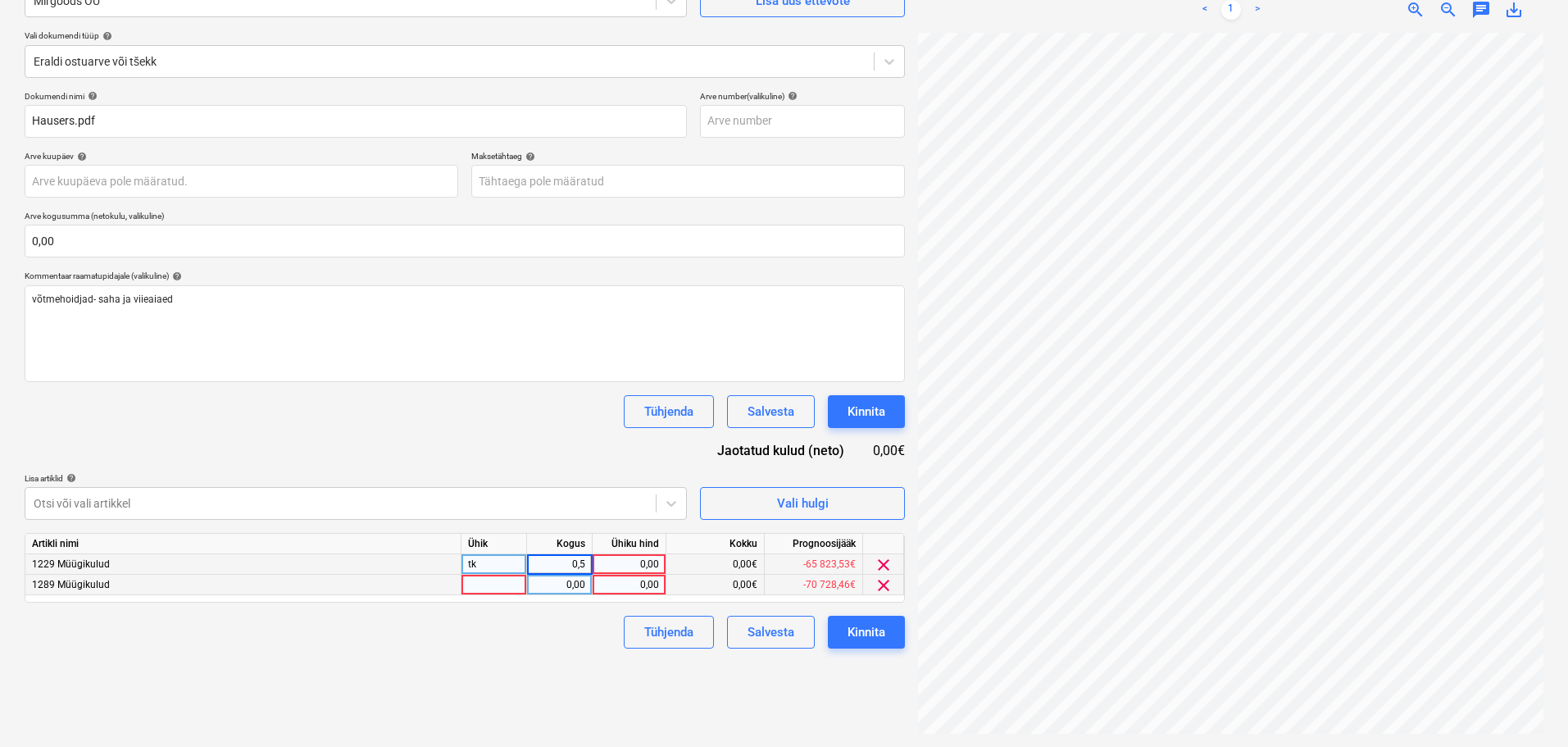 click at bounding box center (494, 585) 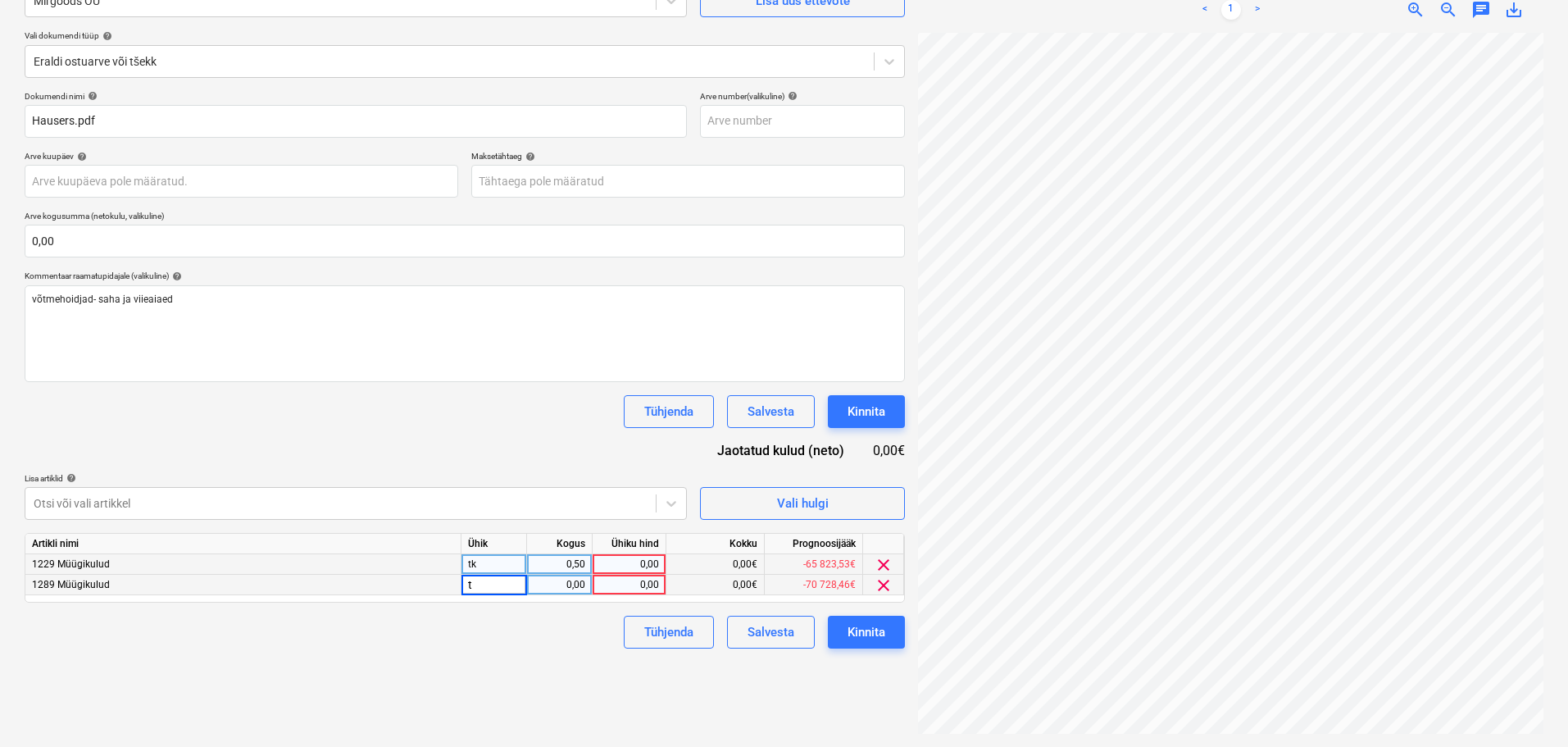 type on "tk" 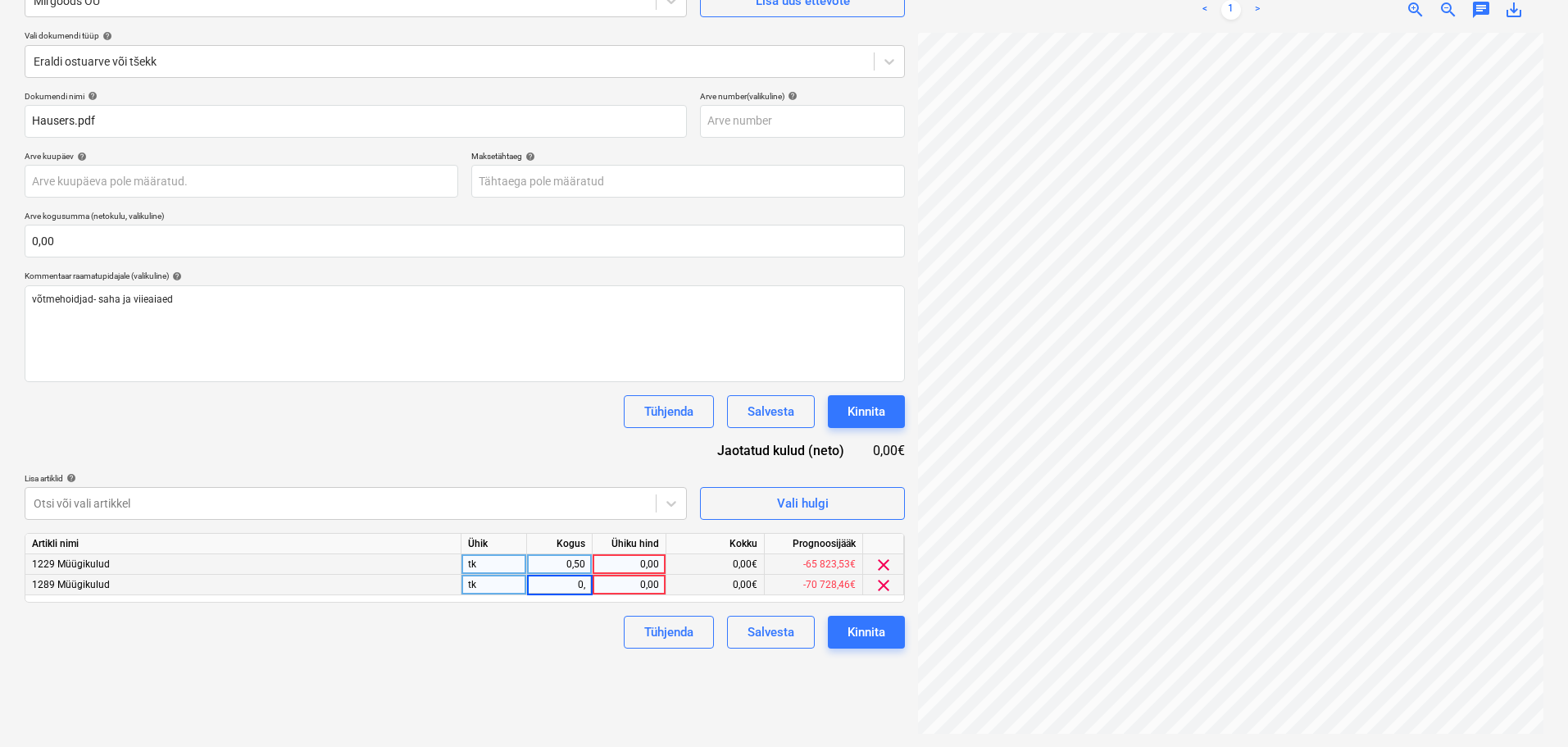 type on "0,5" 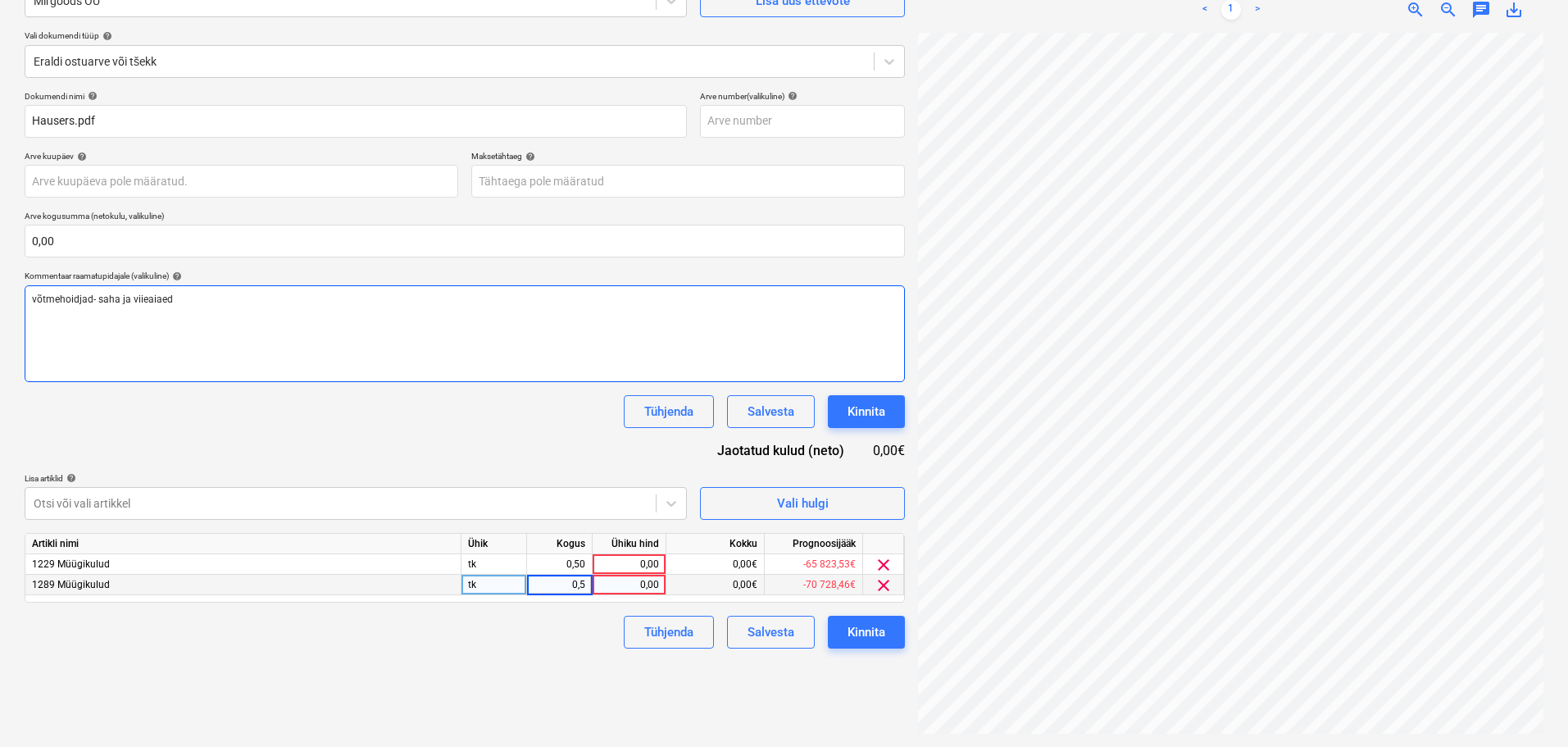 click on "võtmehoidjad- saha ja viieaiaed" at bounding box center [465, 334] 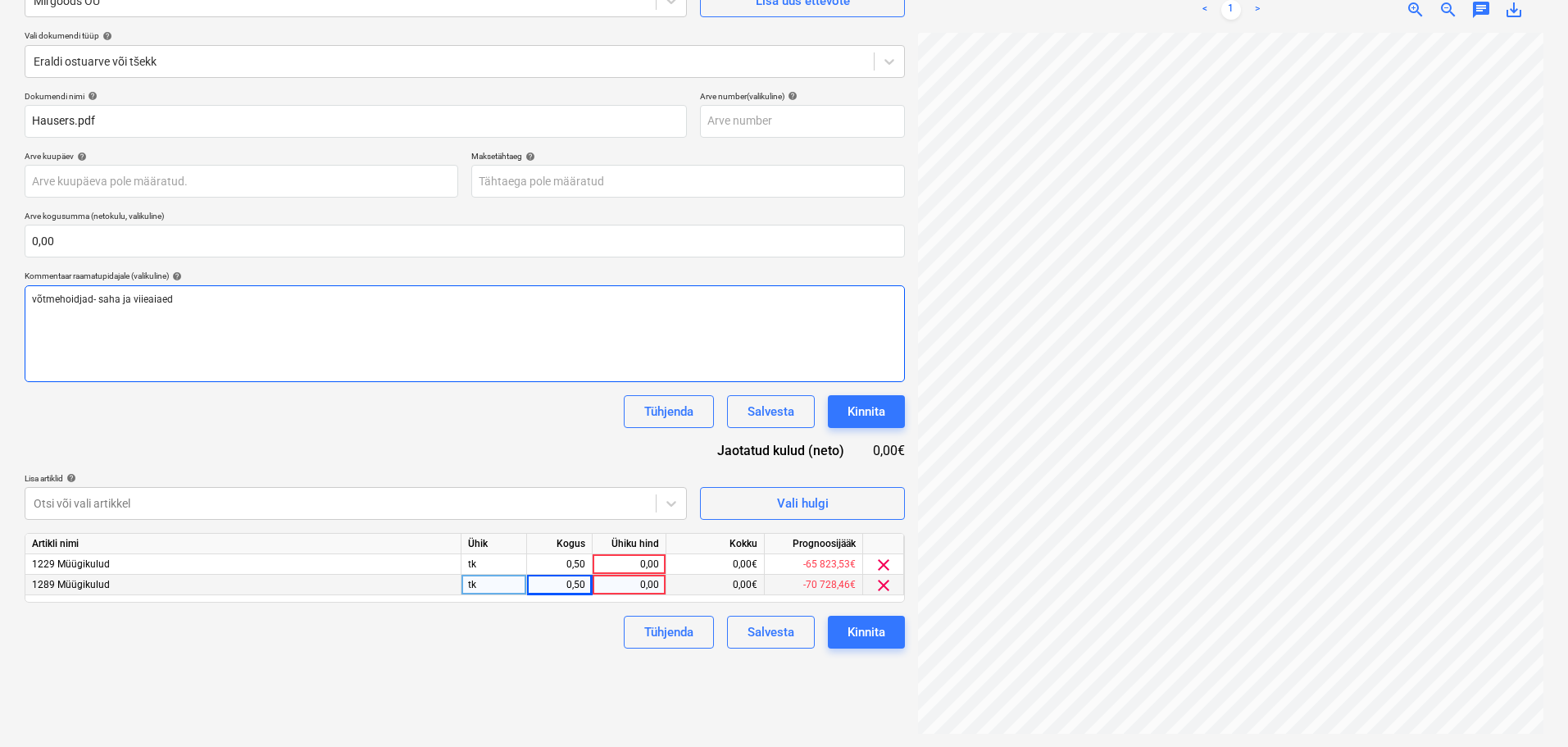 click on "võtmehoidjad- saha ja viieaiaed" at bounding box center [465, 299] 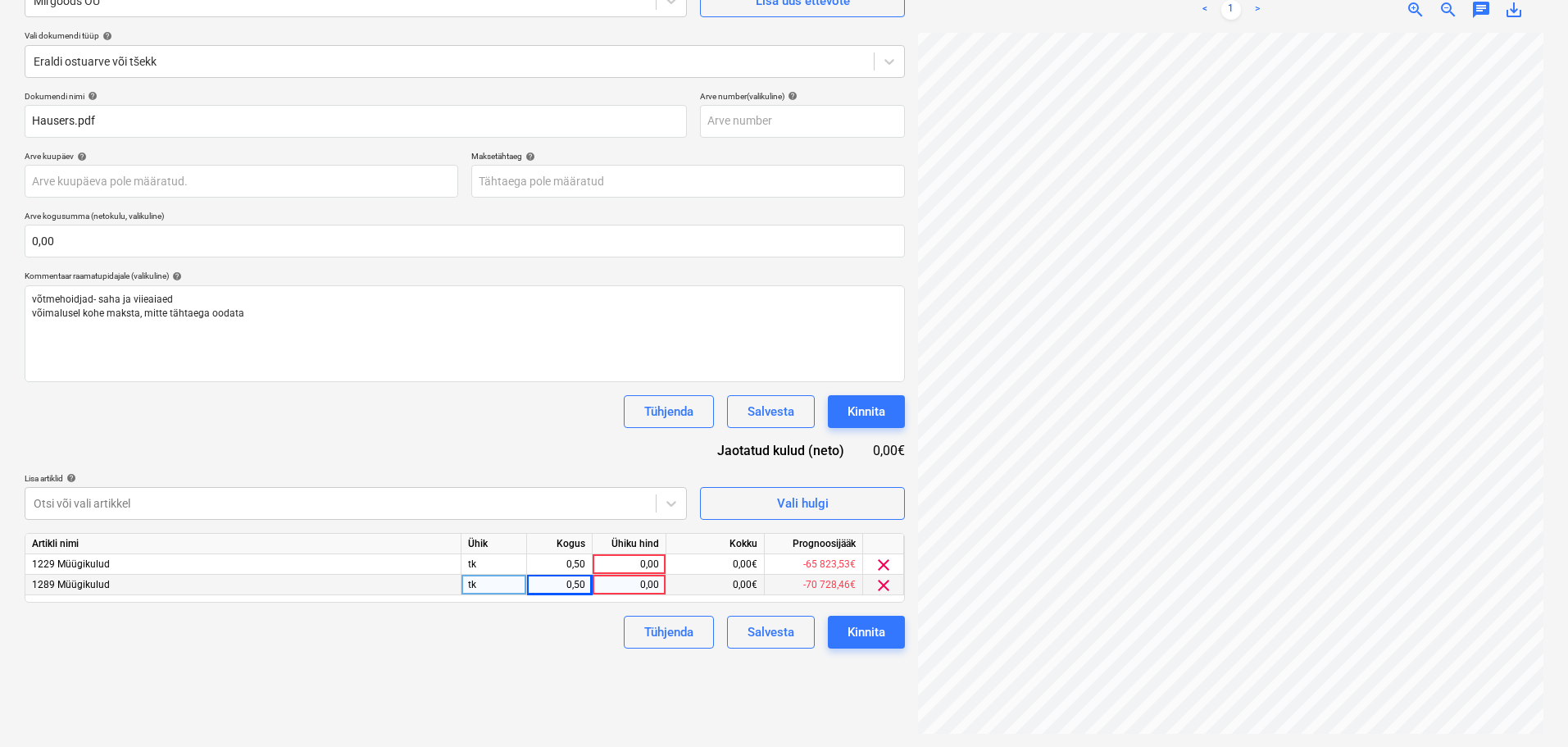 click on "Ühiku hind" at bounding box center (629, 544) 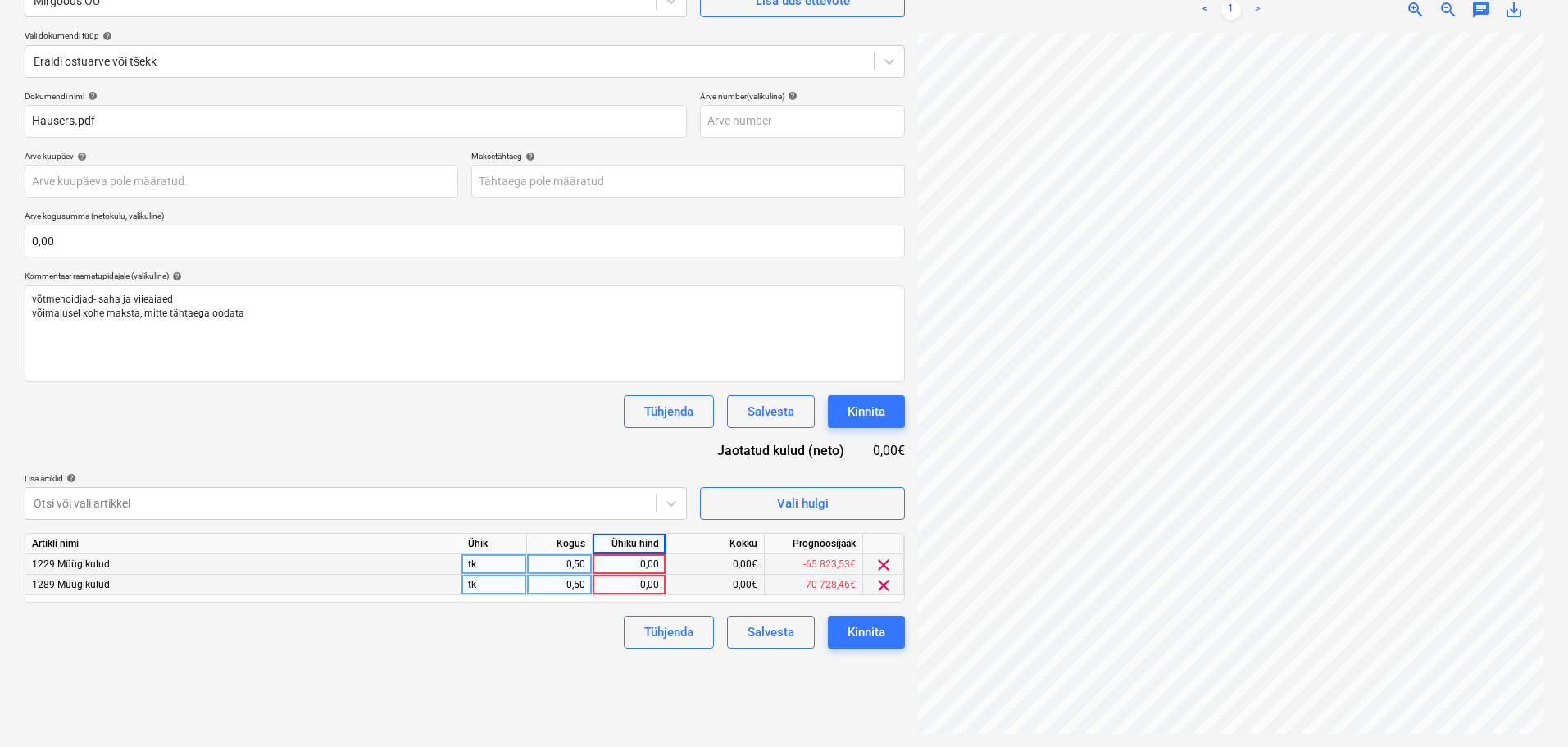 click on "0,00" at bounding box center [629, 564] 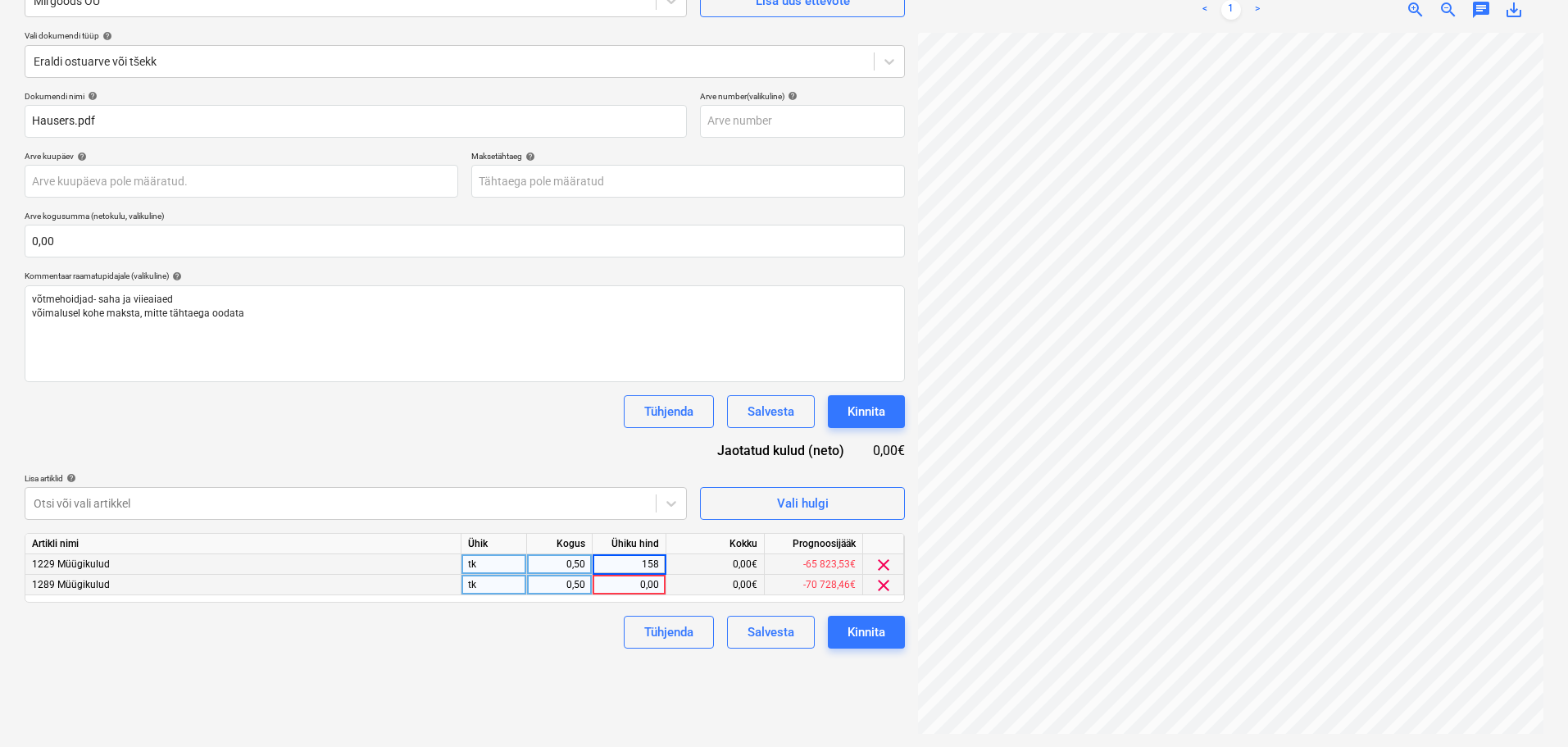 type on "[NUMBER]" 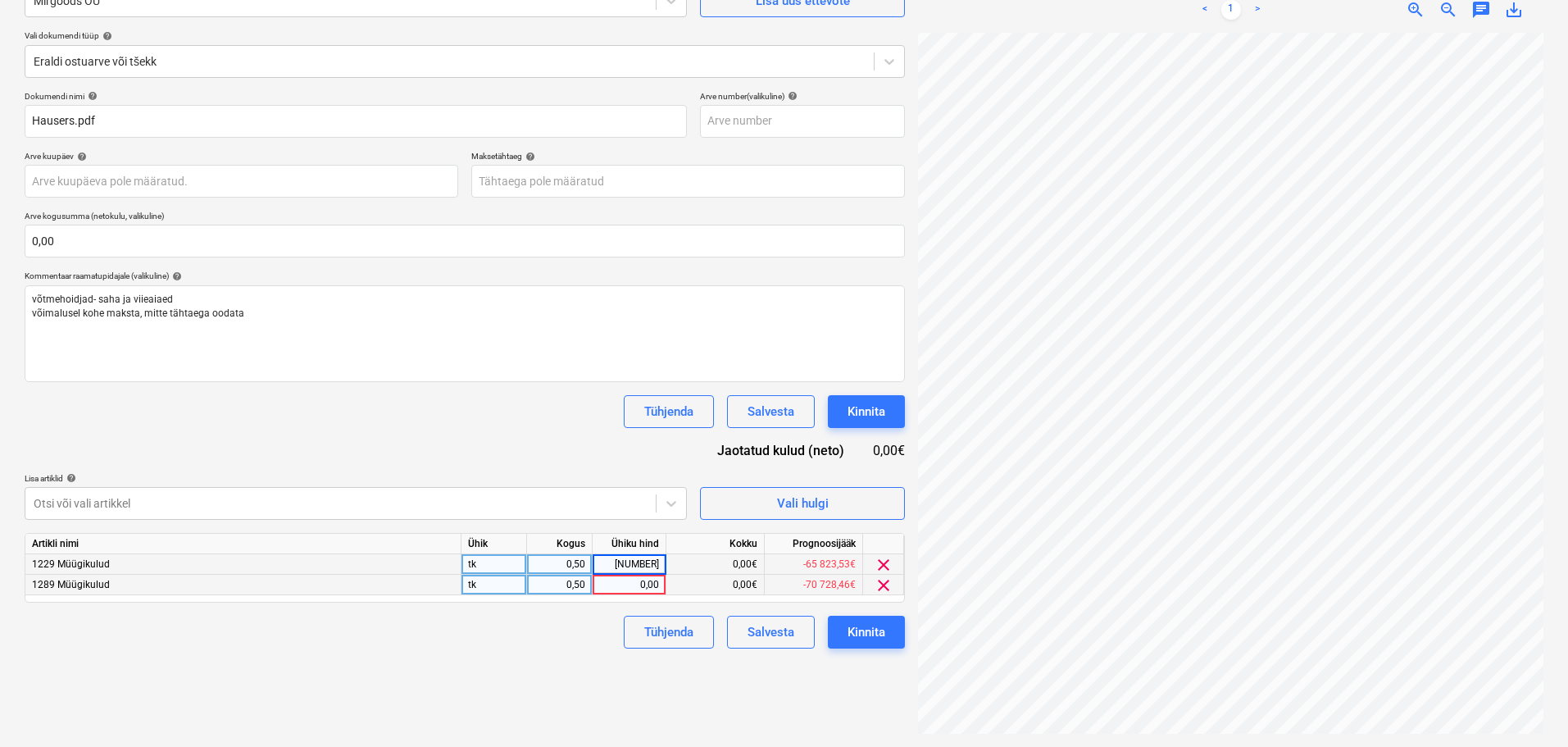 click on "[NUMBER]" at bounding box center (629, 564) 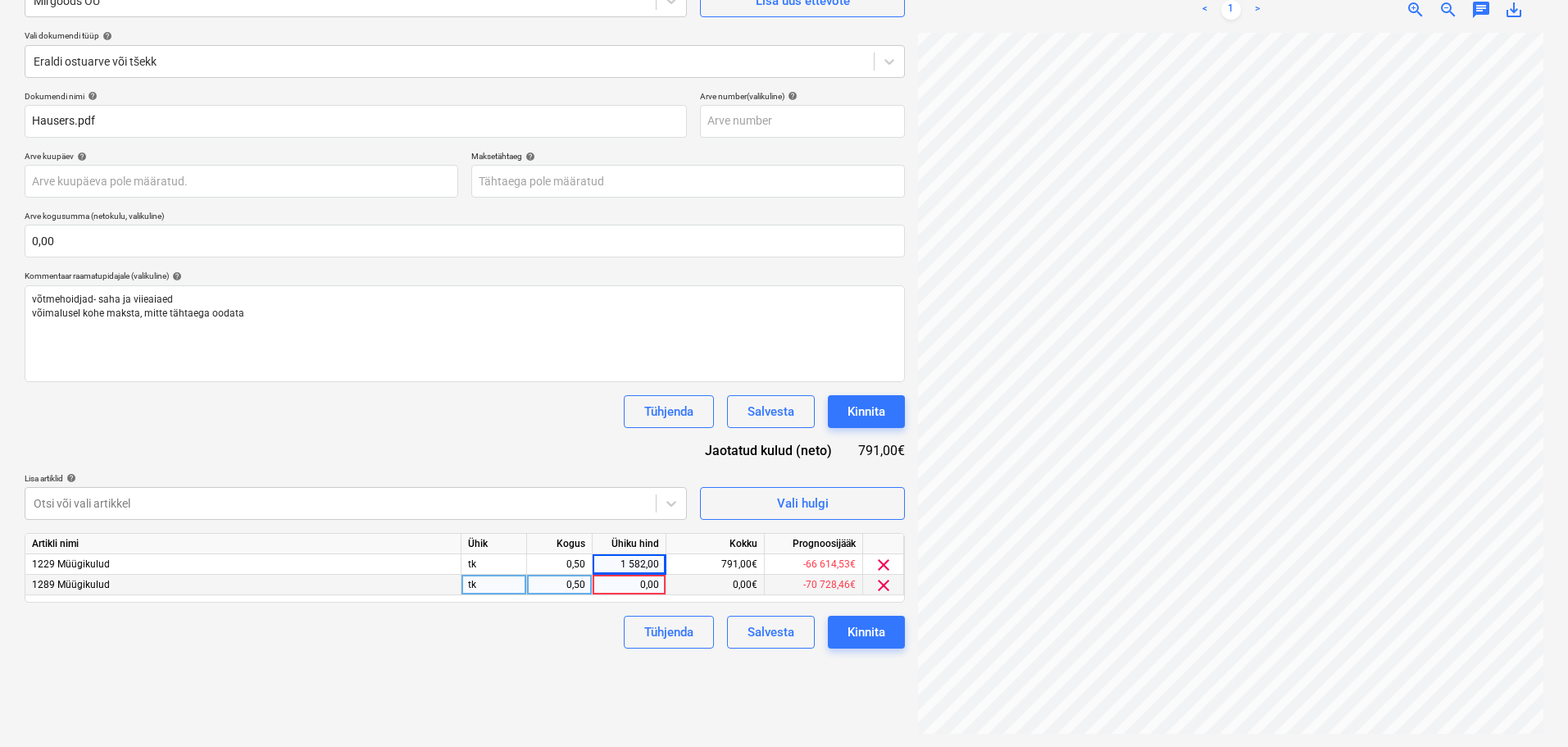 click on "0,00" at bounding box center (629, 585) 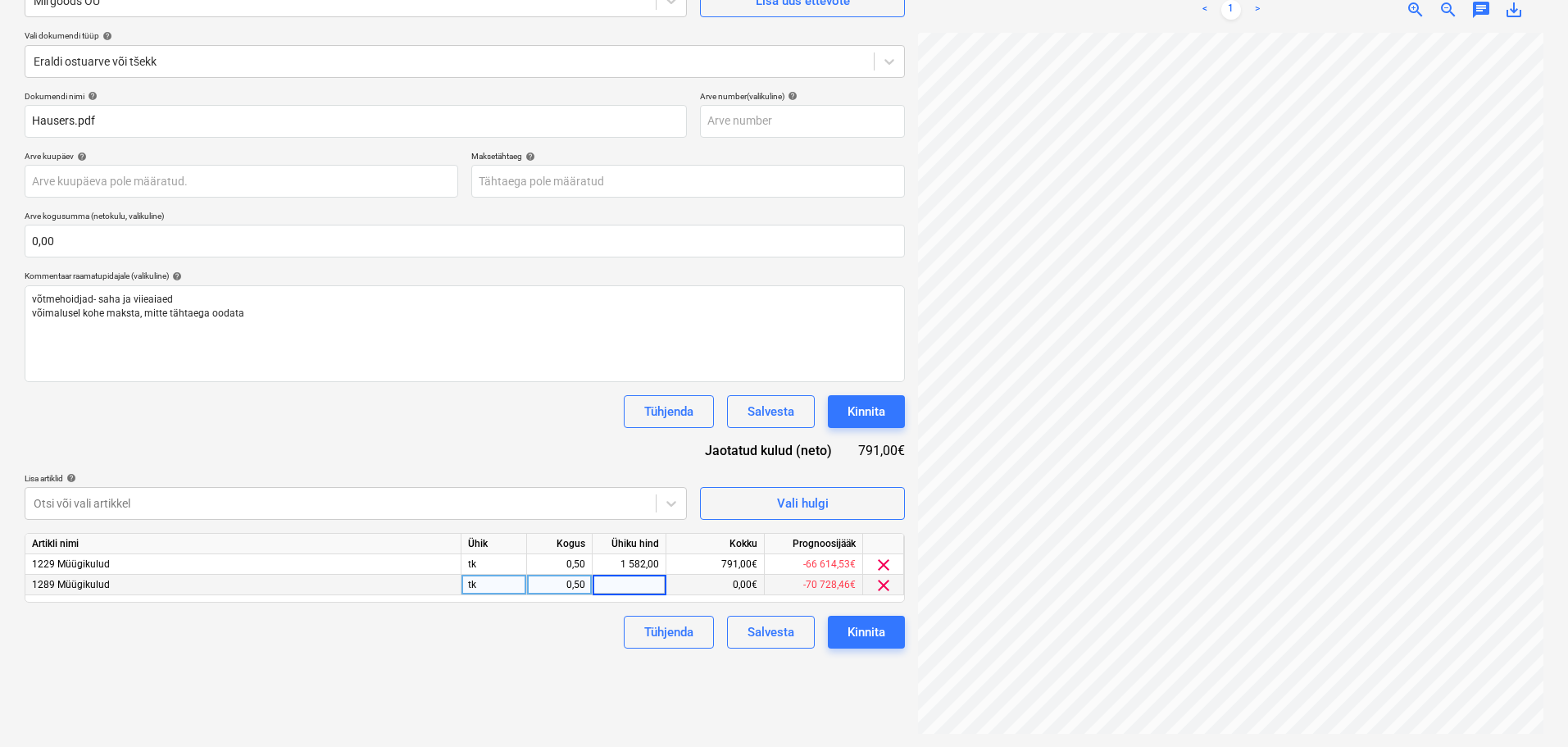 type on "[NUMBER]" 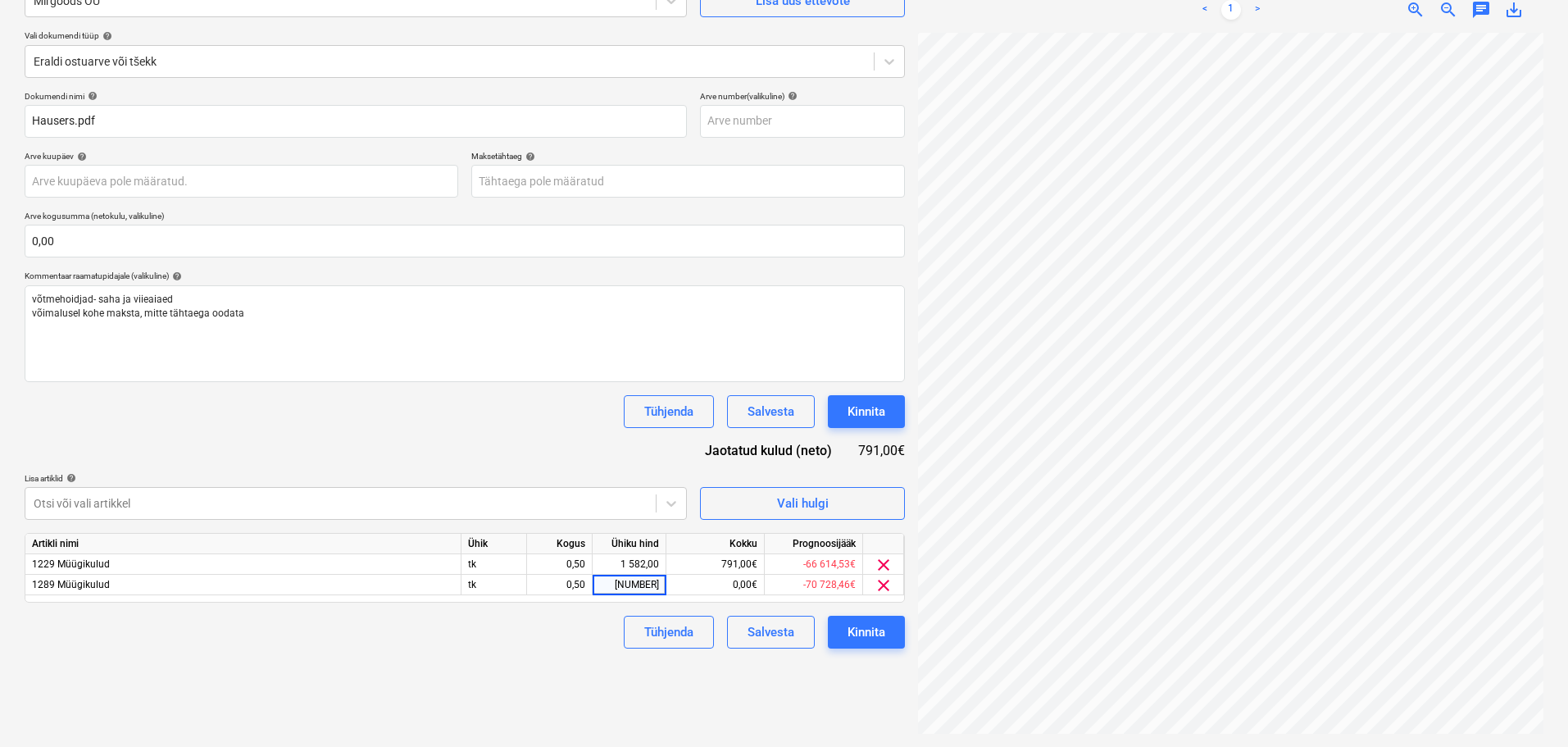 click on "Dokumendi nimi help Hausers.pdf Arve number  (valikuline) help Arve kuupäev help Press the down arrow key to interact with the calendar and
select a date. Press the question mark key to get the keyboard shortcuts for changing dates. Maksetähtaeg help Press the down arrow key to interact with the calendar and
select a date. Press the question mark key to get the keyboard shortcuts for changing dates. Arve kogusumma (netokulu, valikuline) 0,00 Kommentaar raamatupidajale (valikuline) help võtmehoidjad- saha ja viieaiaed võimalusel kohe maksta, mitte tähtaega oodata ﻿ Tühjenda Salvesta Kinnita Jaotatud kulud (neto) 791,00€ Lisa artiklid help Otsi või vali artikkel Vali hulgi Artikli nimi Ühik Kogus Ühiku hind Kokku Prognoosijääk 1229 Müügikulud tk 0,50 1 582,00 791,00€ -66 614,53€ clear 1289 Müügikulud tk 0,50 1582 0,00€ -70 728,46€ clear Tühjenda Salvesta Kinnita" at bounding box center [465, 370] 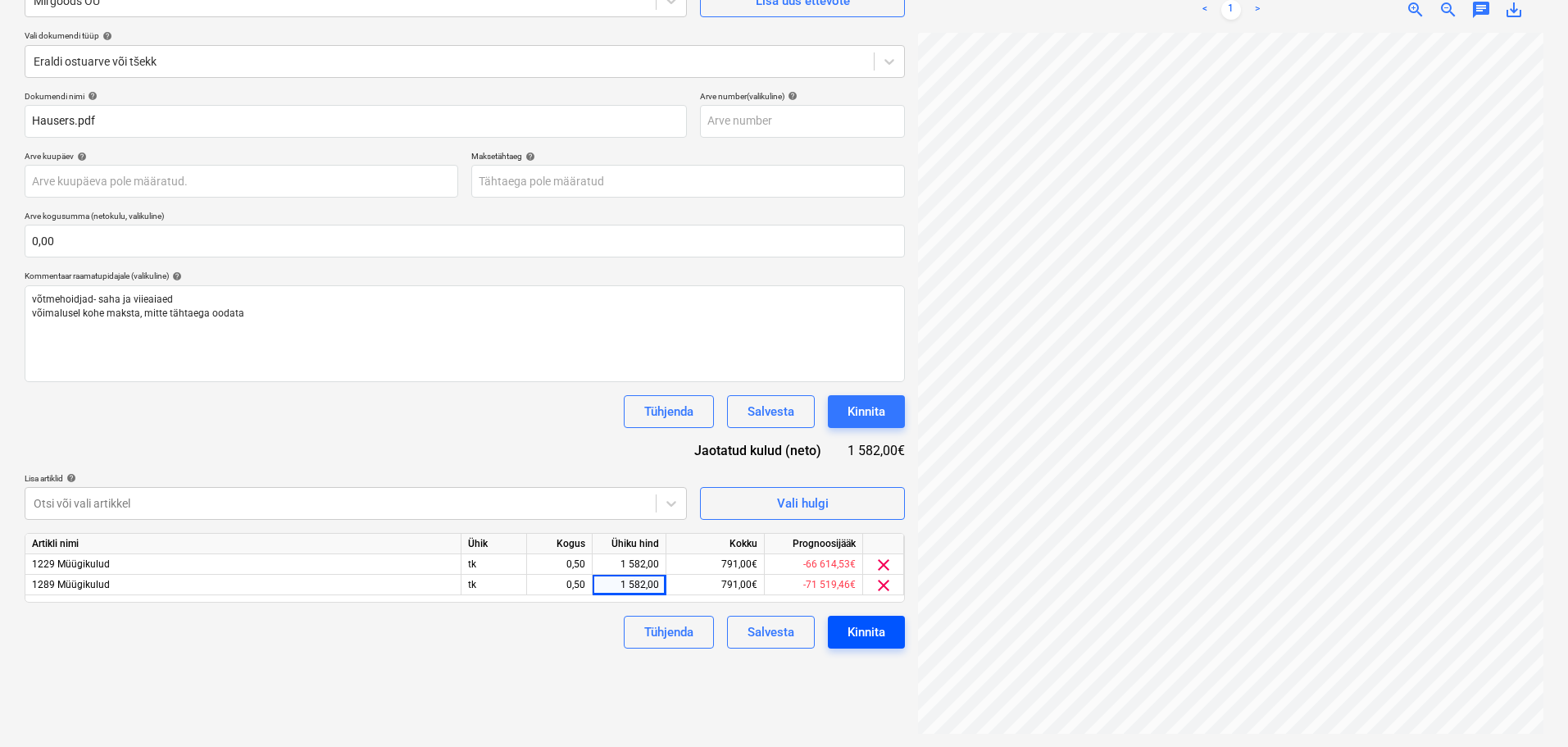 click on "Kinnita" at bounding box center (866, 632) 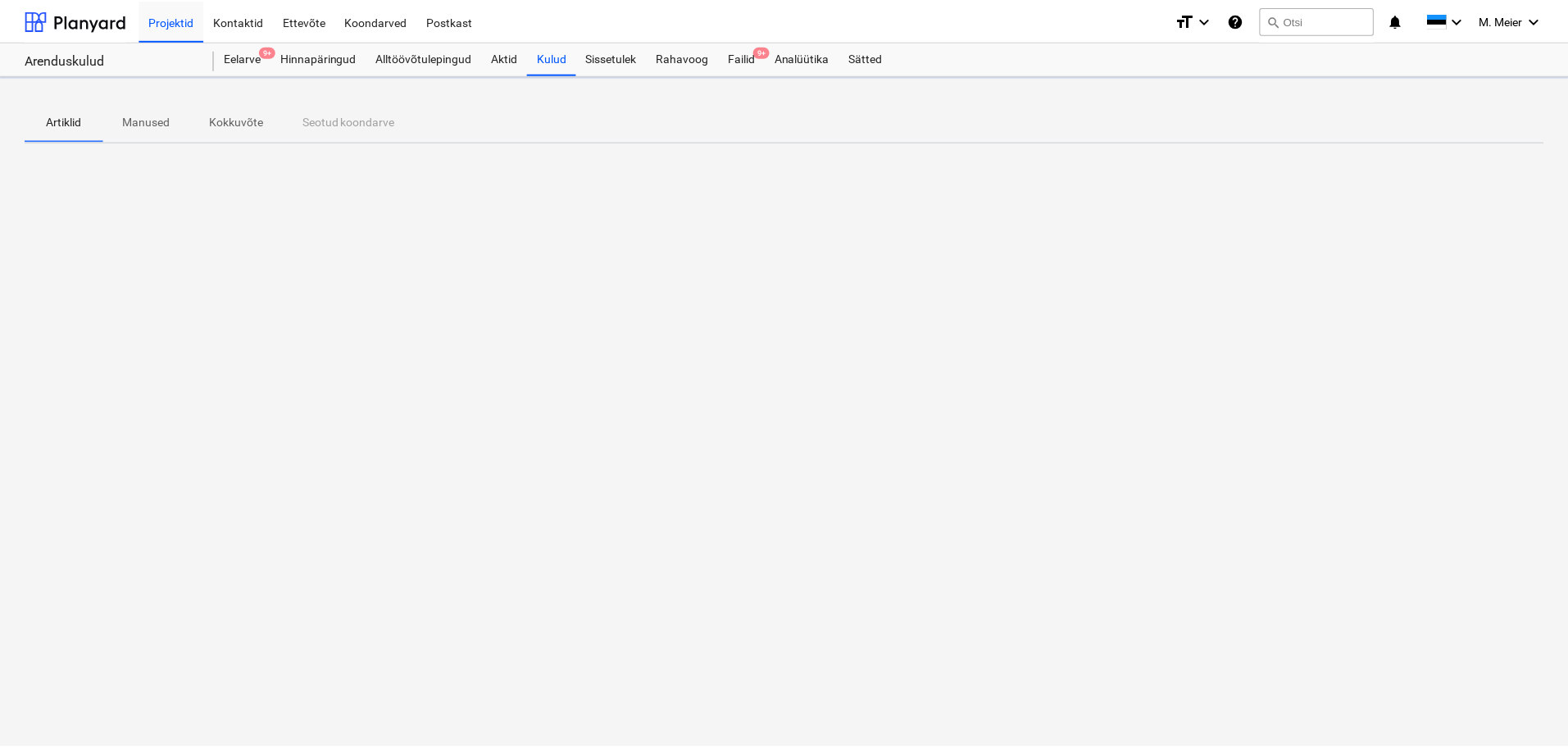 scroll, scrollTop: 0, scrollLeft: 0, axis: both 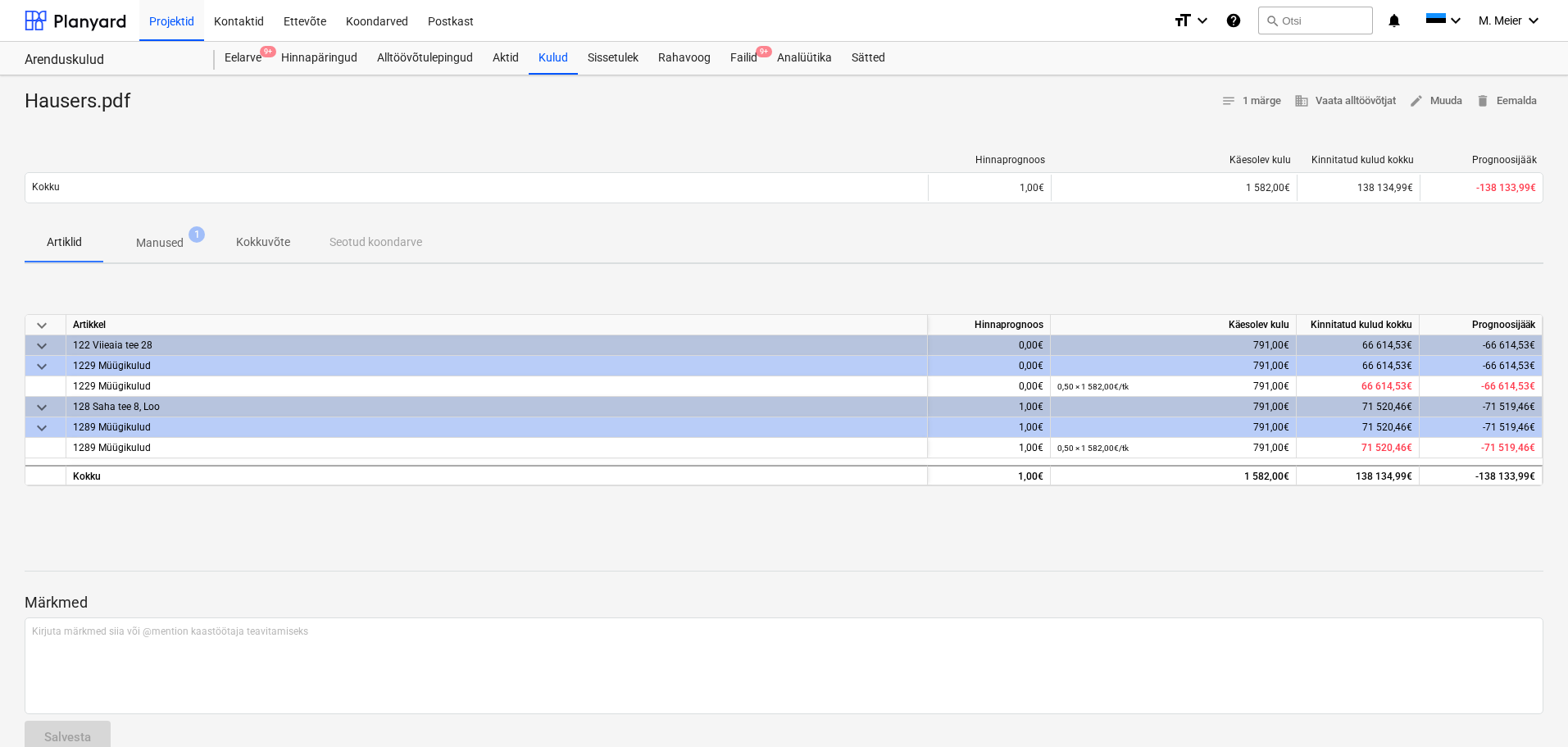 click on "Manused" at bounding box center [160, 243] 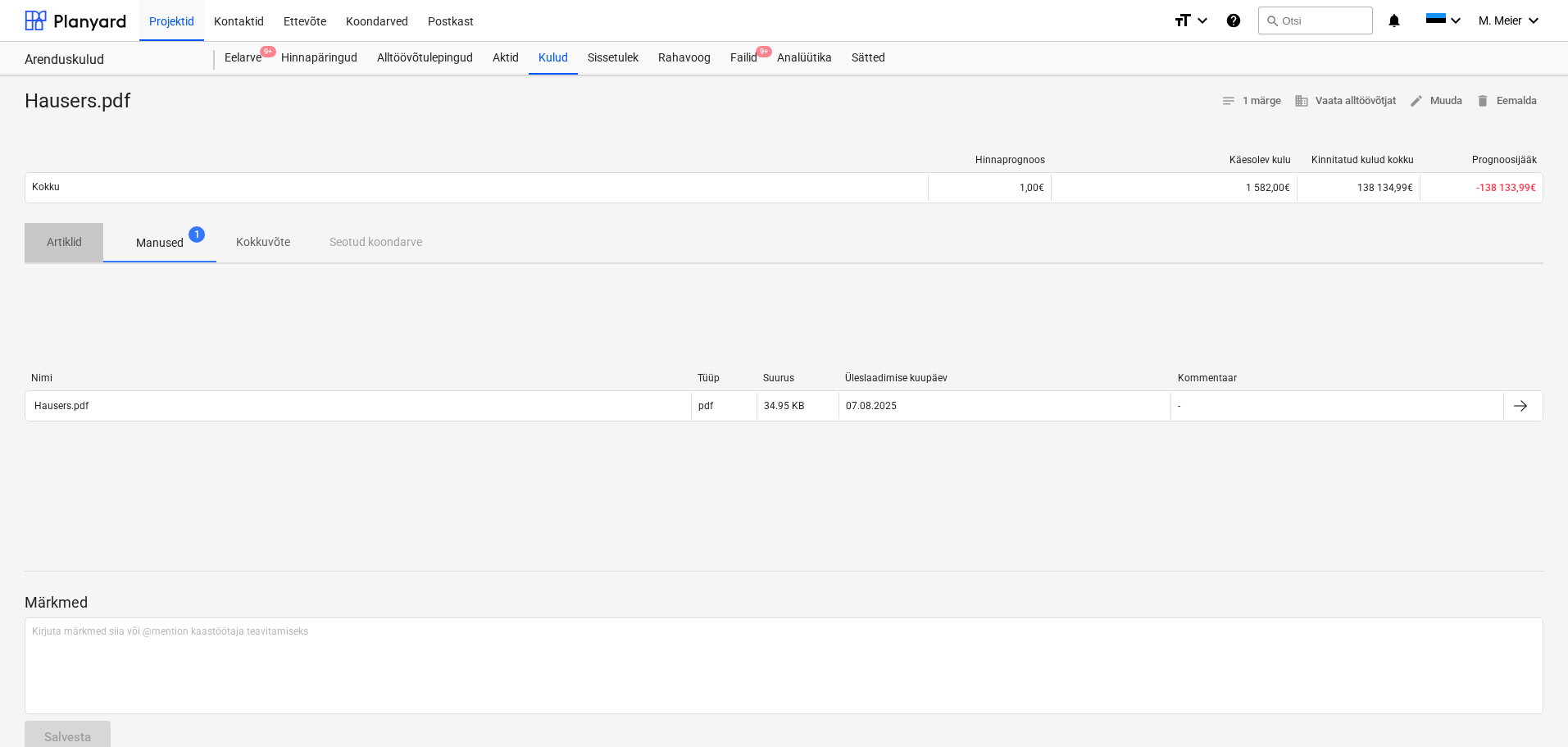 click on "Artiklid" at bounding box center (64, 242) 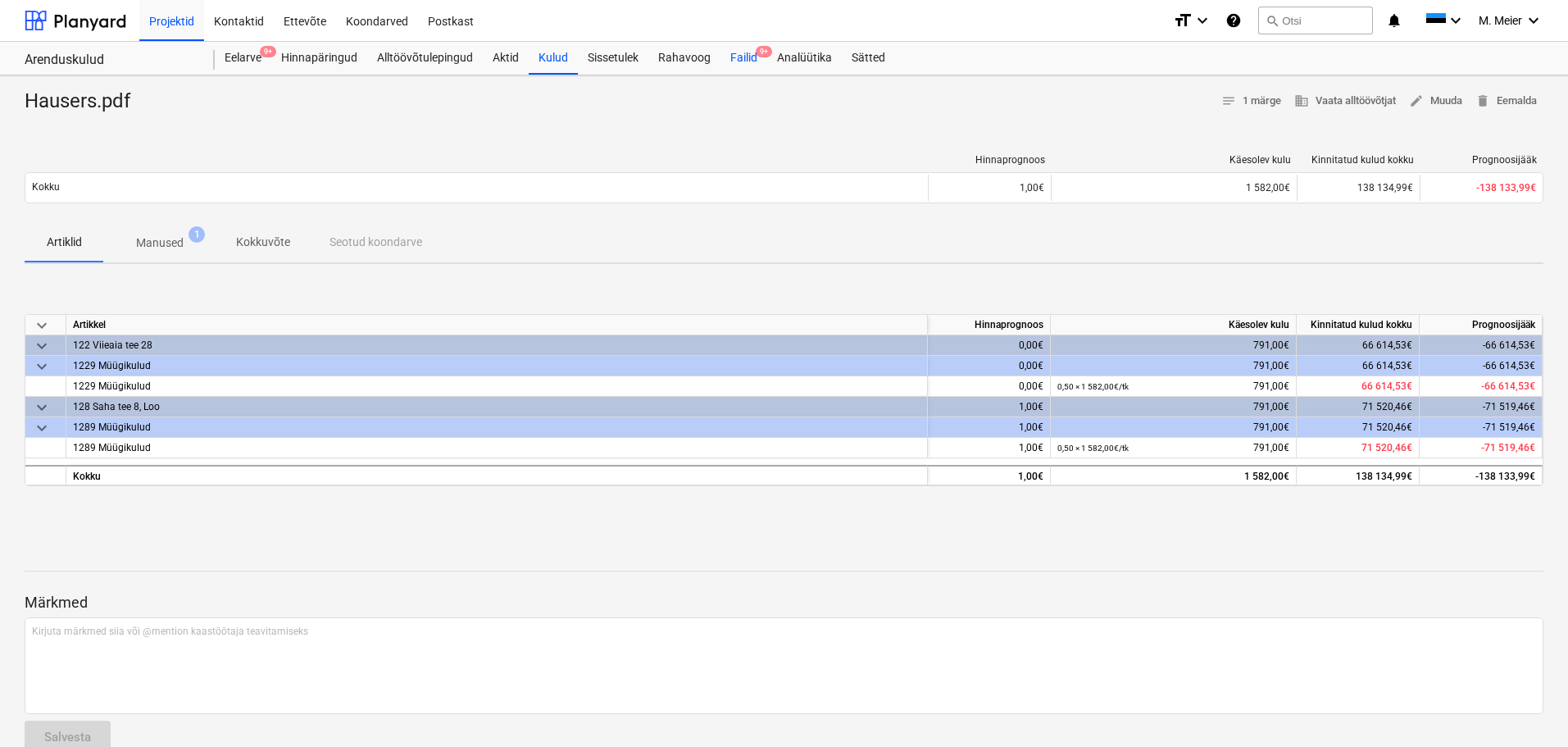click on "Failid 9+" at bounding box center (743, 58) 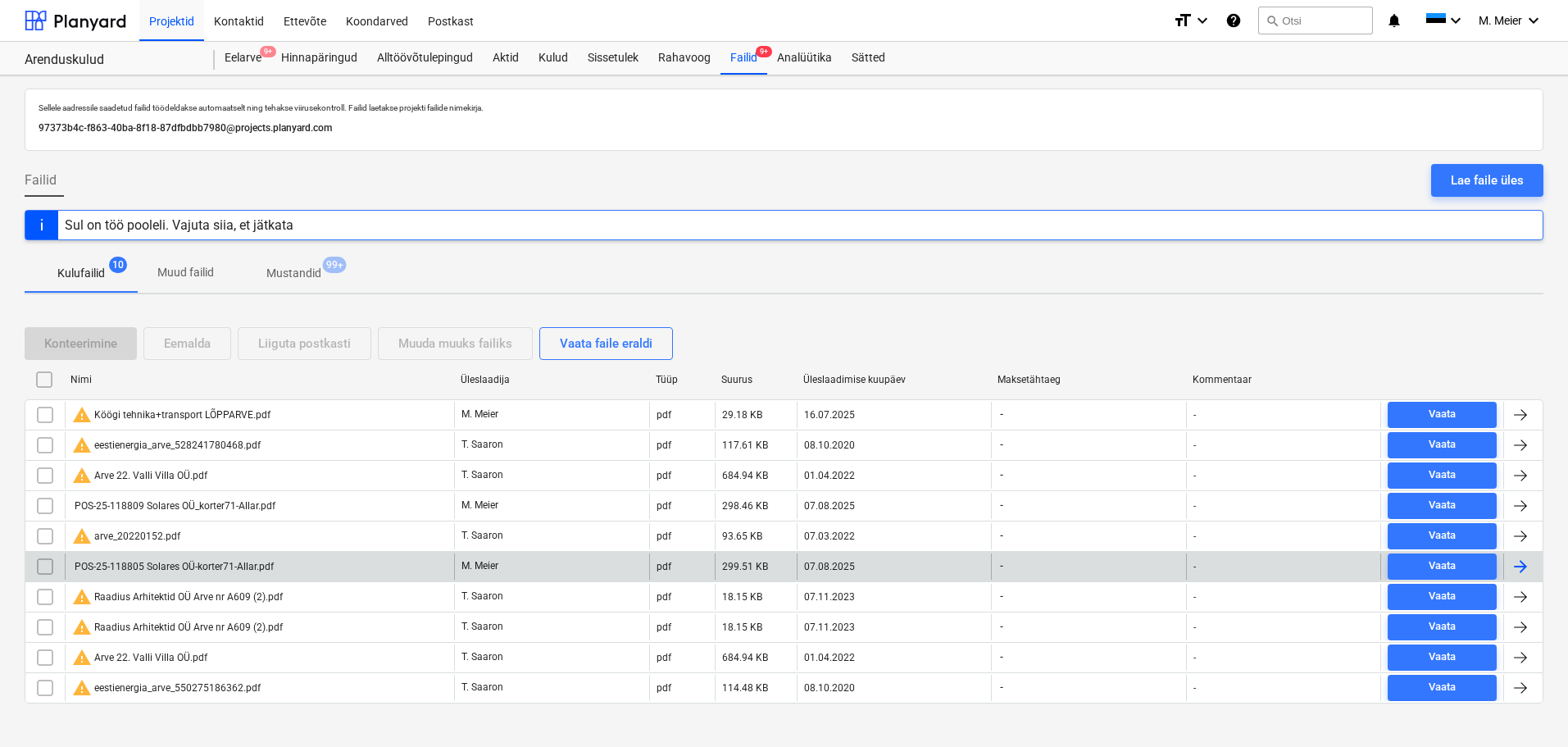 click on "POS-25-118805 Solares OÜ-korter71-Allar.pdf" at bounding box center [173, 567] 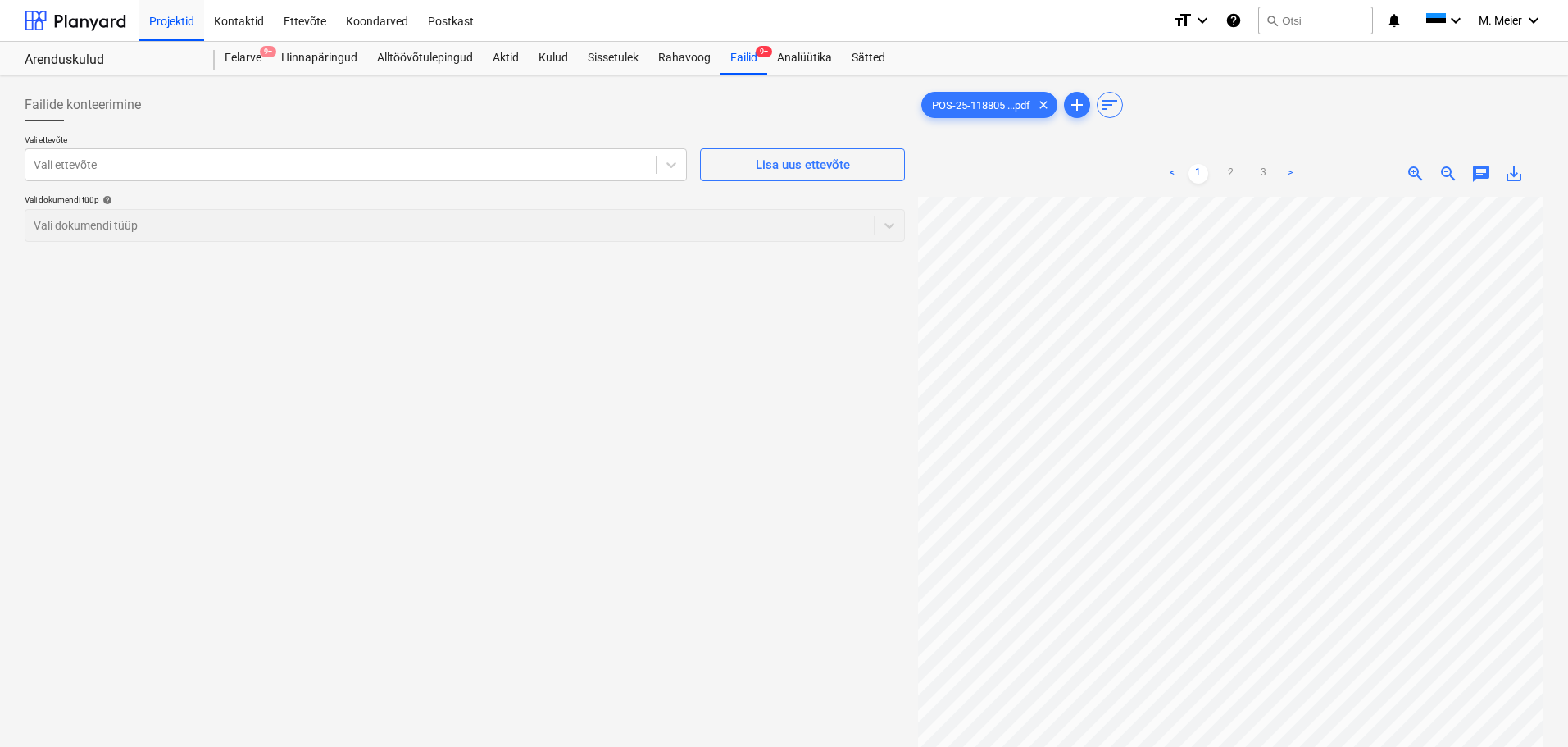 scroll, scrollTop: 15, scrollLeft: 75, axis: both 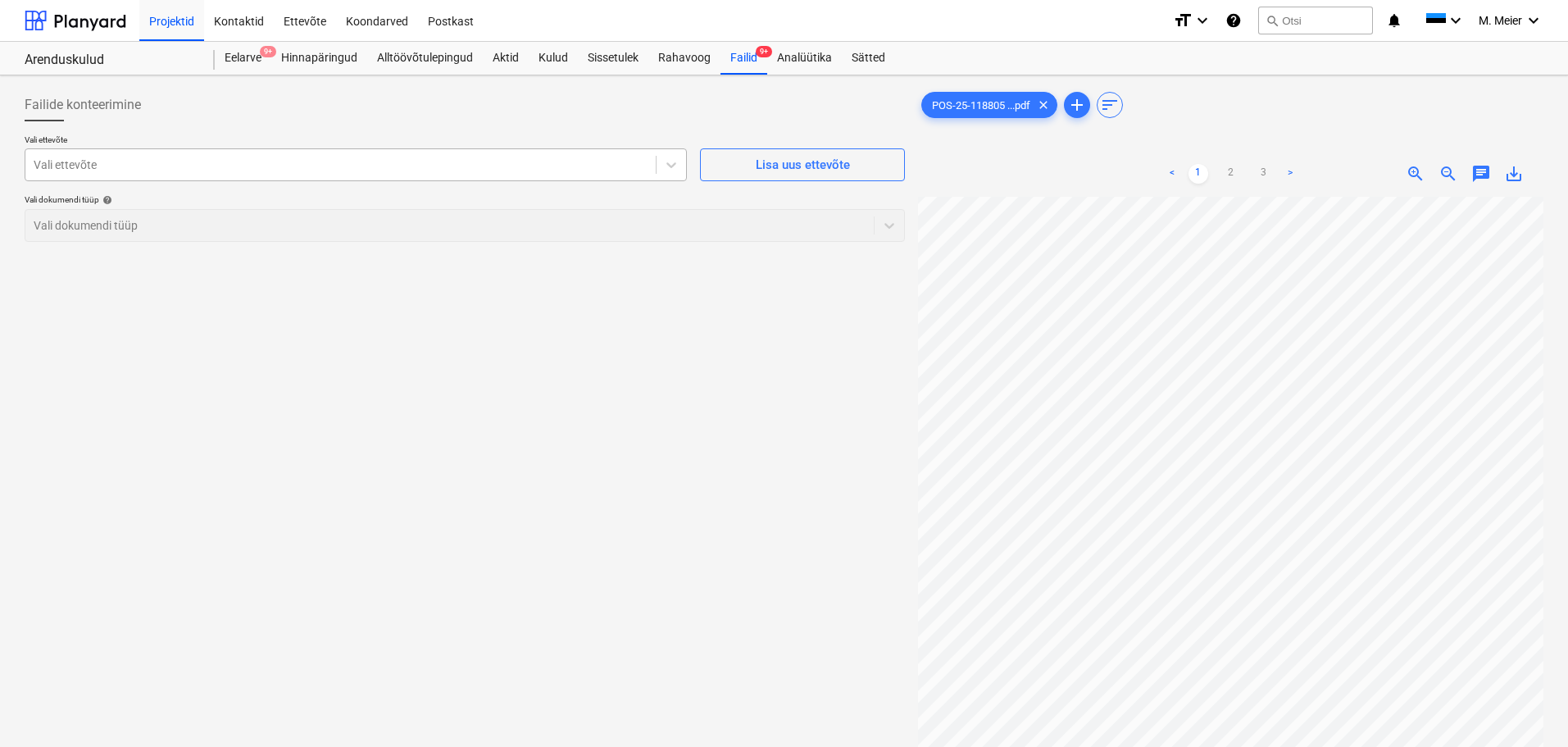 click at bounding box center [340, 165] 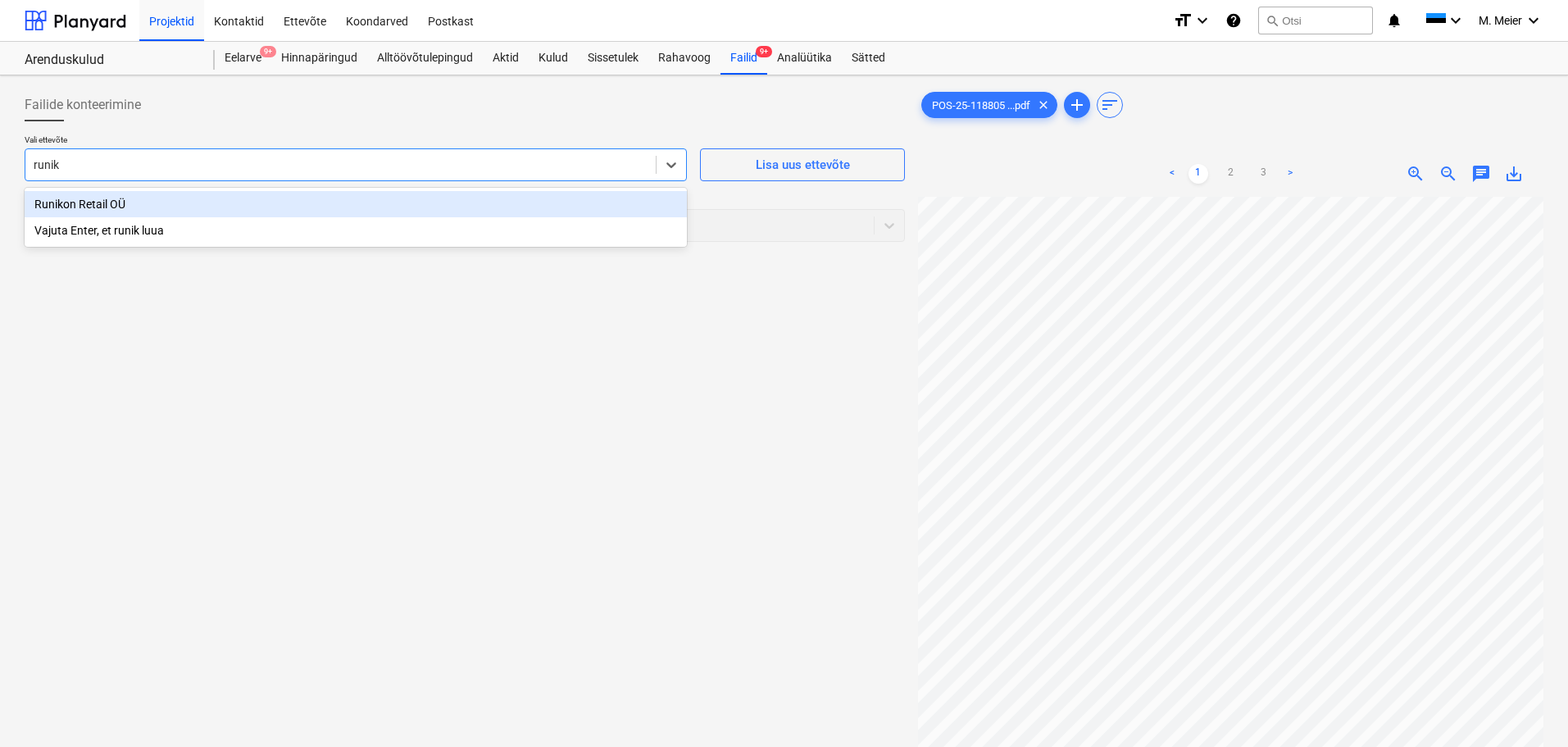 type on "runiko" 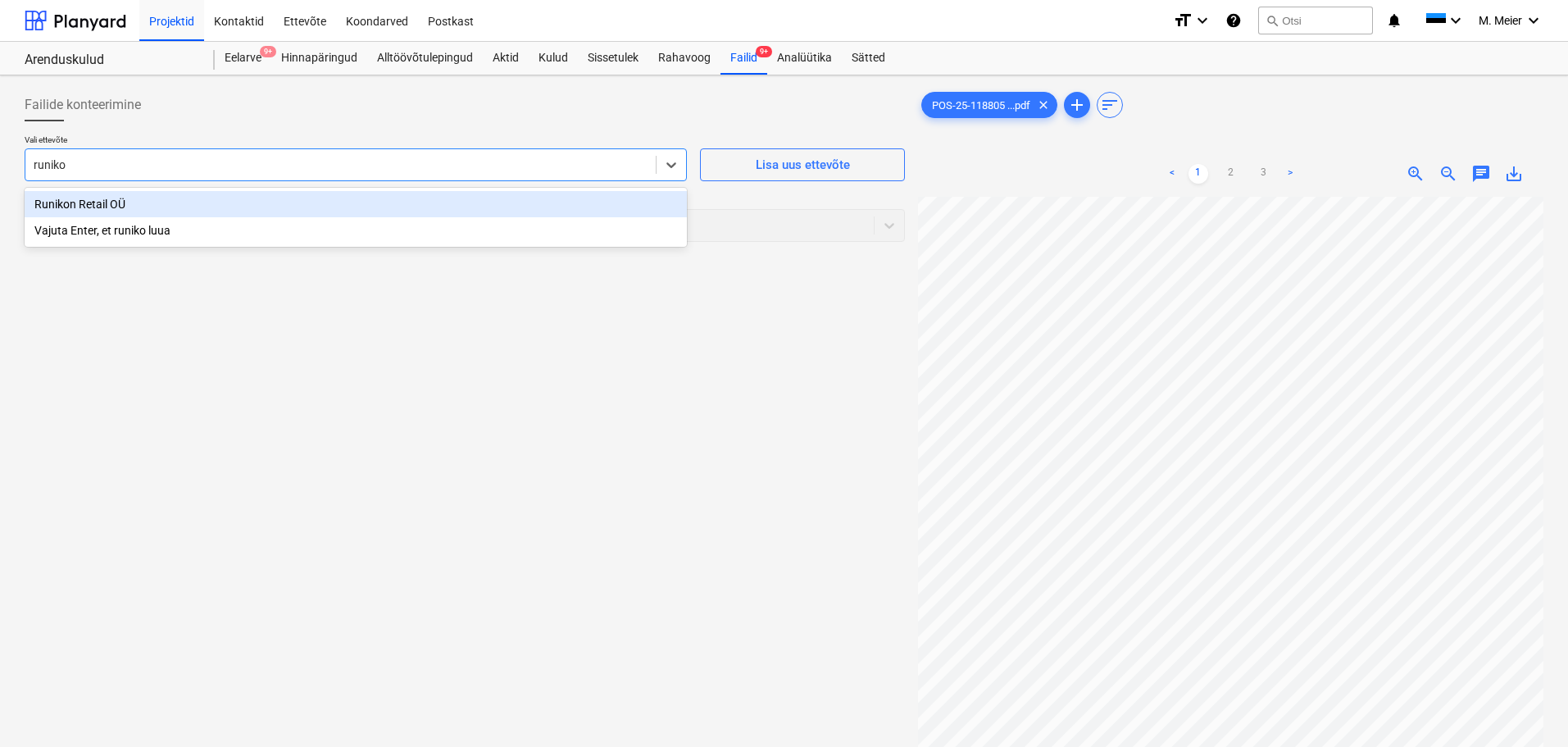 click on "Runikon Retail OÜ" at bounding box center (356, 204) 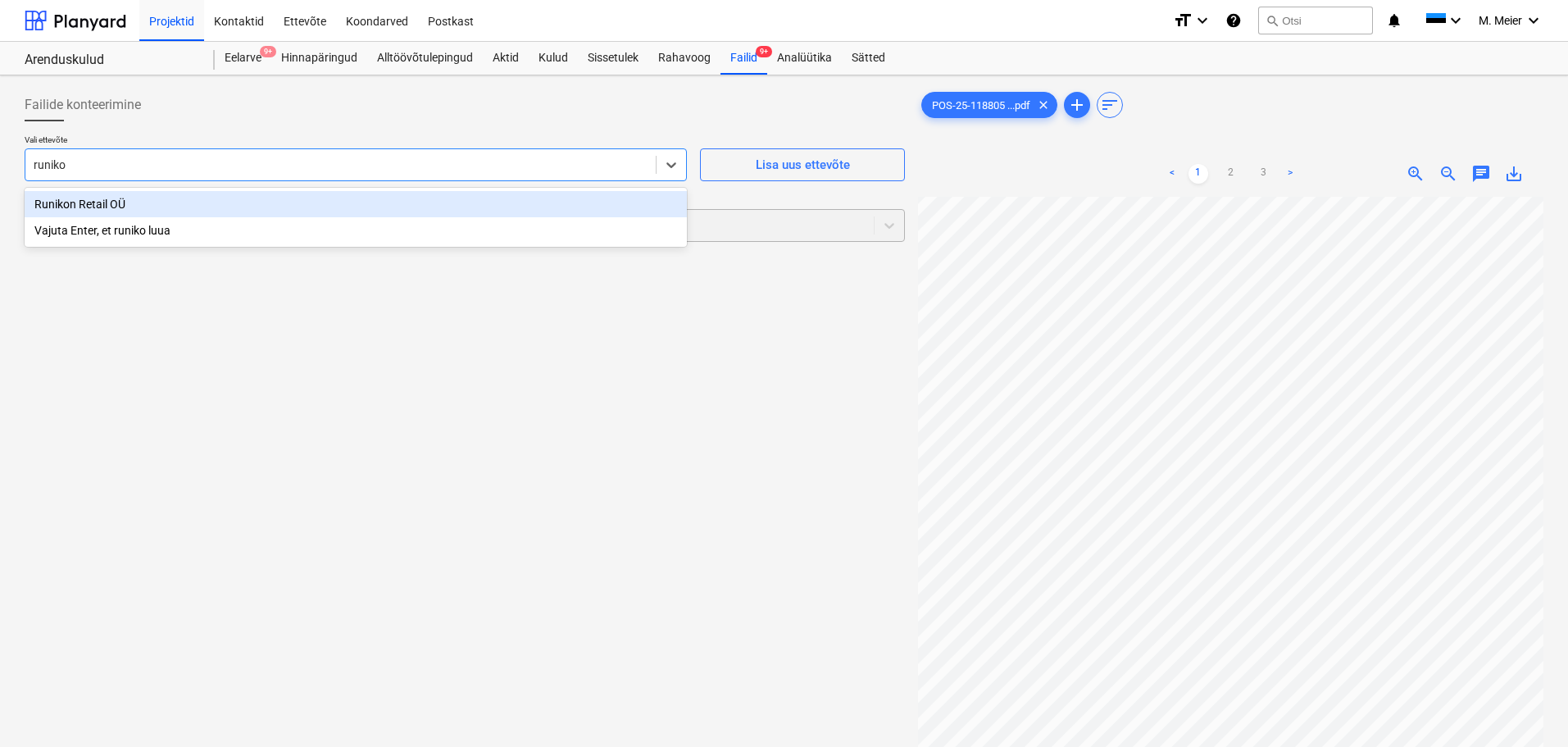 type 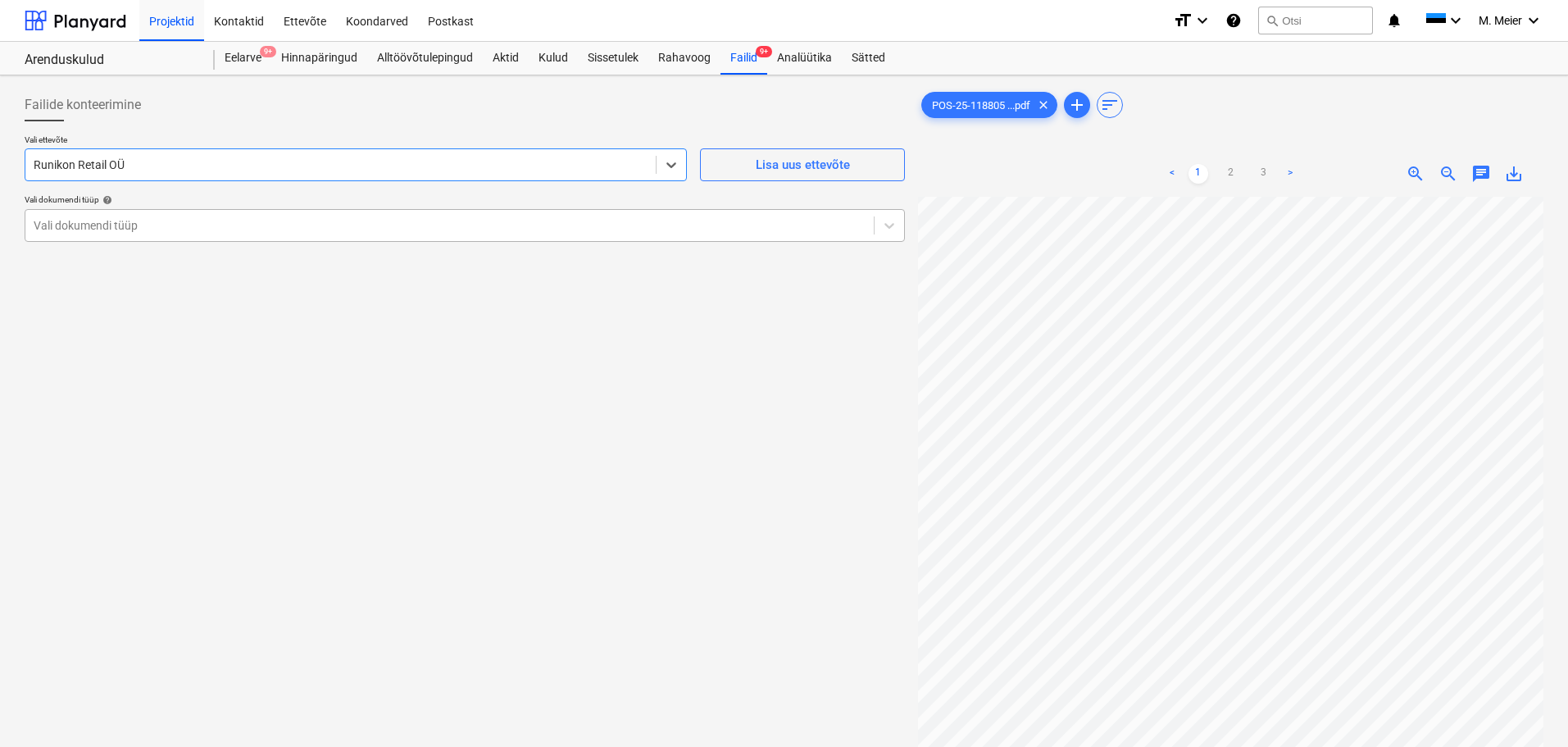 click at bounding box center [449, 225] 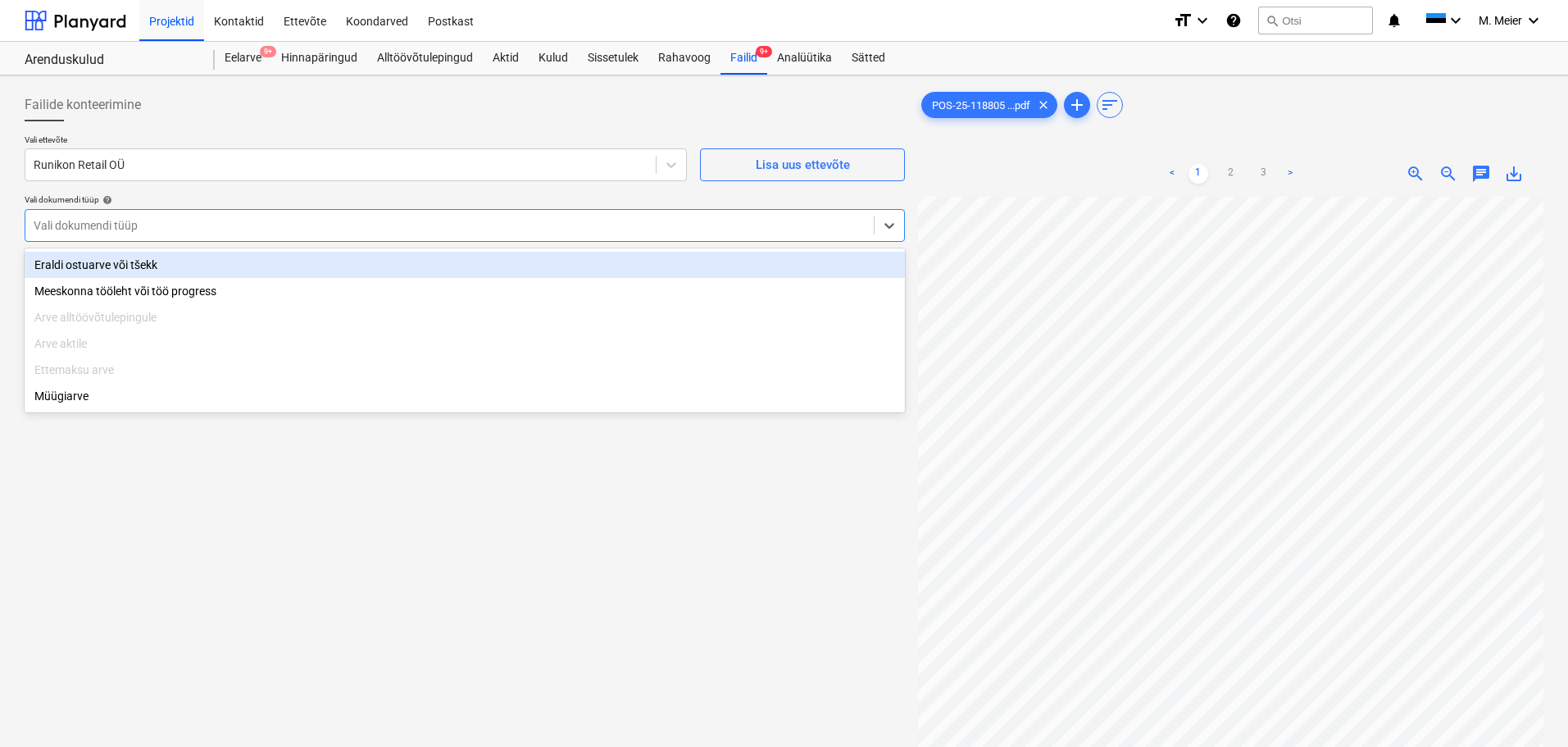 click on "Eraldi ostuarve või tšekk" at bounding box center (465, 265) 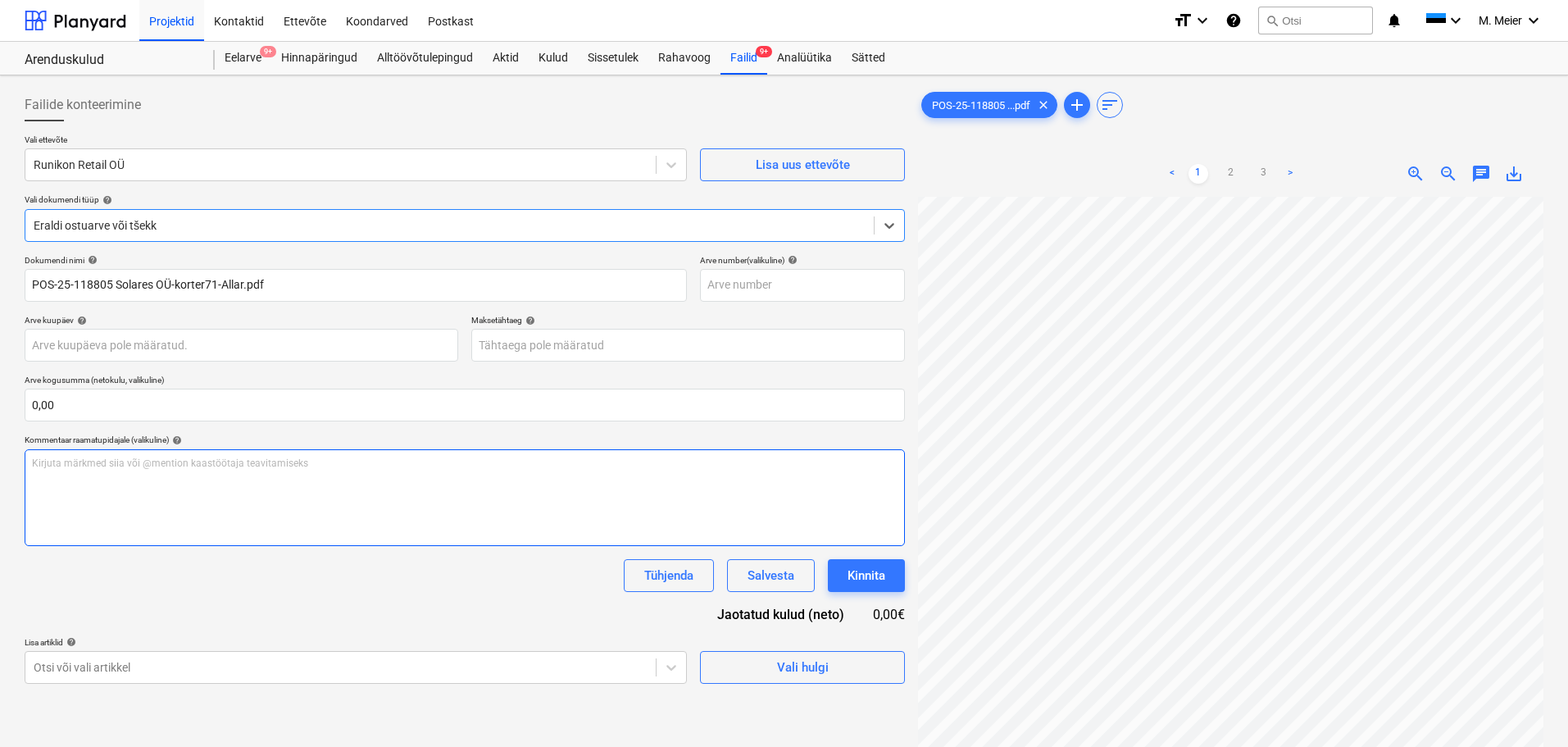 click on "Kirjuta märkmed siia või @mention kaastöötaja teavitamiseks ﻿" at bounding box center (465, 498) 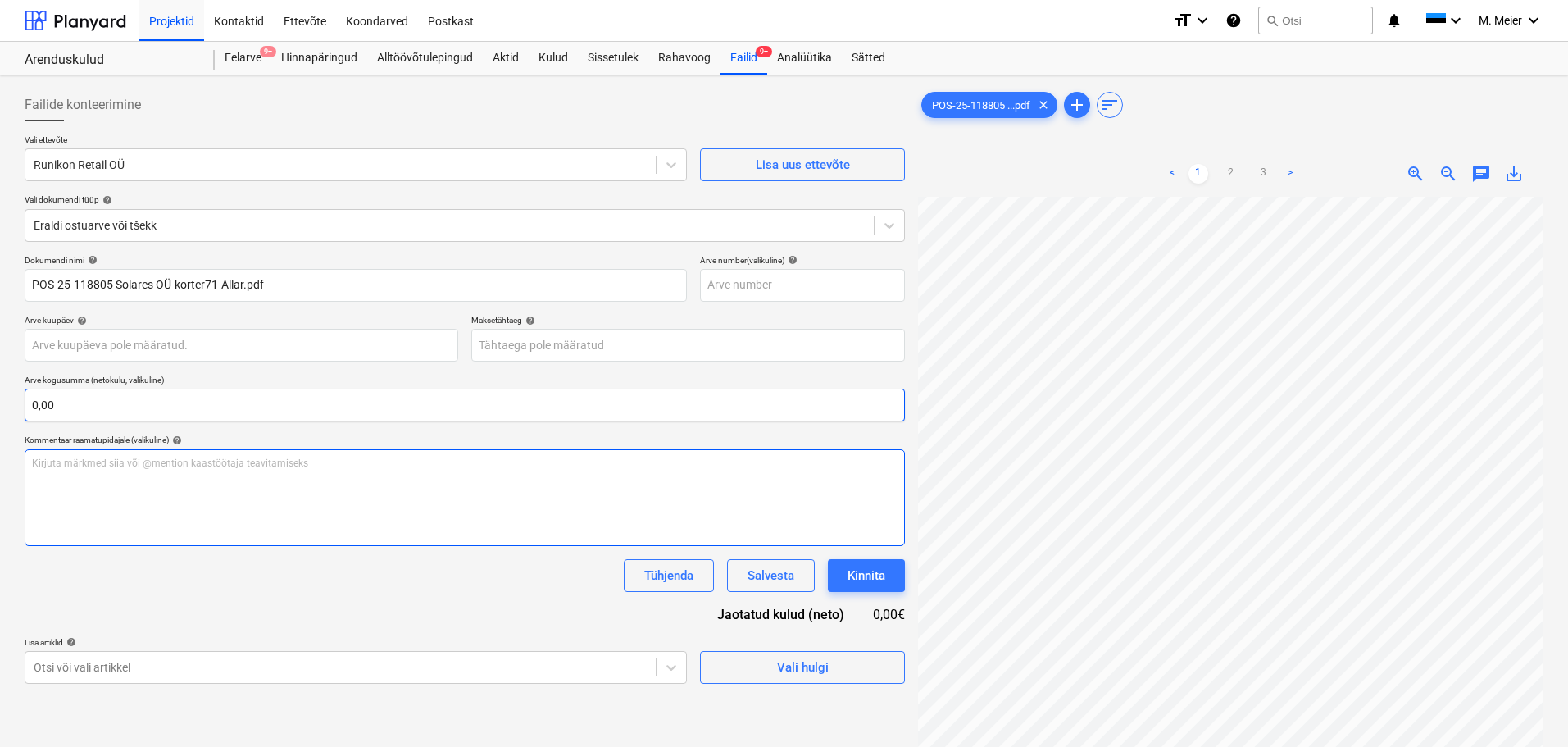 scroll, scrollTop: 347, scrollLeft: 75, axis: both 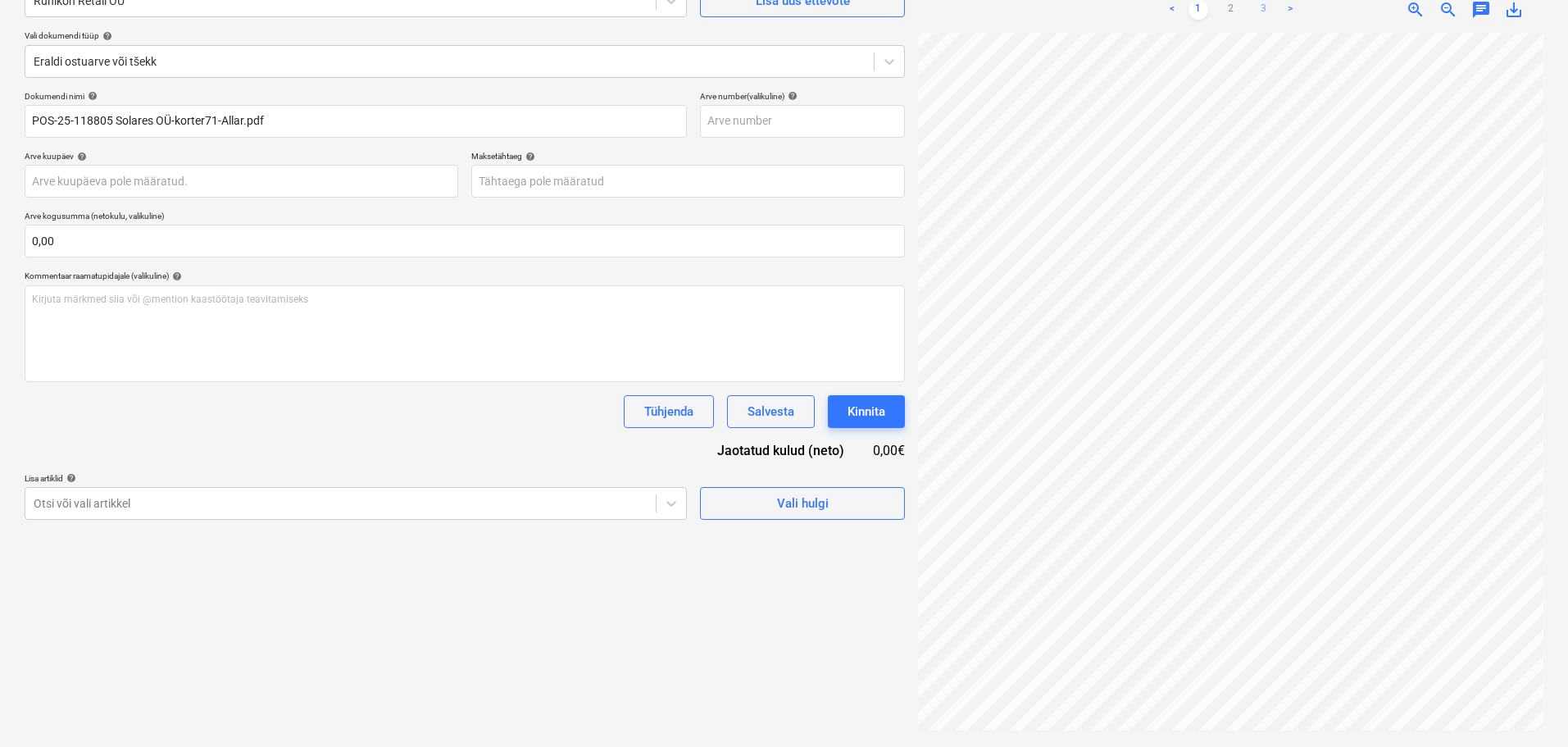 click on "3" at bounding box center [1264, 10] 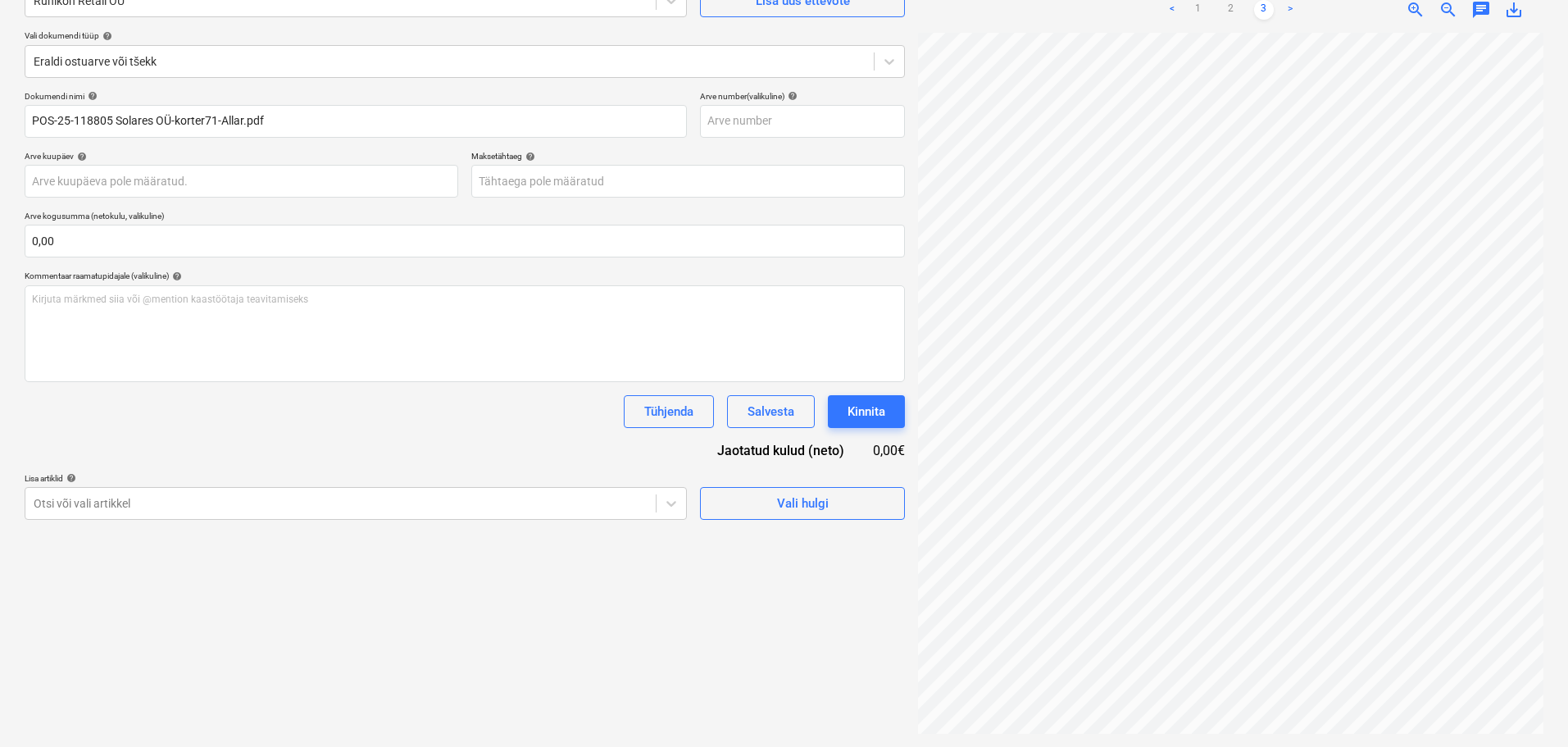 scroll, scrollTop: 101, scrollLeft: 116, axis: both 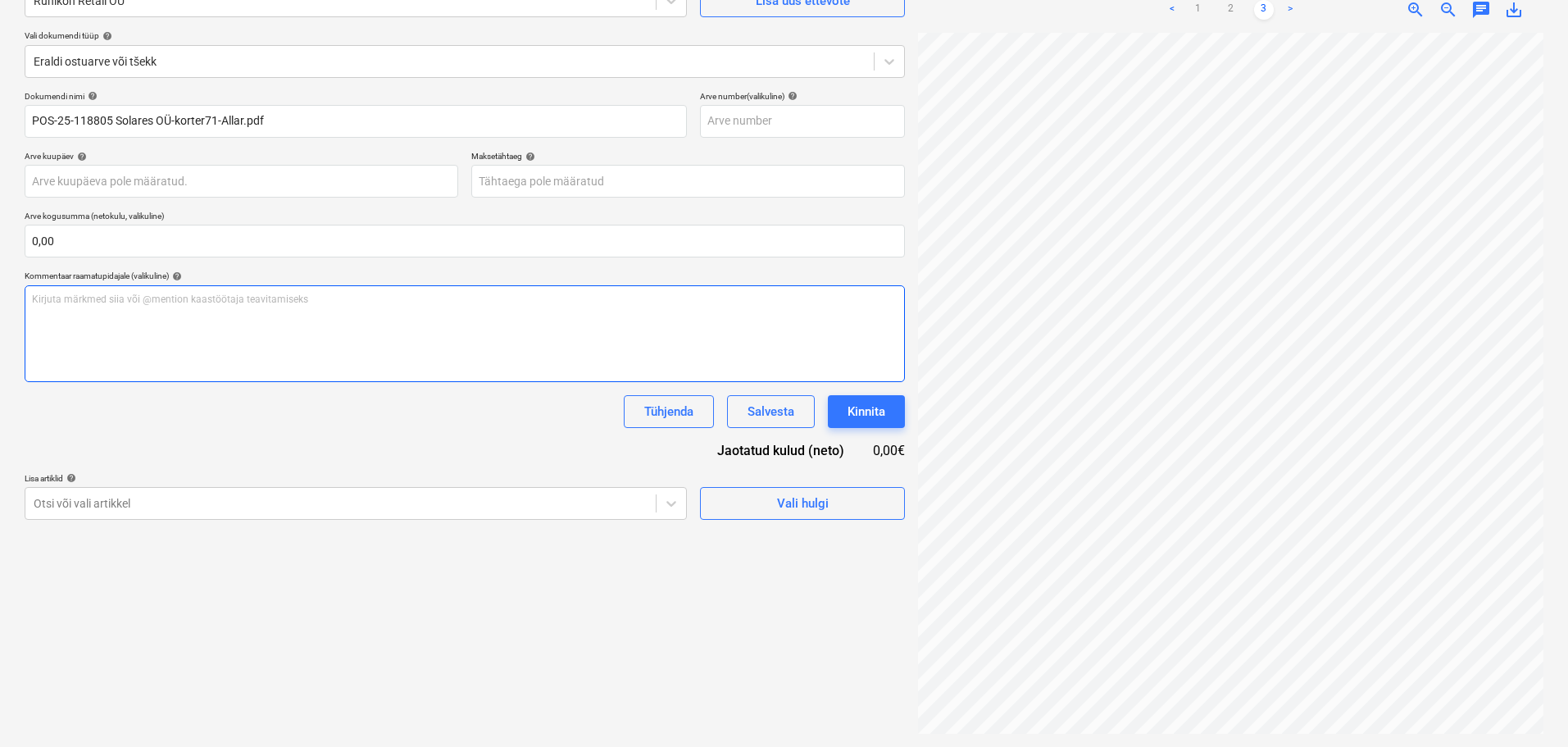 click on "Kirjuta märkmed siia või @mention kaastöötaja teavitamiseks ﻿" at bounding box center [465, 334] 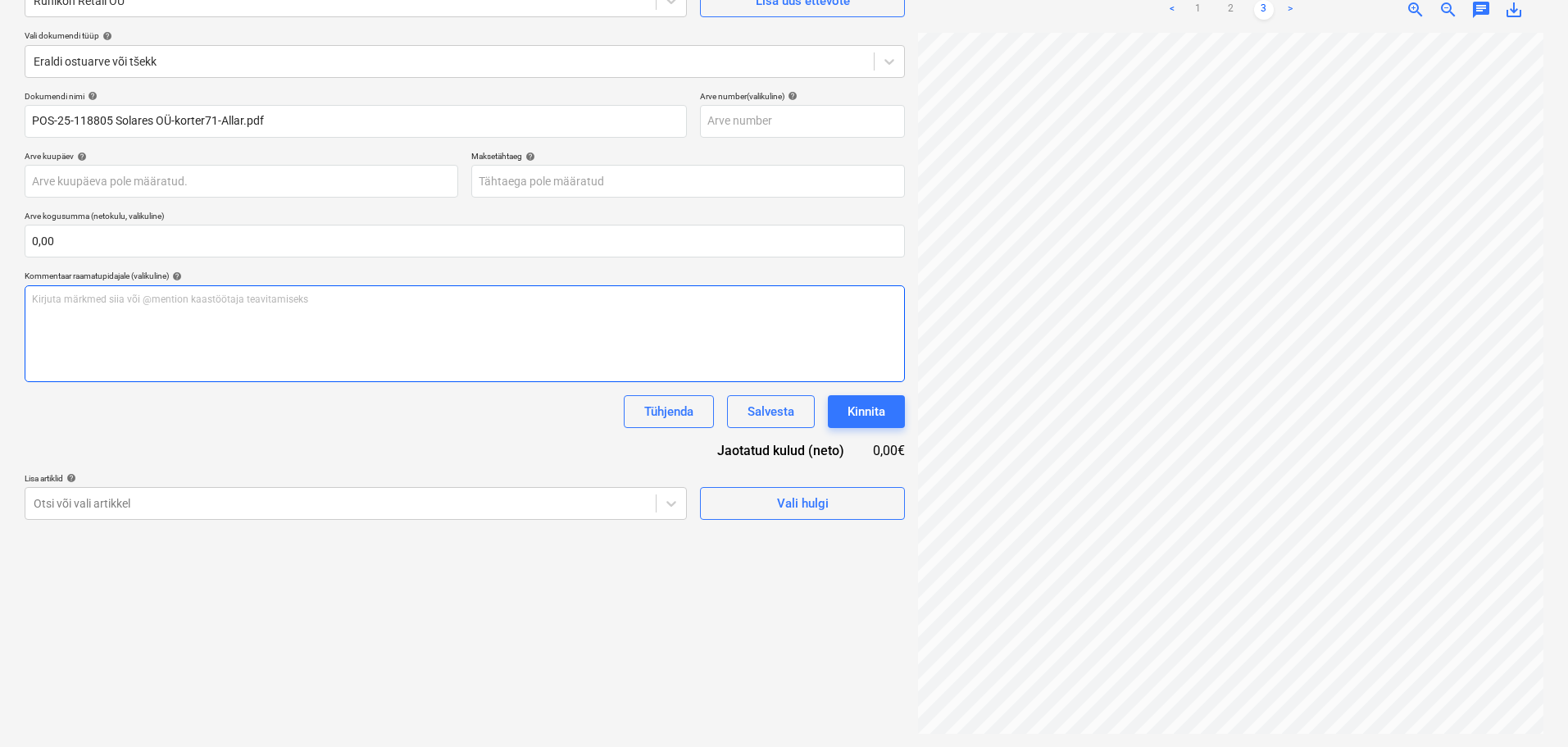 type 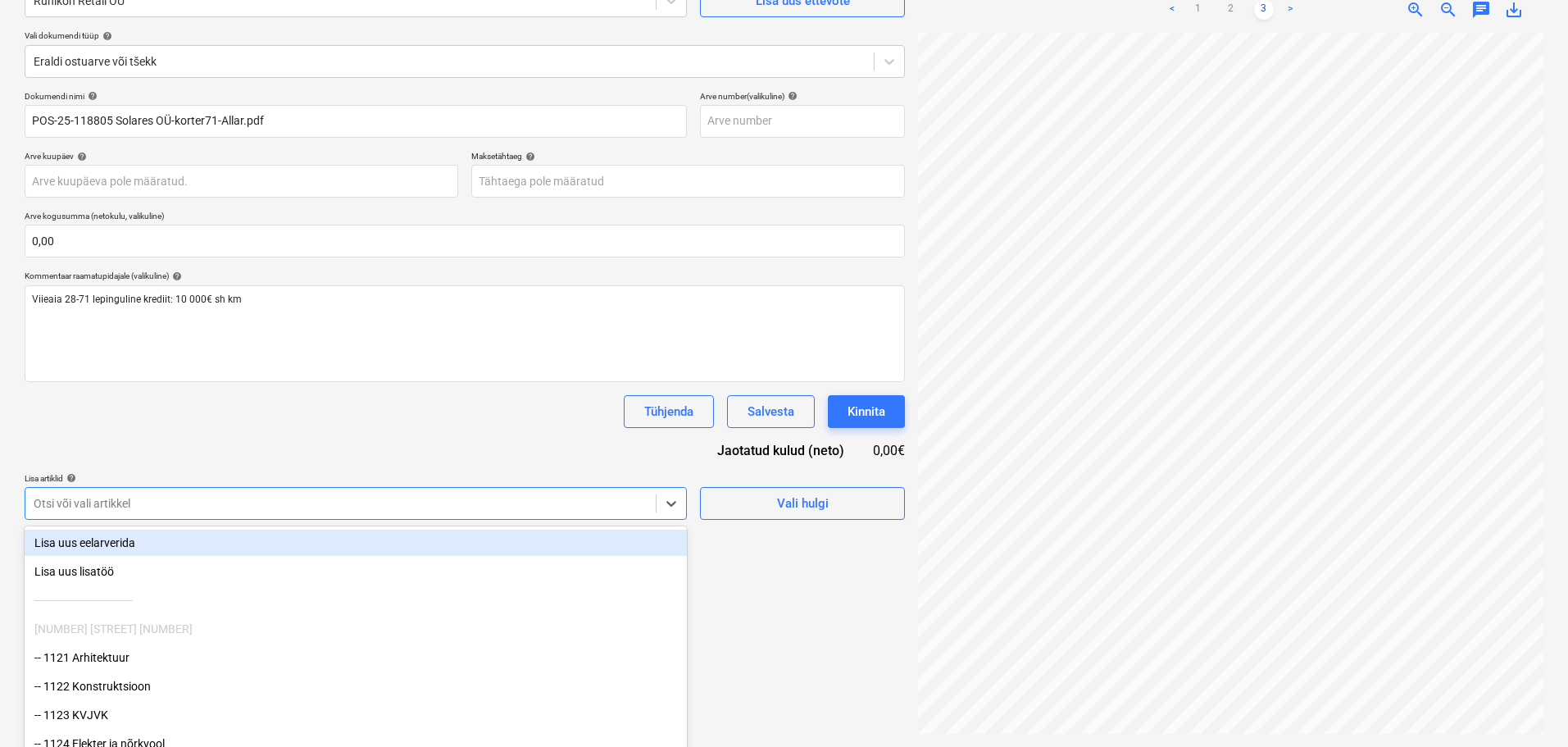 scroll, scrollTop: 193, scrollLeft: 0, axis: vertical 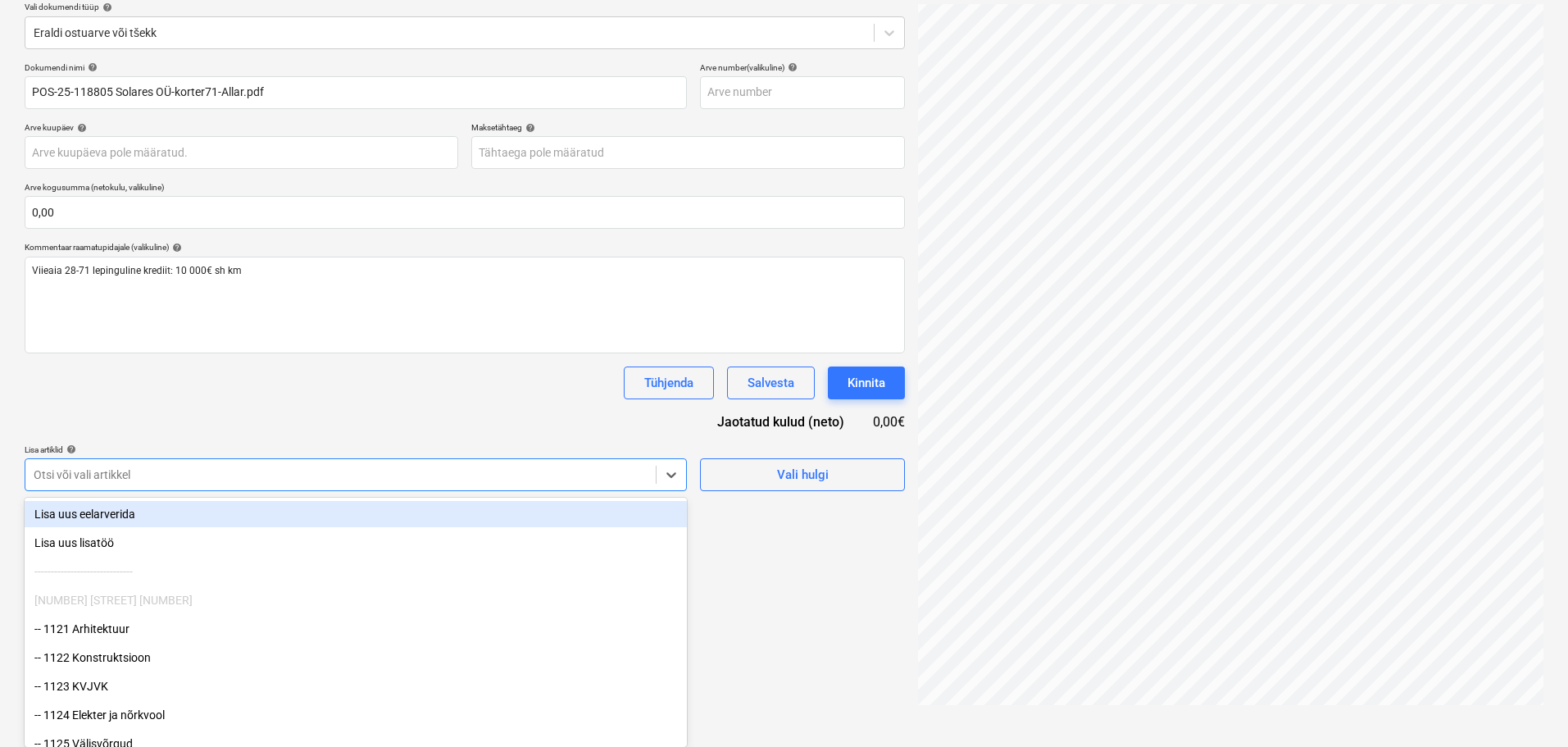 click on "Projektid Kontaktid Ettevõte Koondarved Postkast format_size keyboard_arrow_down help search Otsi notifications [NUMBER] keyboard_arrow_down M. Meier keyboard_arrow_down Arenduskulud Eelarve [NUMBER]+ Hinnapäringud Alltöövõtulepingud Aktid Kulud Sissetulek Rahavoog Failid [NUMBER]+ Analüütika Sätted Failide konteerimine Vali ettevõte Runikon Retail OÜ   Lisa uus ettevõte Vali dokumendi tüüp help Eraldi ostuarve või tšekk Dokumendi nimi help POS-[NUMBER]-[NUMBER] Solares OÜ-korter[NUMBER]-Allar.pdf Arve number  (valikuline) help Arve kuupäev help Press the down arrow key to interact with the calendar and
select a date. Press the question mark key to get the keyboard shortcuts for changing dates. Maksetähtaeg help Press the down arrow key to interact with the calendar and
select a date. Press the question mark key to get the keyboard shortcuts for changing dates. Arve kogusumma (netokulu, valikuline) [AMOUNT] Kommentaar raamatupidajale (valikuline) help [STREET] [NUMBER]-[NUMBER] lepinguline krediit: [AMOUNT] sh km ﻿ Tühjenda help" at bounding box center [784, 180] 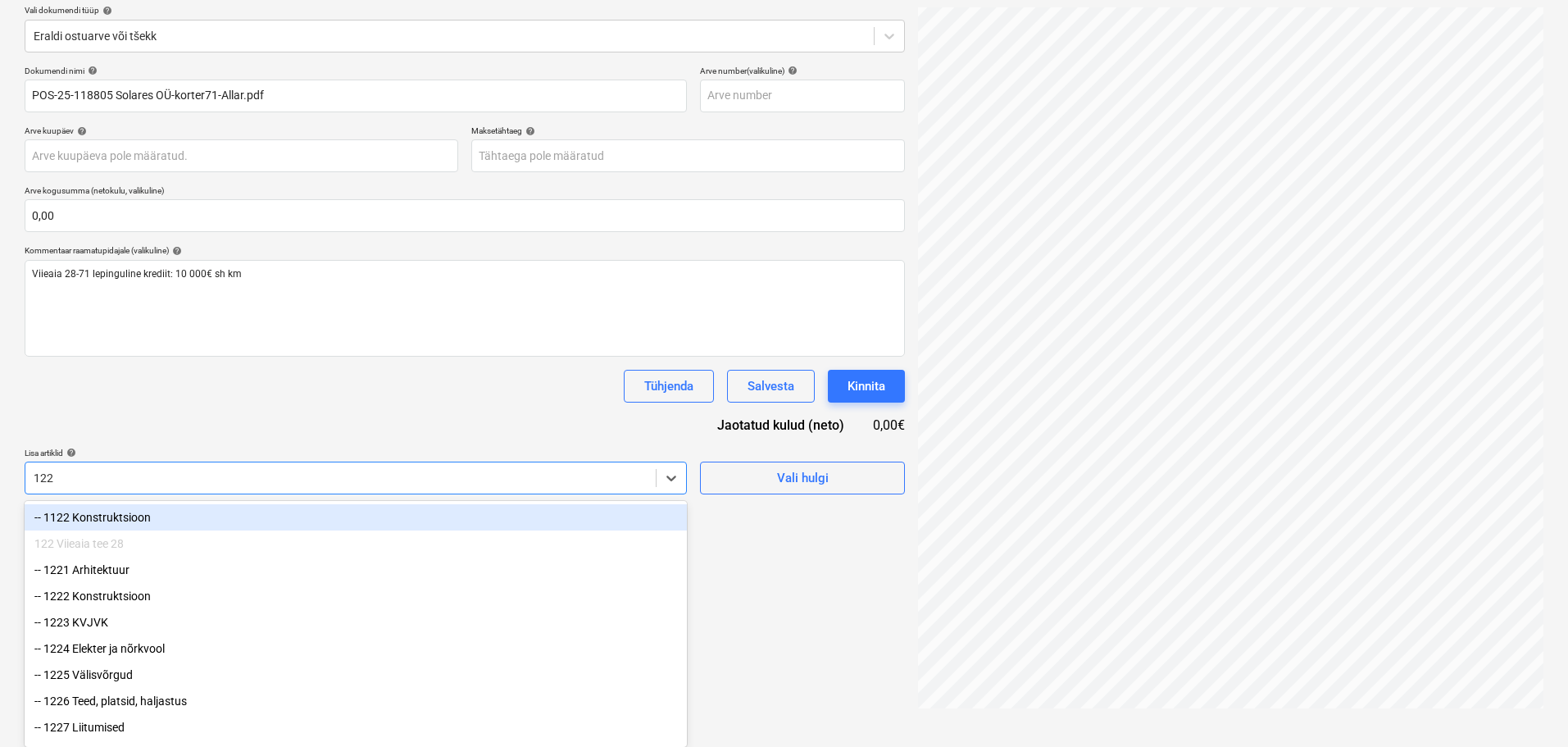 type on "1229" 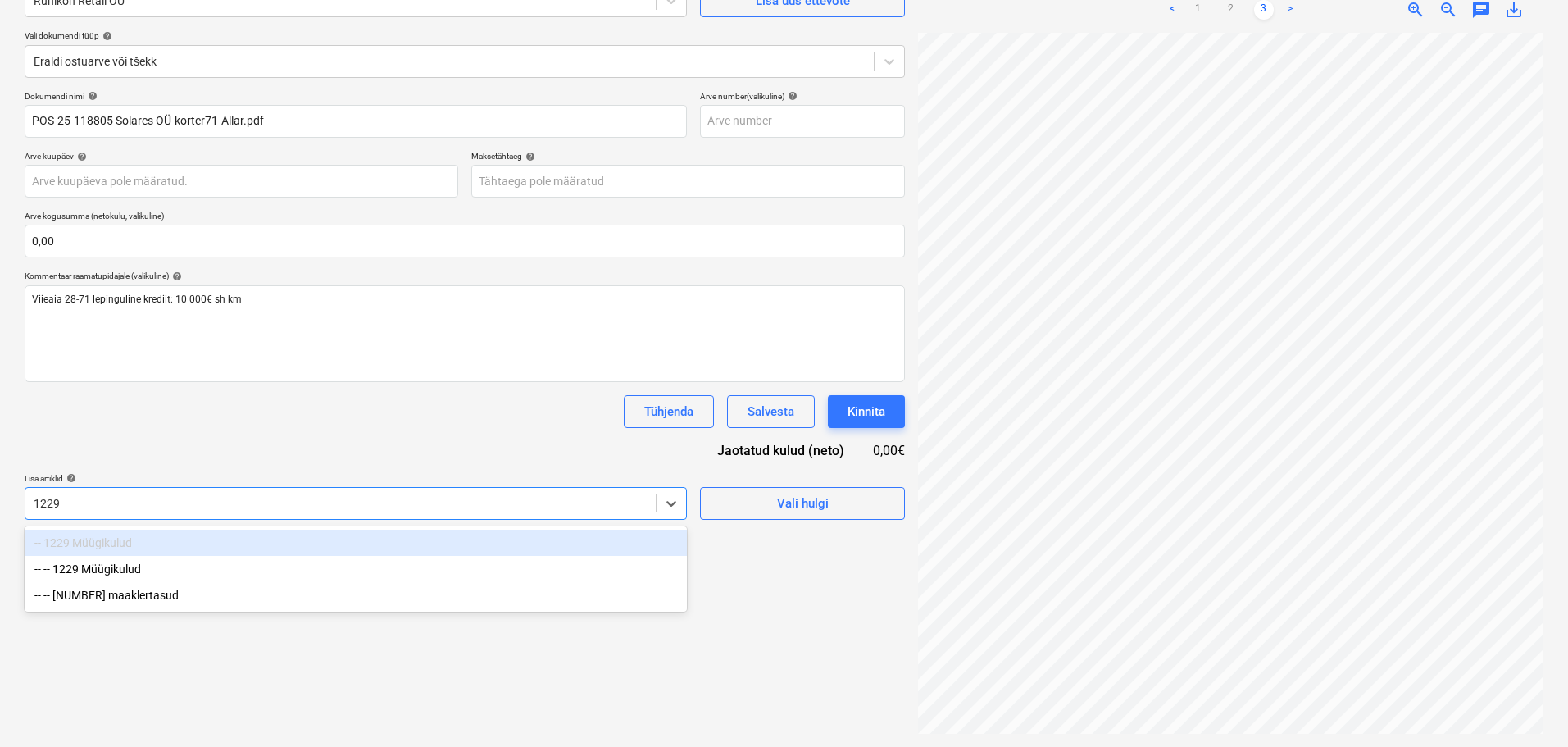 scroll, scrollTop: 164, scrollLeft: 0, axis: vertical 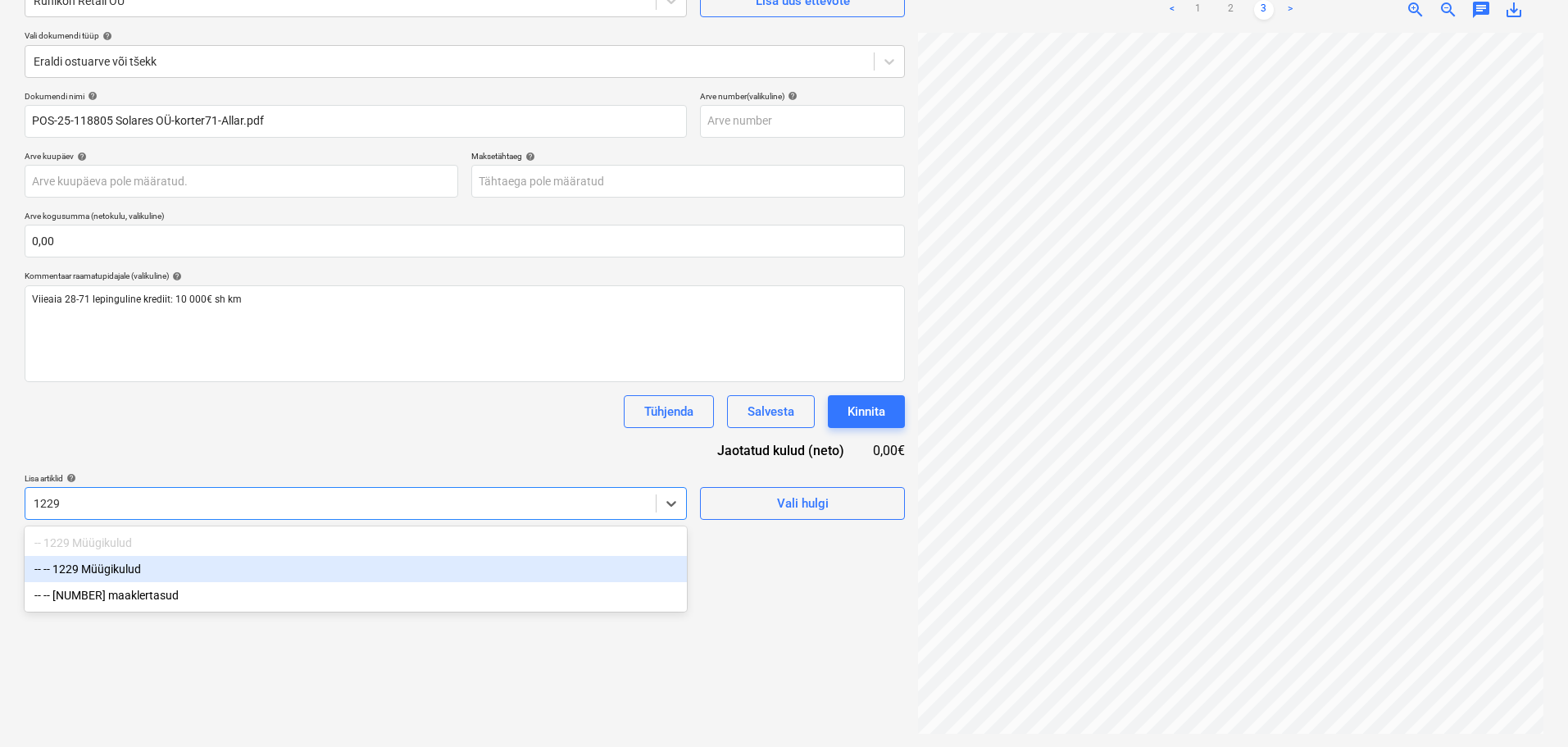 click on "-- --  1229 Müügikulud" at bounding box center (356, 569) 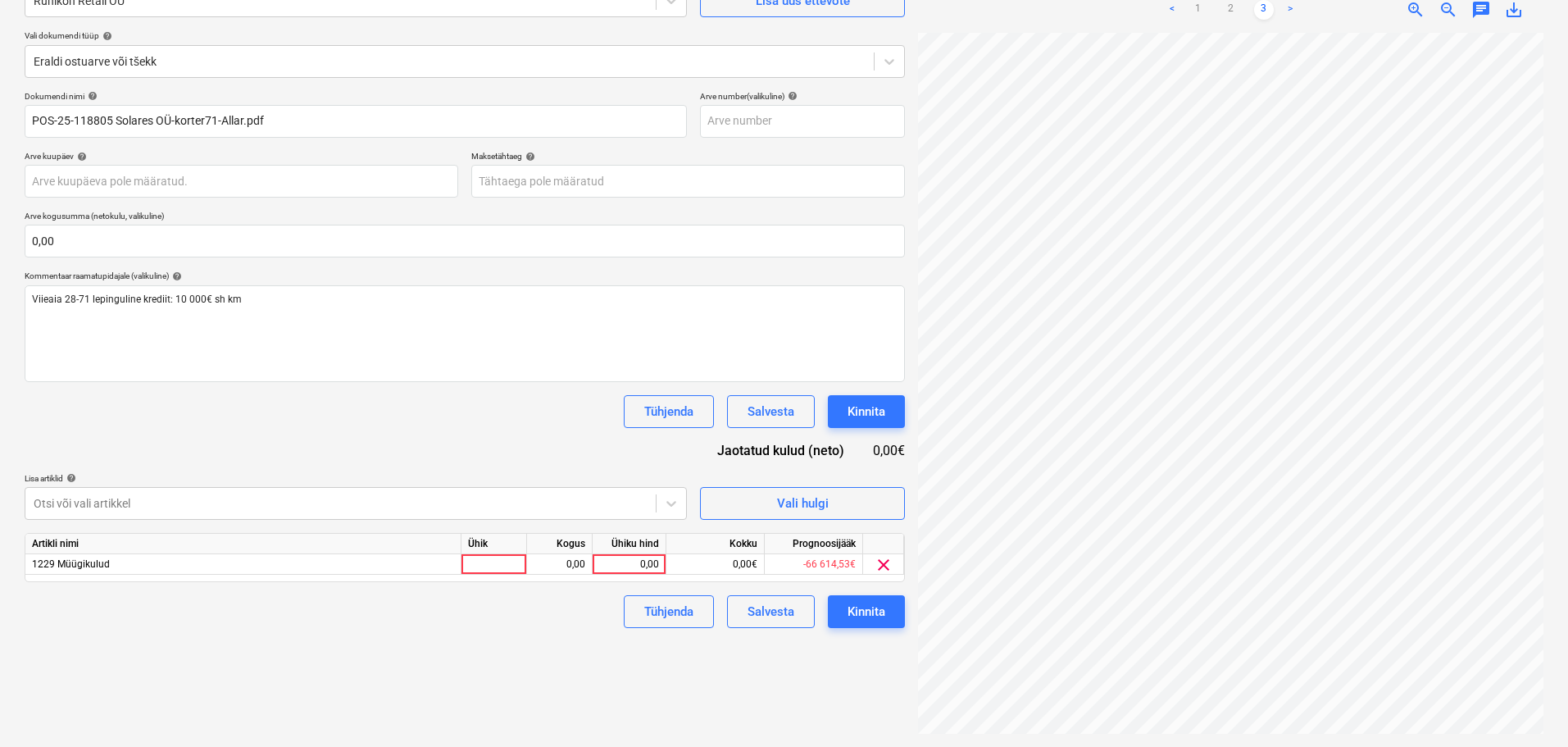 click on "Tühjenda Salvesta Kinnita" at bounding box center (465, 412) 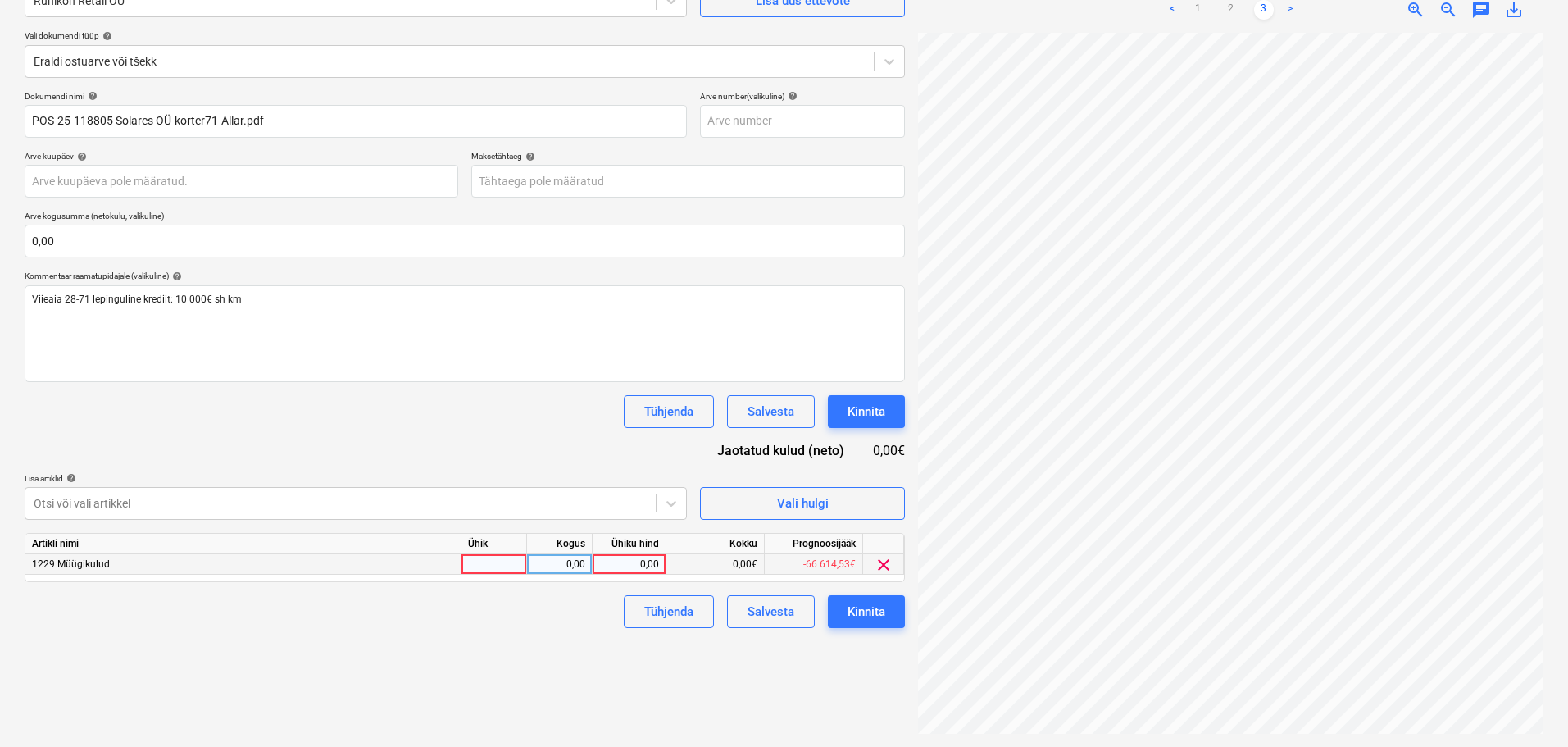 click at bounding box center (494, 564) 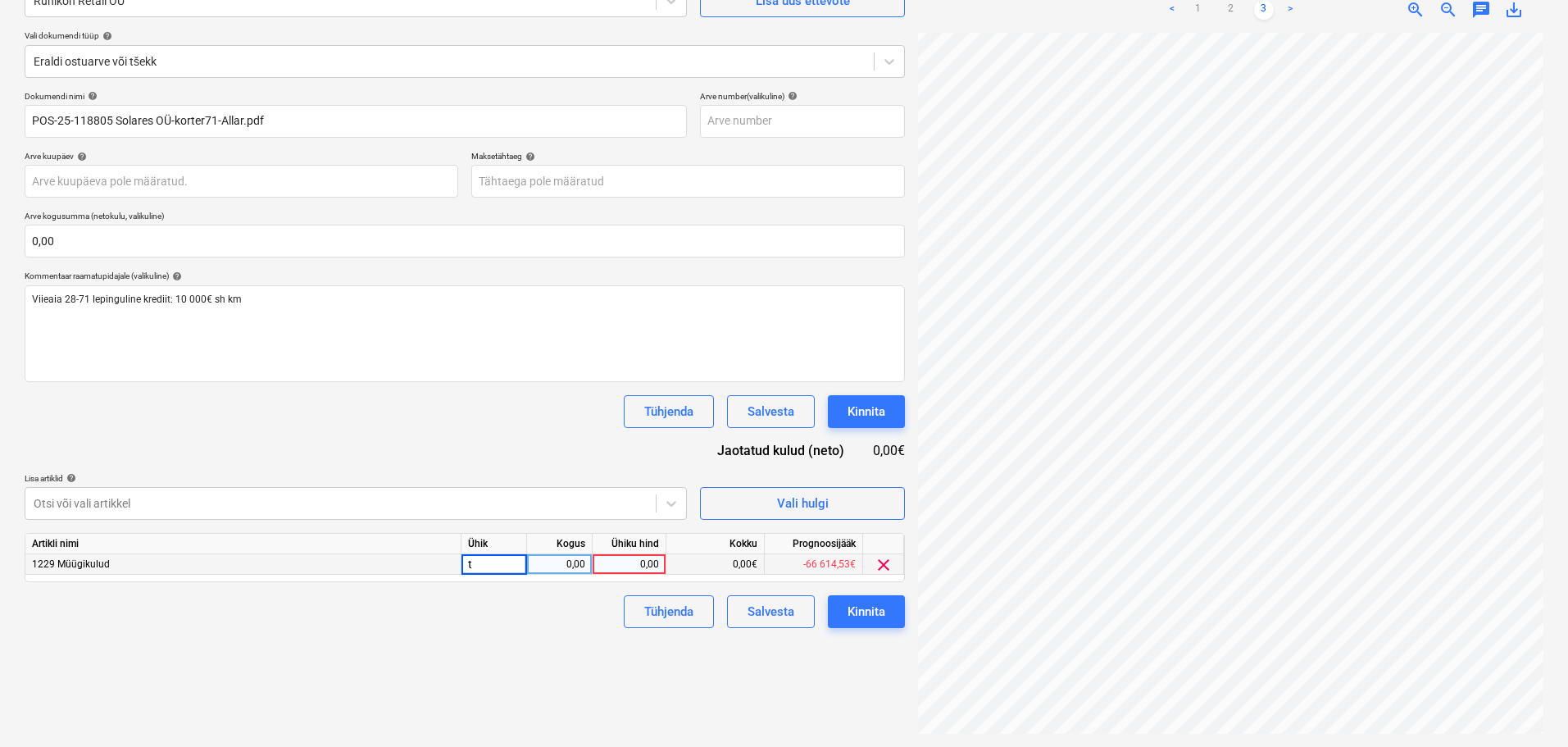 type on "tk" 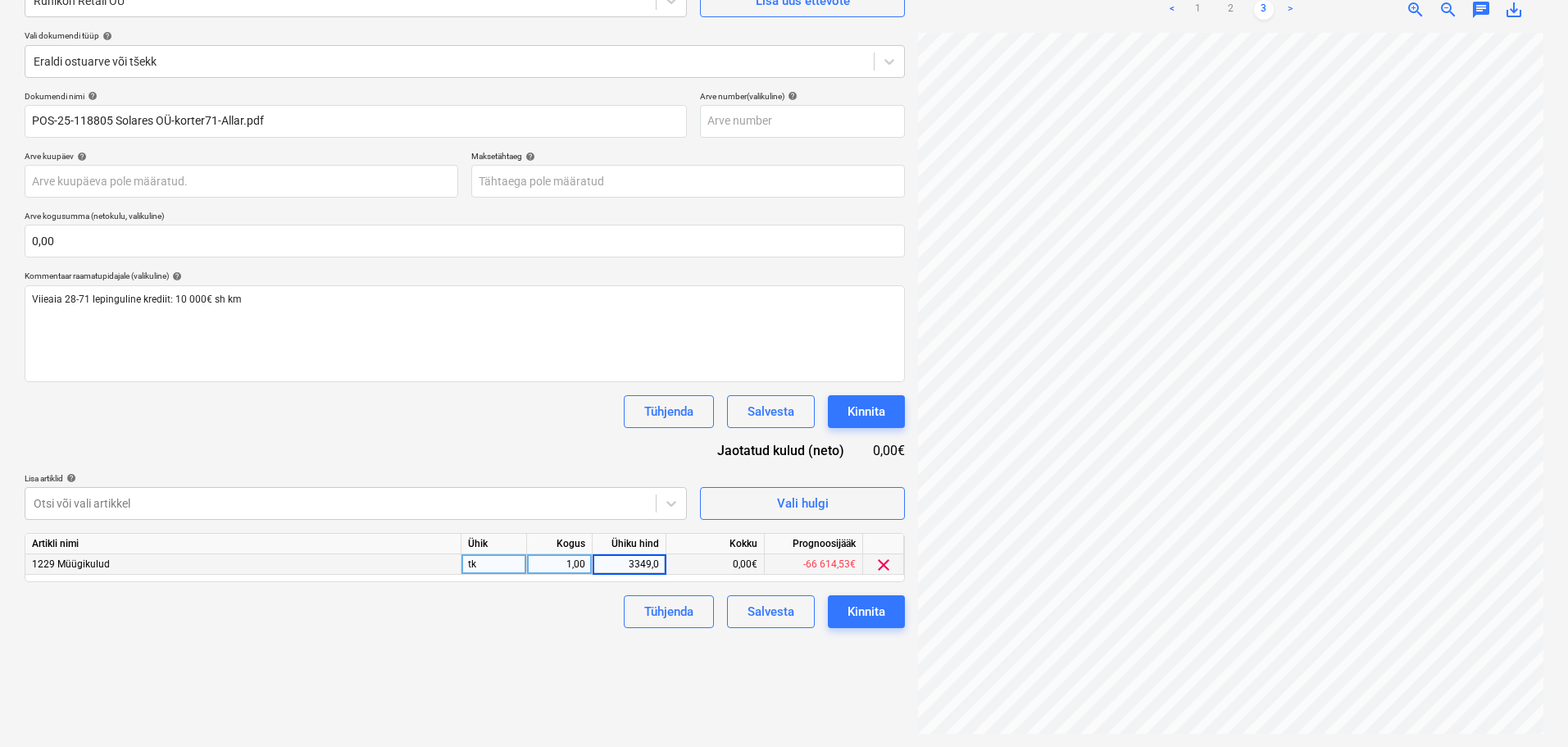 type on "3349,07" 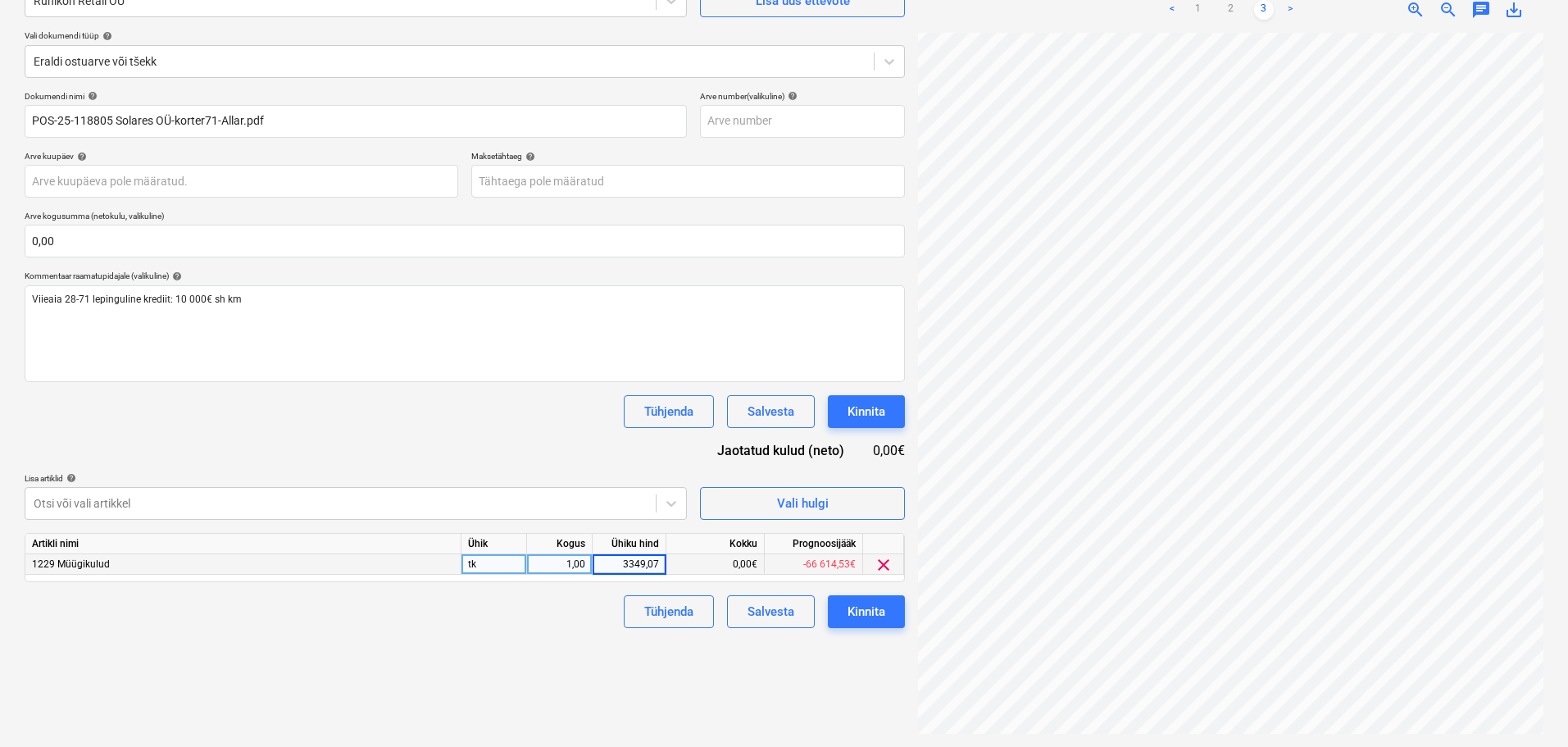 click on "Tühjenda Salvesta Kinnita" at bounding box center (465, 412) 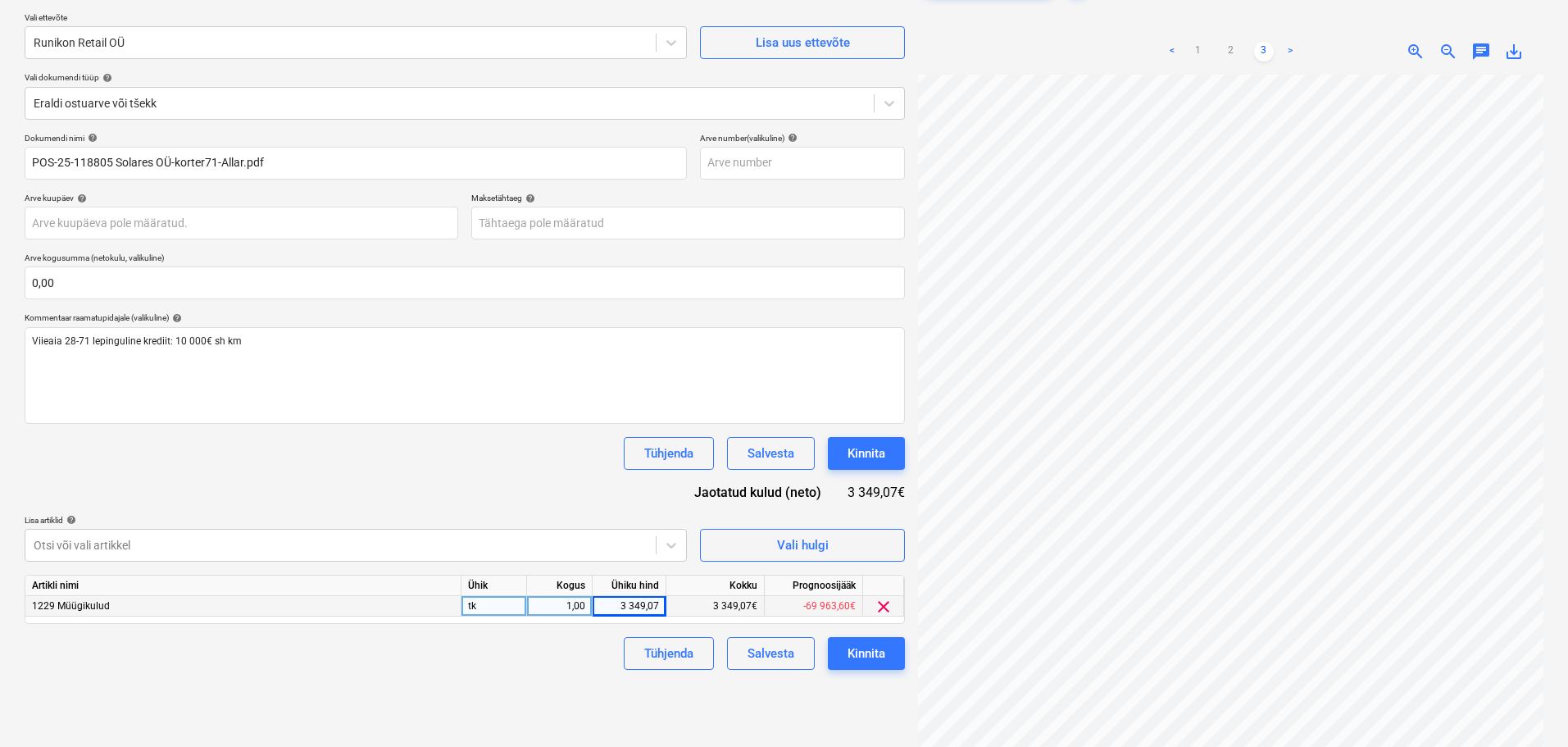 scroll, scrollTop: 82, scrollLeft: 0, axis: vertical 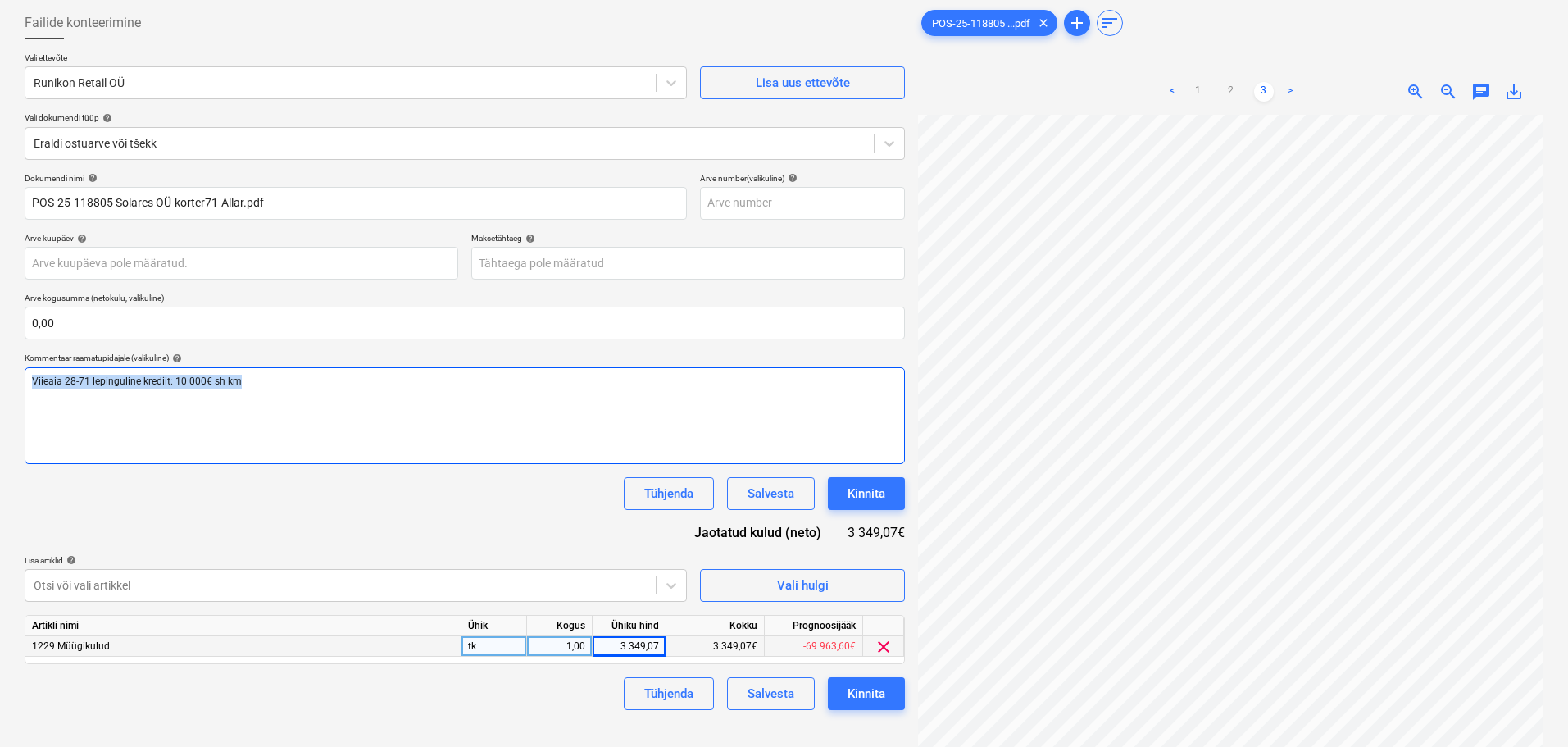 drag, startPoint x: 348, startPoint y: 384, endPoint x: 0, endPoint y: 384, distance: 348 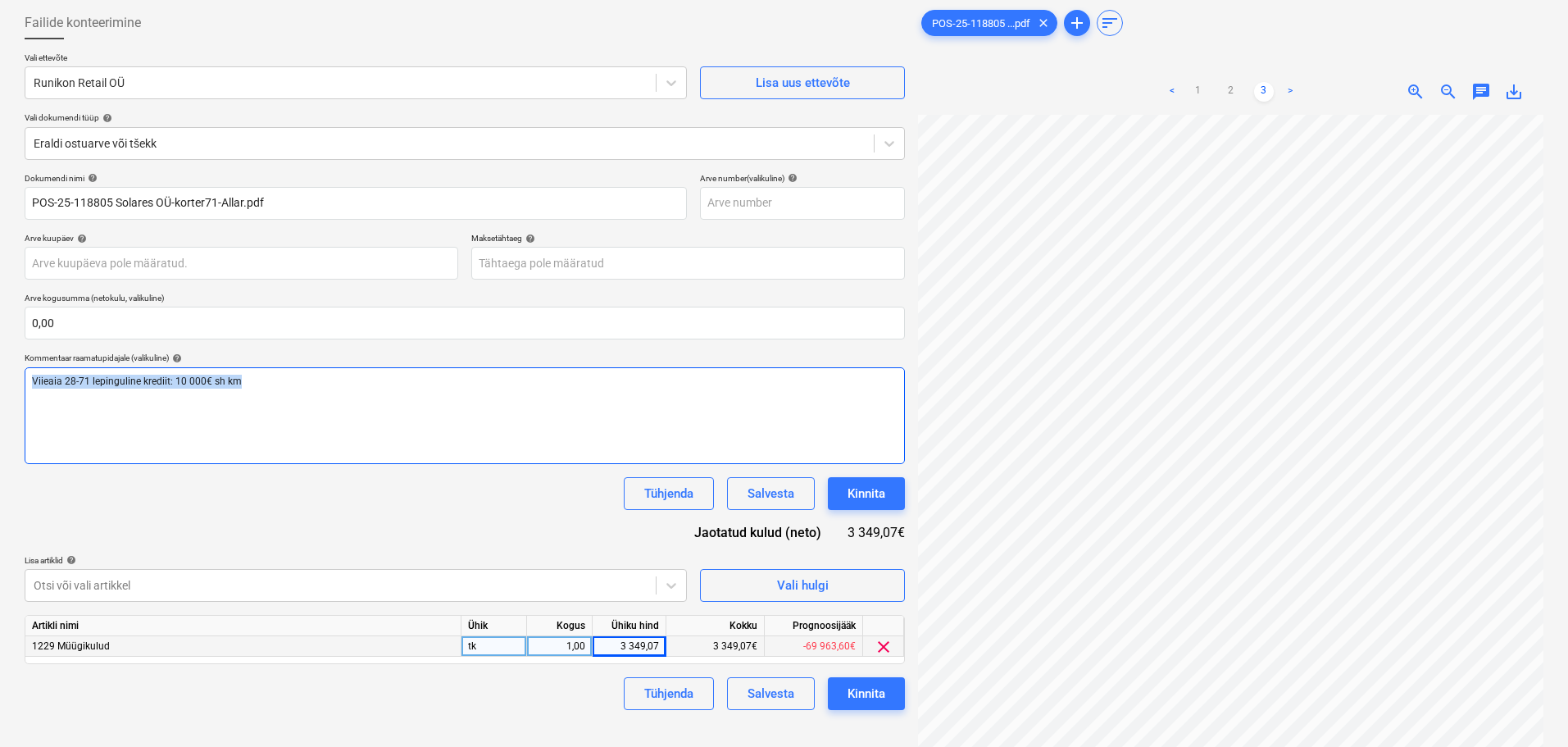 click on "[STREET] [NUMBER]-[NUMBER] lepinguline krediit: 10 000€ sh km ﻿" at bounding box center (465, 416) 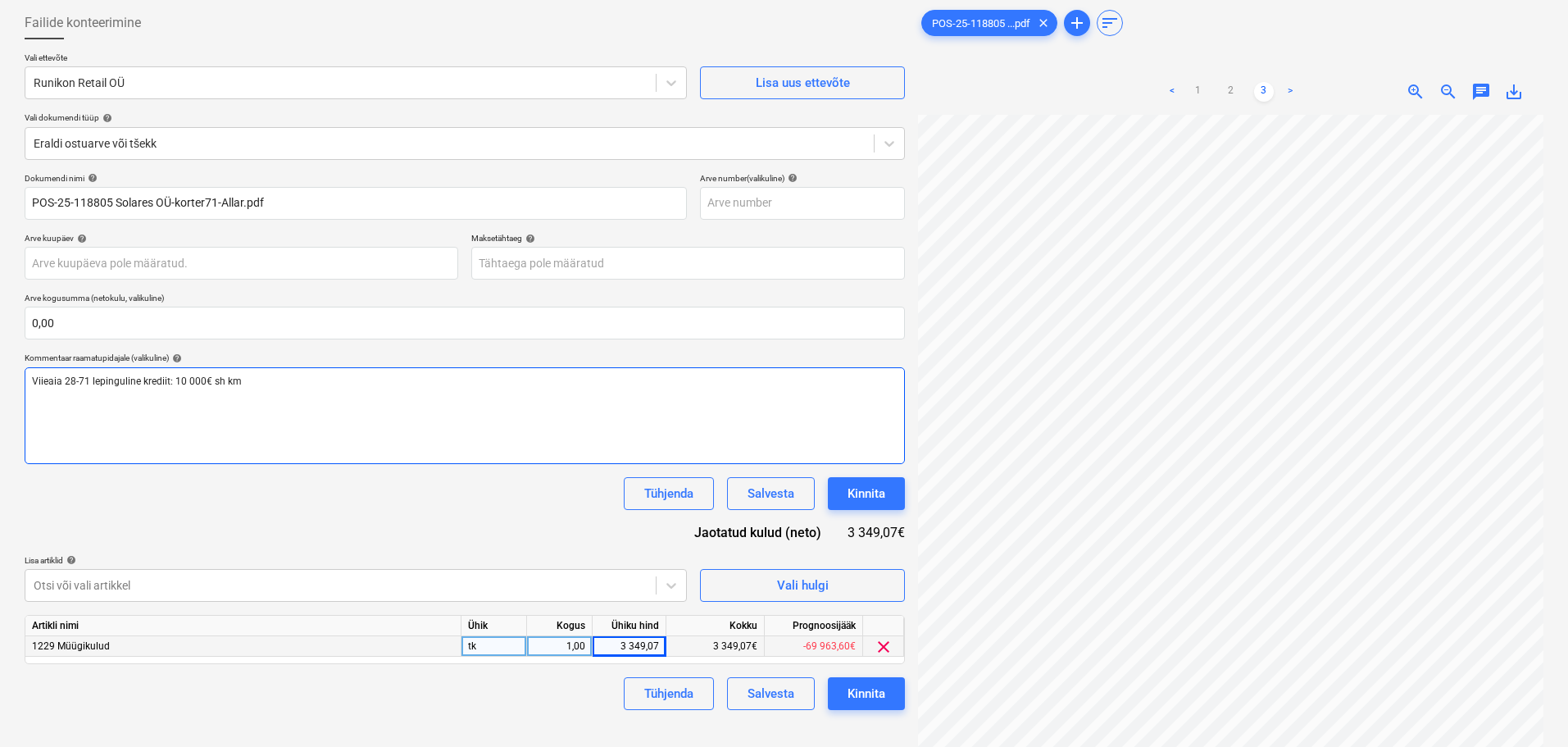 click on "Viieaia 28-71 lepinguline krediit: 10 000€ sh km" at bounding box center (137, 381) 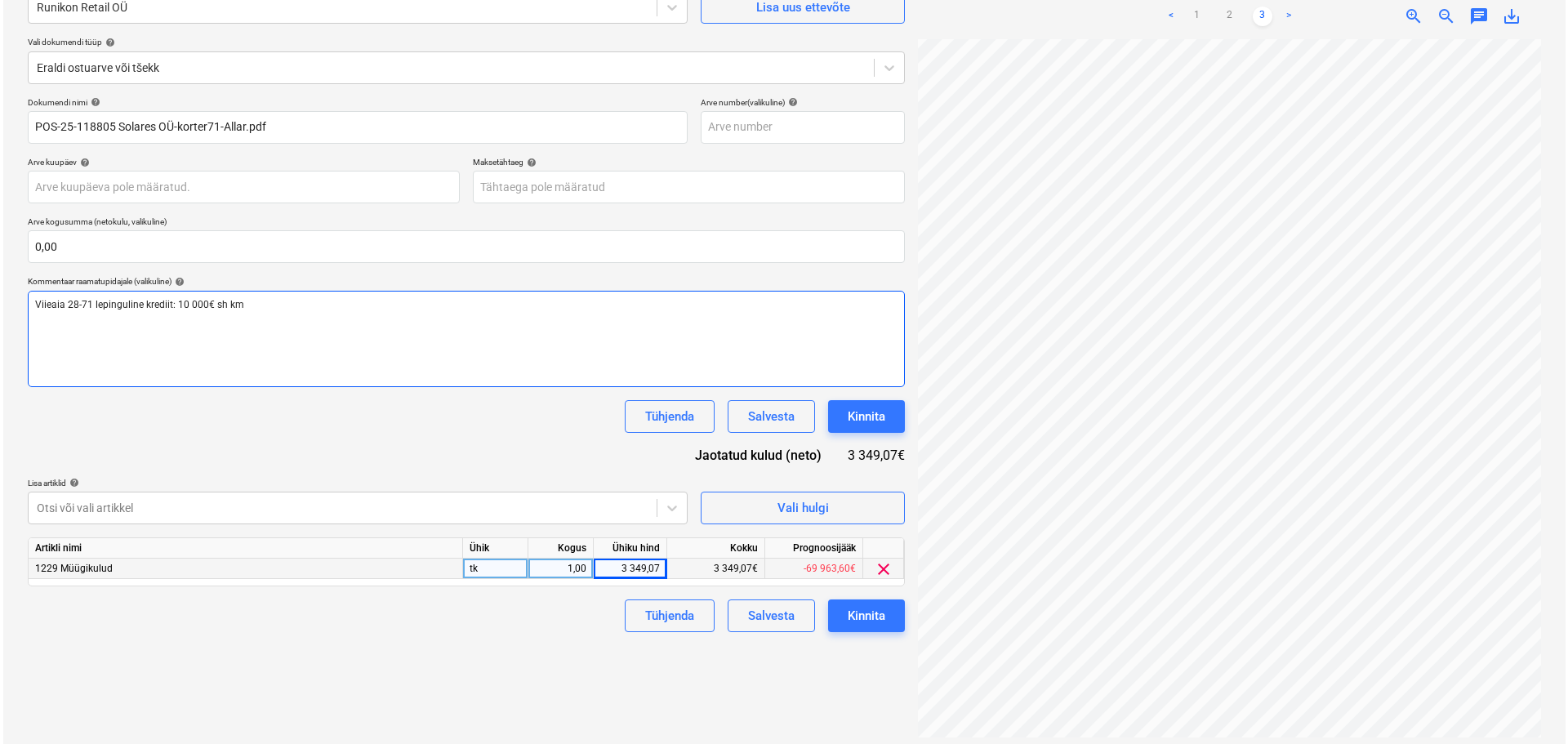 scroll, scrollTop: 163, scrollLeft: 0, axis: vertical 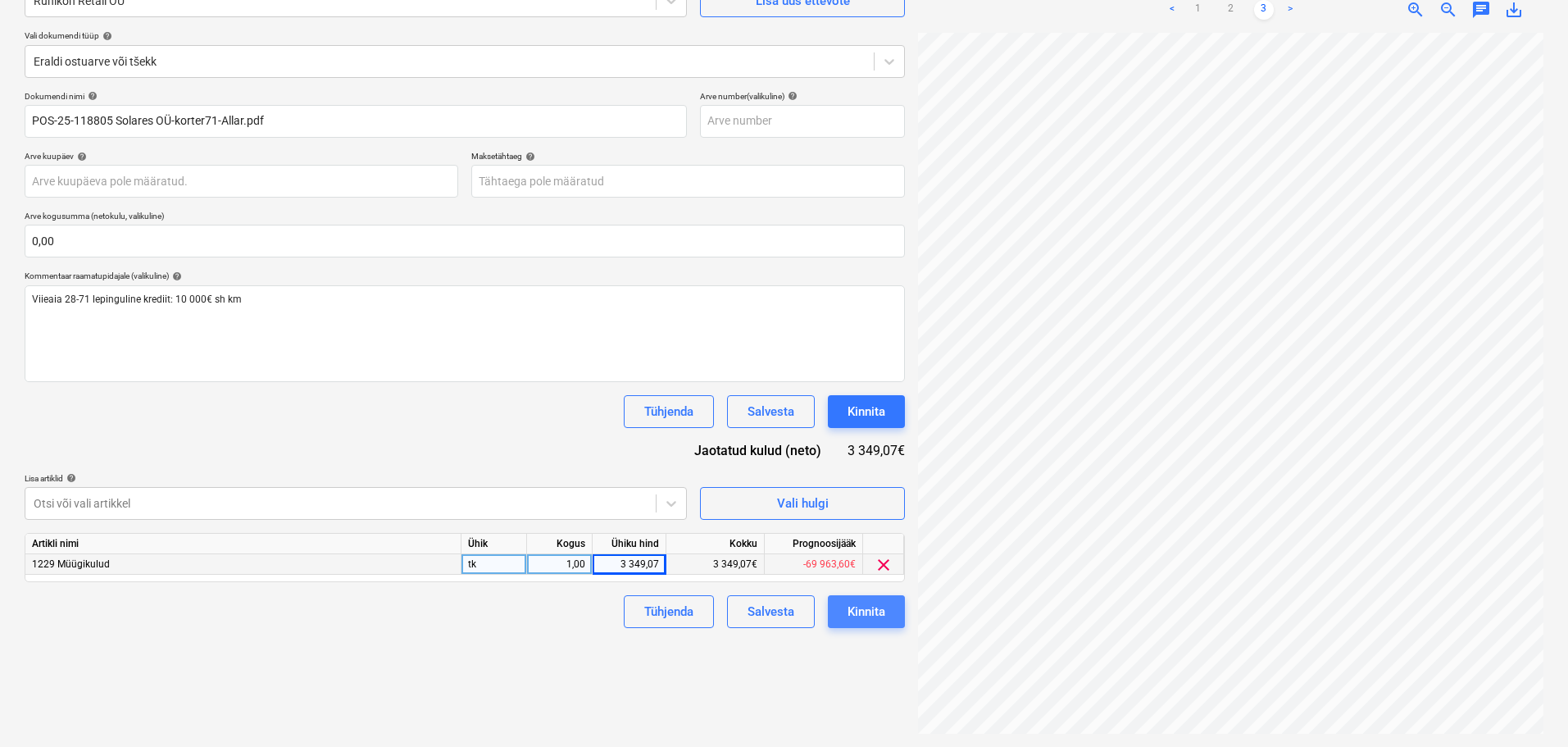 click on "Kinnita" at bounding box center (866, 612) 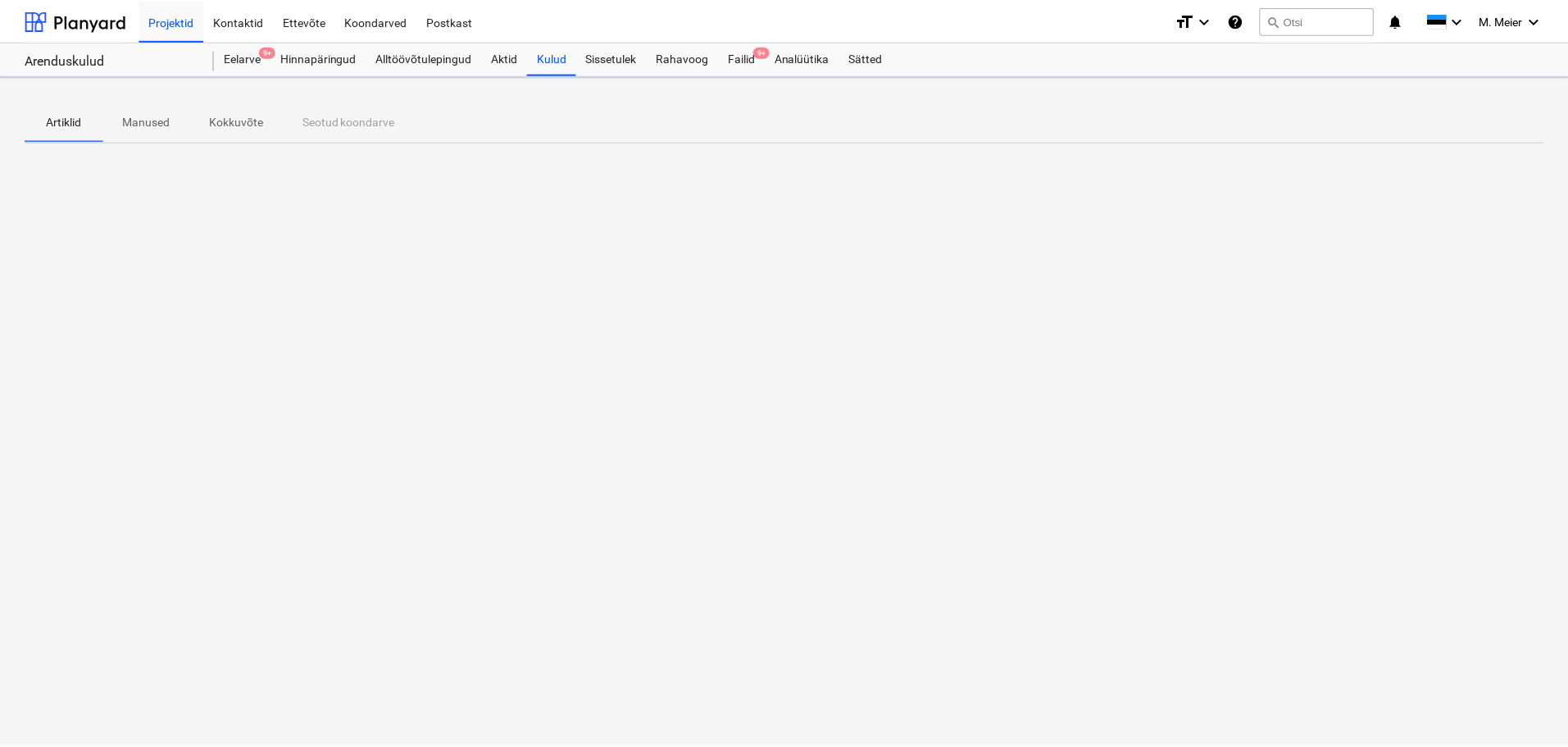 scroll, scrollTop: 0, scrollLeft: 0, axis: both 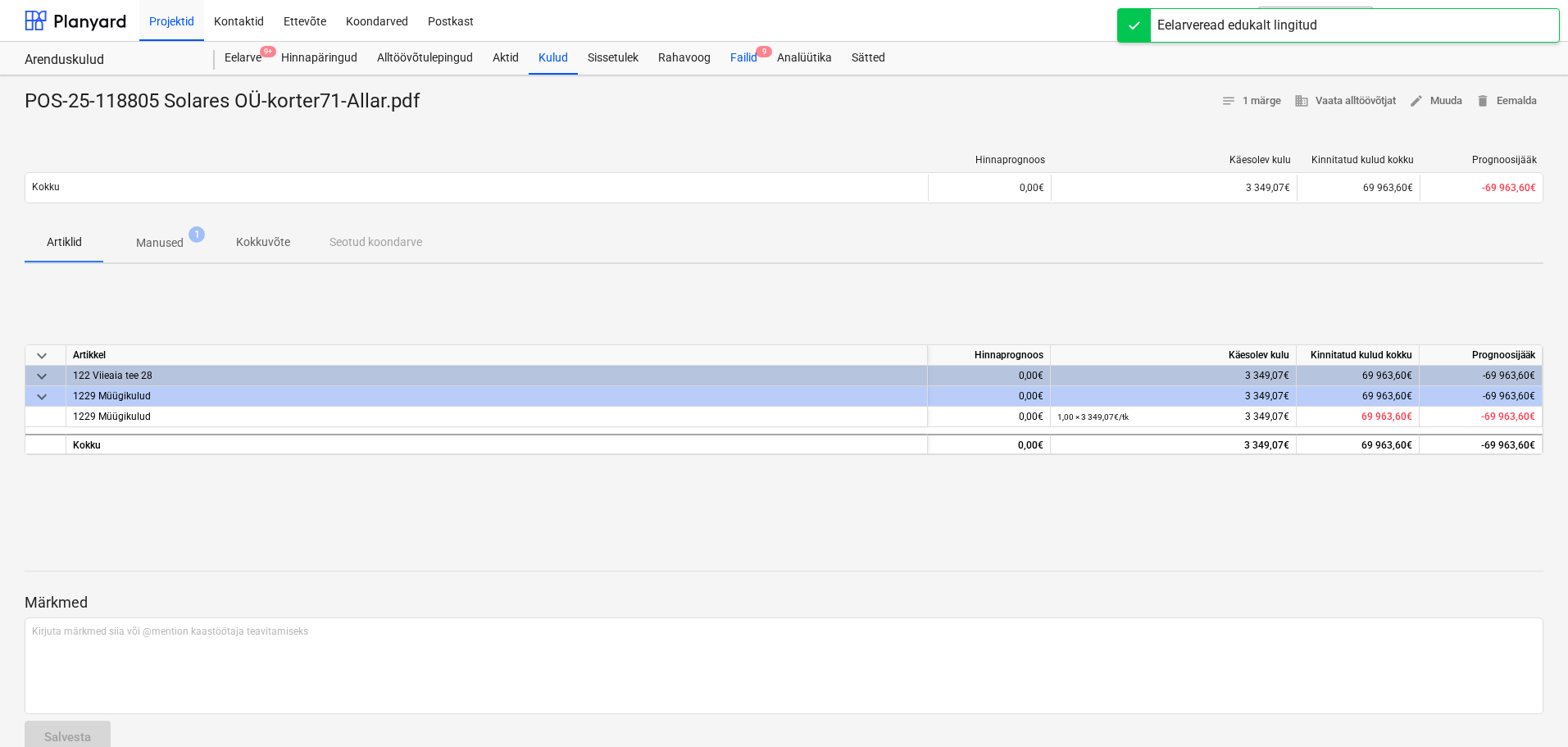click on "Failid 9" at bounding box center [743, 58] 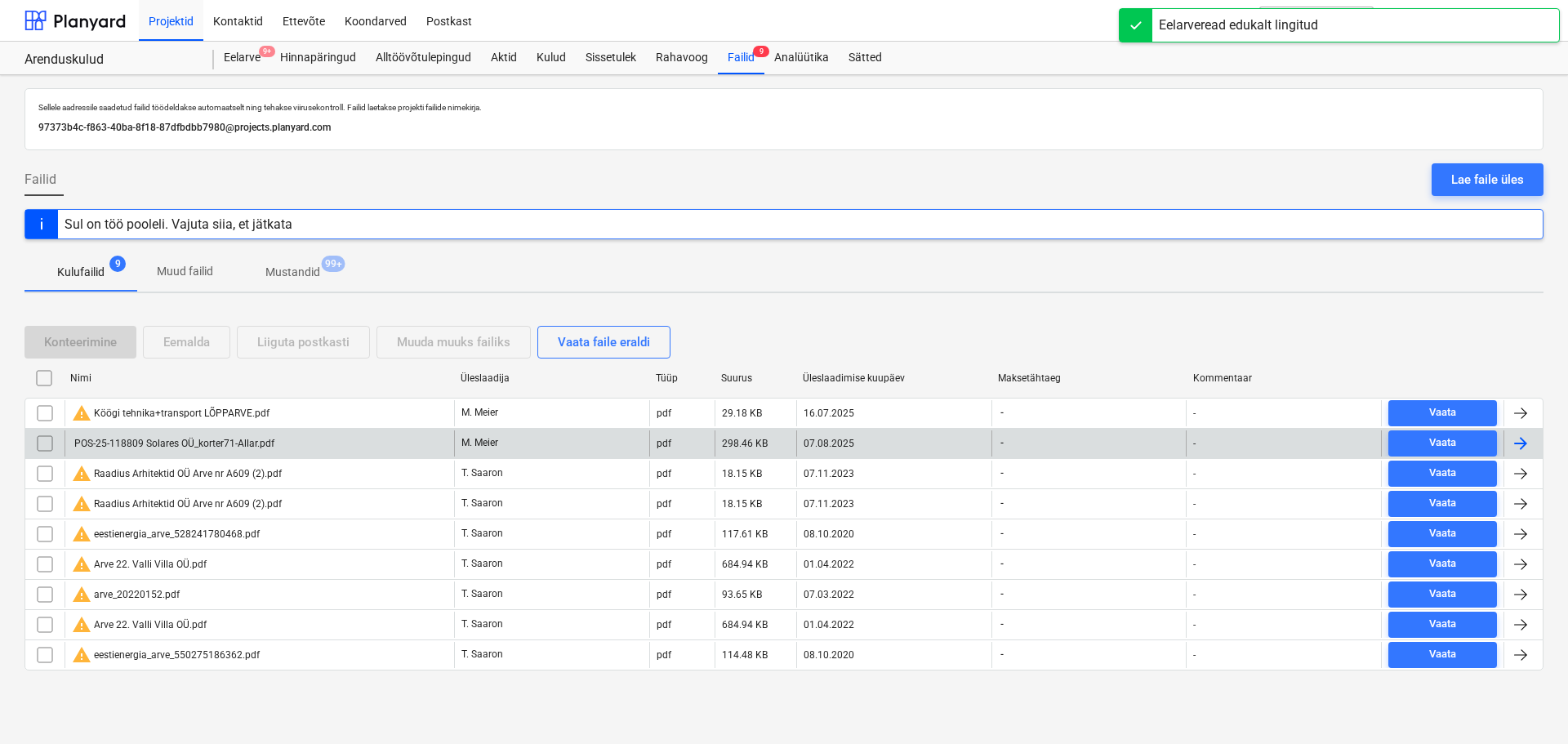 click on "POS-25-118809 Solares OÜ_korter71-Allar.pdf" at bounding box center (173, 443) 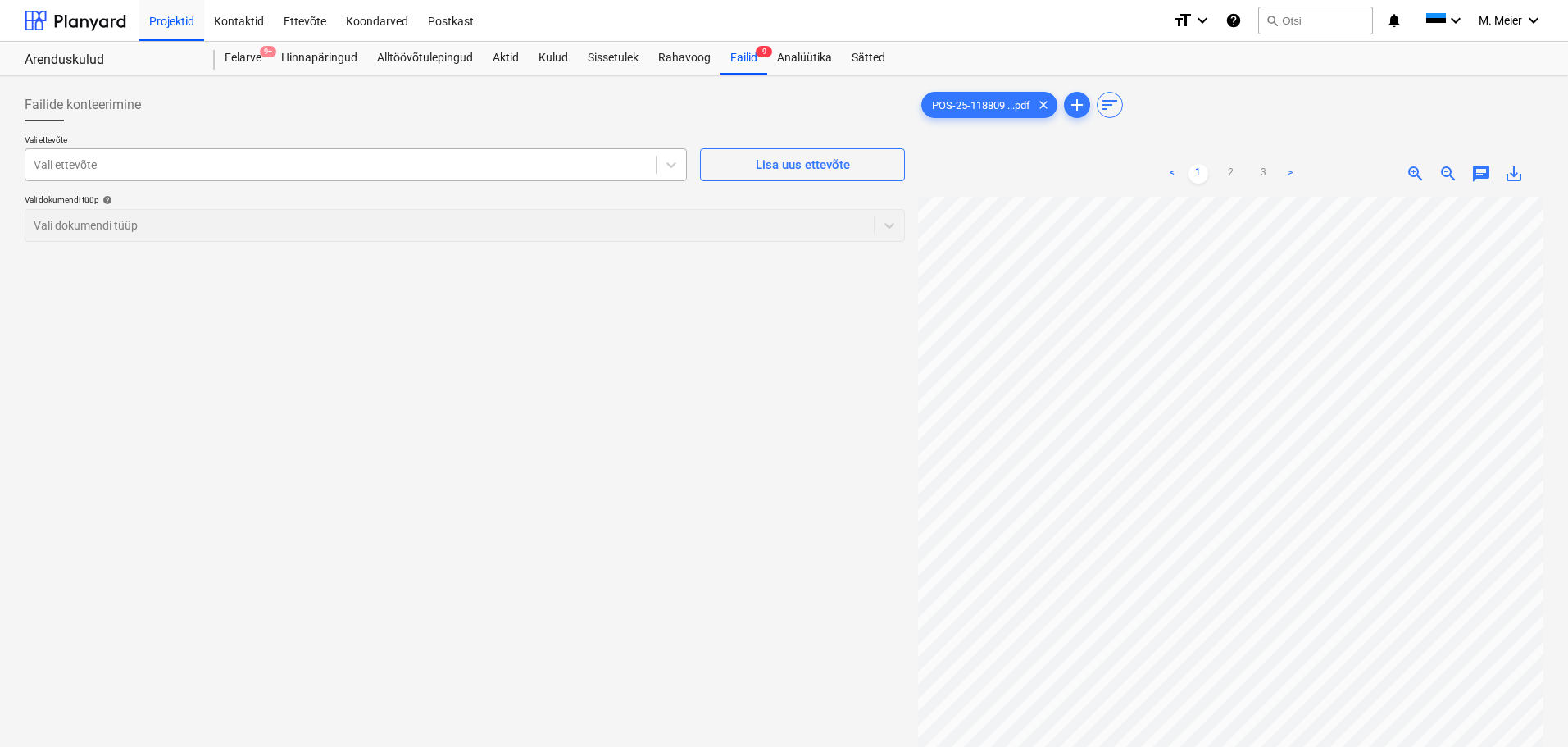 click on "Vali ettevõte" at bounding box center (340, 165) 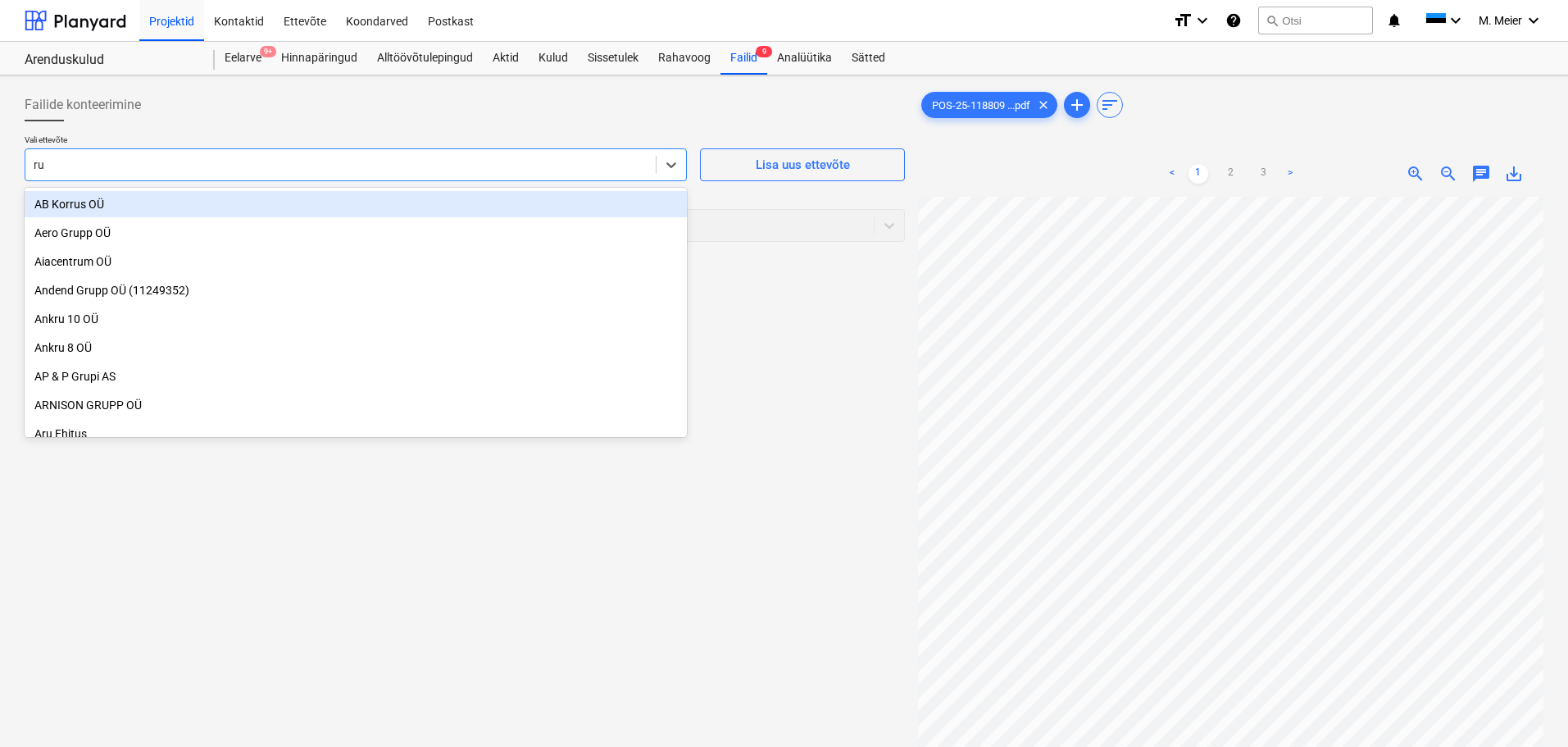 type on "run" 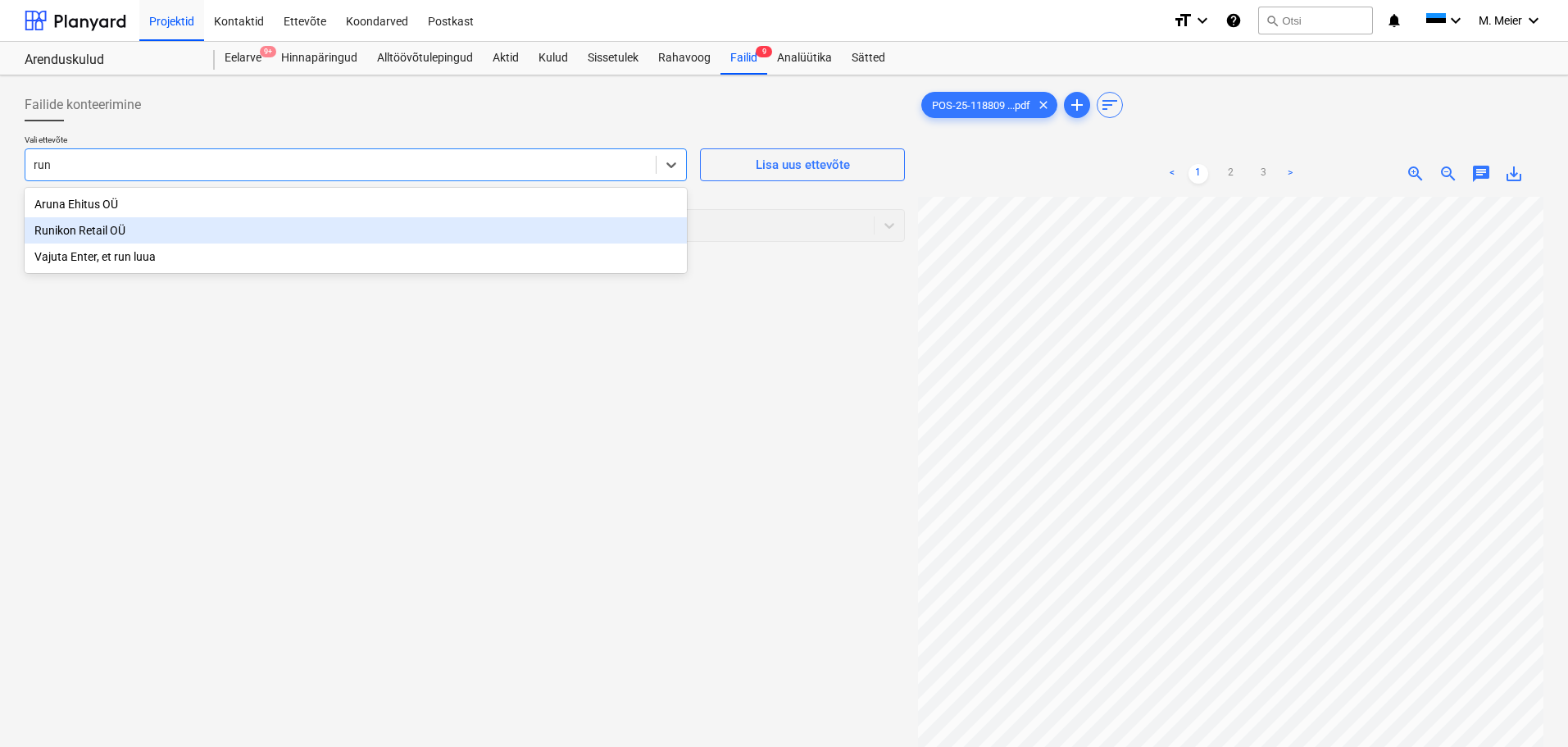type 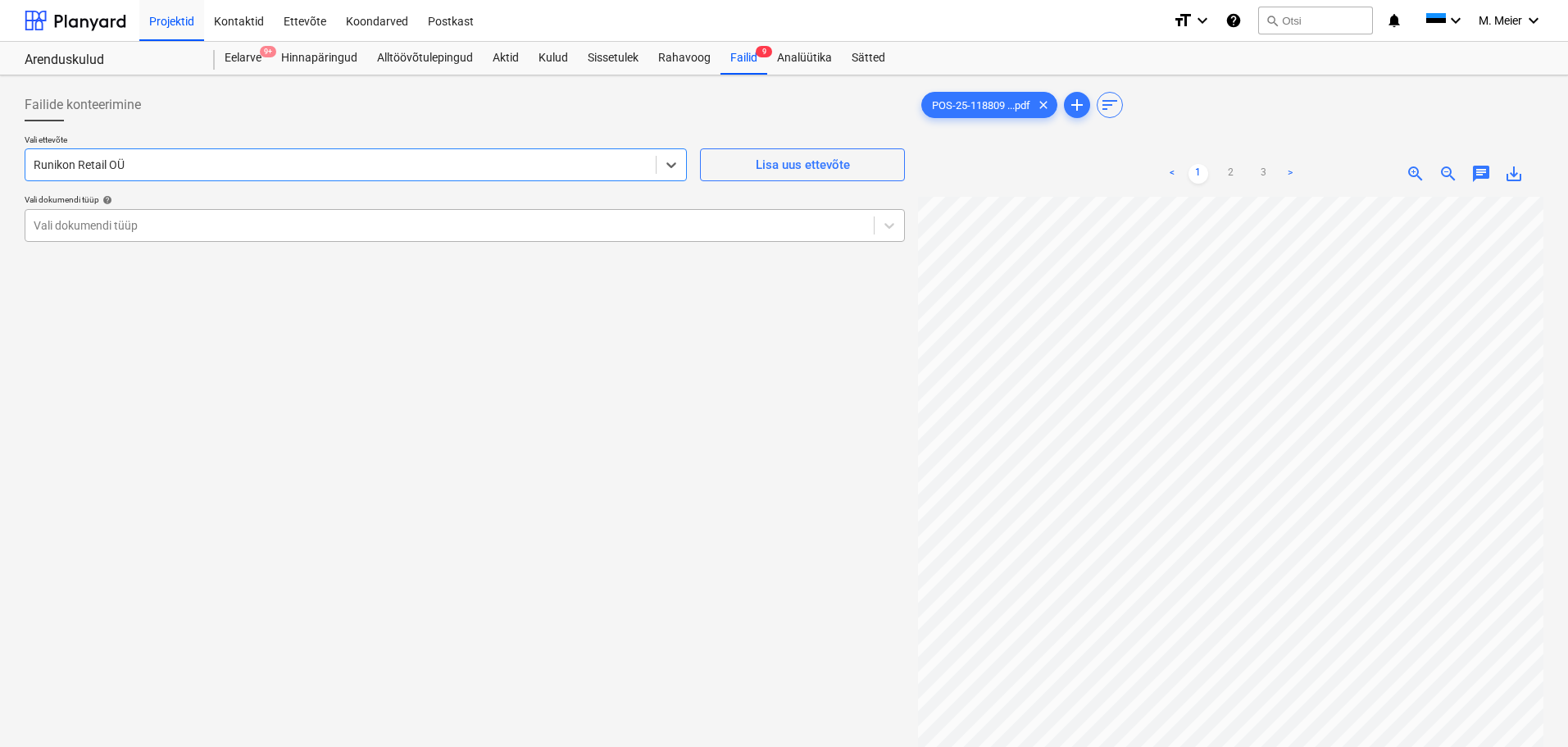 click at bounding box center [449, 225] 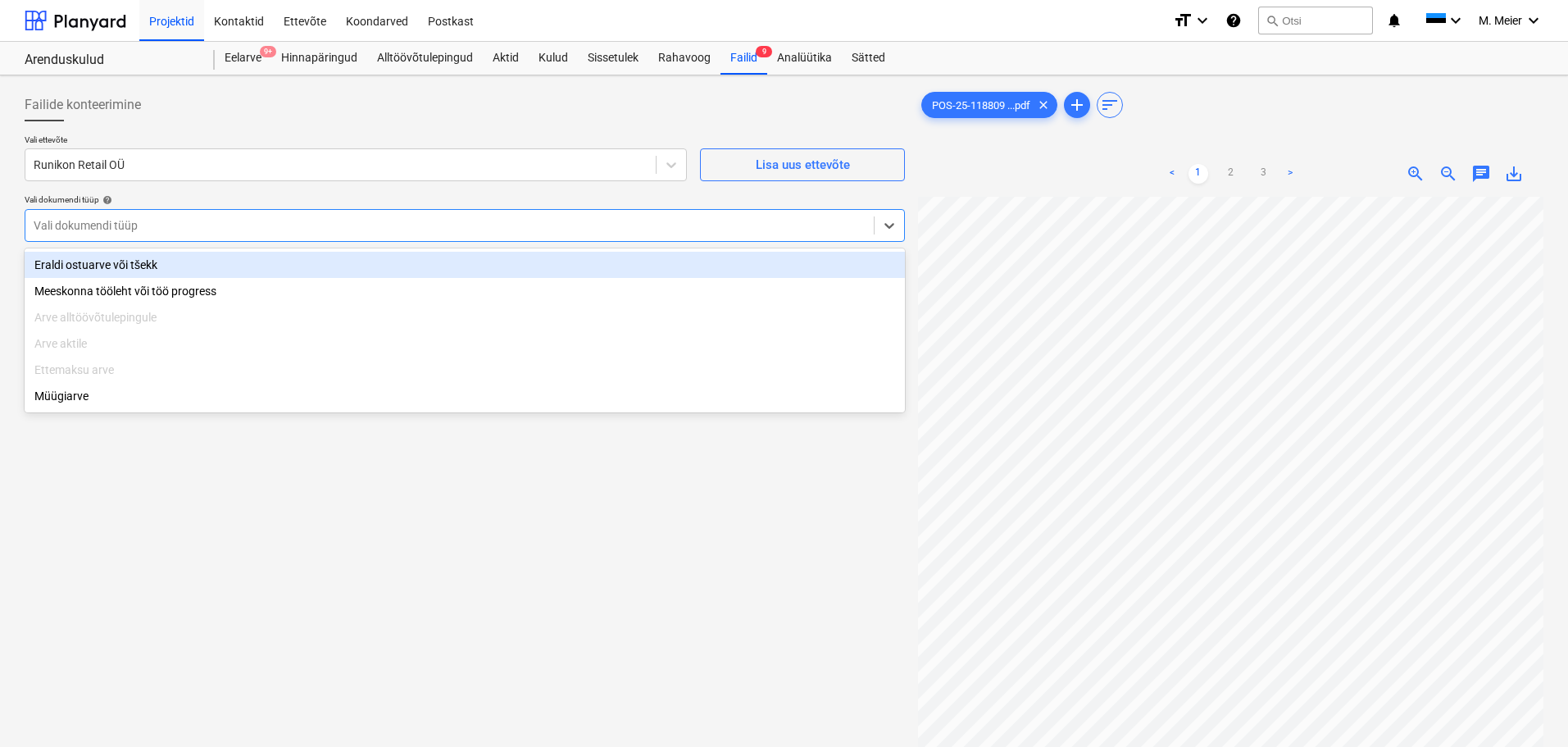 click on "Eraldi ostuarve või tšekk" at bounding box center (465, 265) 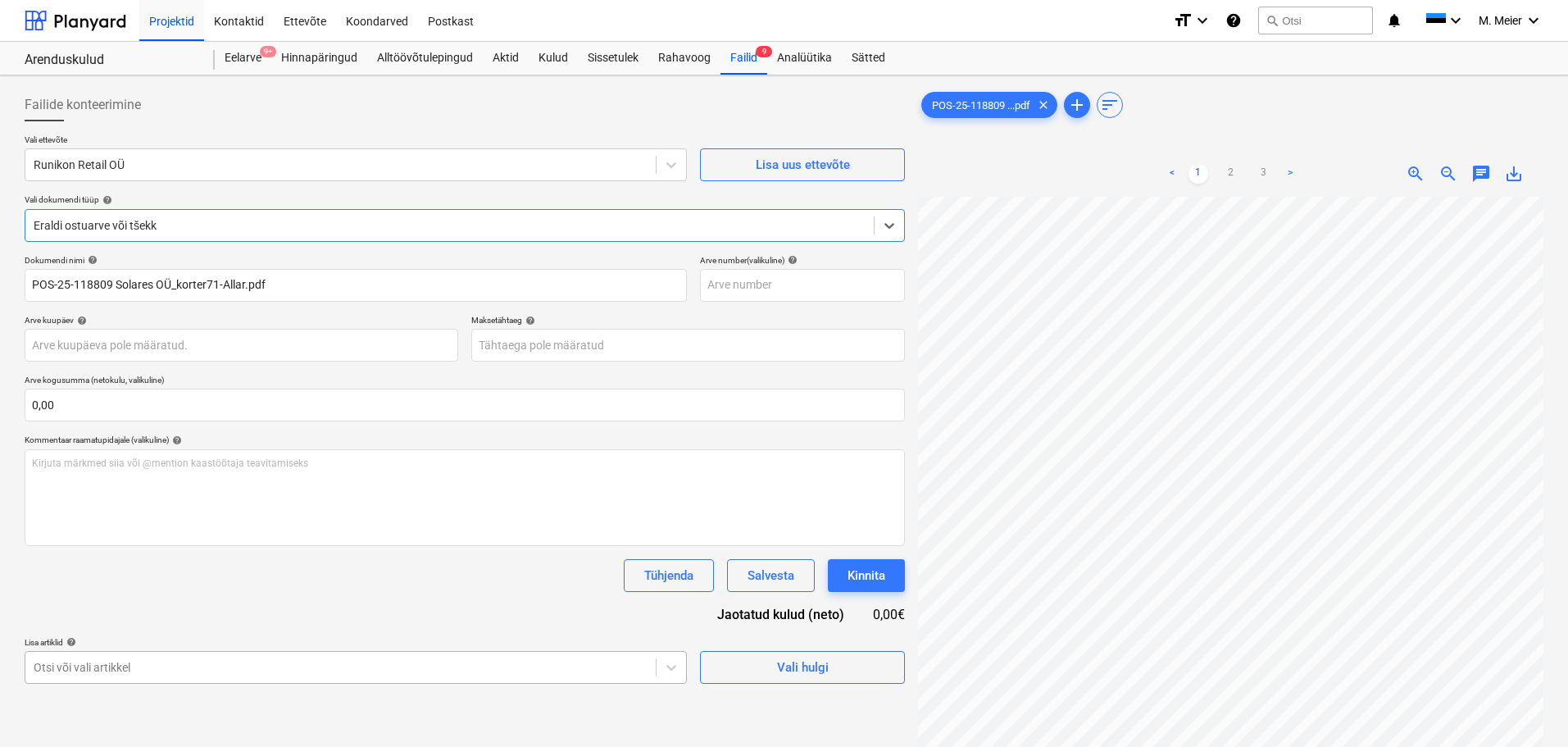 click on "Projektid Kontaktid Ettevõte Koondarved Postkast format_size keyboard_arrow_down help search Otsi notifications [NUMBER] keyboard_arrow_down M. Meier keyboard_arrow_down Arenduskulud Eelarve [NUMBER]+ Hinnapäringud Alltöövõtulepingud Aktid Kulud Sissetulek Rahavoog Failid [NUMBER] Analüütika Sätted Failide konteerimine Vali ettevõte Runikon Retail OÜ   Lisa uus ettevõte Vali dokumendi tüüp help Eraldi ostuarve või tšekk   Select is focused ,type to refine list, press Down to open the menu,  Eraldi ostuarve või tšekk Dokumendi nimi help POS-[NUMBER]-[NUMBER] Solares OÜ_korter[NUMBER]-Allar.pdf Arve number  (valikuline) help Arve kuupäev help Press the down arrow key to interact with the calendar and
select a date. Press the question mark key to get the keyboard shortcuts for changing dates. Maksetähtaeg help Press the down arrow key to interact with the calendar and
select a date. Press the question mark key to get the keyboard shortcuts for changing dates. Arve kogusumma (netokulu, valikuline) <" at bounding box center (784, 373) 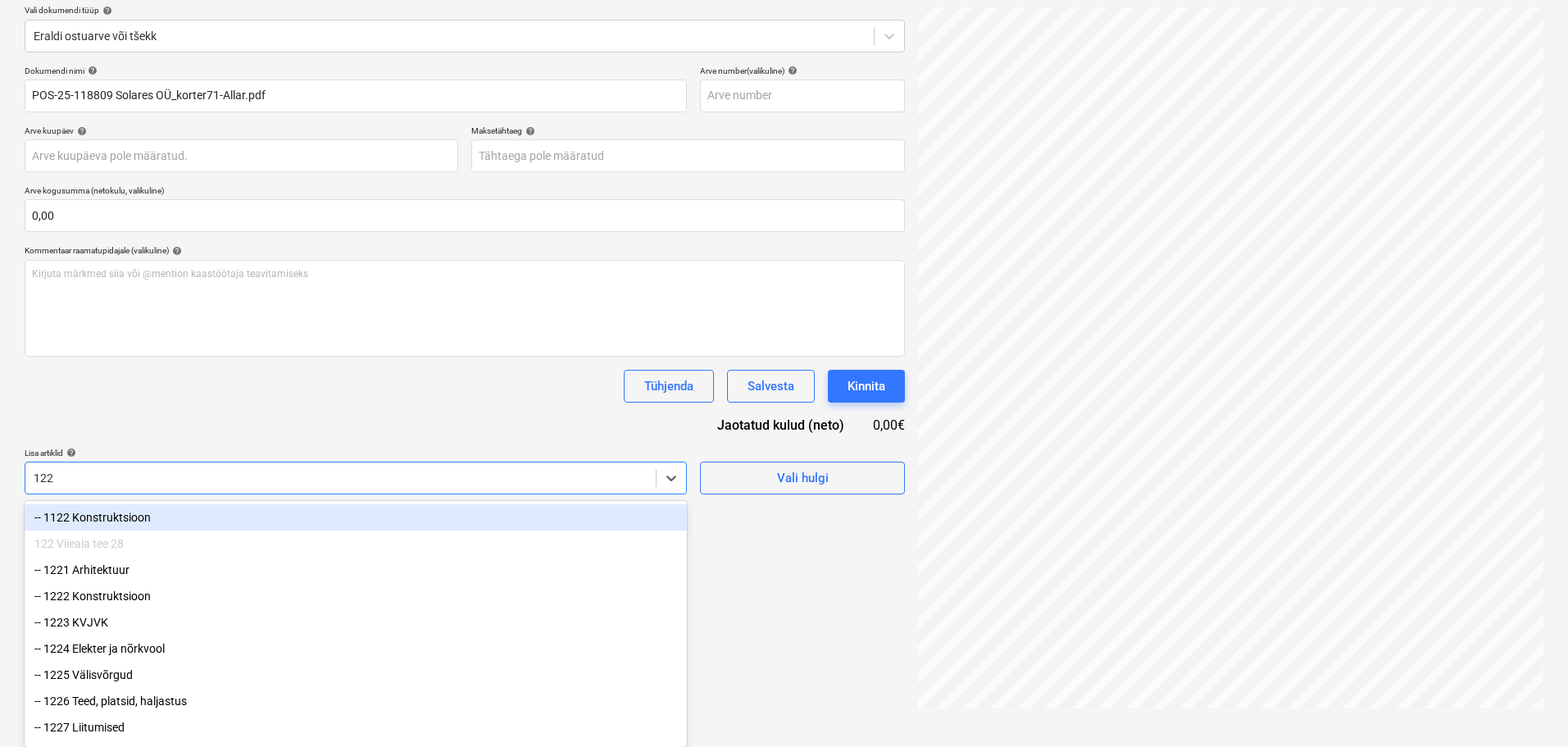 type on "1229" 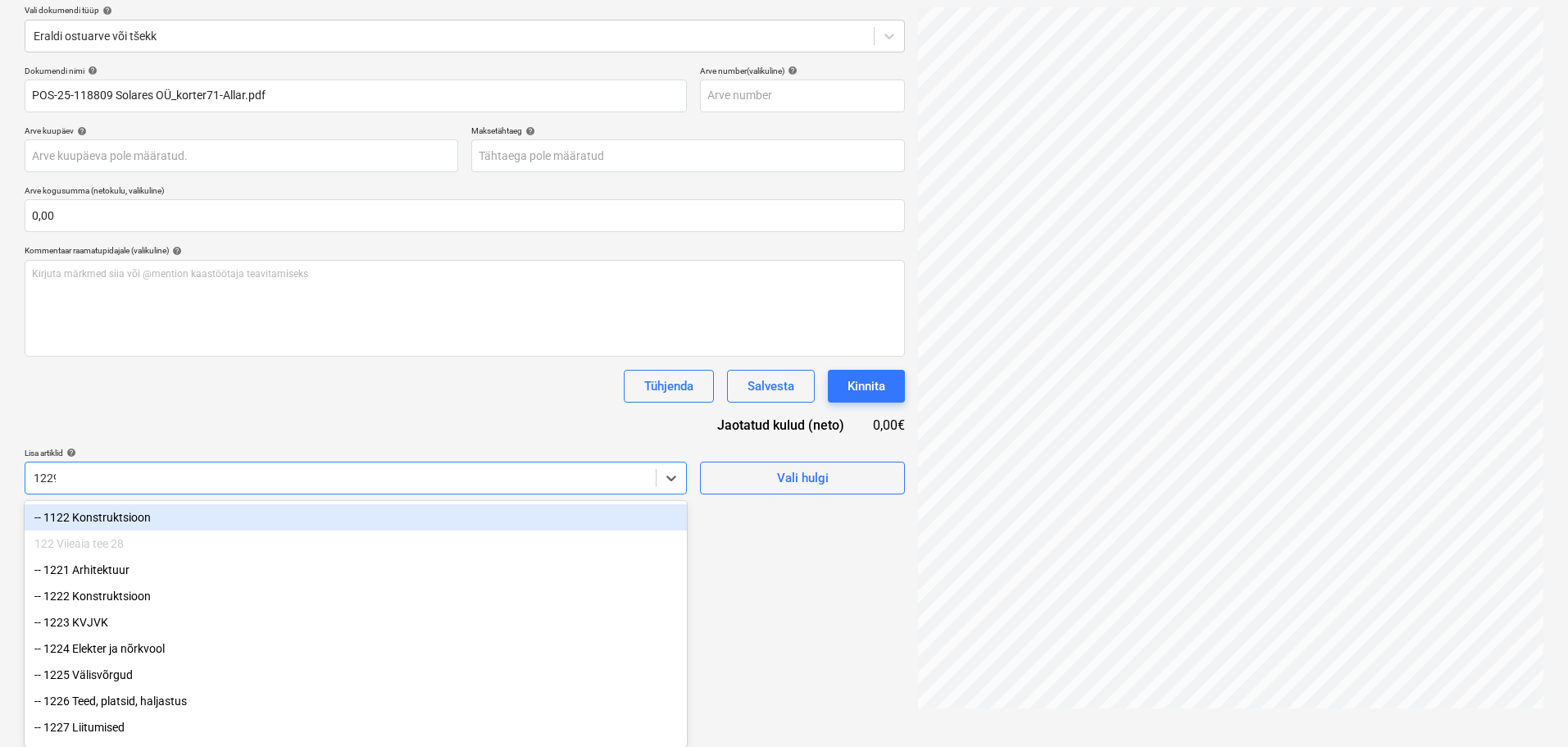 scroll, scrollTop: 164, scrollLeft: 0, axis: vertical 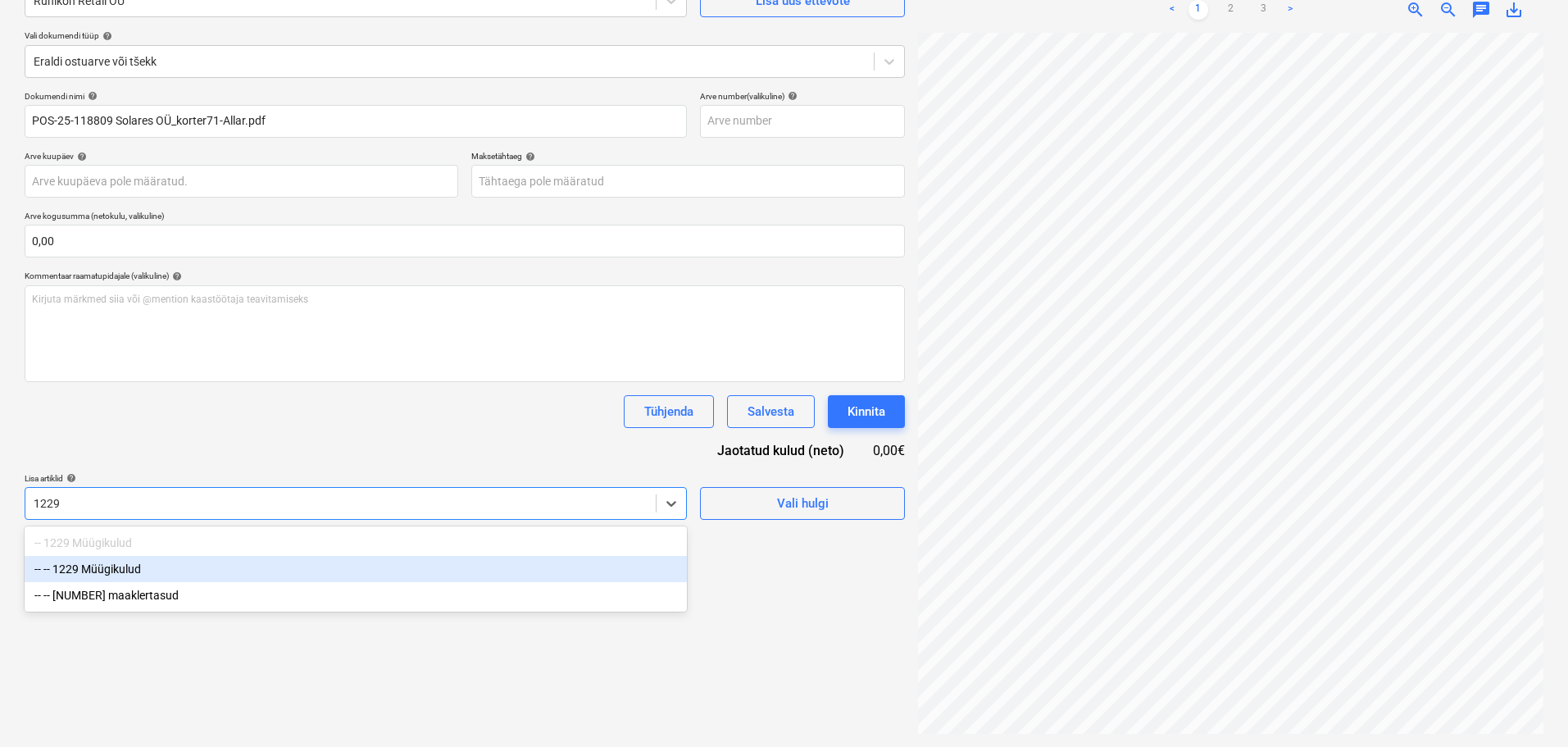 click on "-- --  1229 Müügikulud" at bounding box center (356, 569) 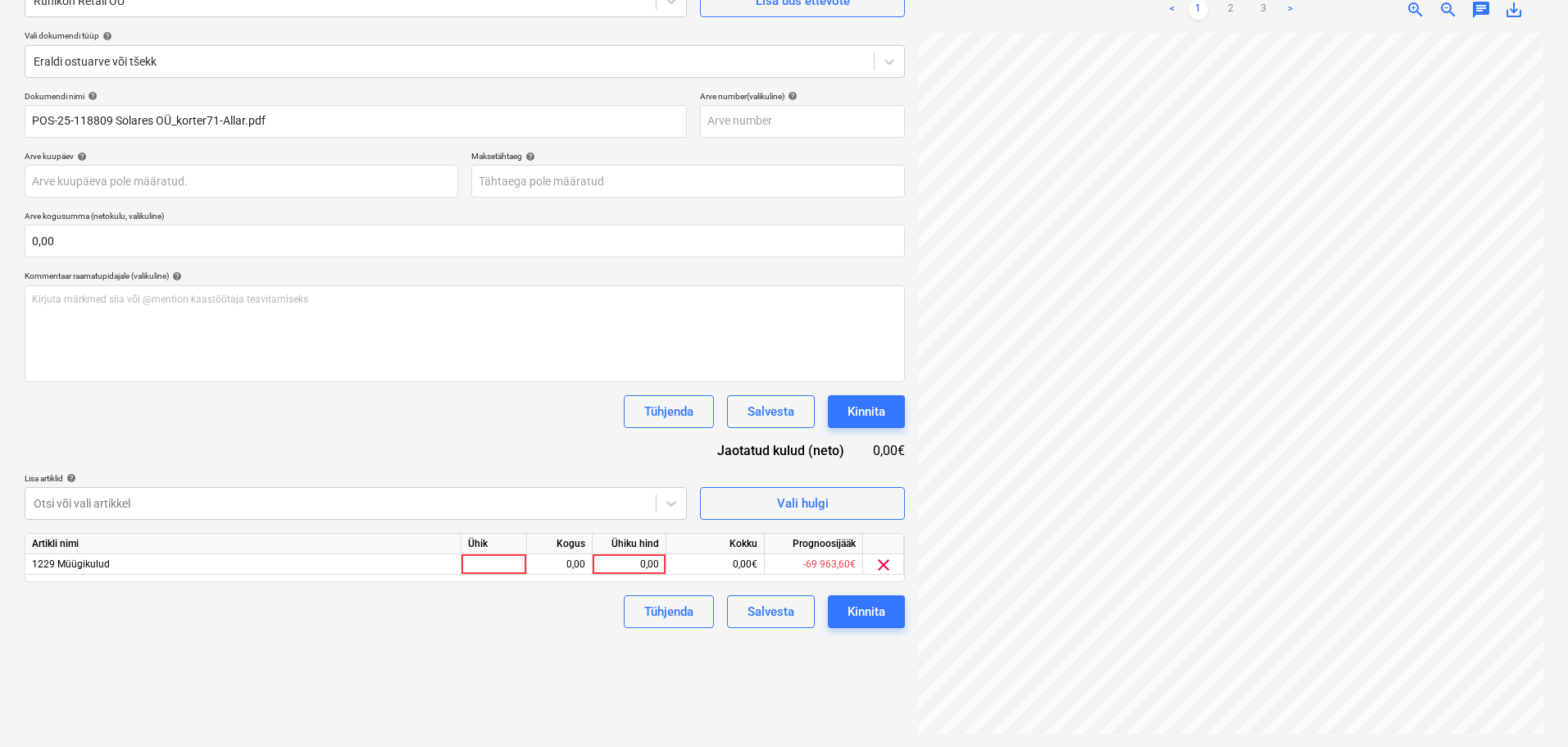 click on "Tühjenda Salvesta Kinnita" at bounding box center [465, 412] 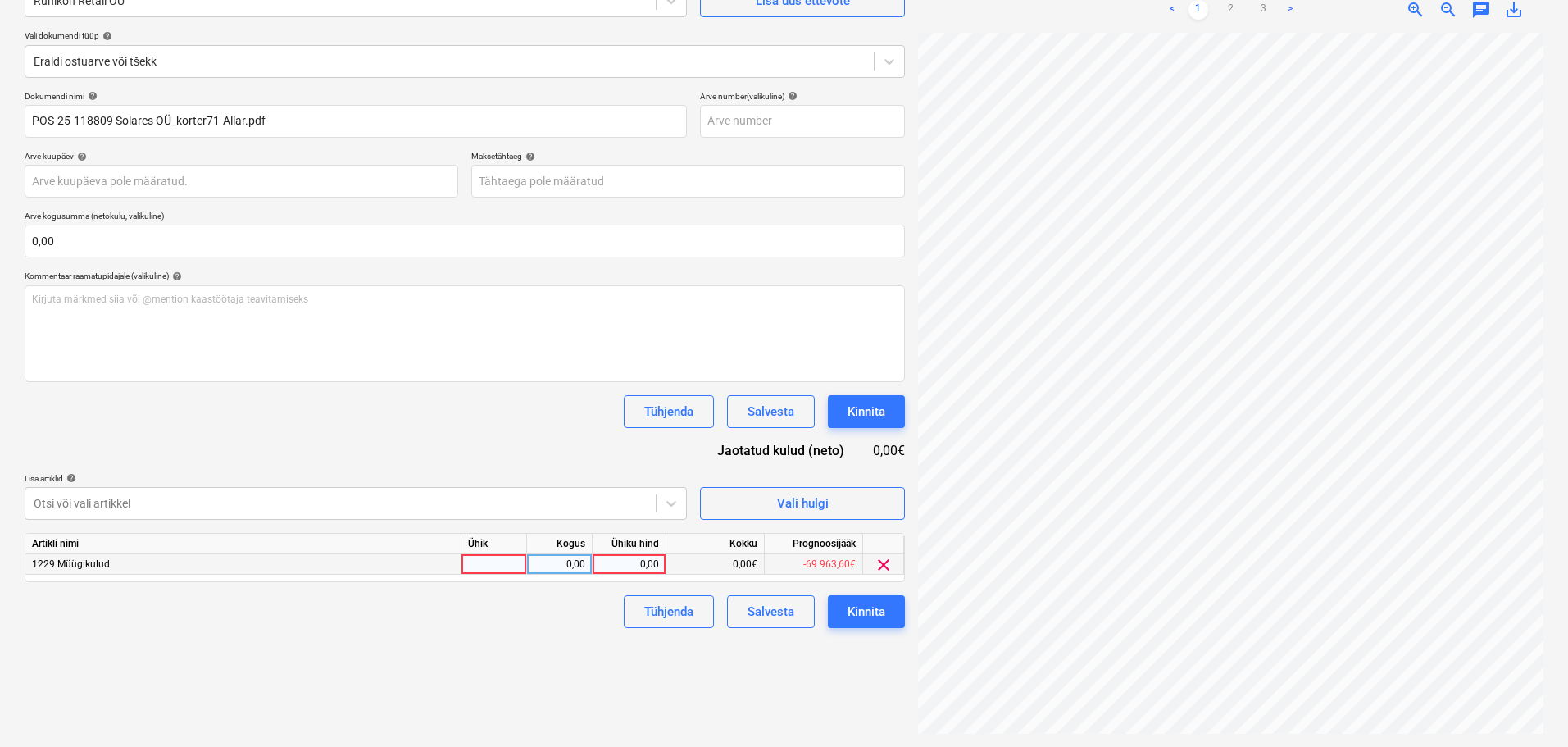 click at bounding box center [494, 564] 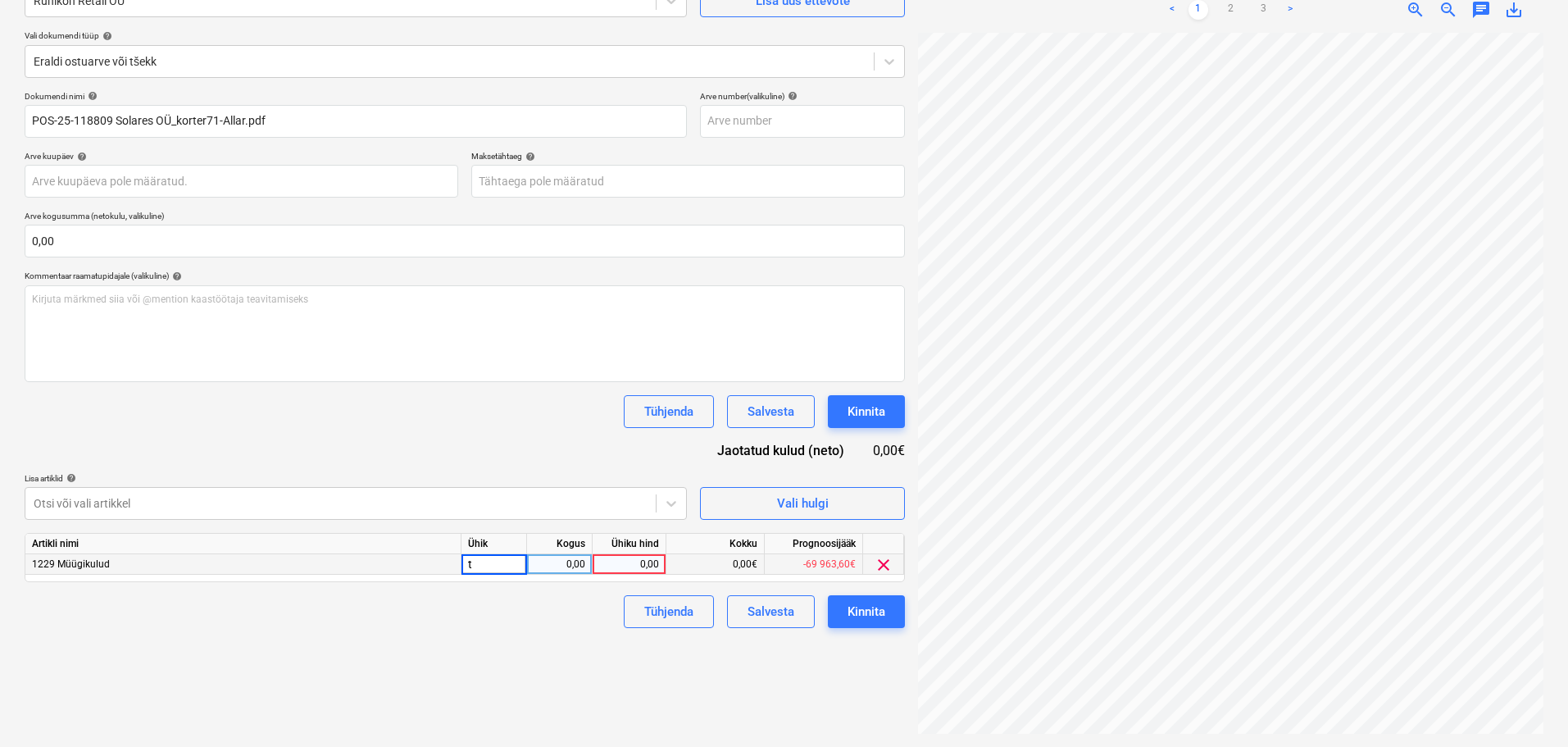 type on "tk" 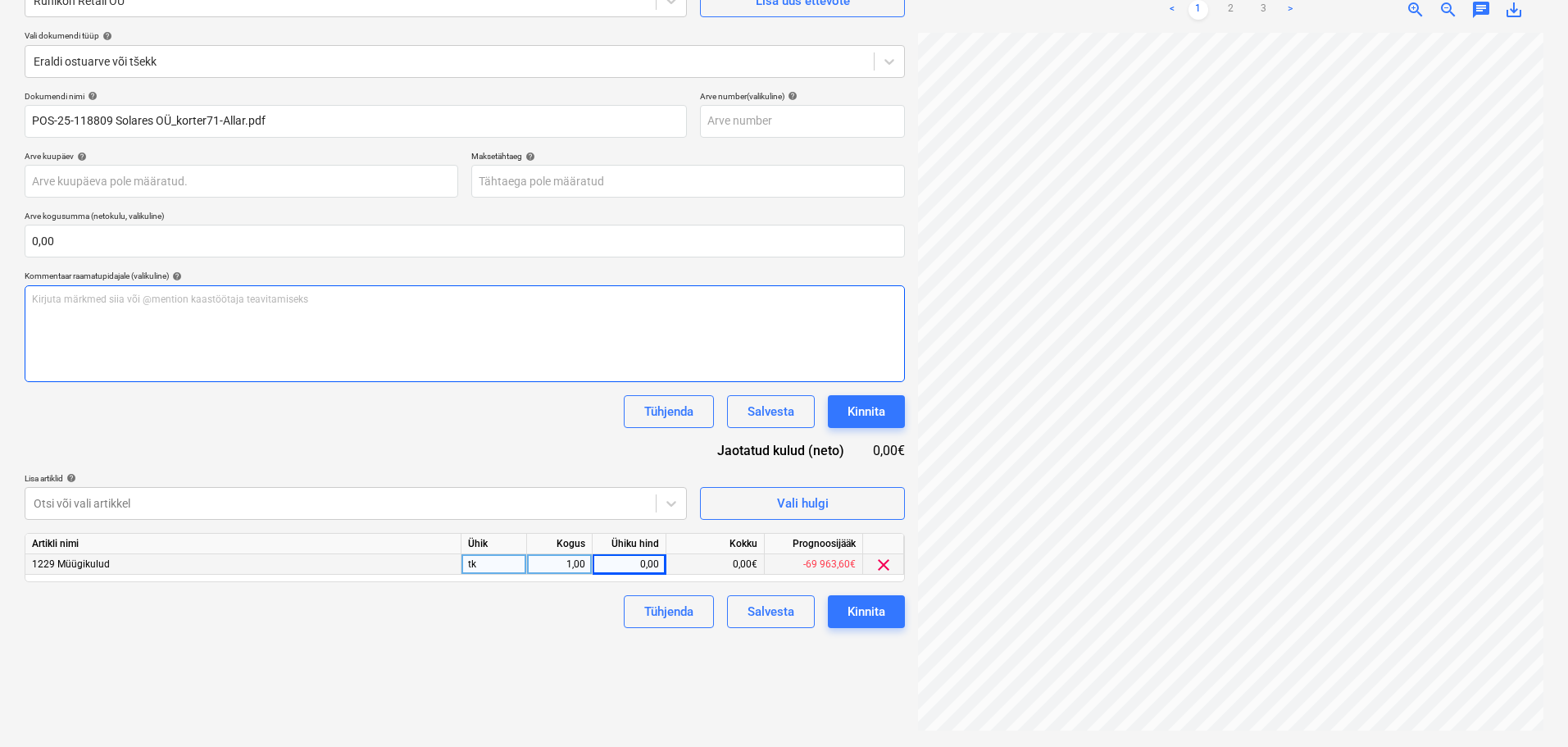 scroll, scrollTop: 347, scrollLeft: 116, axis: both 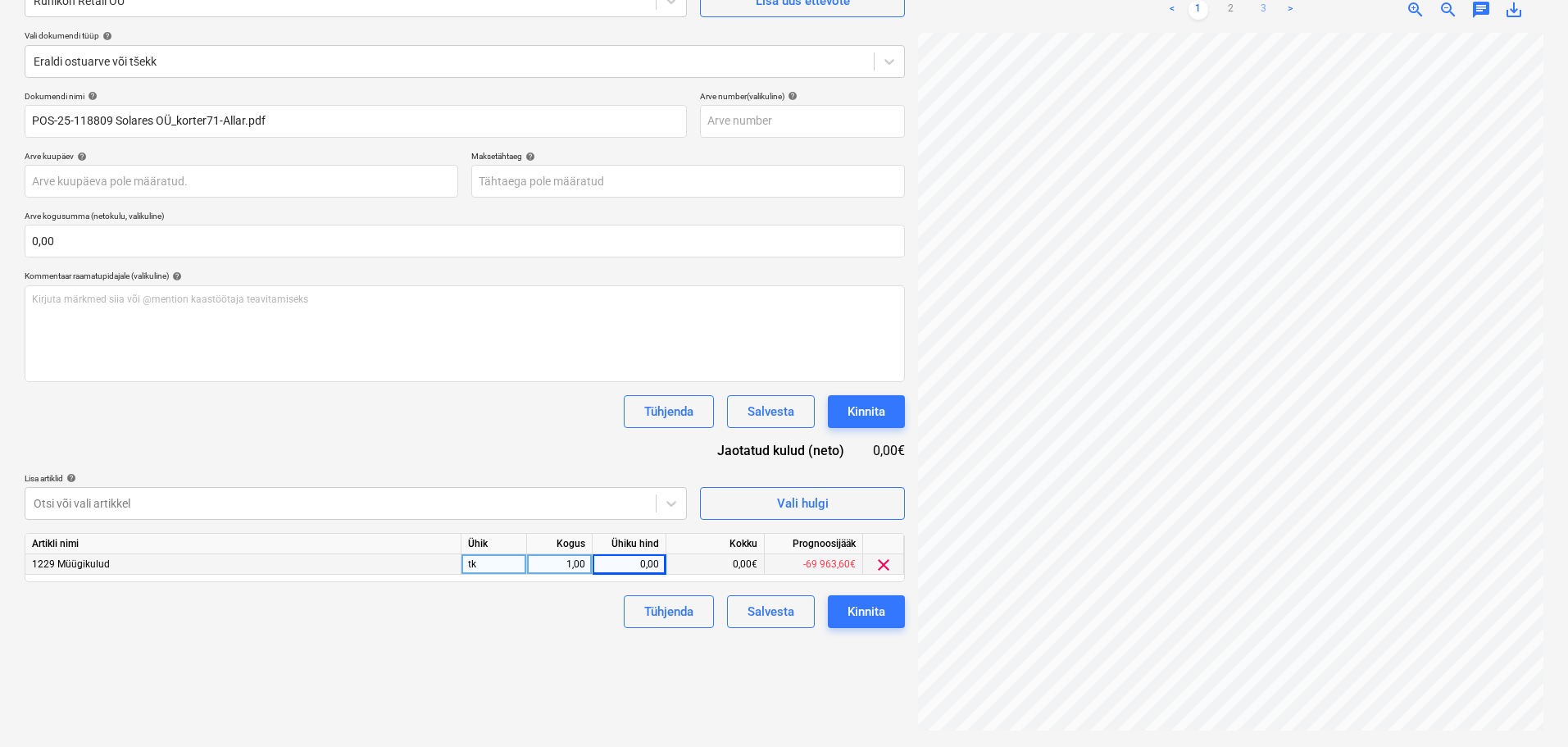 click on "3" at bounding box center (1264, 10) 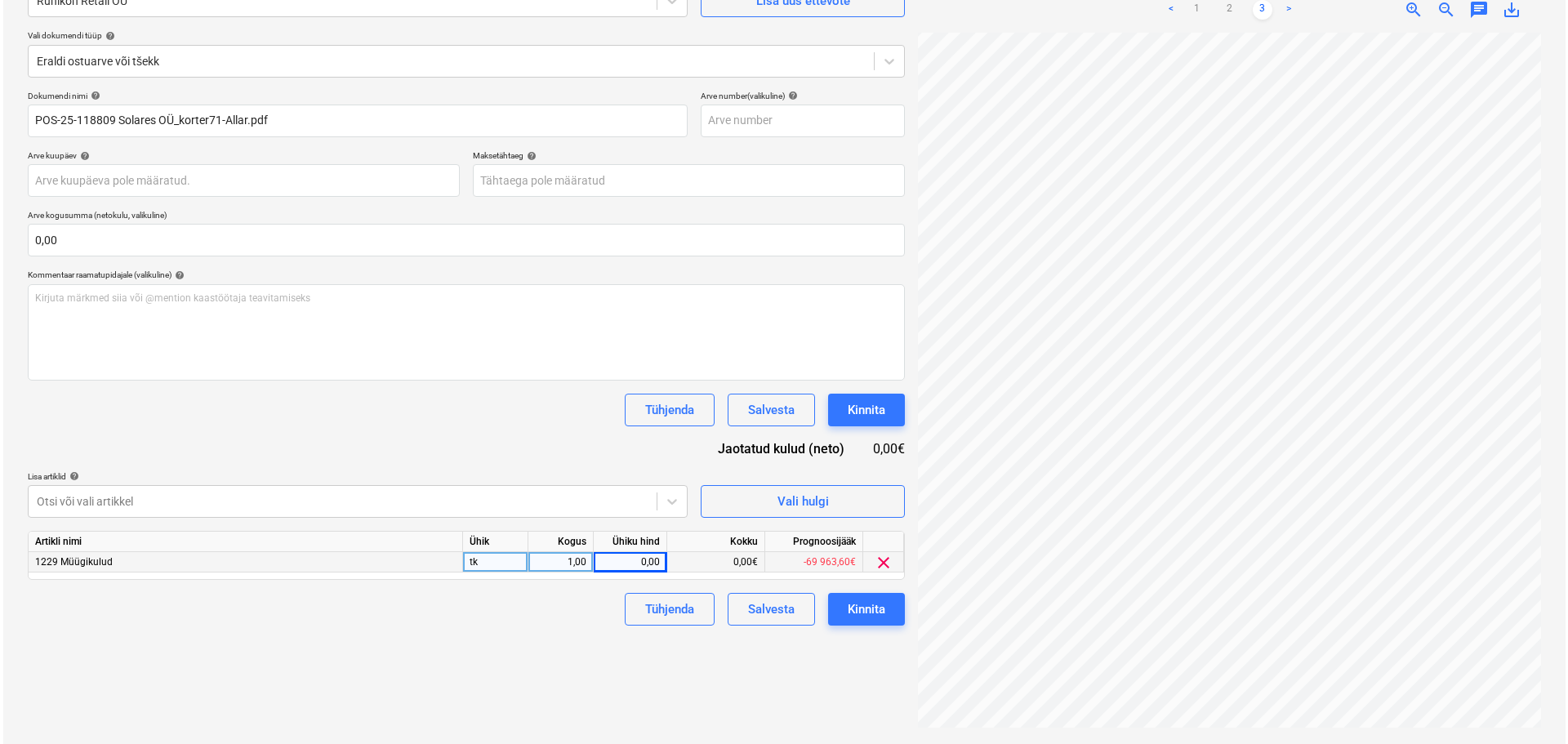 scroll, scrollTop: 264, scrollLeft: 115, axis: both 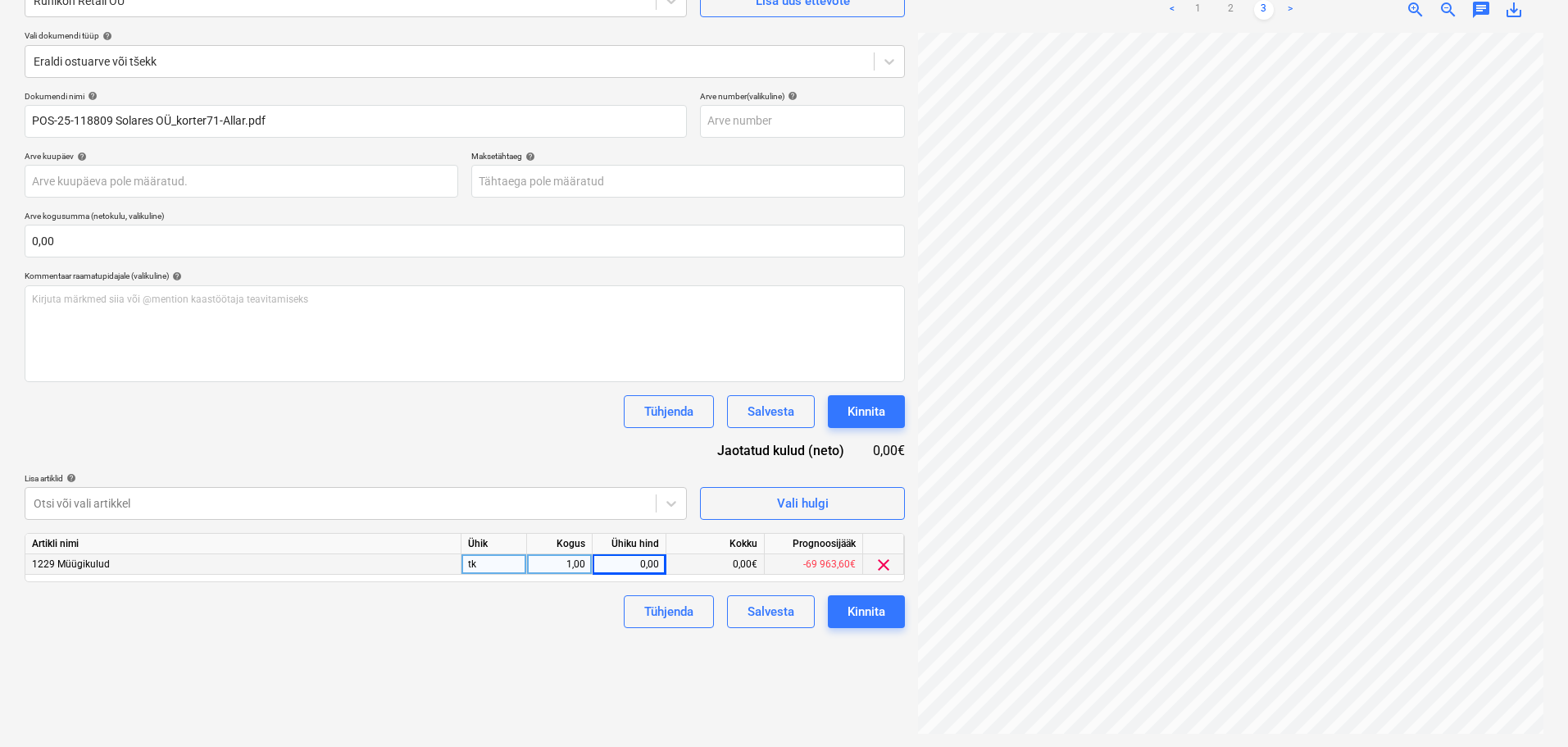 click on "0,00" at bounding box center [629, 564] 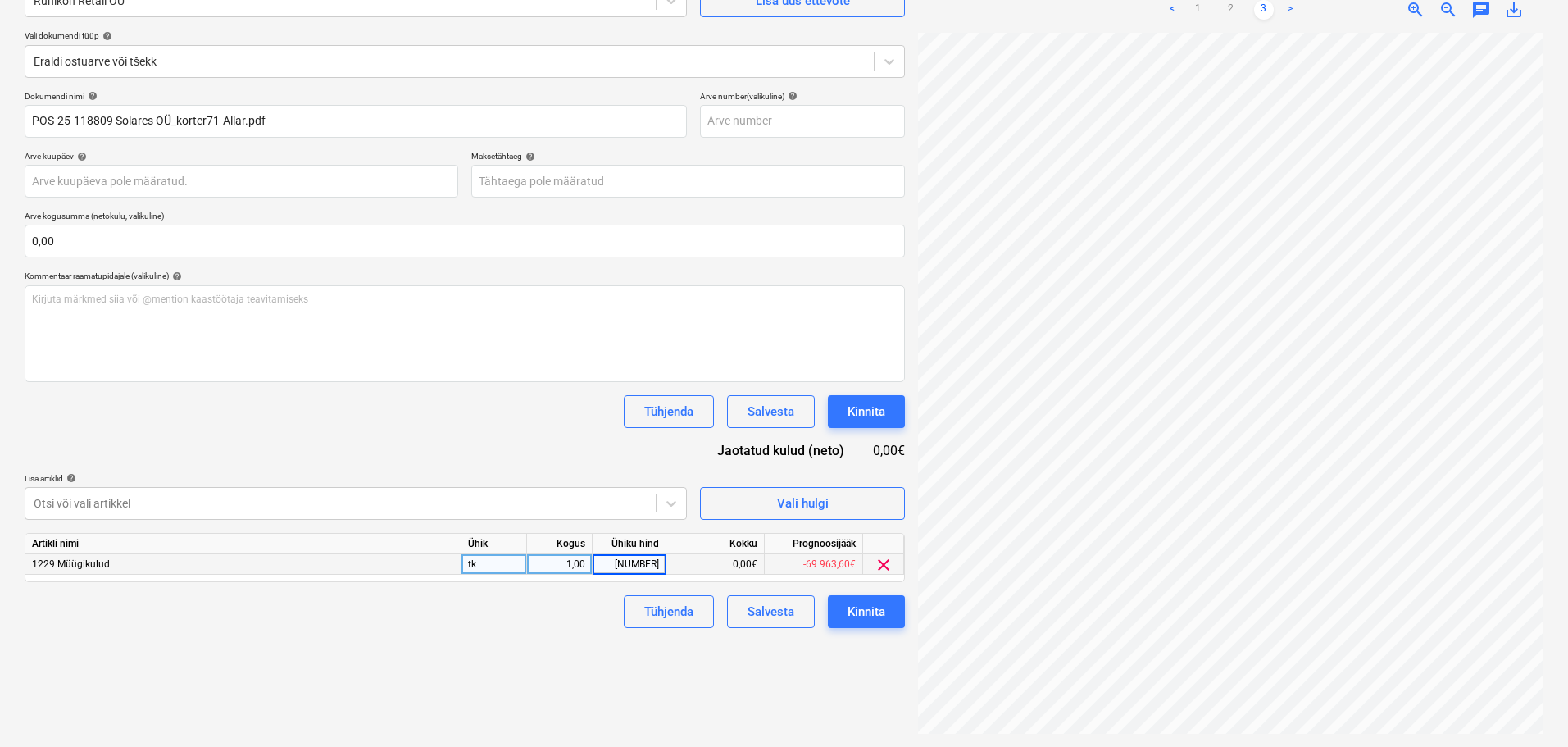 type on "3590,83" 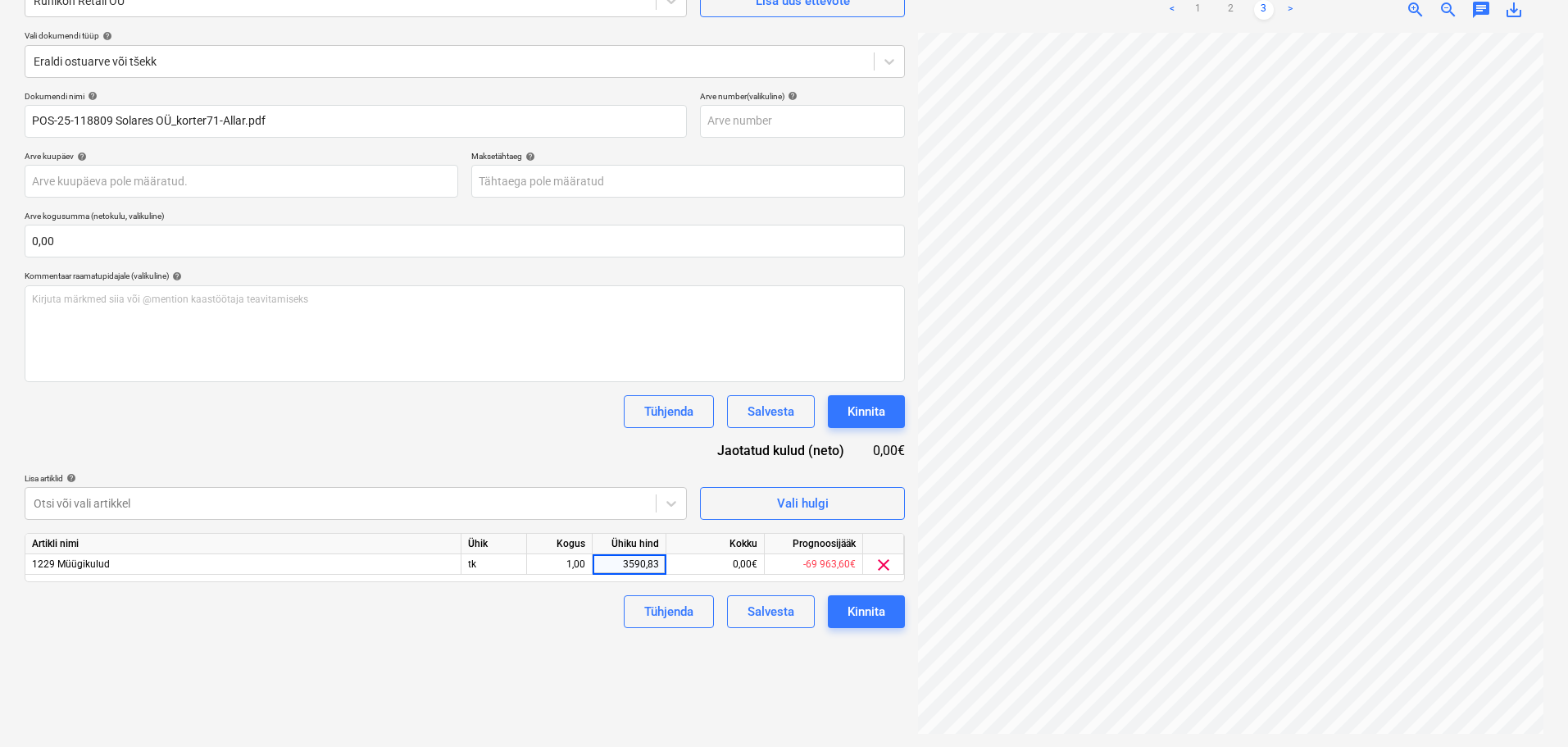 drag, startPoint x: 416, startPoint y: 430, endPoint x: 355, endPoint y: 427, distance: 61.07373 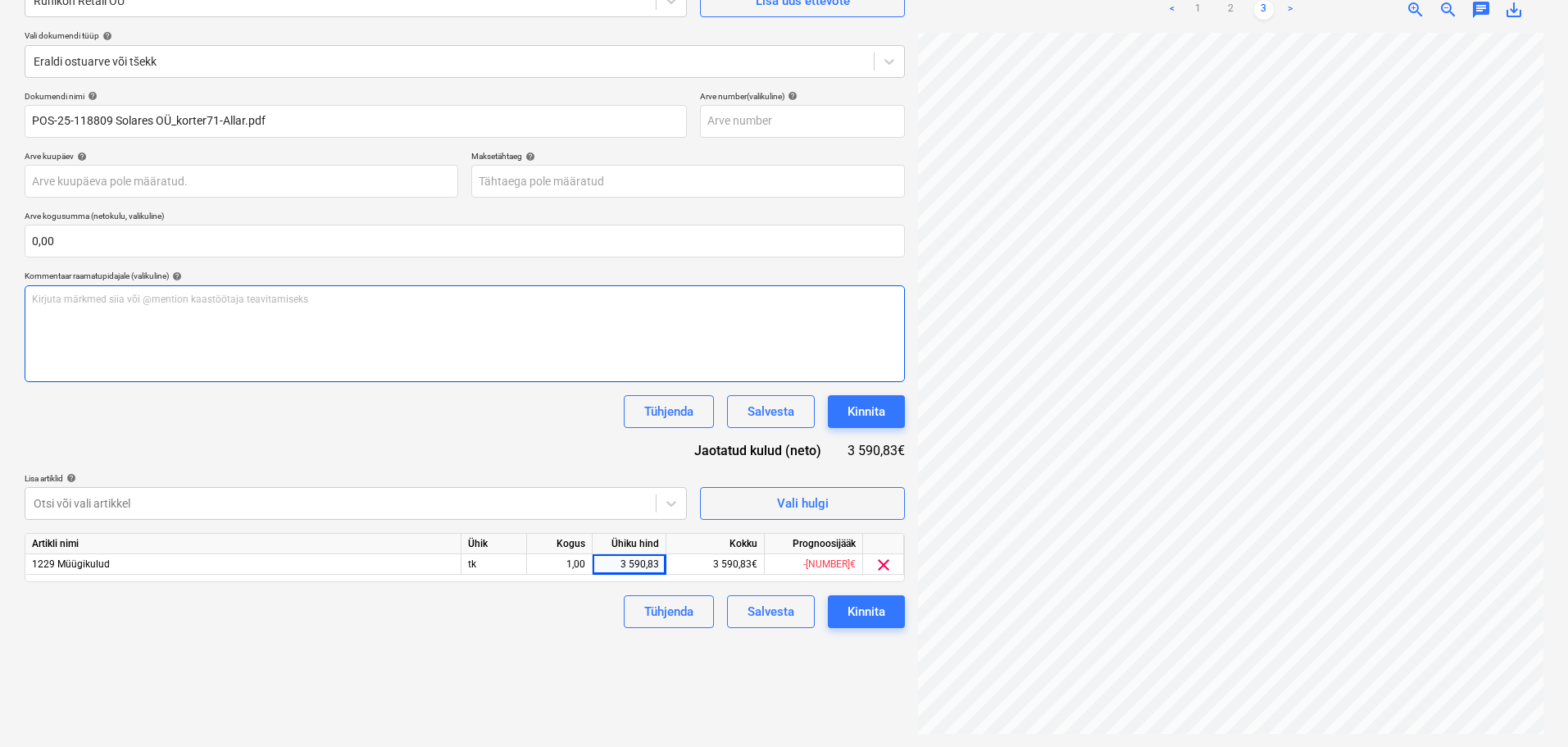 click on "Kirjuta märkmed siia või @mention kaastöötaja teavitamiseks ﻿" at bounding box center (465, 334) 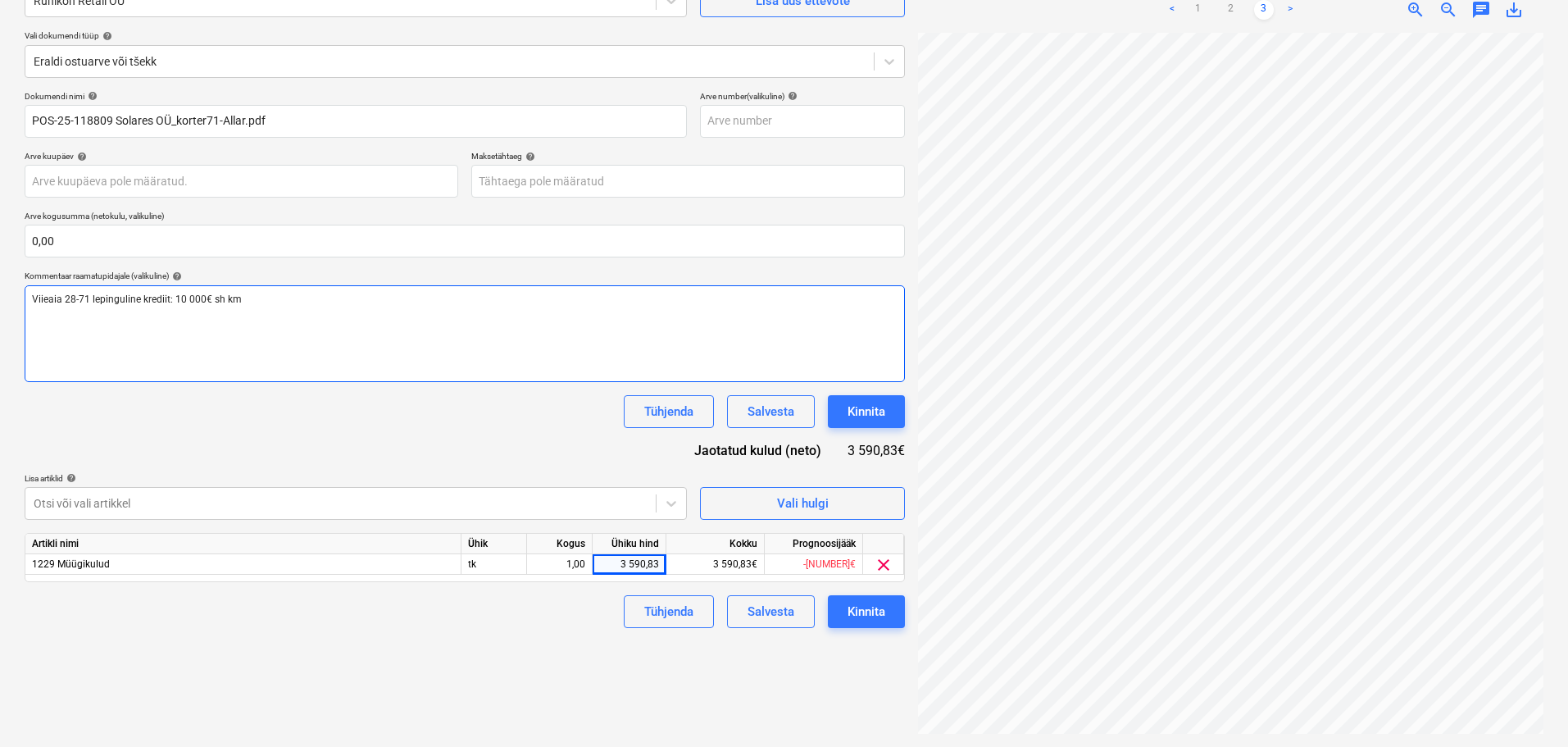 click on "Viieaia 28-71 lepinguline krediit: 10 000€ sh km" at bounding box center (465, 334) 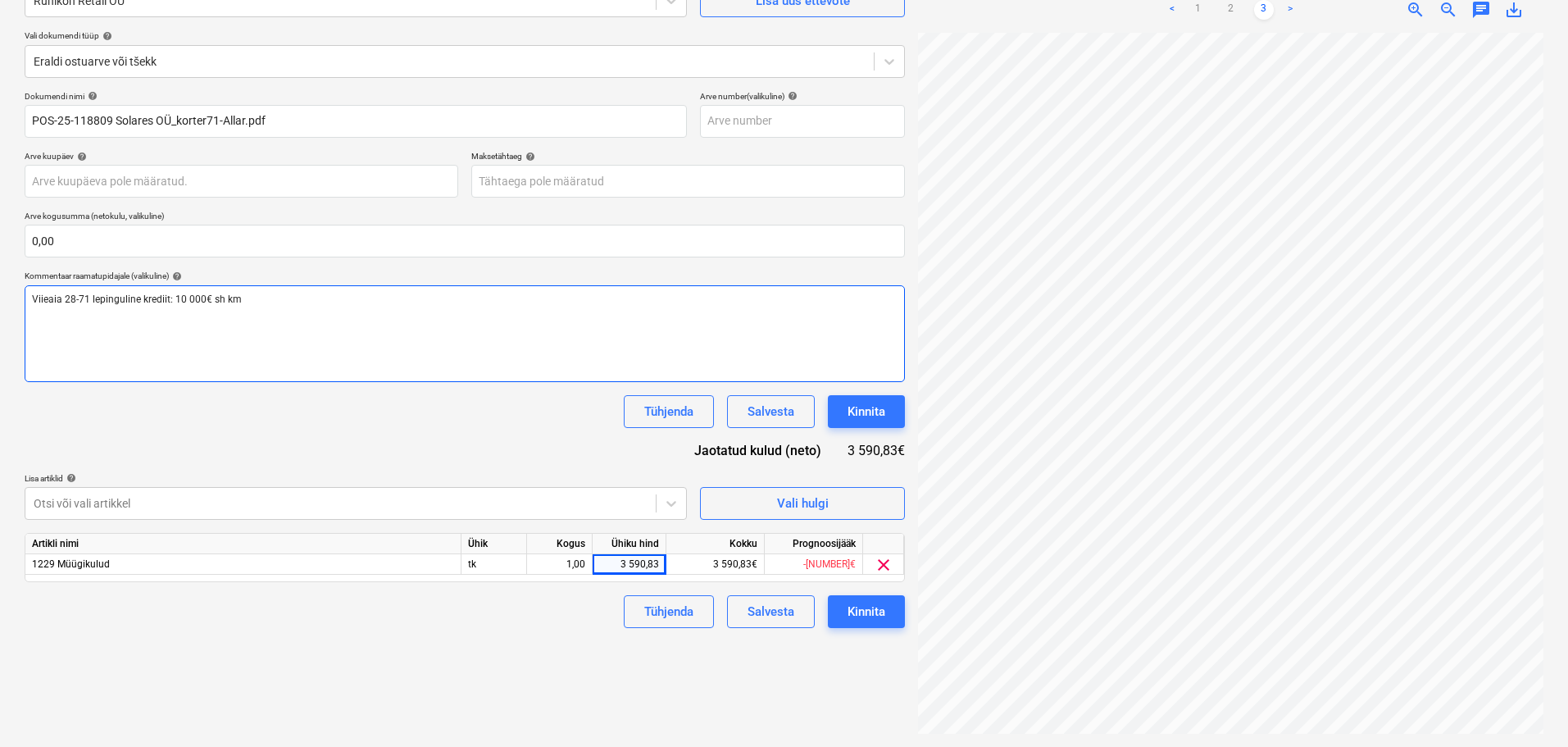 click on "Viieaia 28-71 lepinguline krediit: 10 000€ sh km" at bounding box center [137, 299] 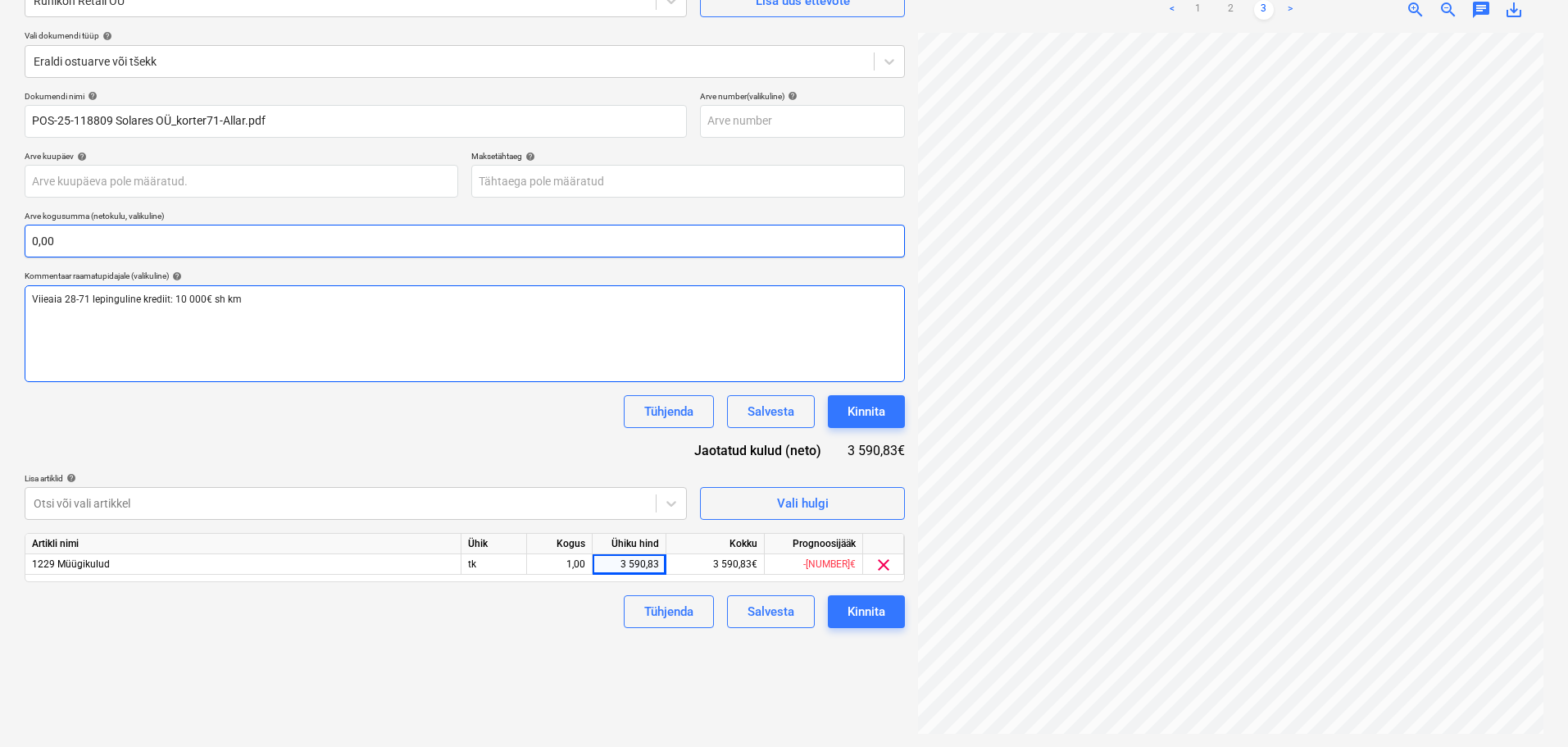type 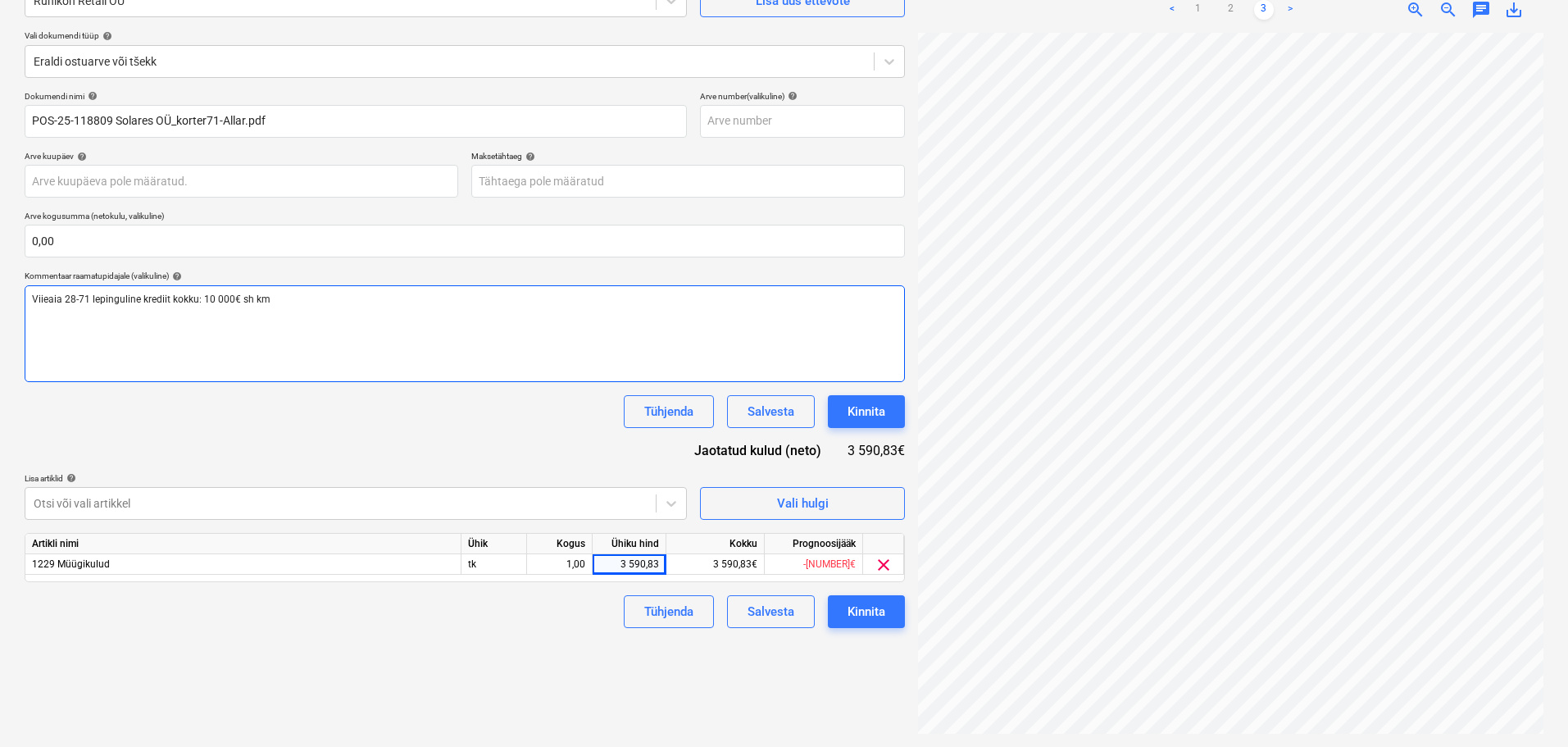 click on "Viieaia 28-71 lepinguline krediit kokku: 10 000€ sh km" at bounding box center [465, 334] 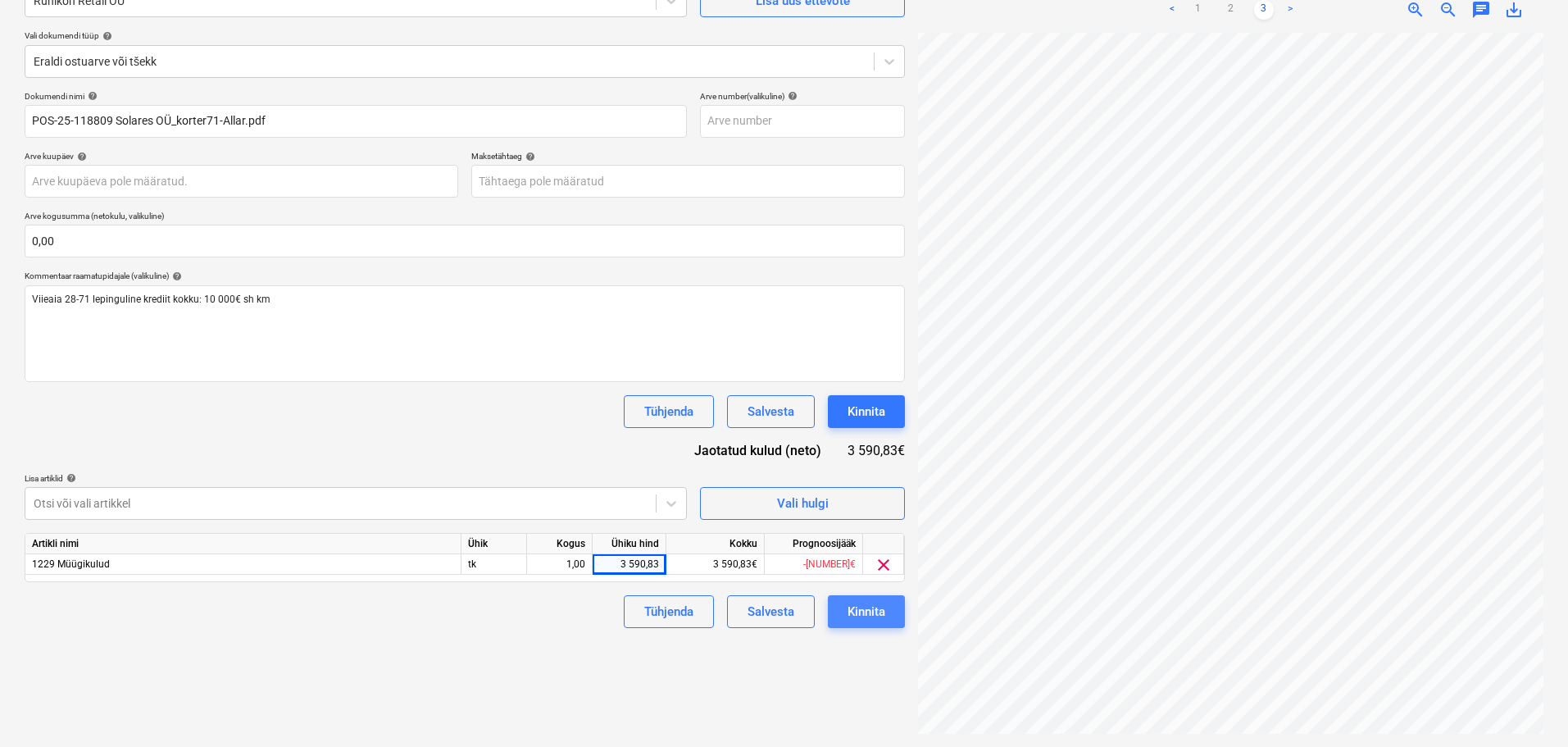 click on "Kinnita" at bounding box center (866, 612) 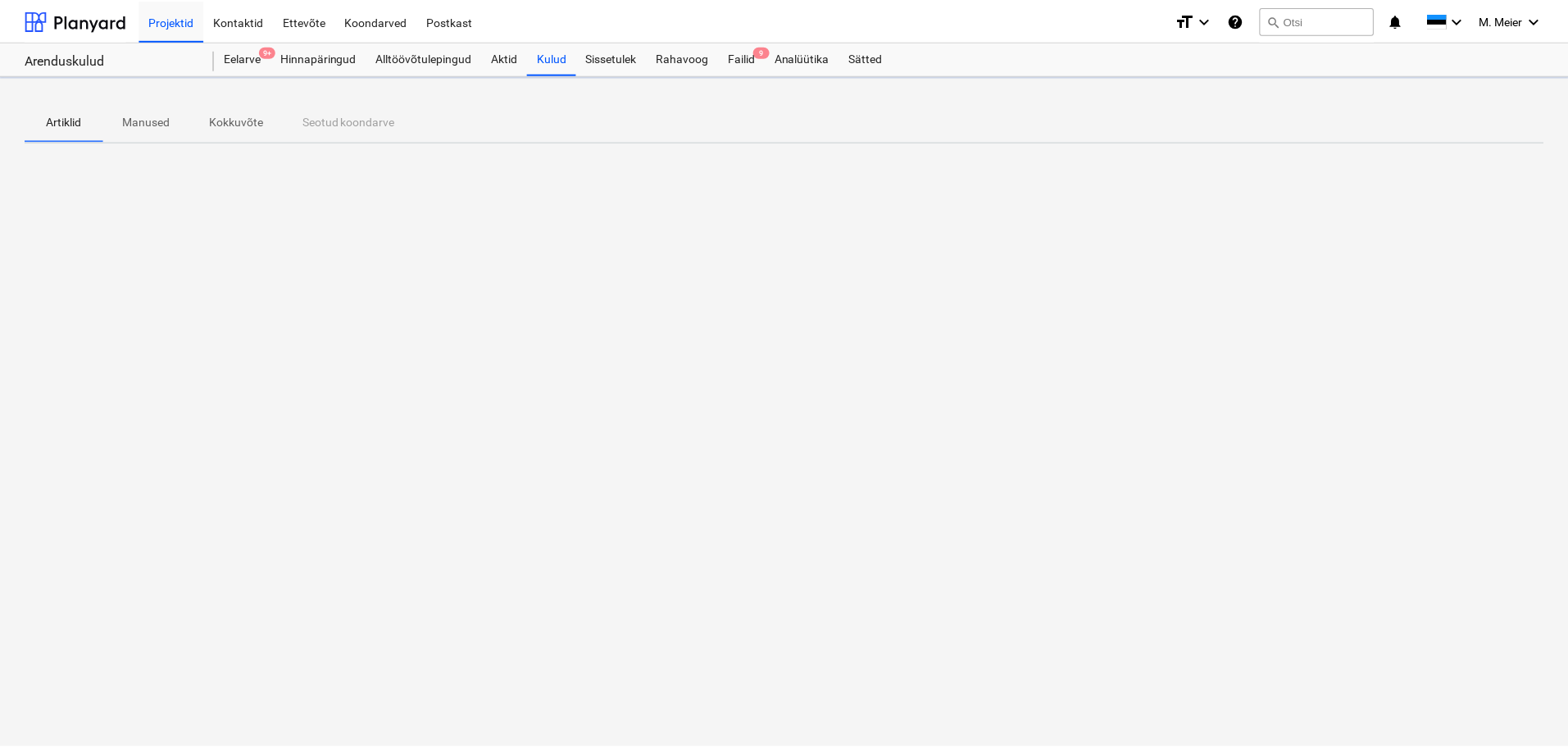 scroll, scrollTop: 0, scrollLeft: 0, axis: both 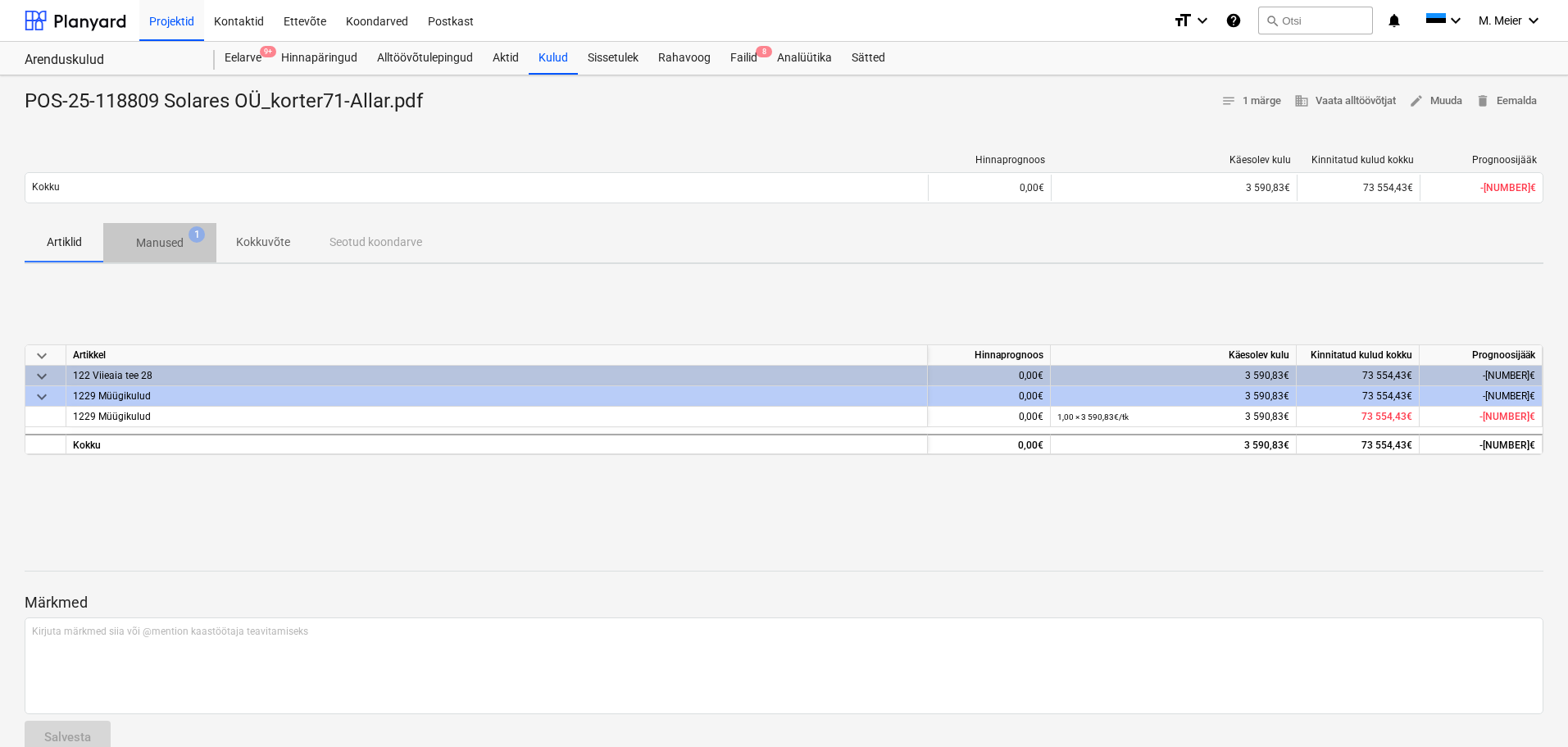 click on "Manused" at bounding box center [160, 243] 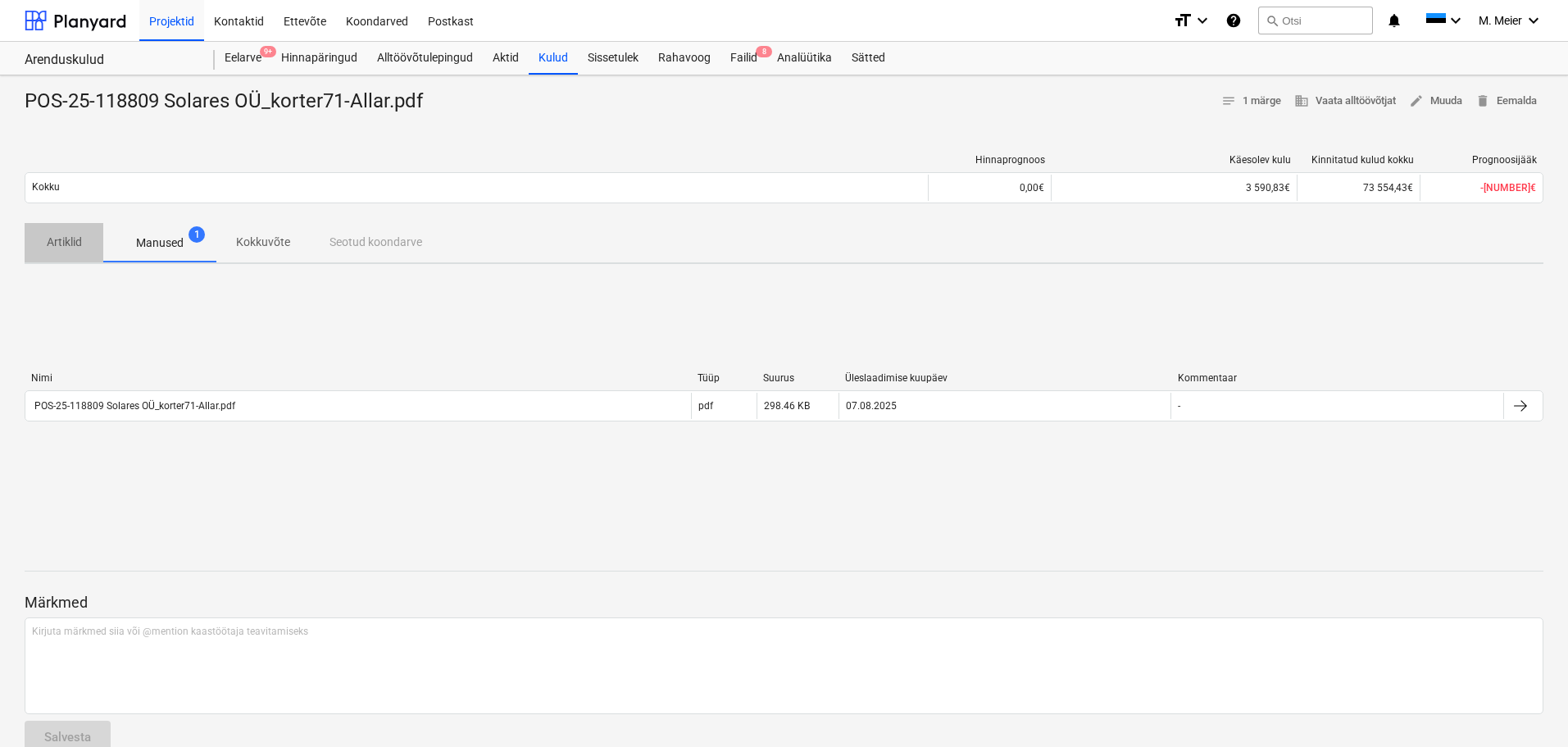 click on "Artiklid" at bounding box center (64, 242) 